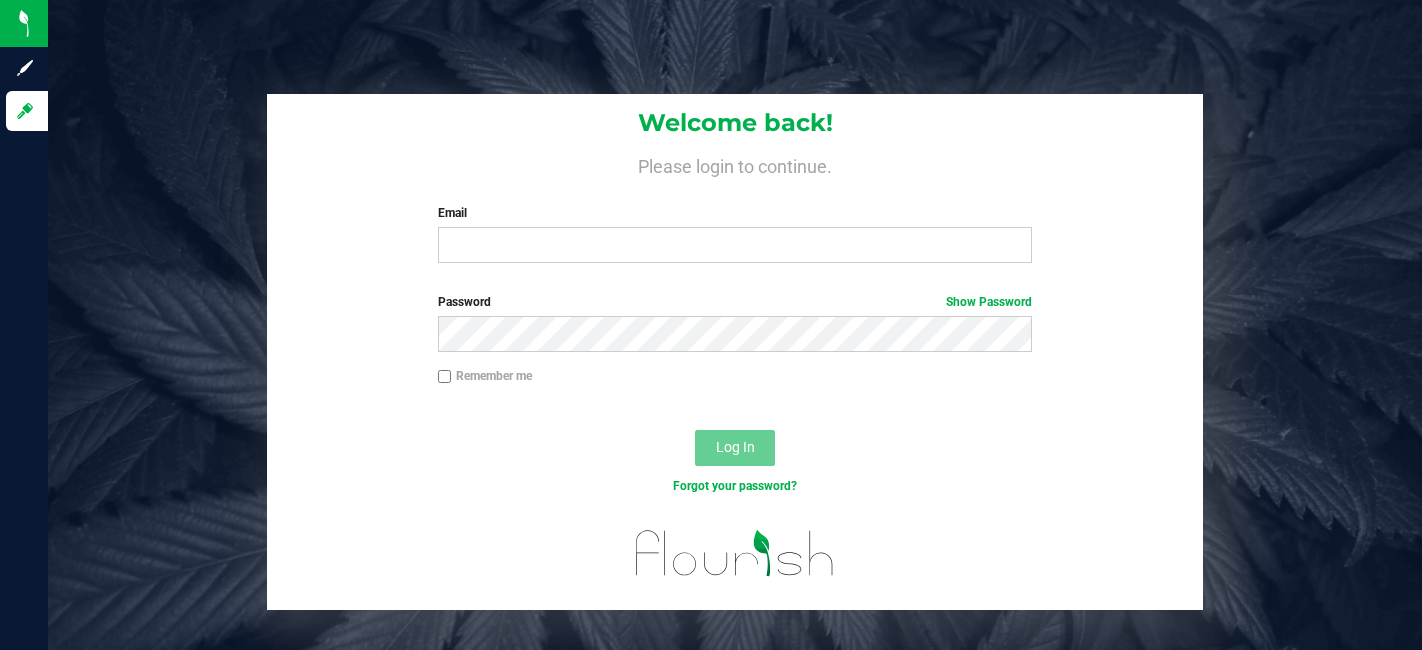 scroll, scrollTop: 0, scrollLeft: 0, axis: both 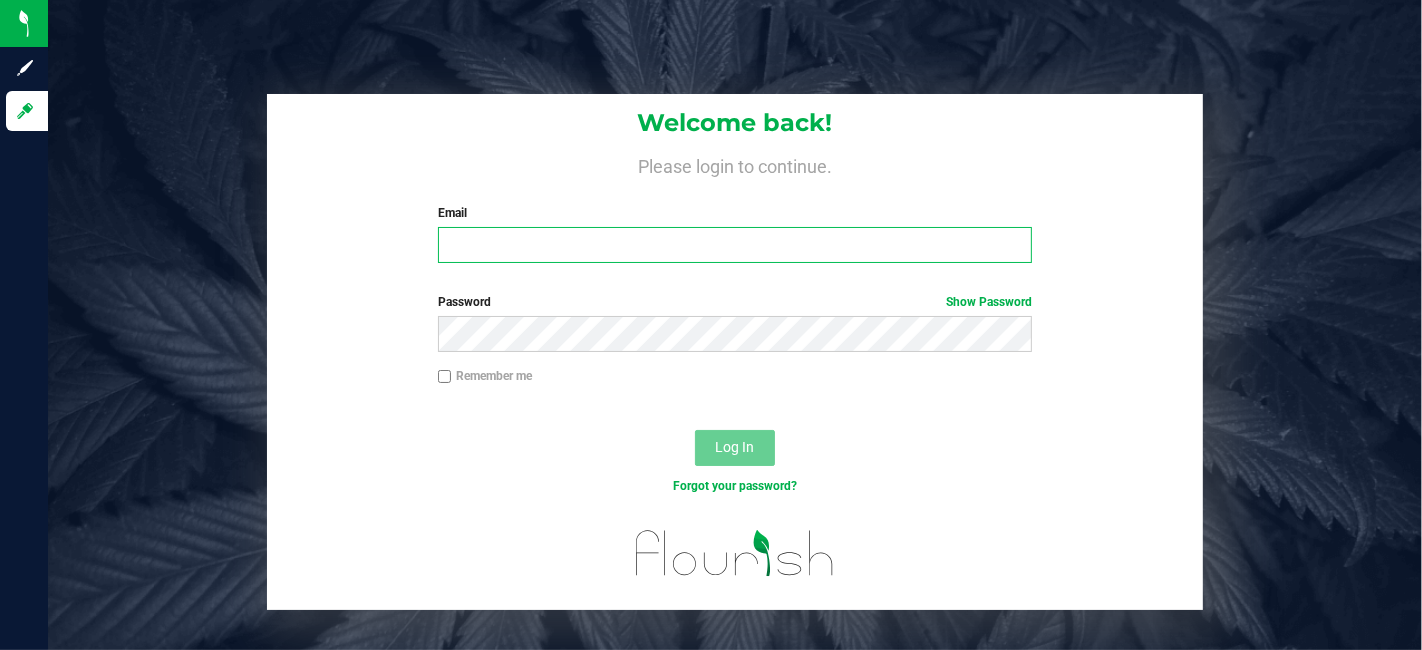 type on "lee@example.com" 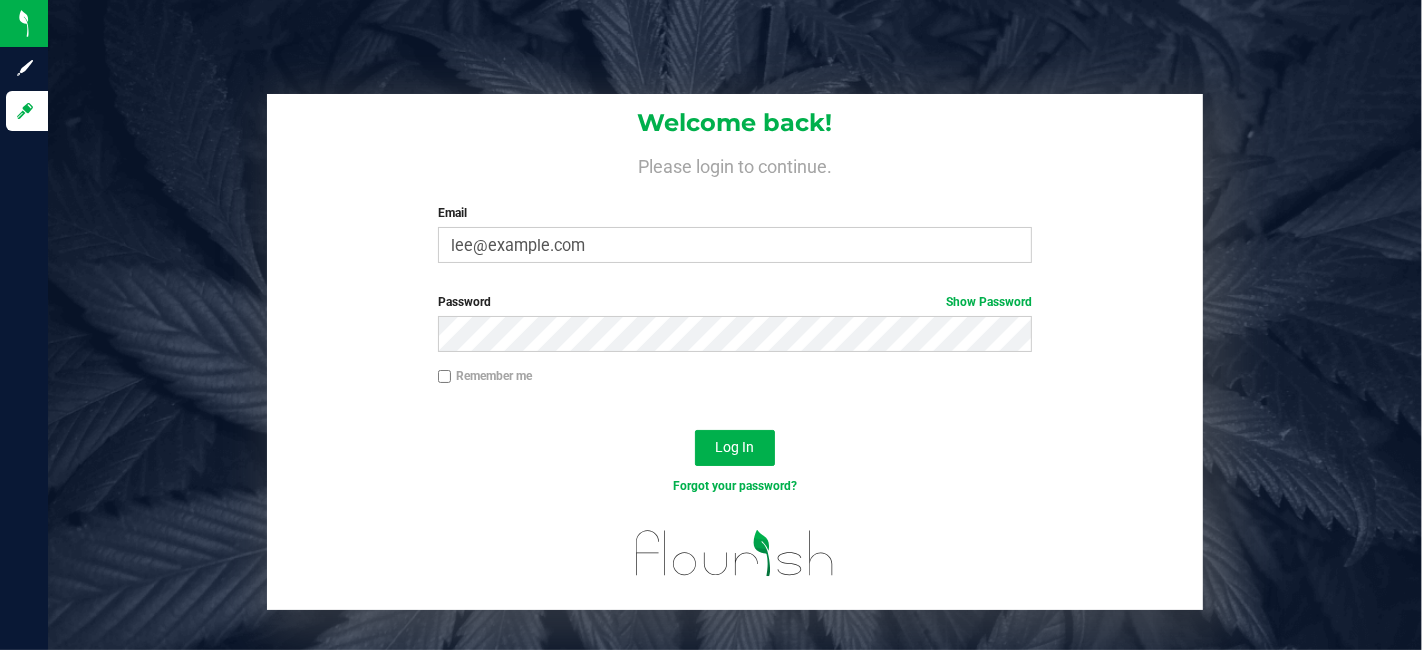 click at bounding box center (735, 413) 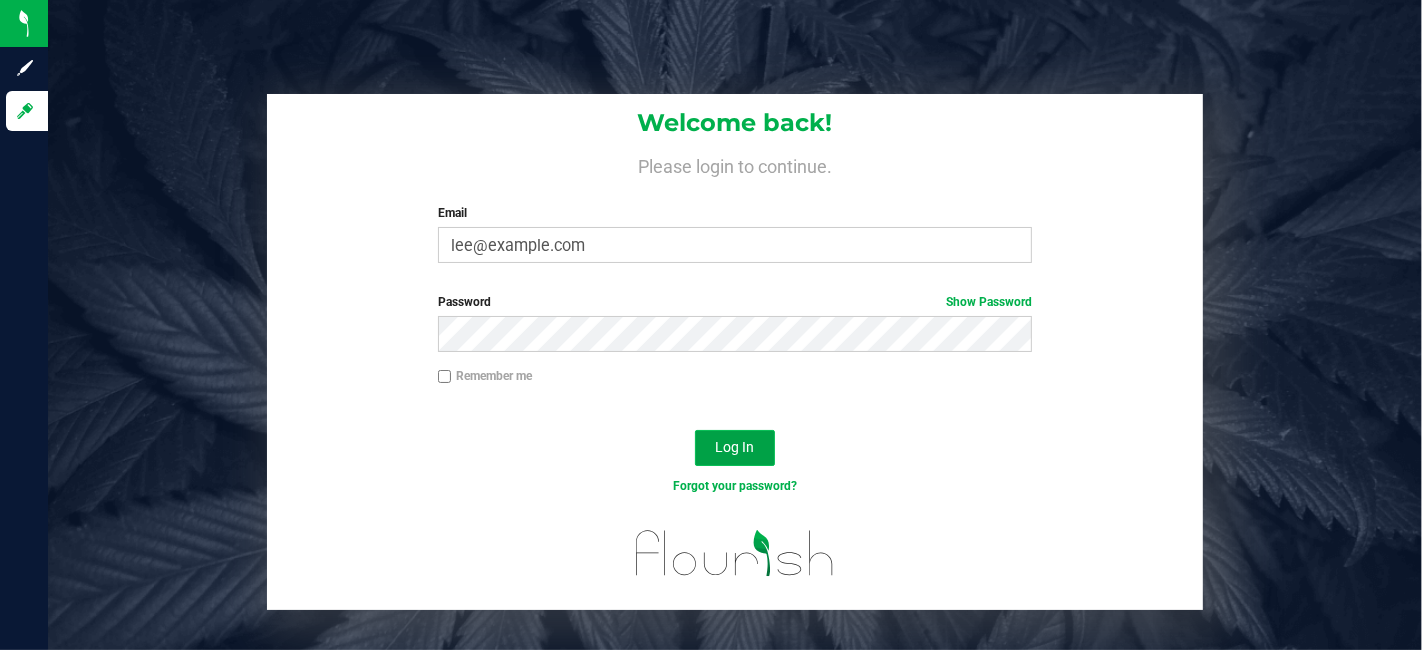 click on "Log In" at bounding box center [735, 448] 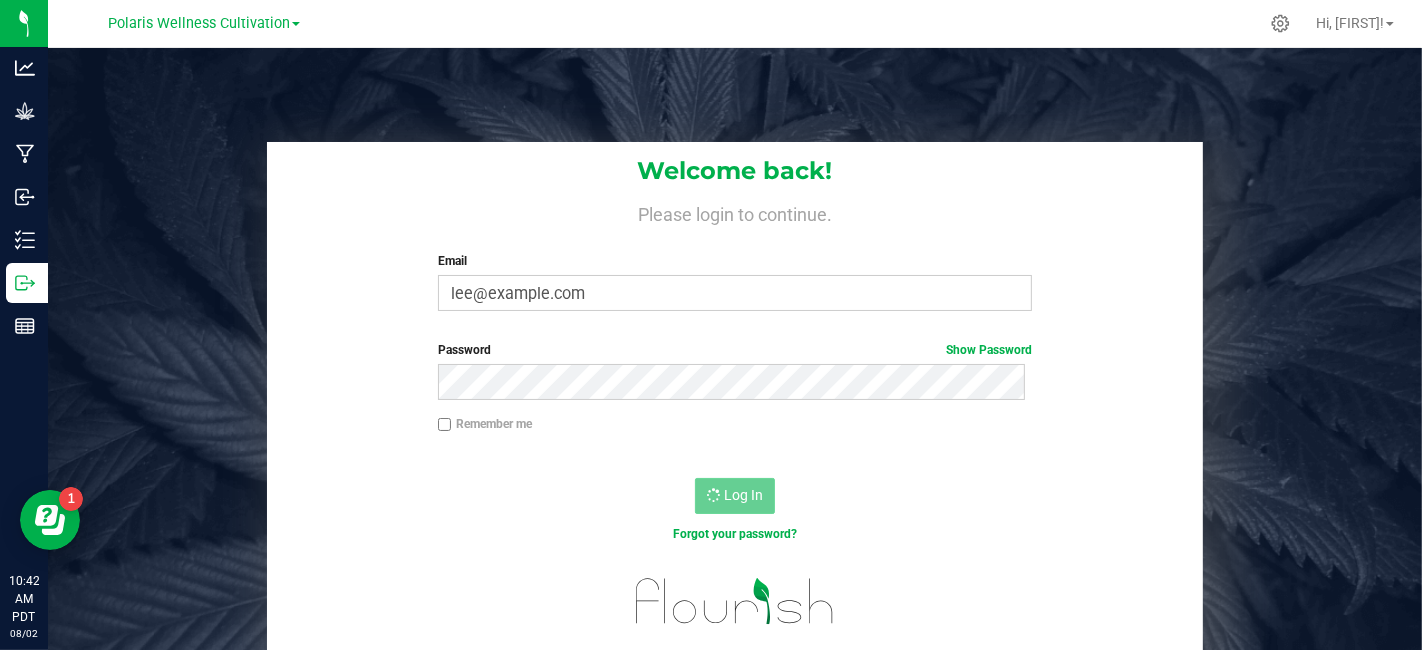 scroll, scrollTop: 0, scrollLeft: 0, axis: both 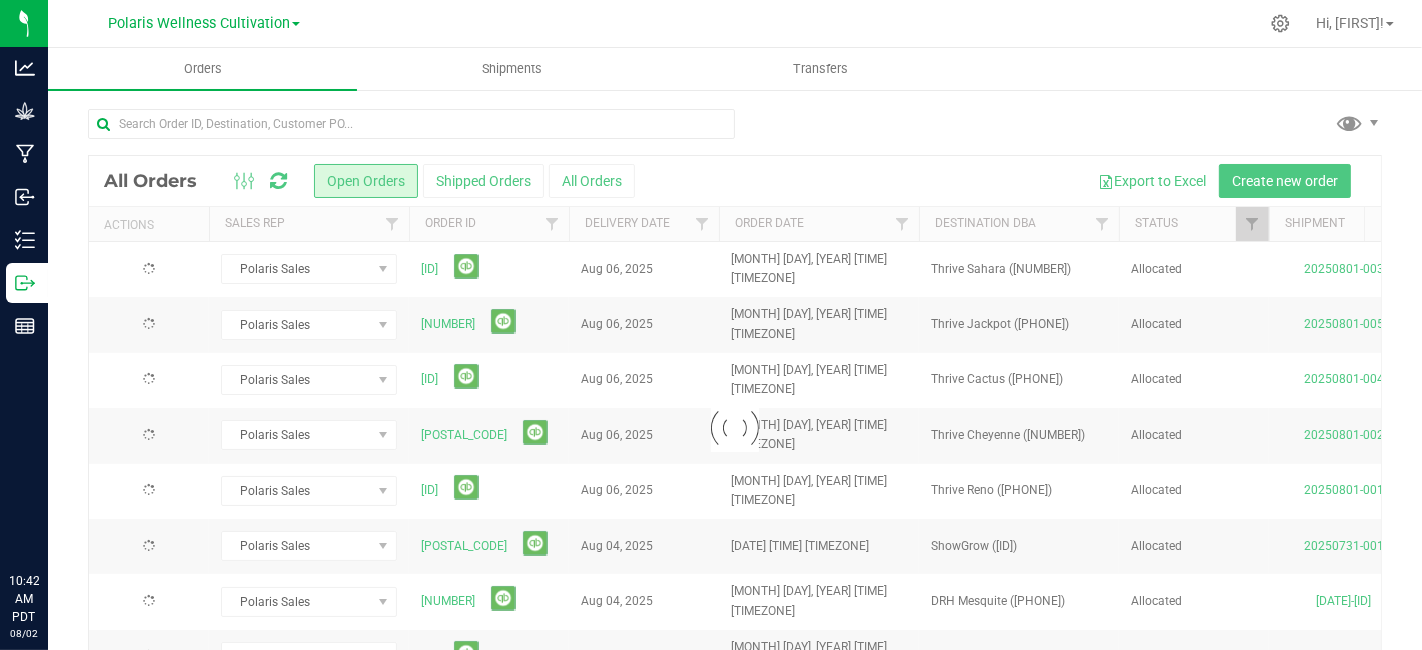 click on "Polaris Wellness Cultivation" at bounding box center (204, 23) 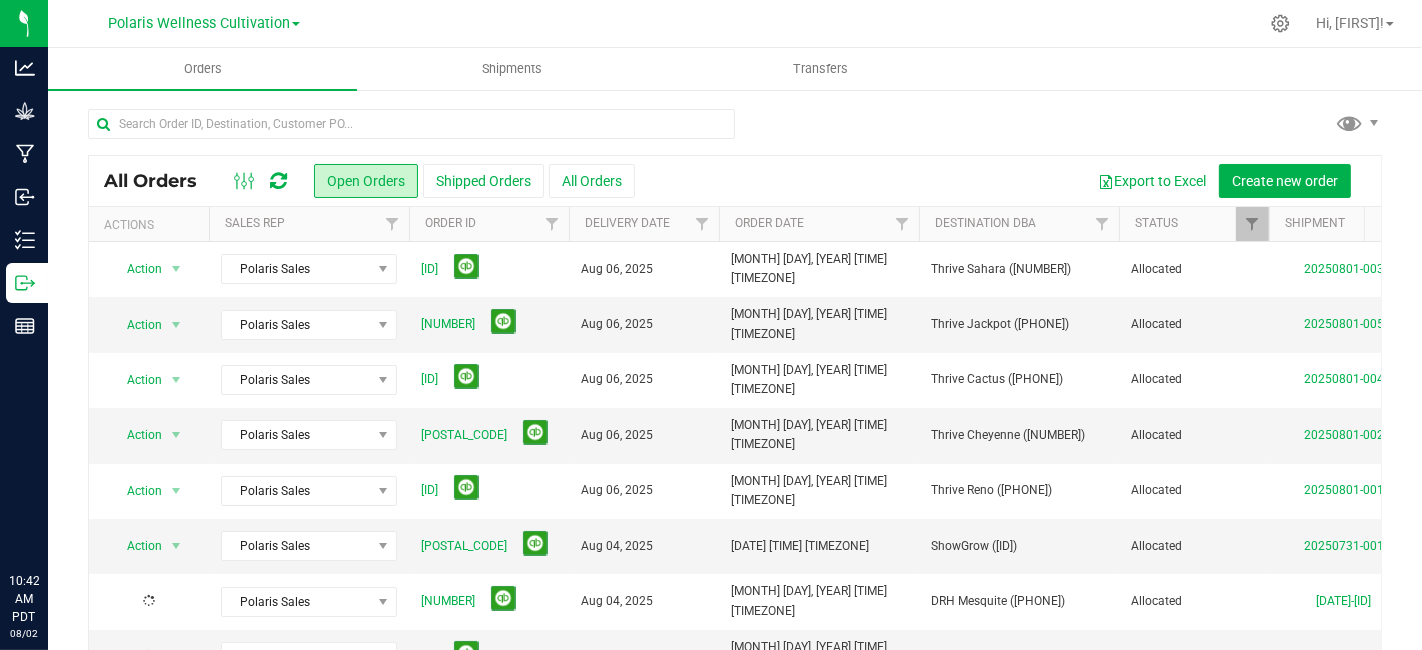 click at bounding box center (296, 24) 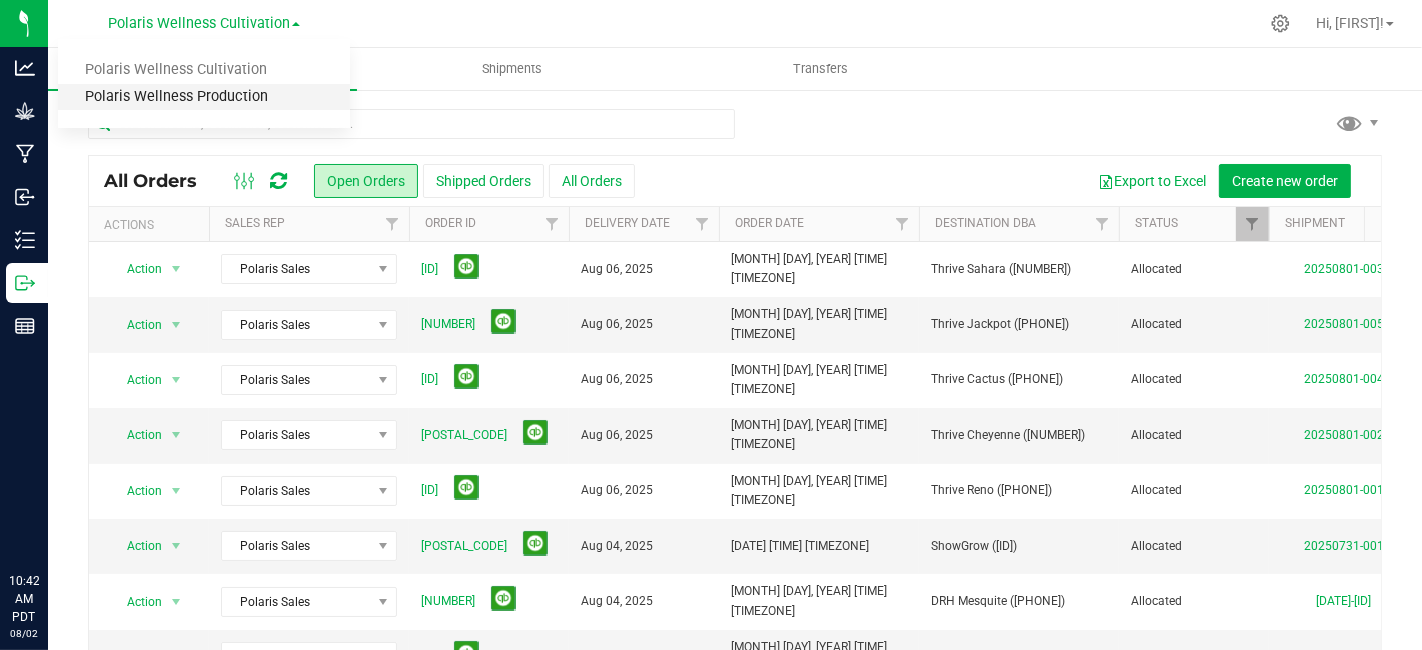click on "Polaris Wellness Production" at bounding box center [204, 97] 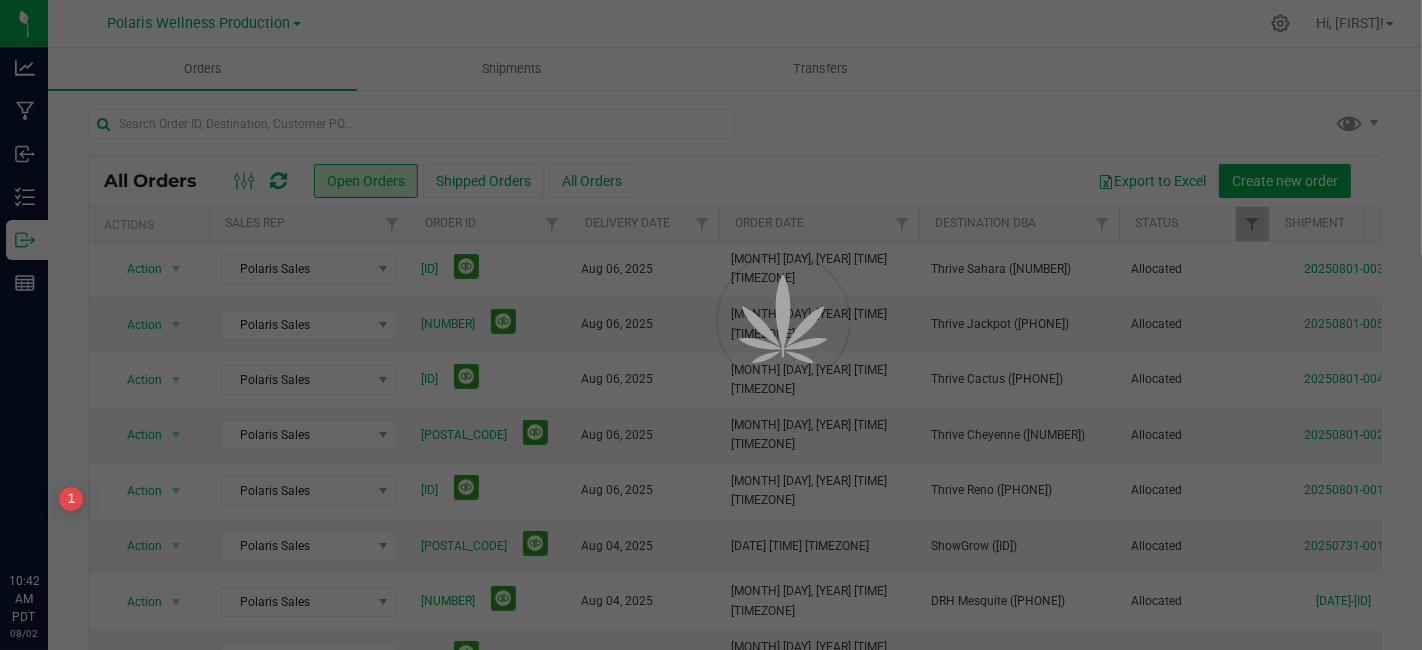 scroll, scrollTop: 0, scrollLeft: 0, axis: both 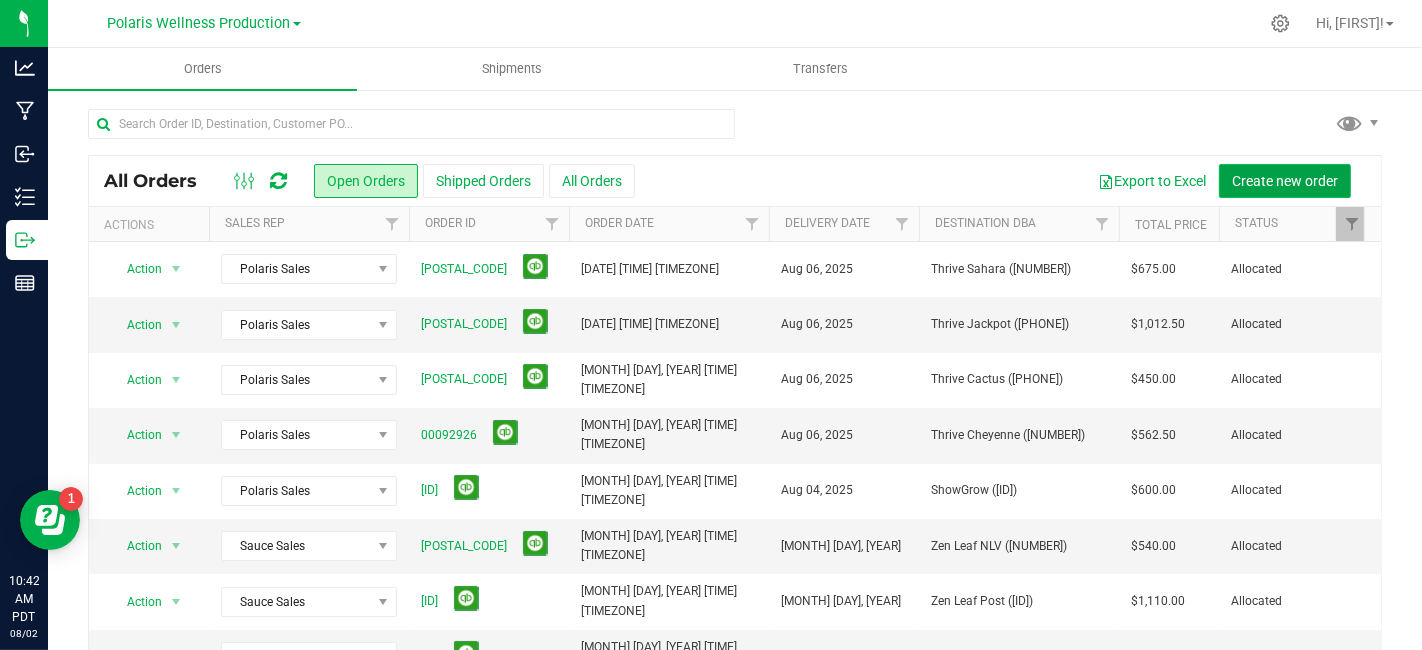 click on "Create new order" at bounding box center (1285, 181) 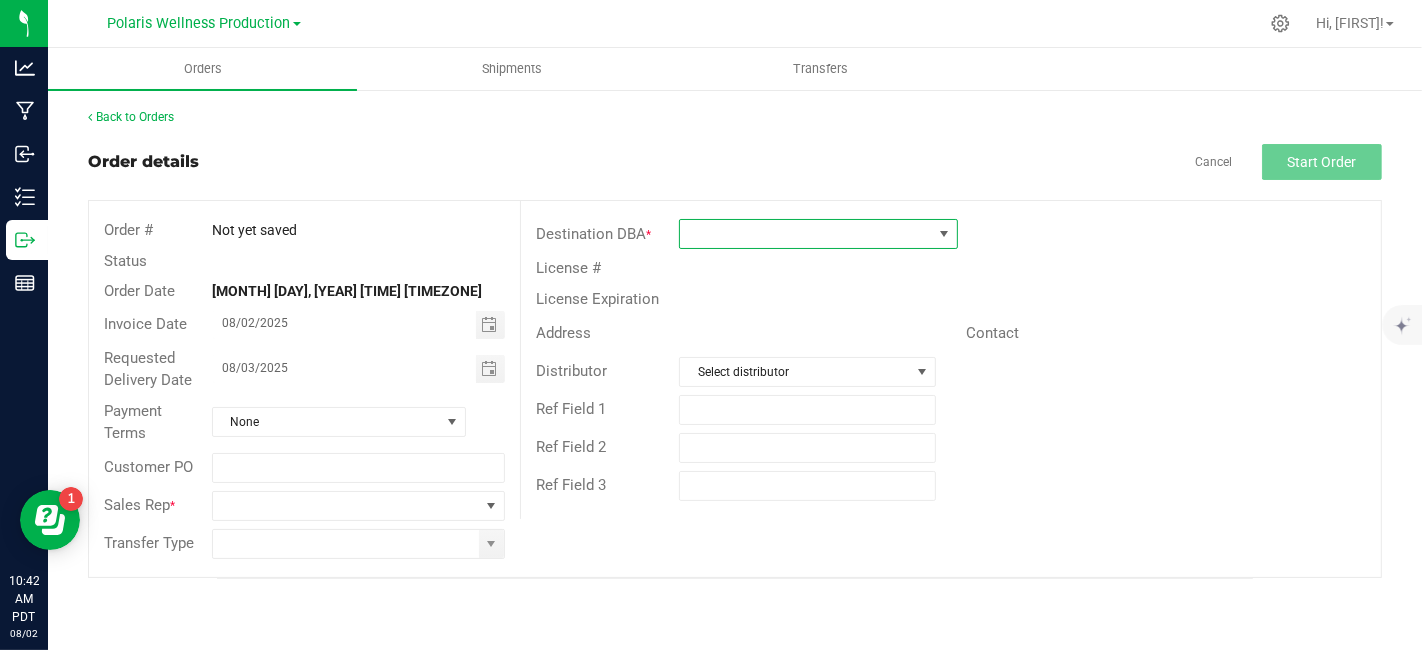 click at bounding box center (806, 234) 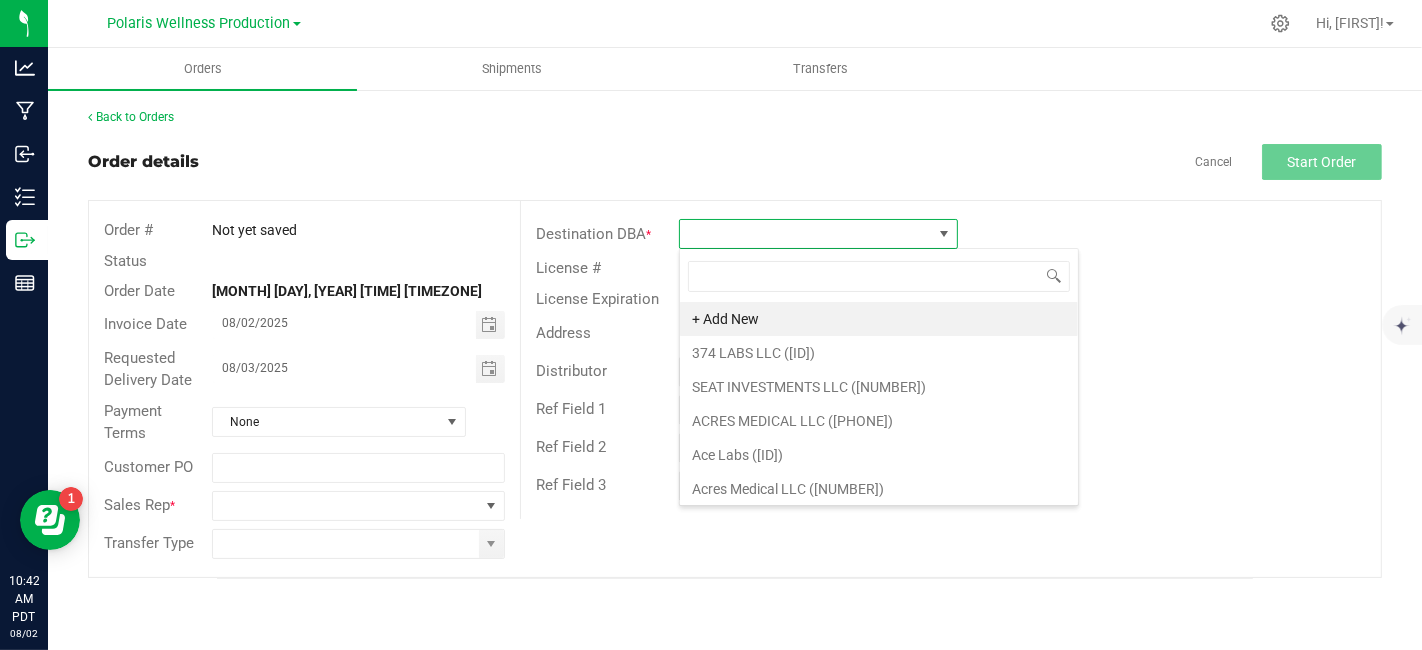 scroll, scrollTop: 99970, scrollLeft: 99720, axis: both 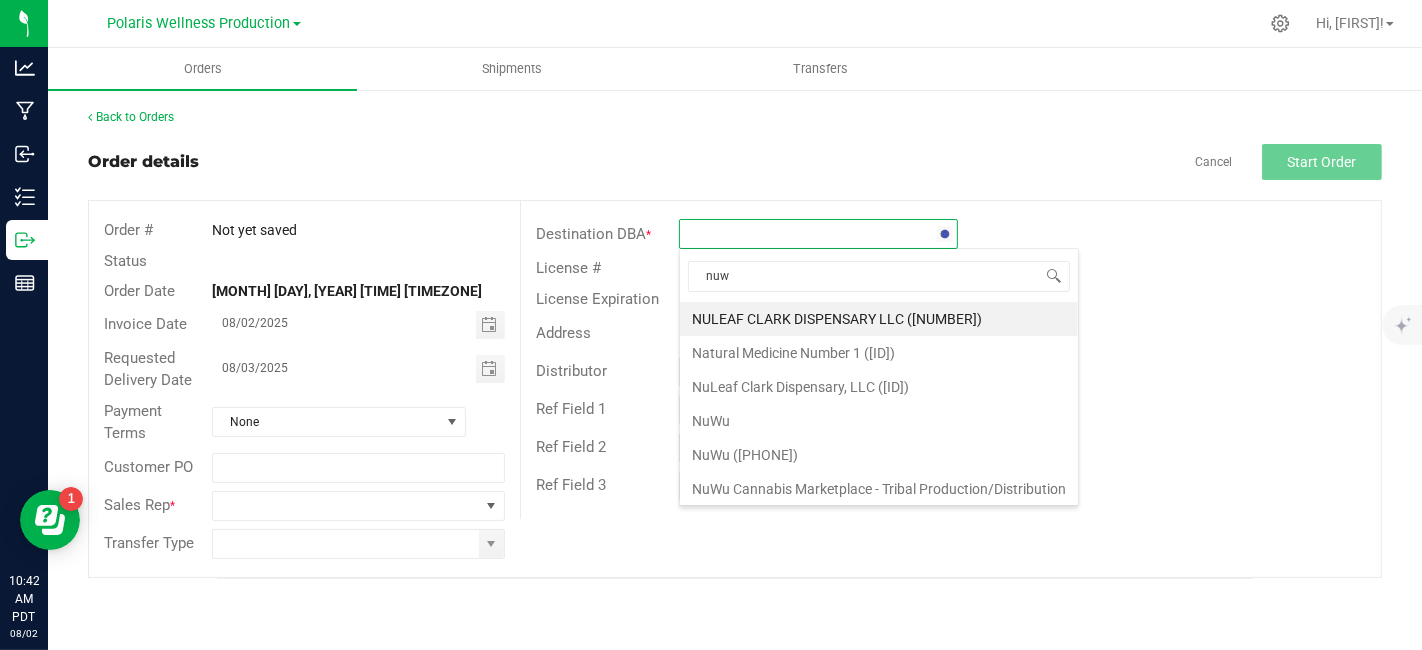 type on "nuwu" 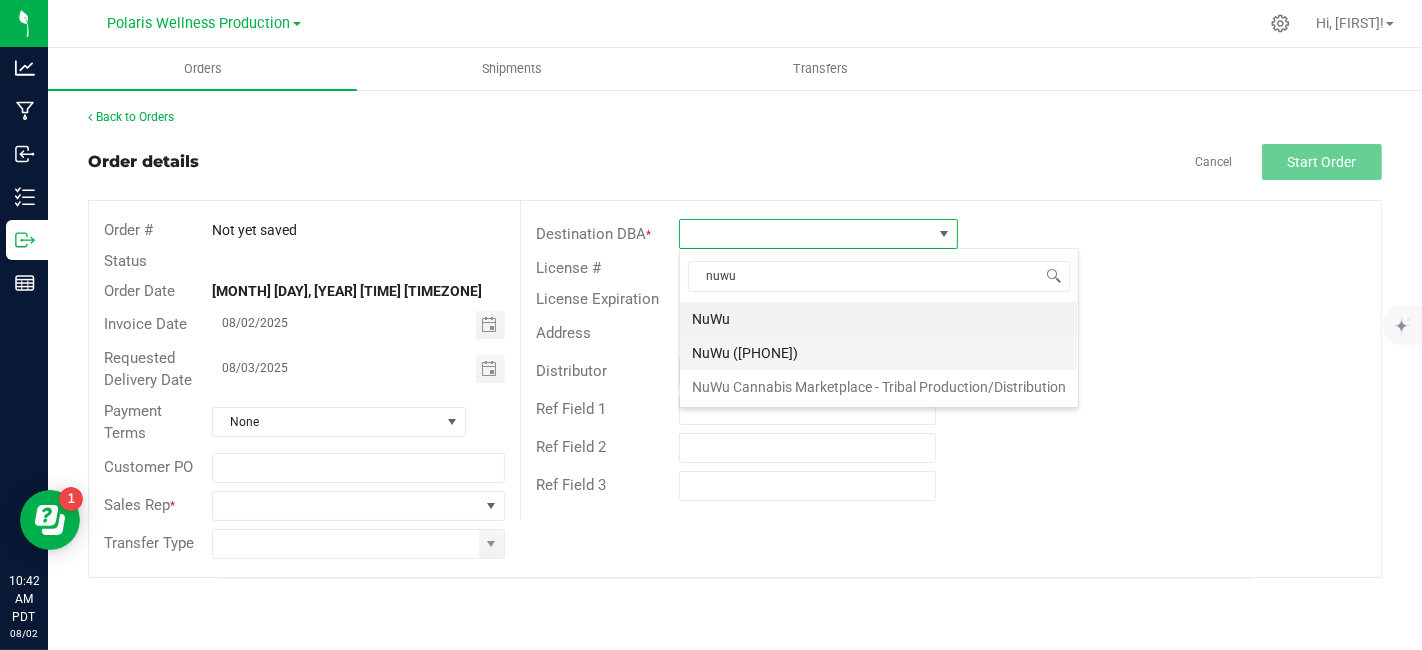 click on "NuWu ([PHONE])" at bounding box center (879, 353) 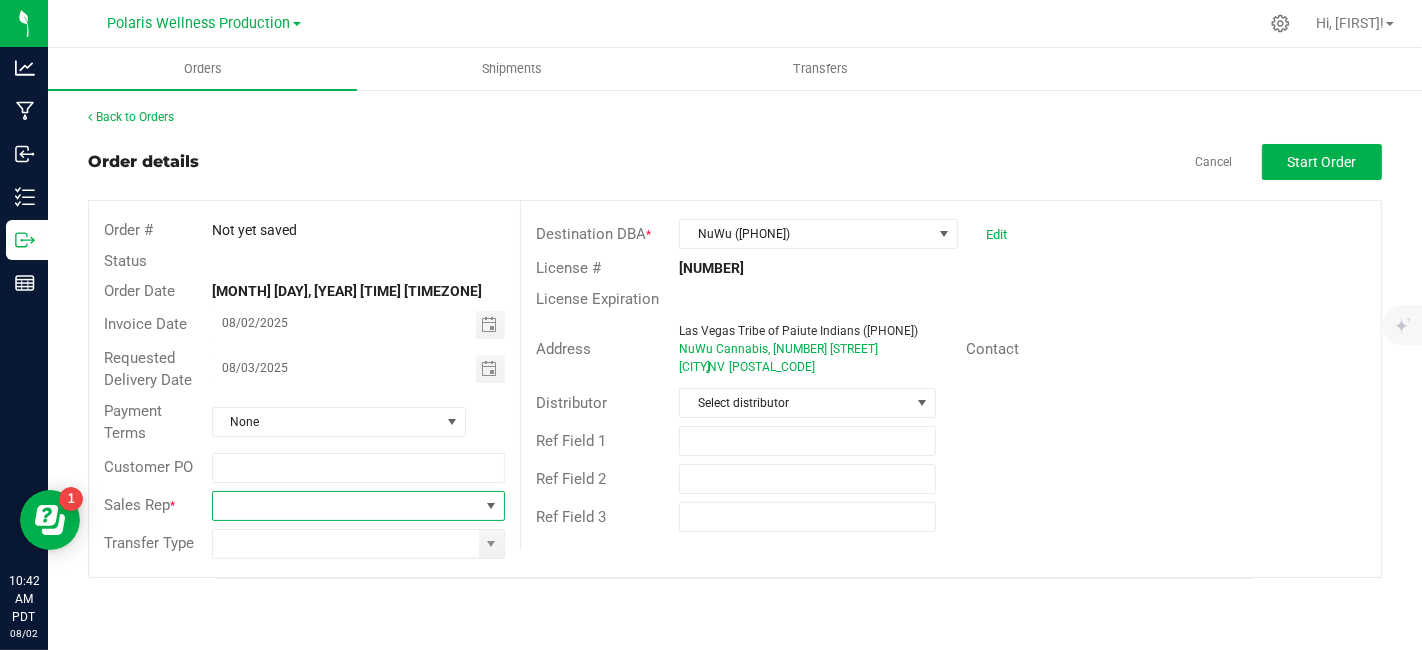 click at bounding box center [491, 506] 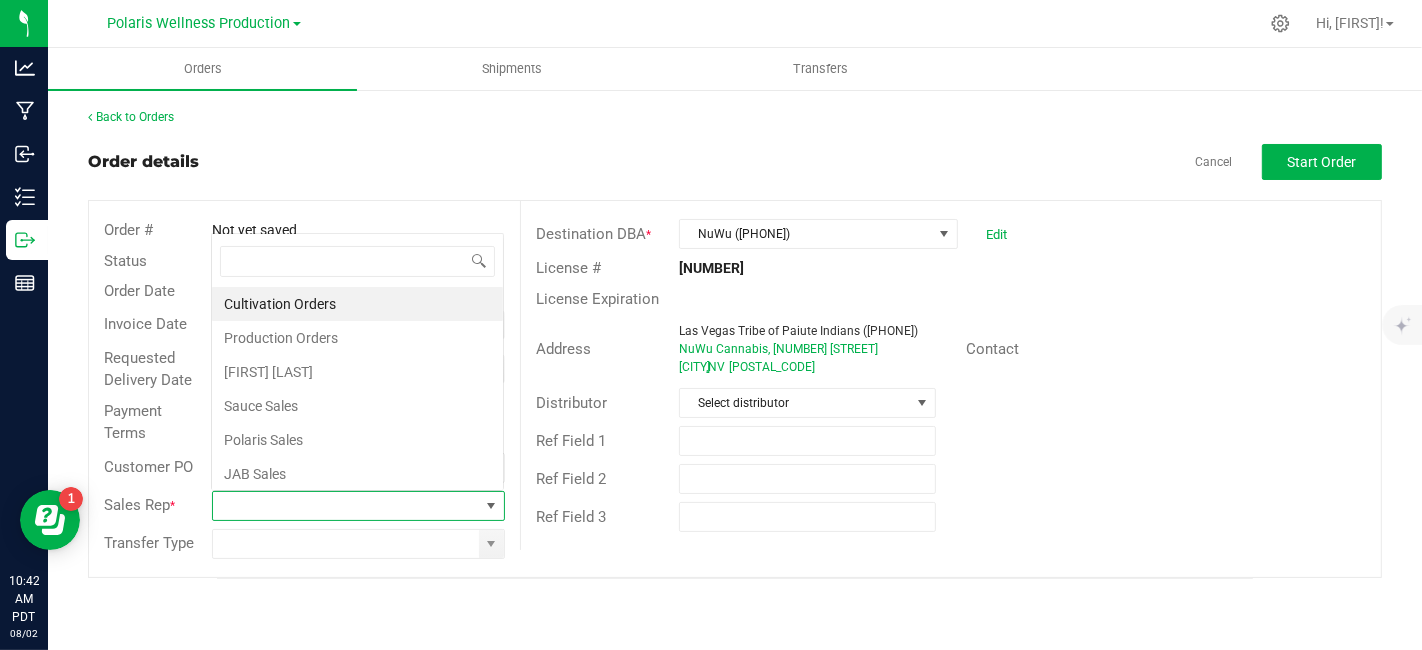 scroll, scrollTop: 0, scrollLeft: 0, axis: both 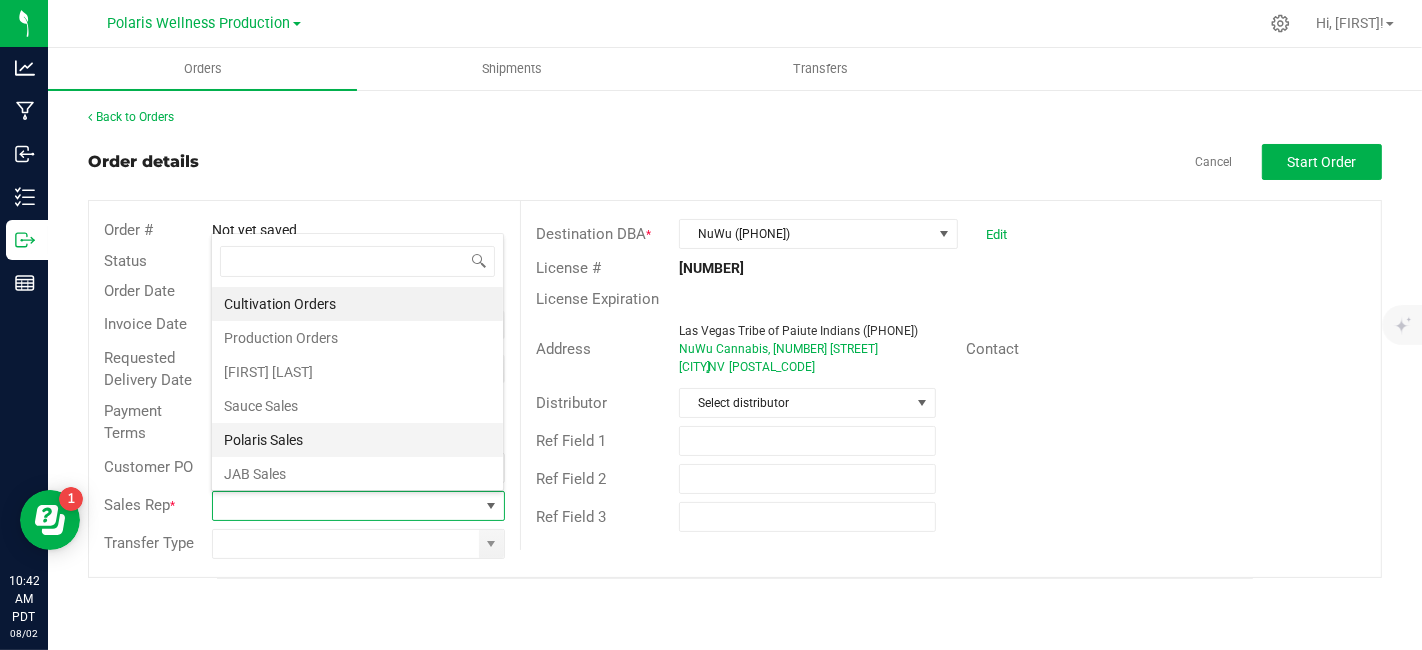 click on "Polaris Sales" at bounding box center [357, 440] 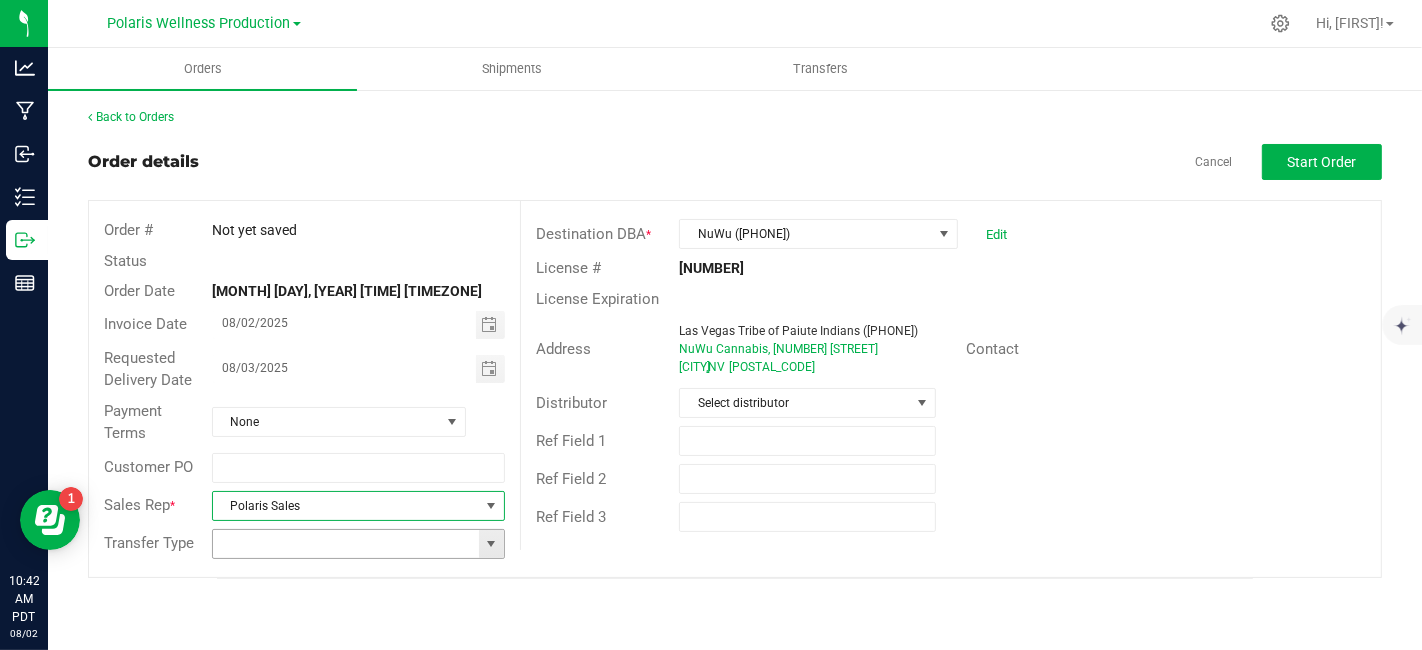 click at bounding box center [491, 544] 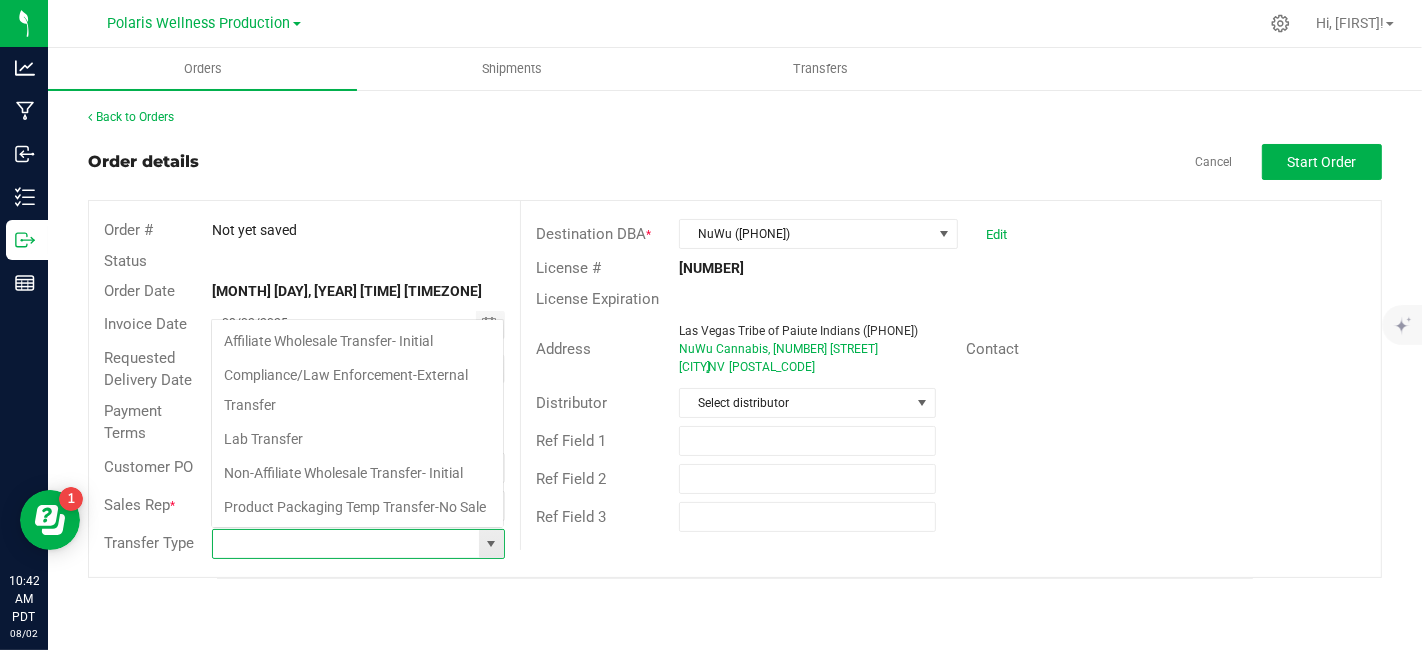 scroll, scrollTop: 99970, scrollLeft: 99706, axis: both 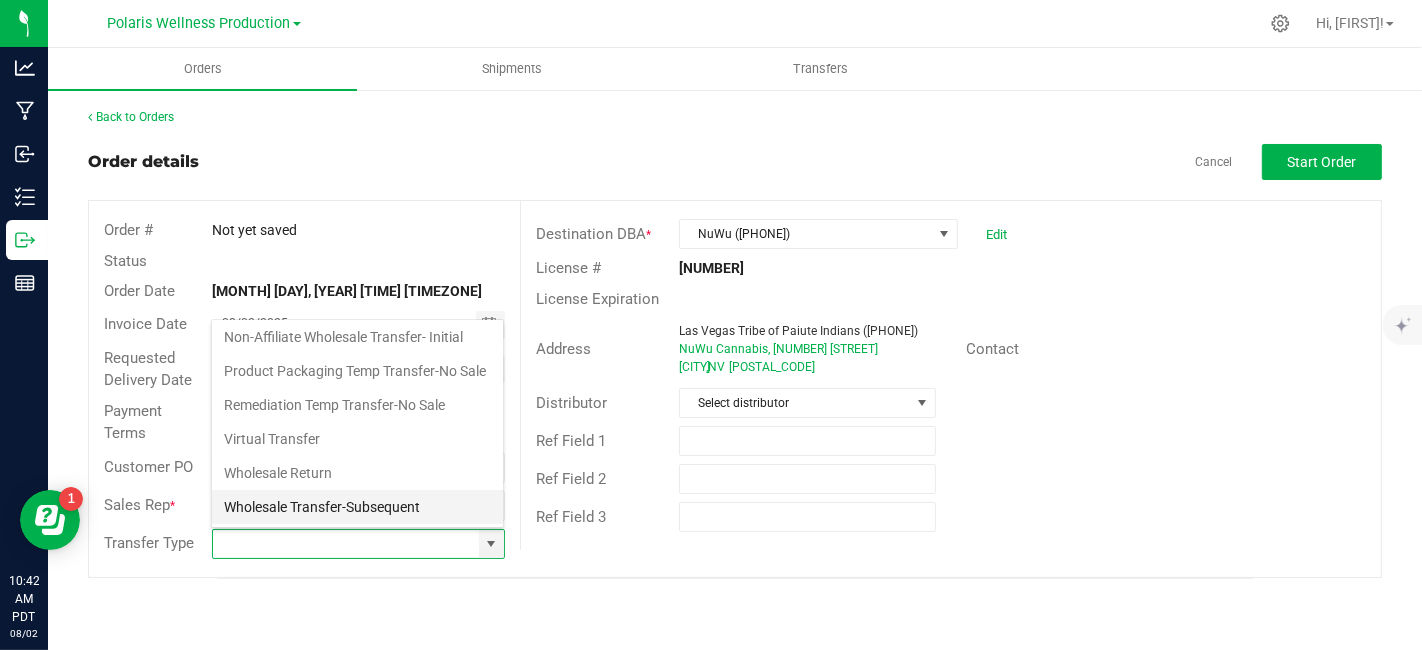 click on "Wholesale Transfer-Subsequent" at bounding box center [357, 507] 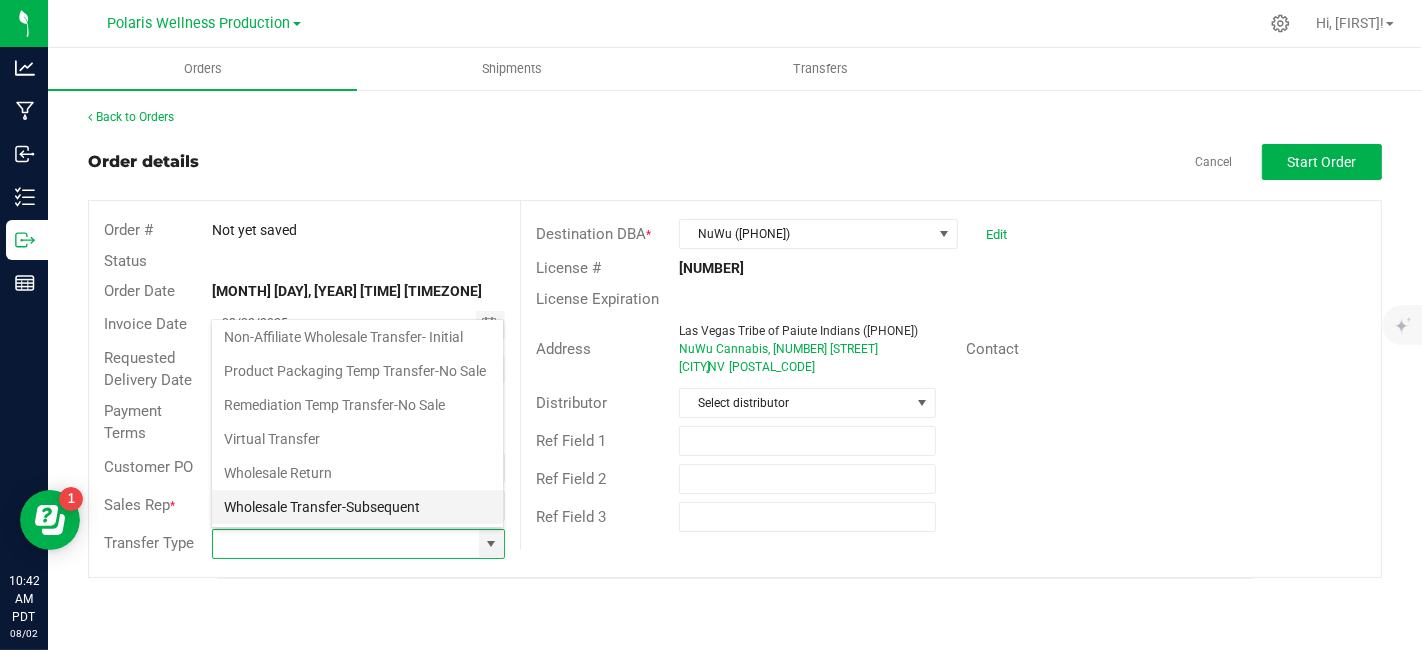 type on "Wholesale Transfer-Subsequent" 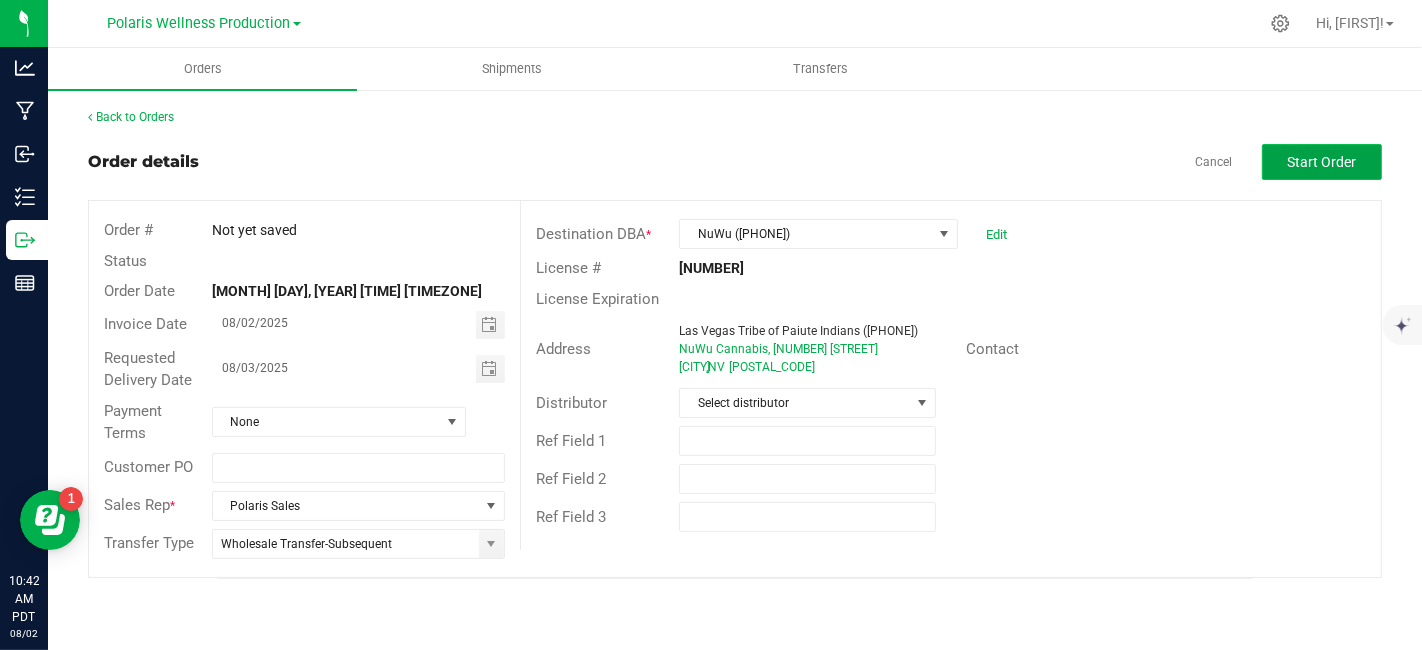 click on "Start Order" at bounding box center [1322, 162] 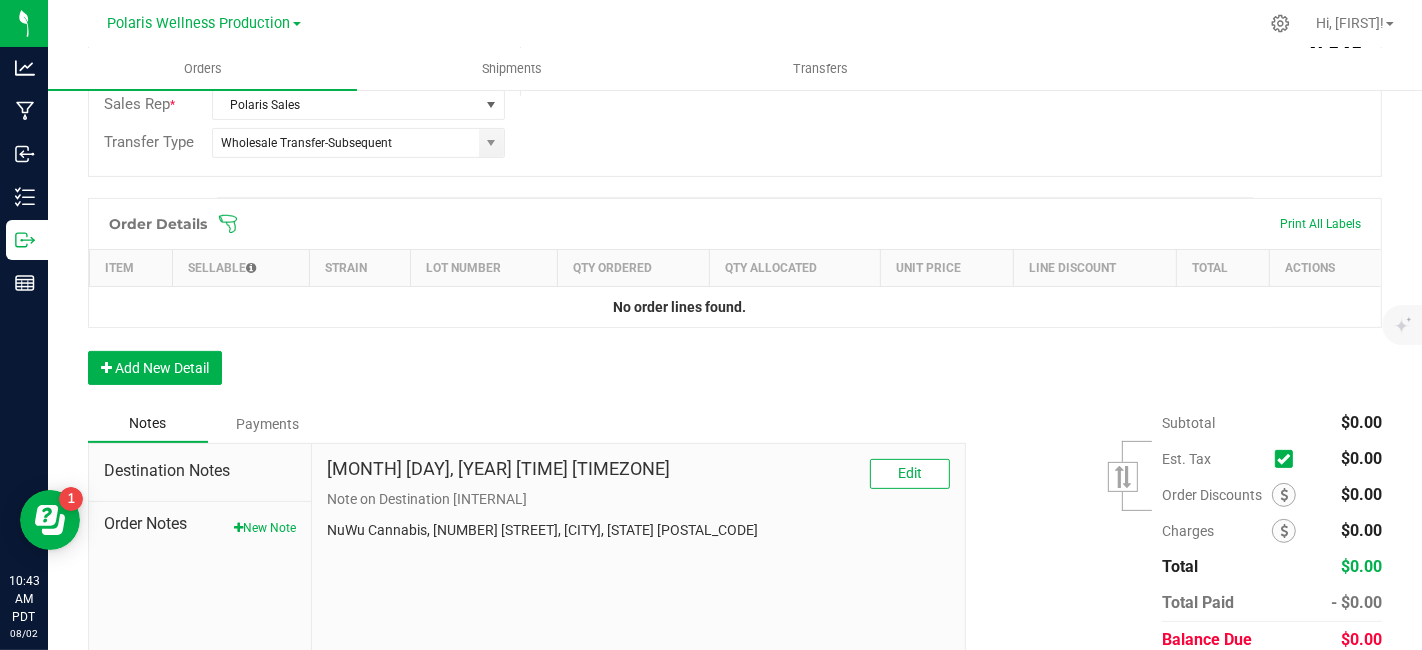 scroll, scrollTop: 539, scrollLeft: 0, axis: vertical 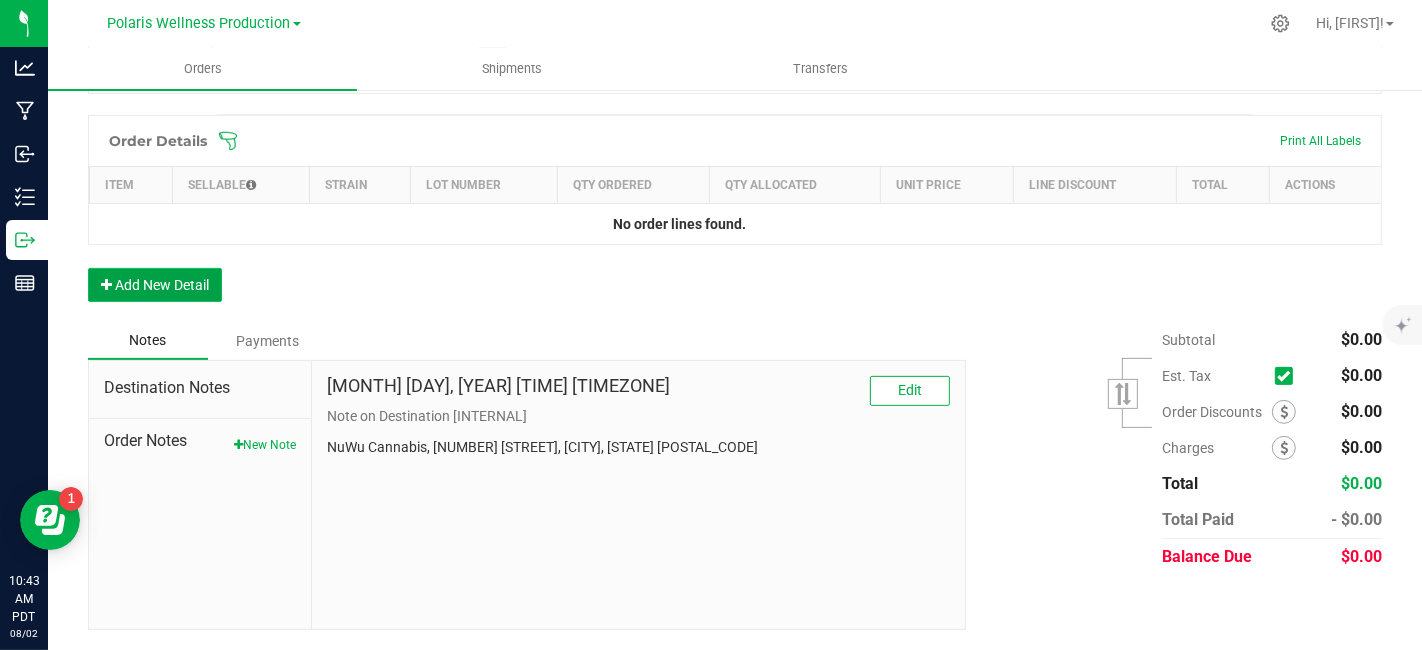 click on "Add New Detail" at bounding box center (155, 285) 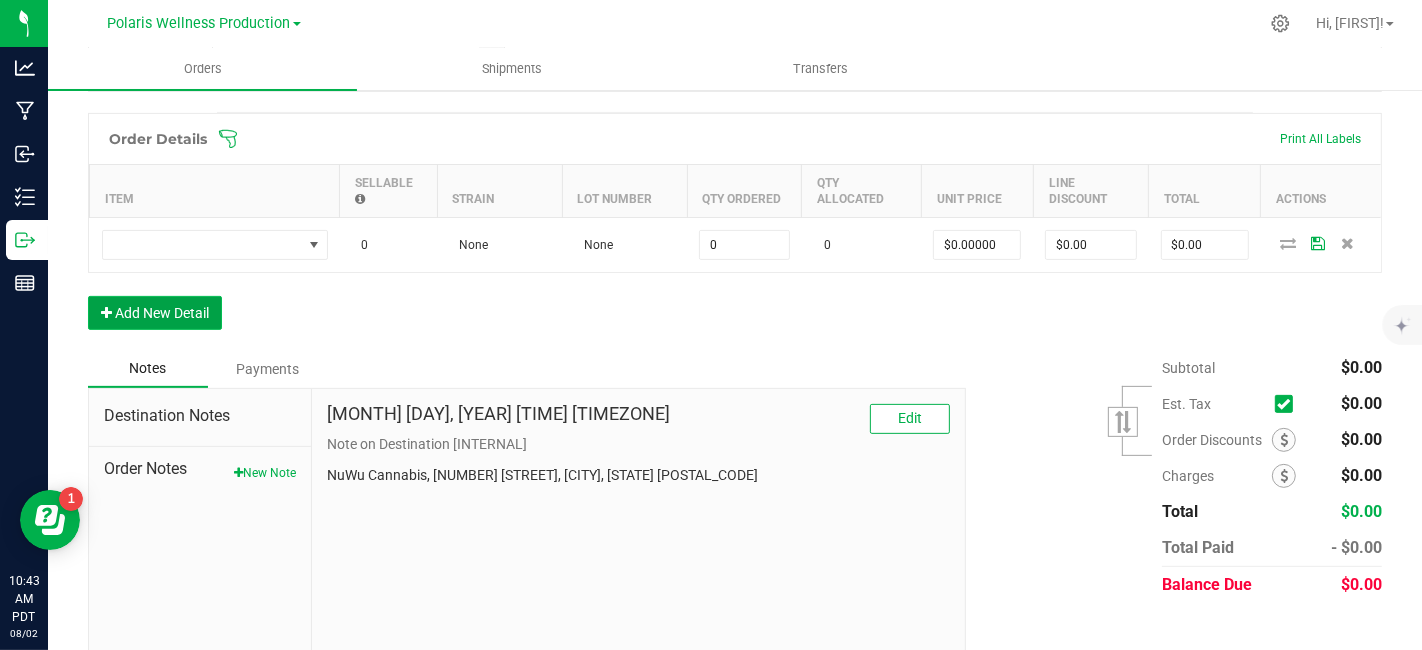 click on "Add New Detail" at bounding box center (155, 313) 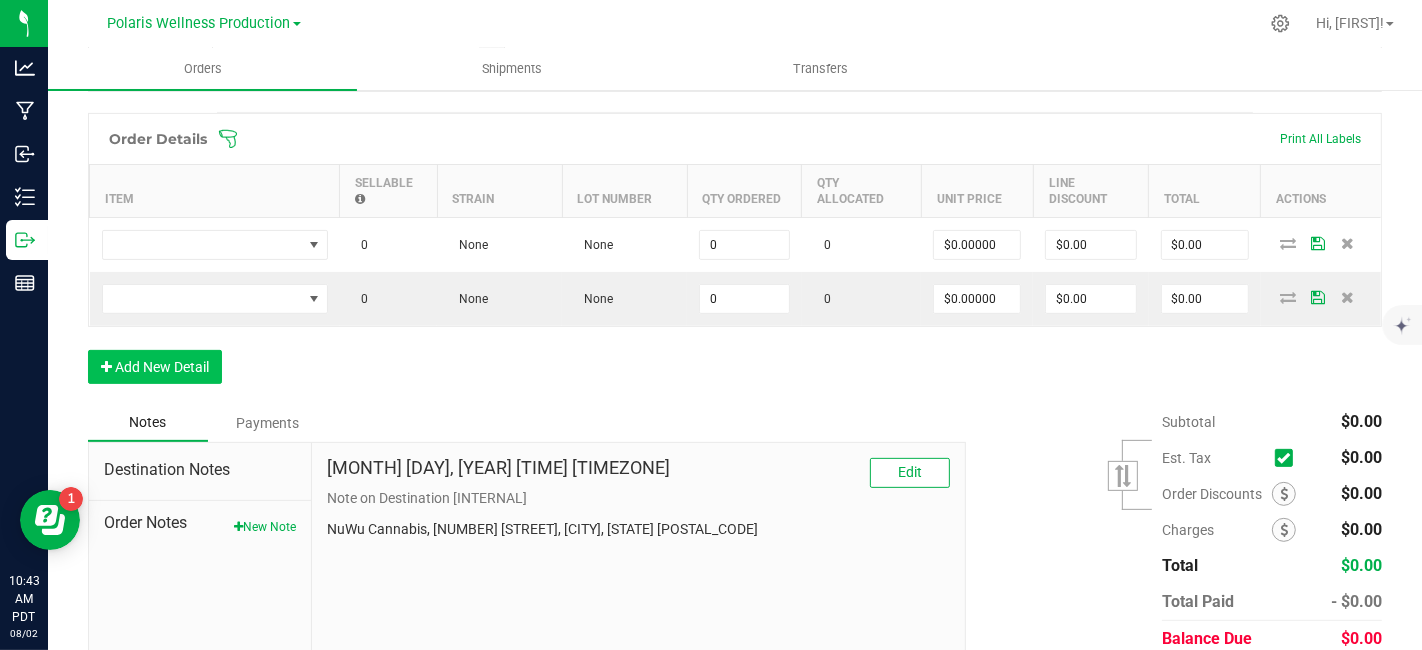 click at bounding box center [215, 299] 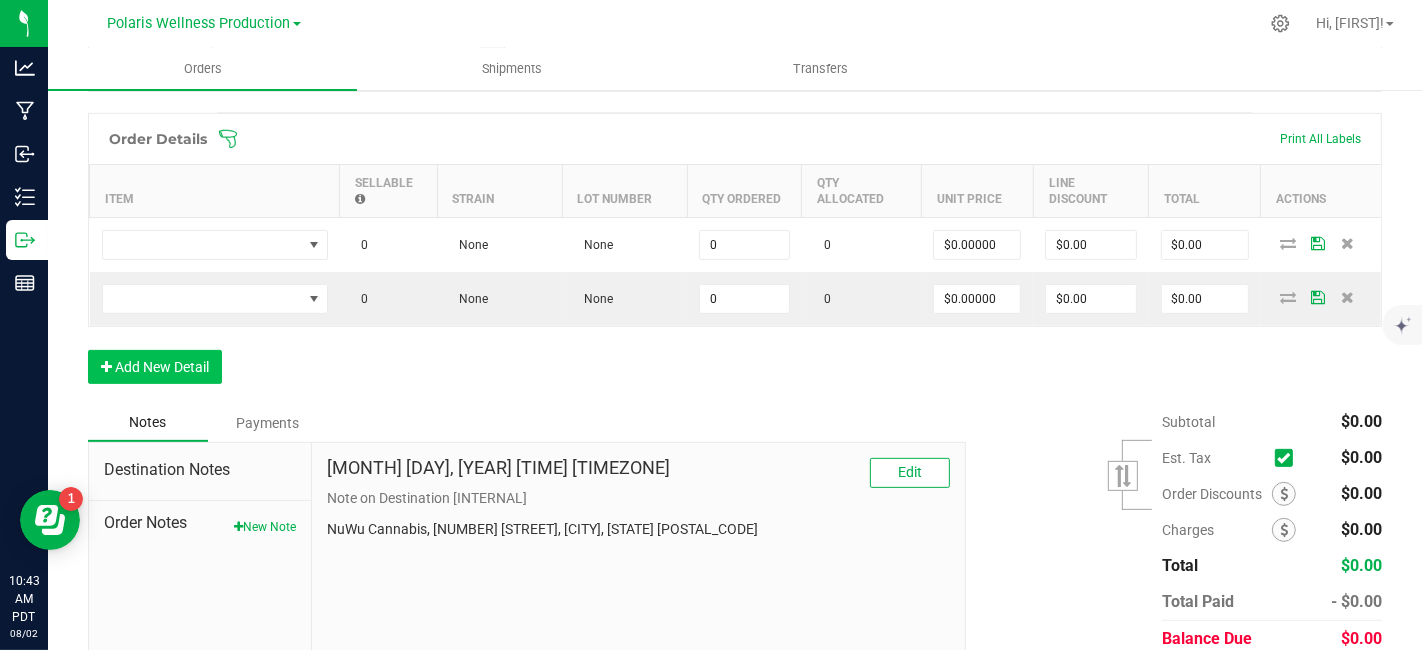 click at bounding box center [215, 299] 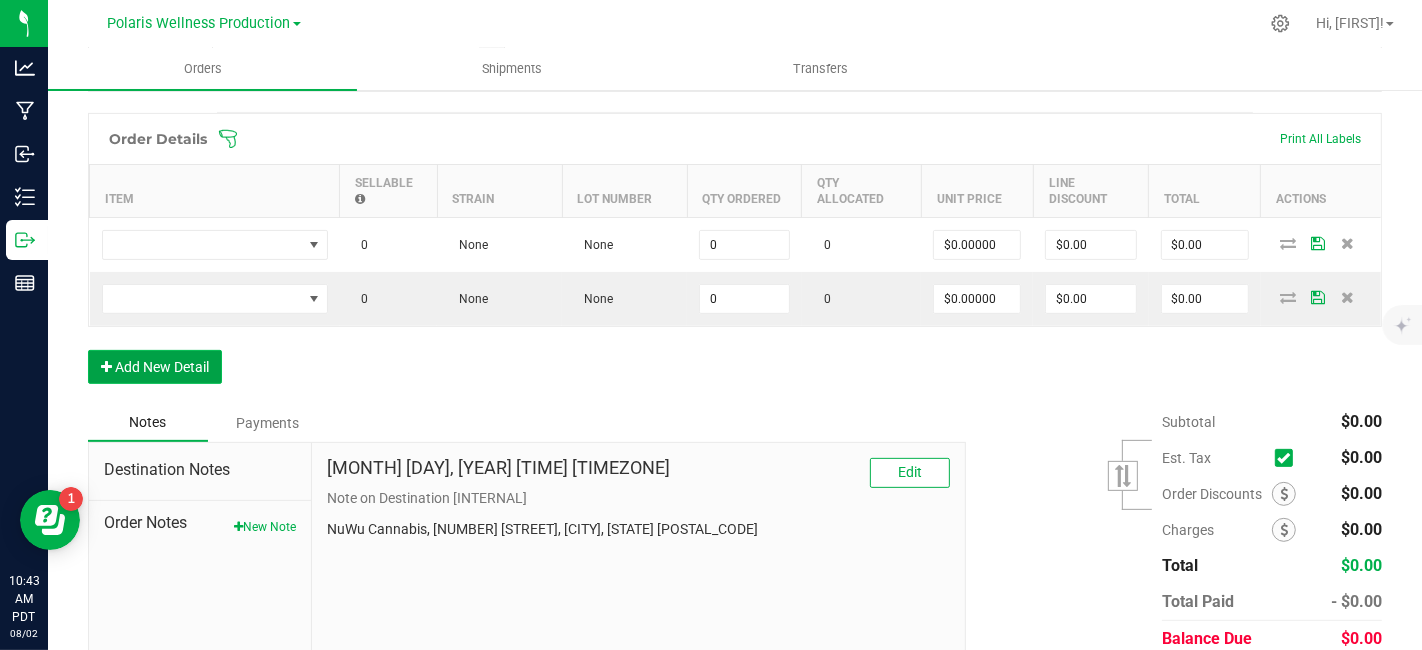 click on "Add New Detail" at bounding box center (155, 367) 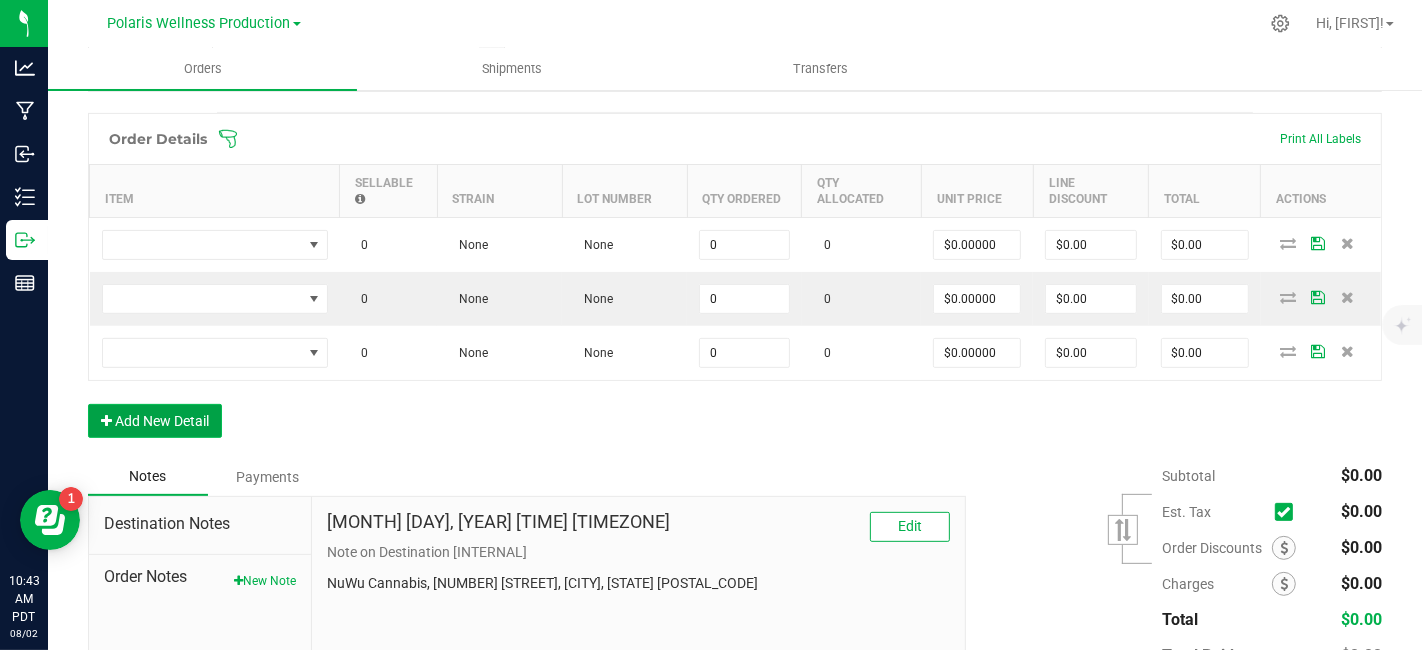 click on "Add New Detail" at bounding box center [155, 421] 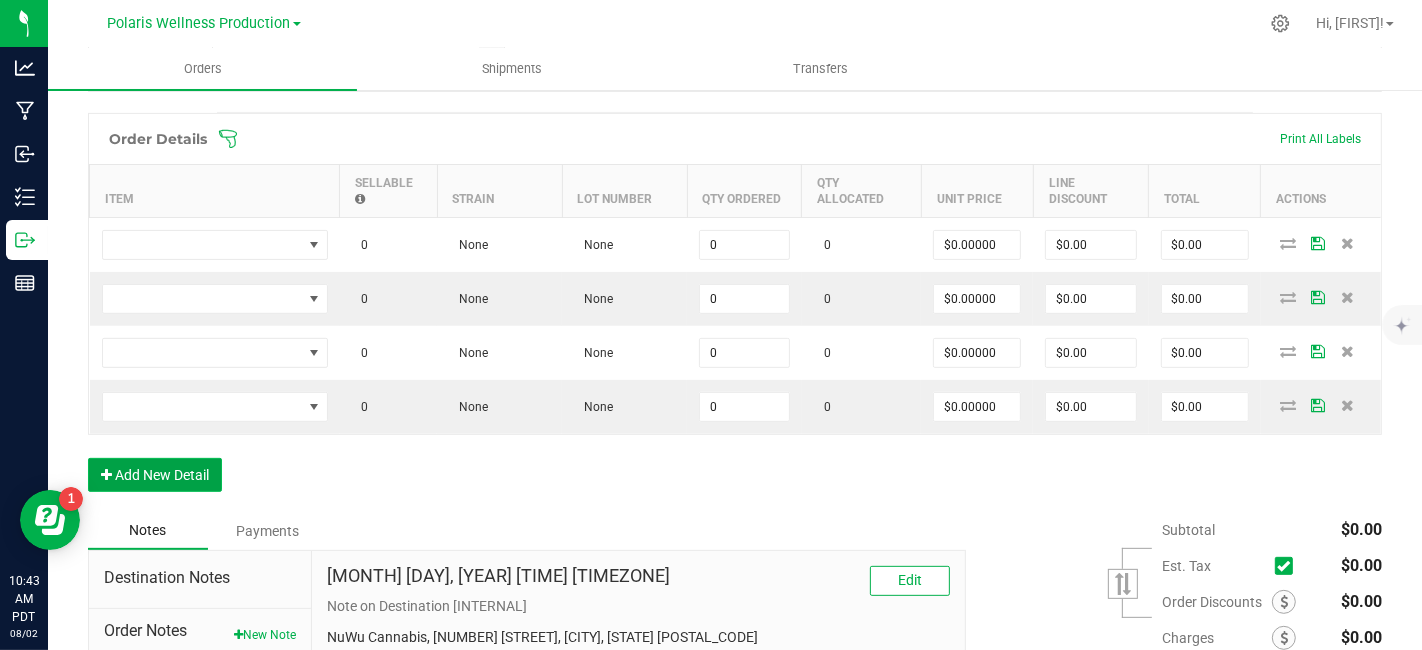 click on "Add New Detail" at bounding box center (155, 475) 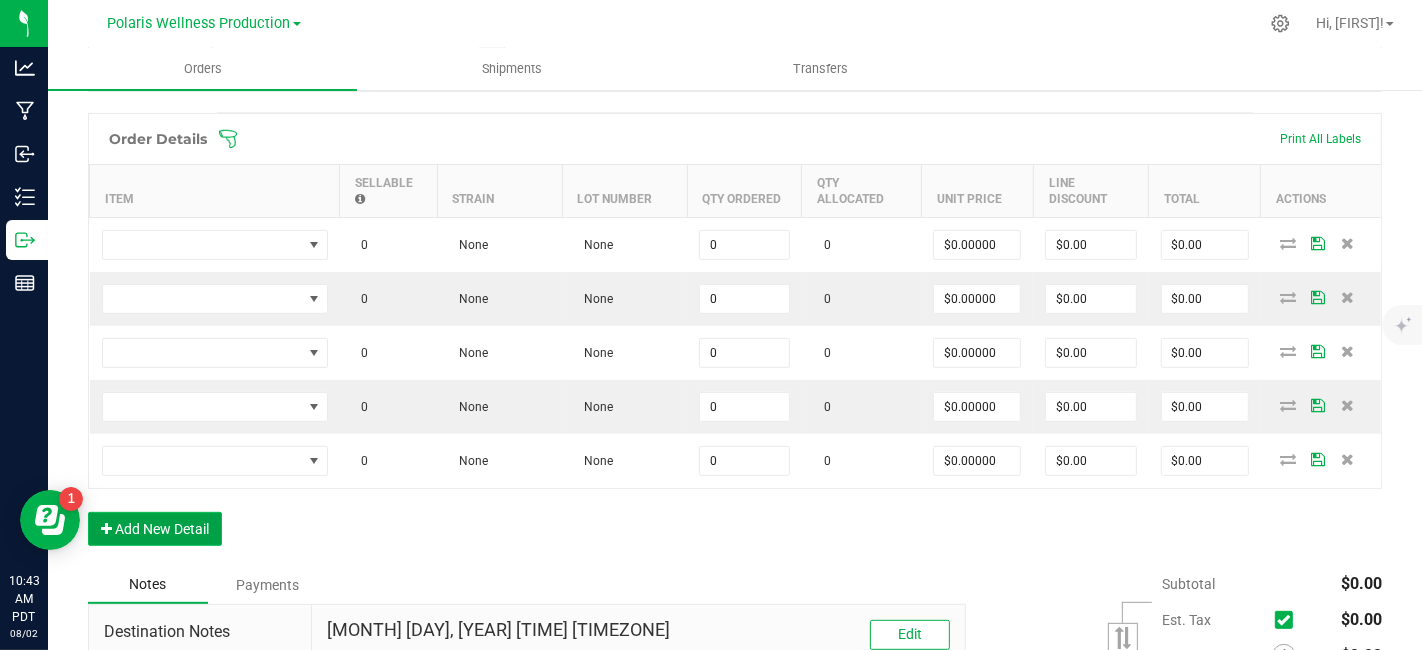 click on "Add New Detail" at bounding box center (155, 529) 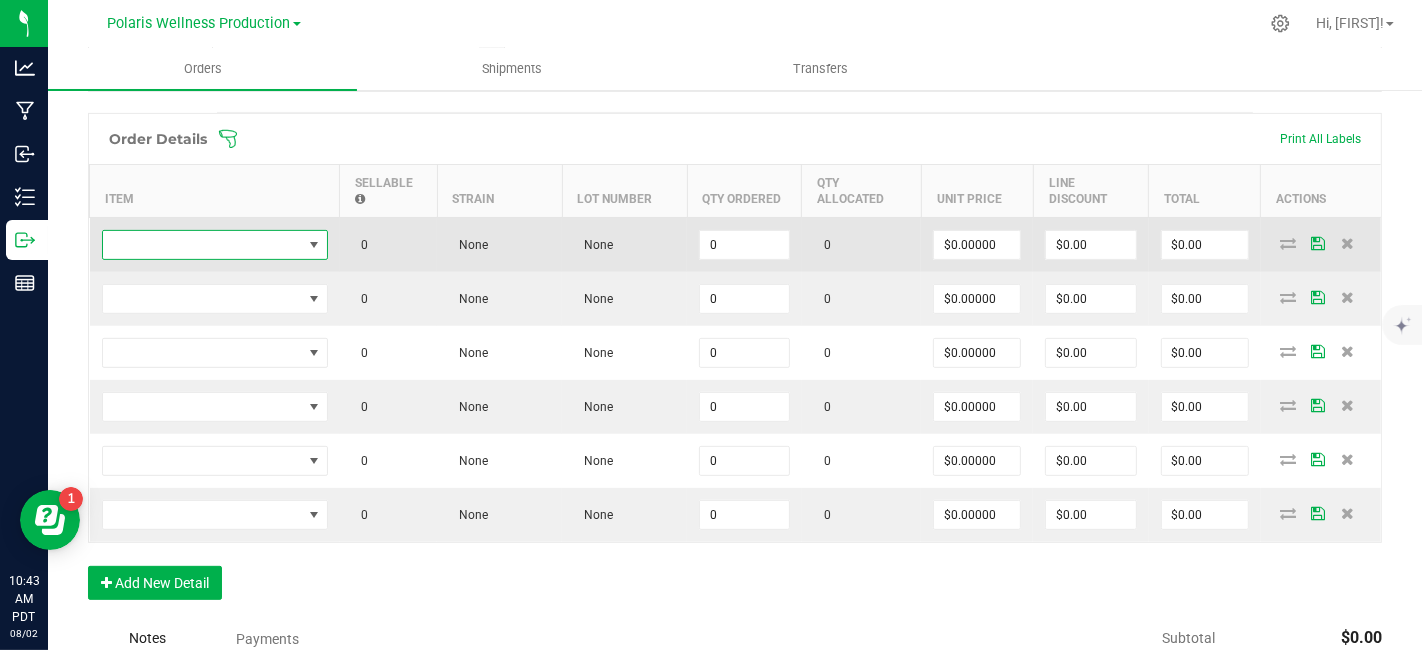 click at bounding box center (202, 245) 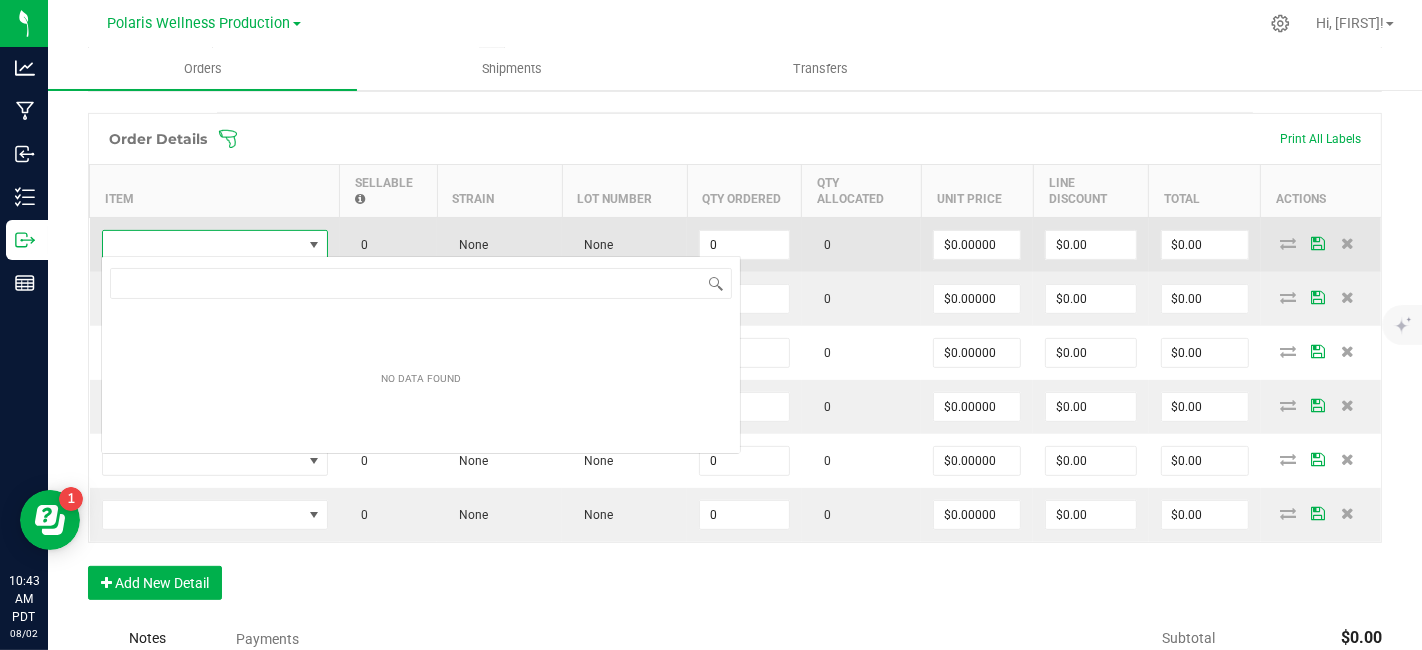 scroll, scrollTop: 99970, scrollLeft: 99774, axis: both 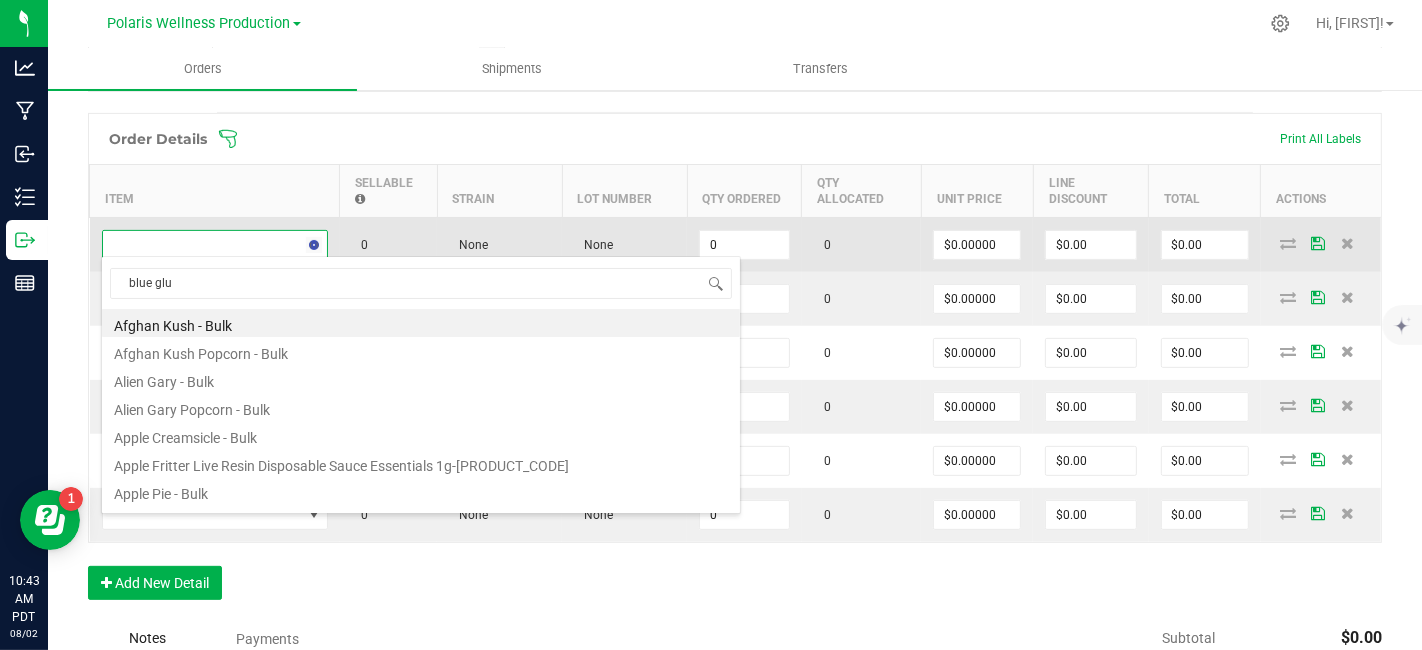 type on "blue glue" 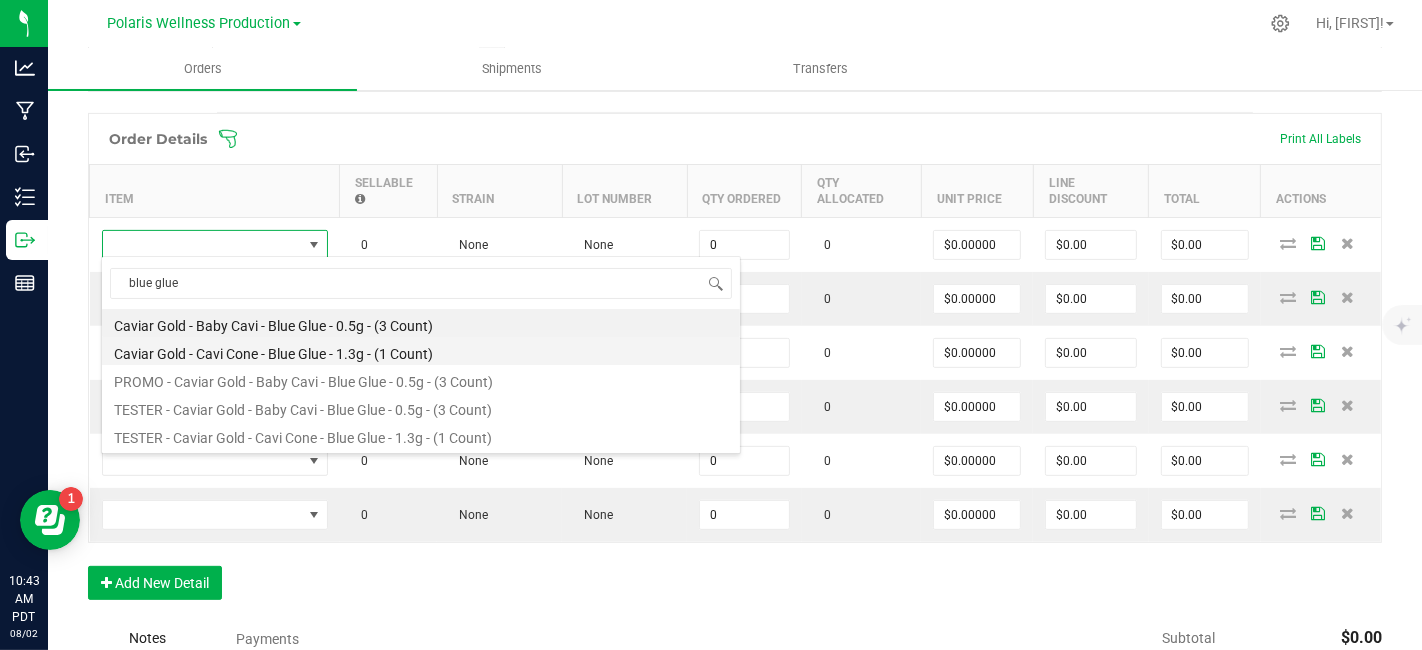 click on "Caviar Gold - Cavi Cone - Blue Glue - 1.3g - (1 Count)" at bounding box center [421, 351] 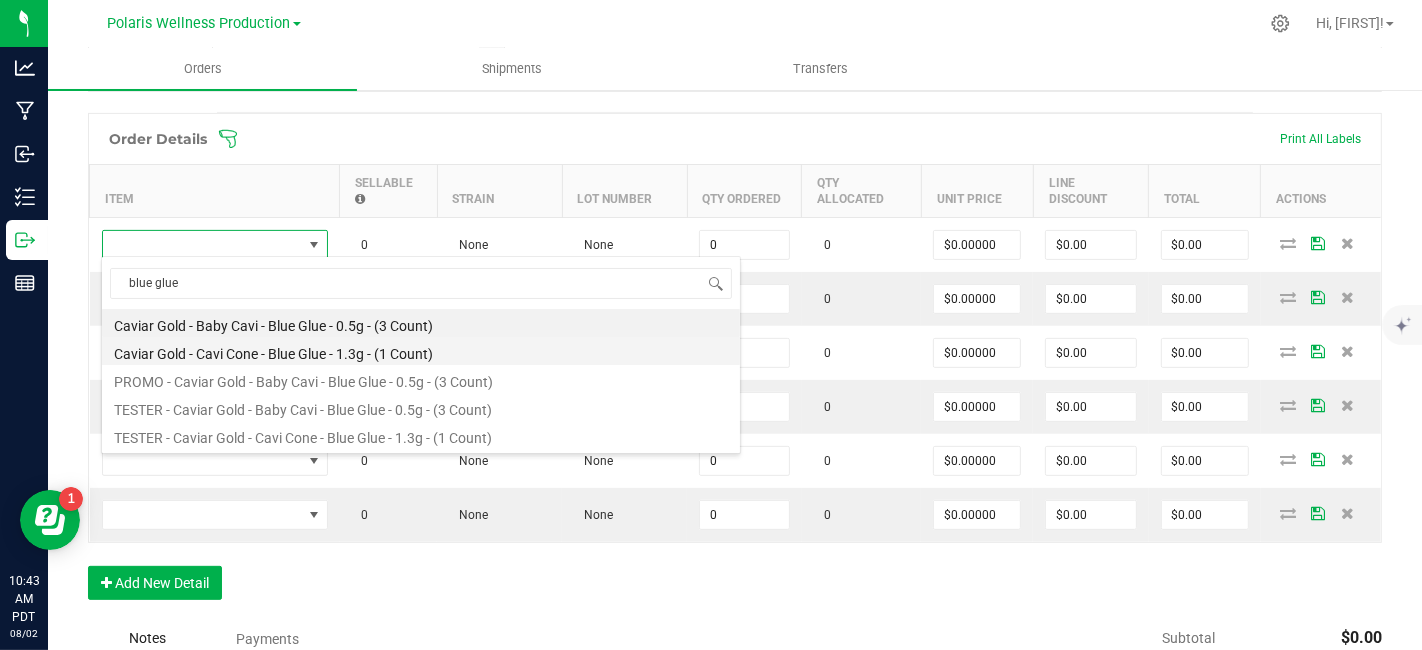 type on "0 ea" 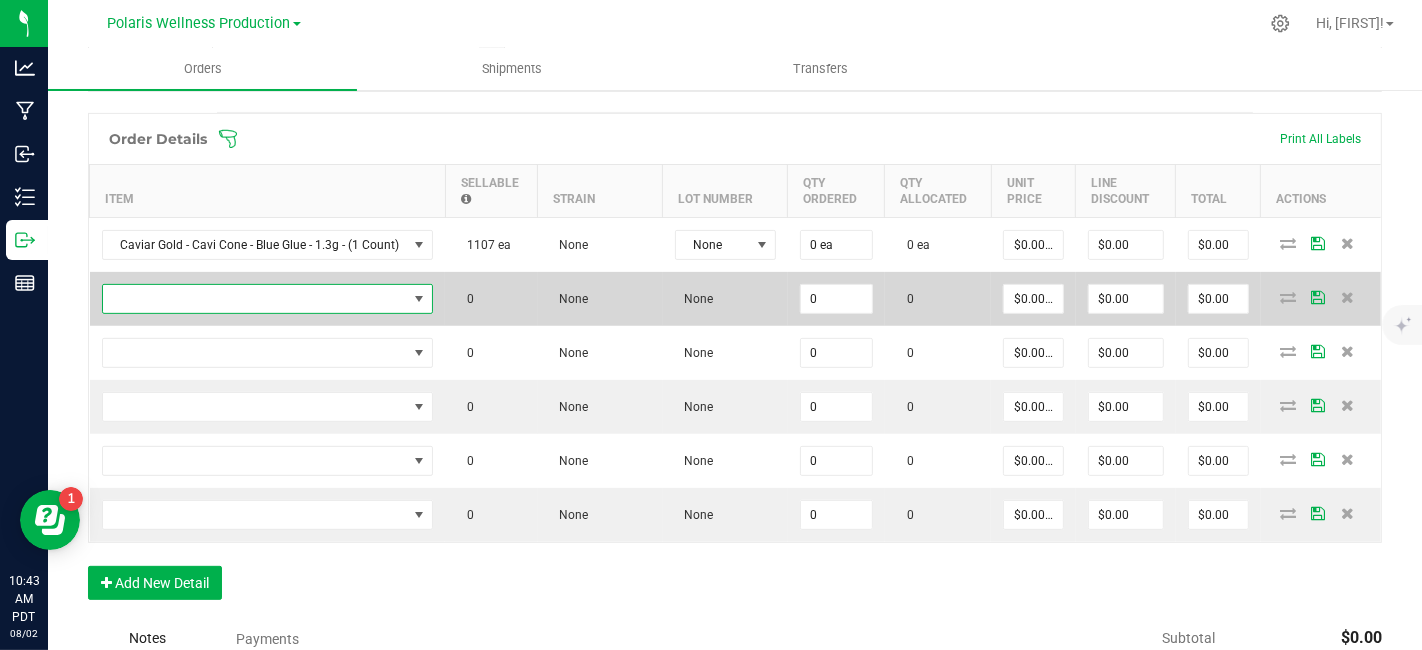 click at bounding box center [255, 299] 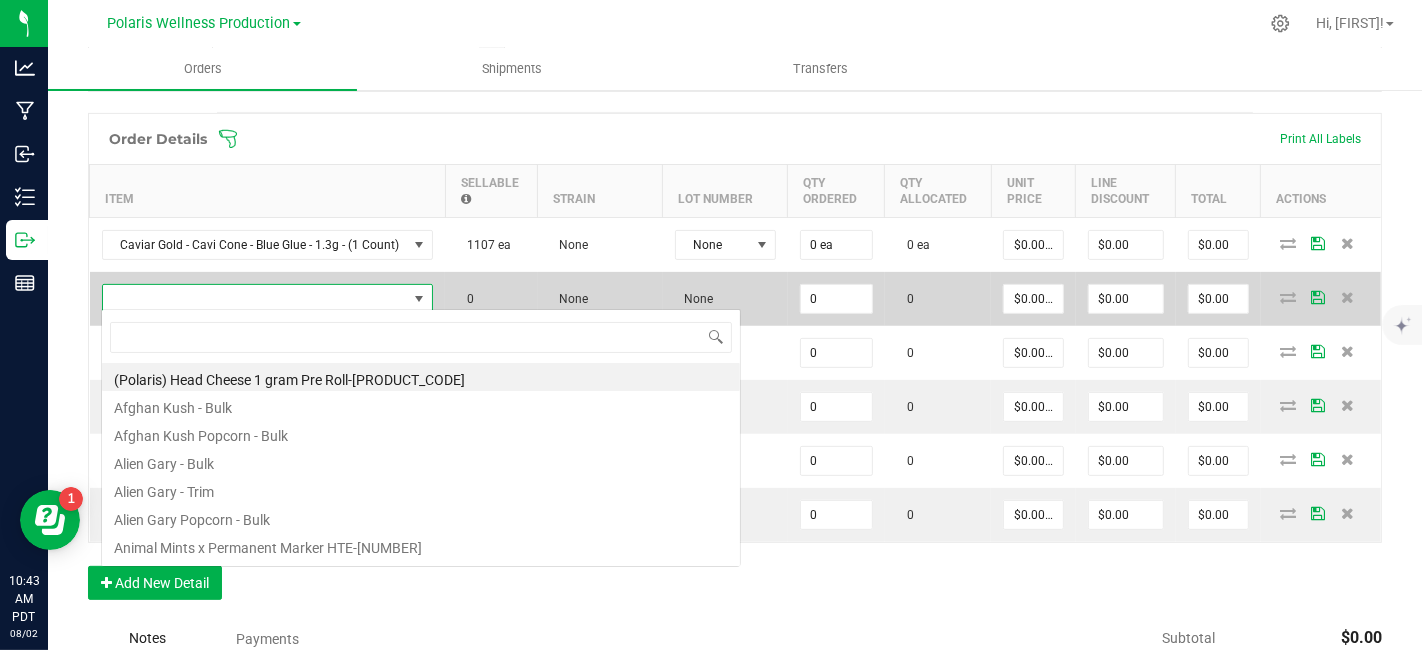 scroll, scrollTop: 99970, scrollLeft: 99672, axis: both 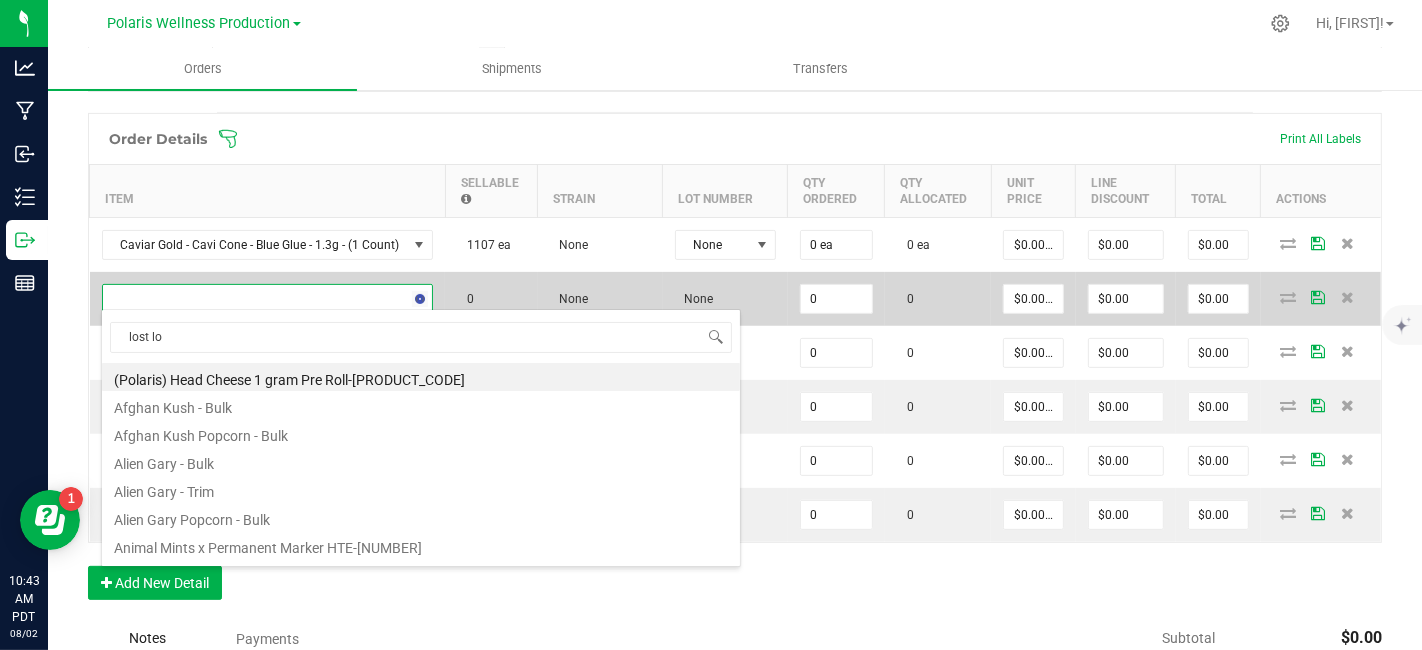 type on "lost lou" 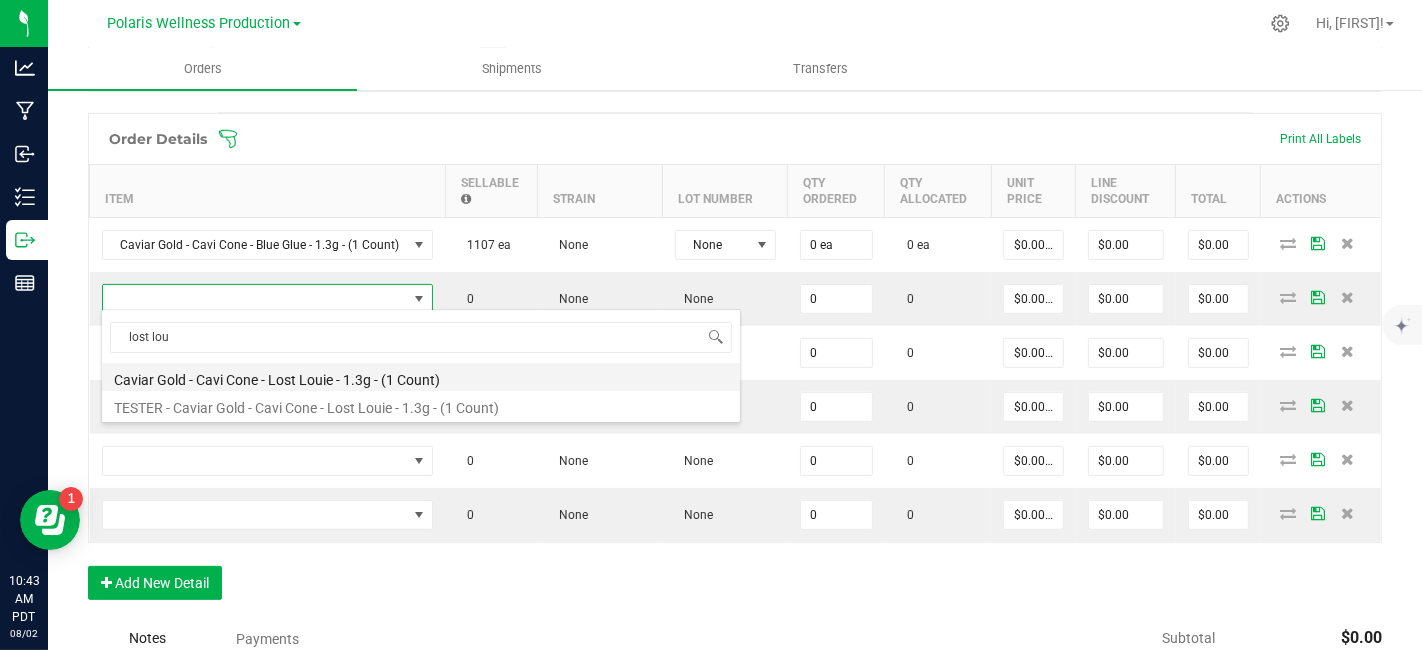 click on "Caviar Gold - Cavi Cone - Lost Louie - 1.3g - (1 Count)" at bounding box center [421, 377] 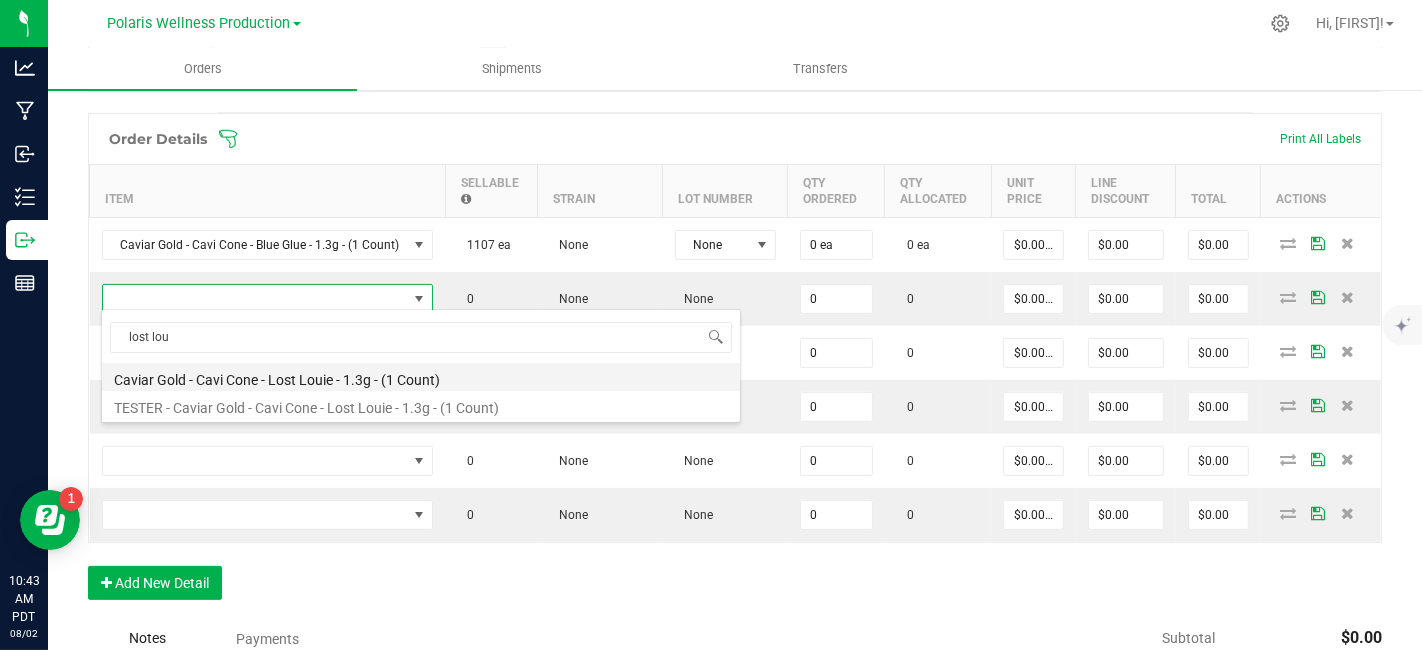 type on "0 ea" 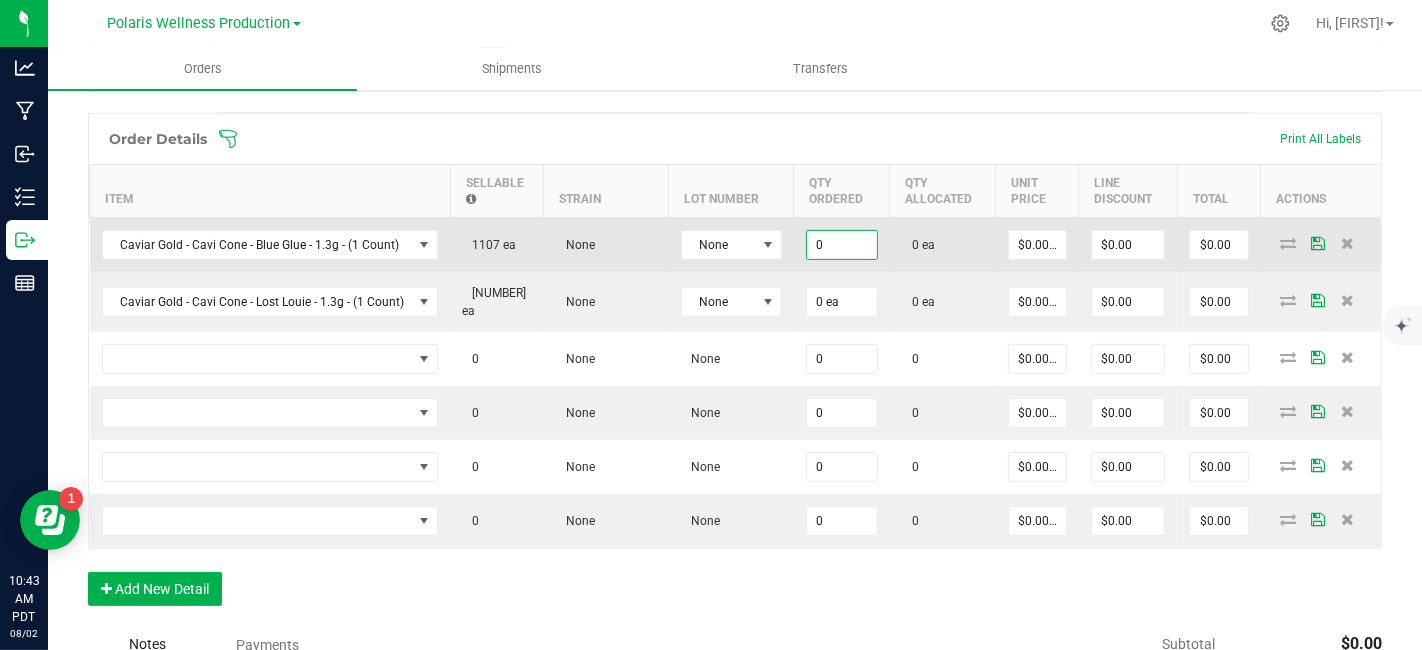 click on "0" at bounding box center (842, 245) 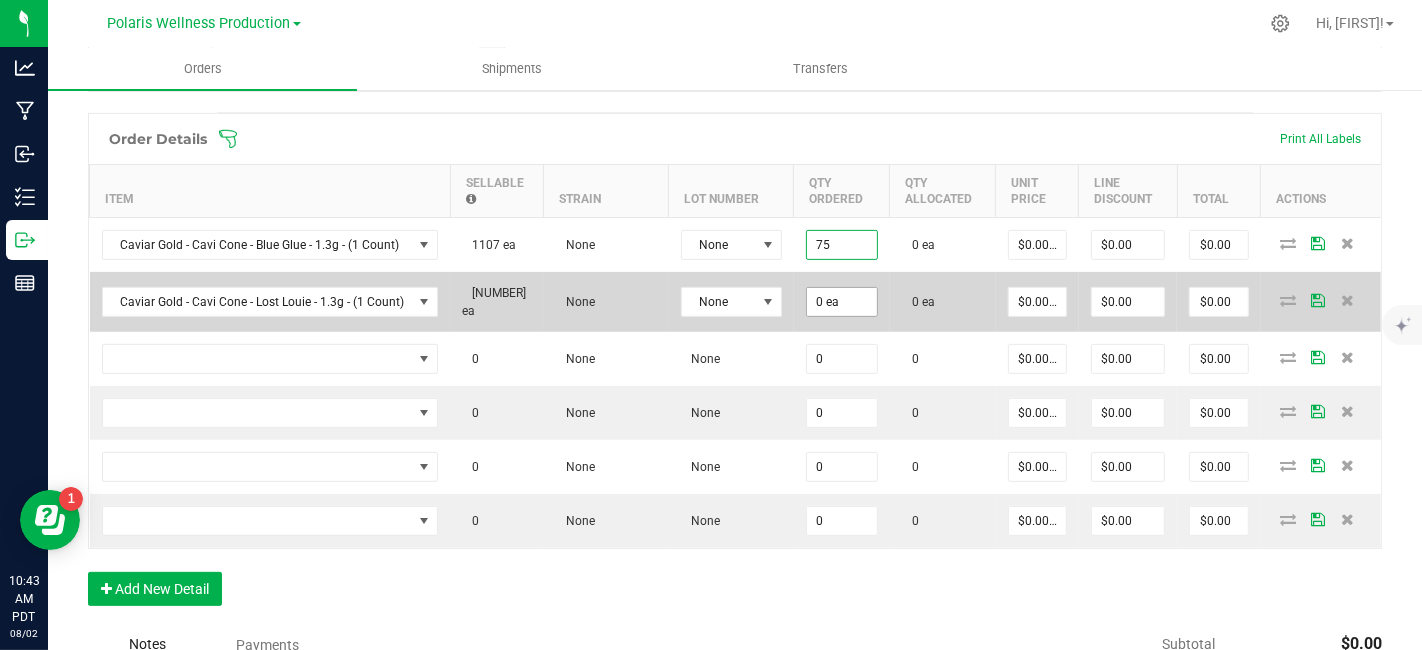 type on "75 ea" 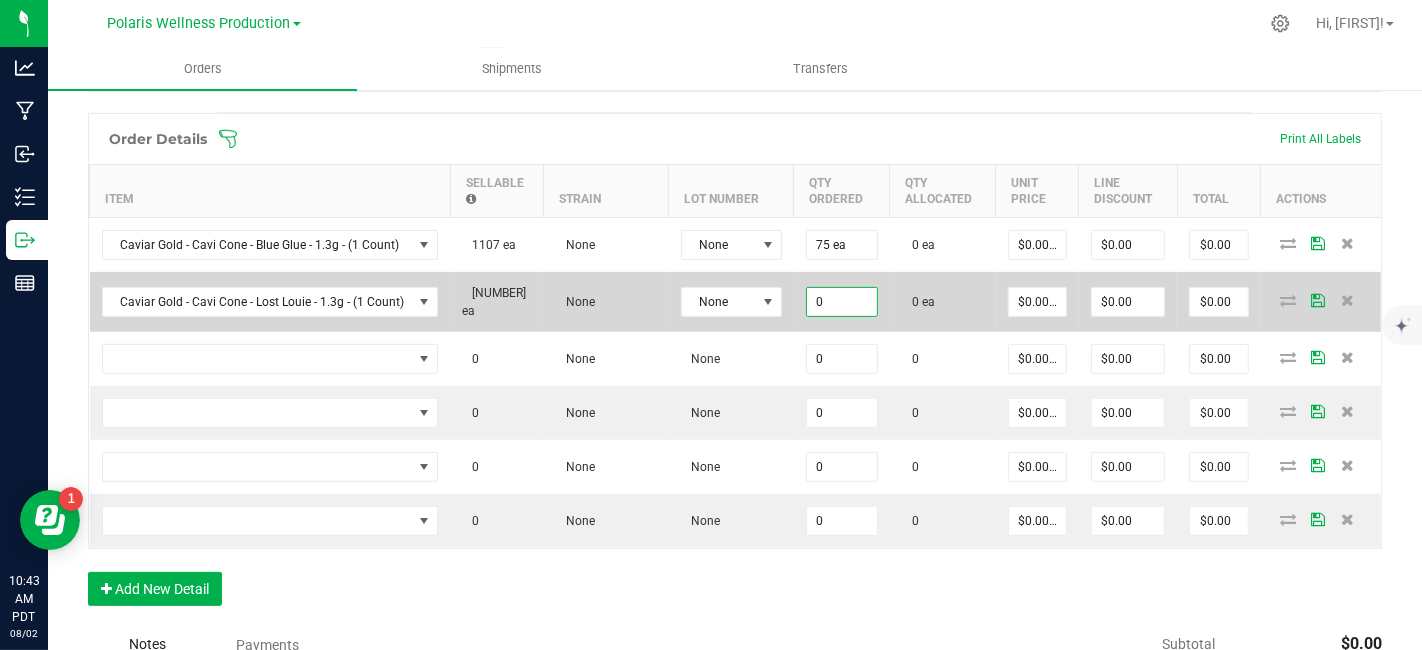 click on "0" at bounding box center [842, 302] 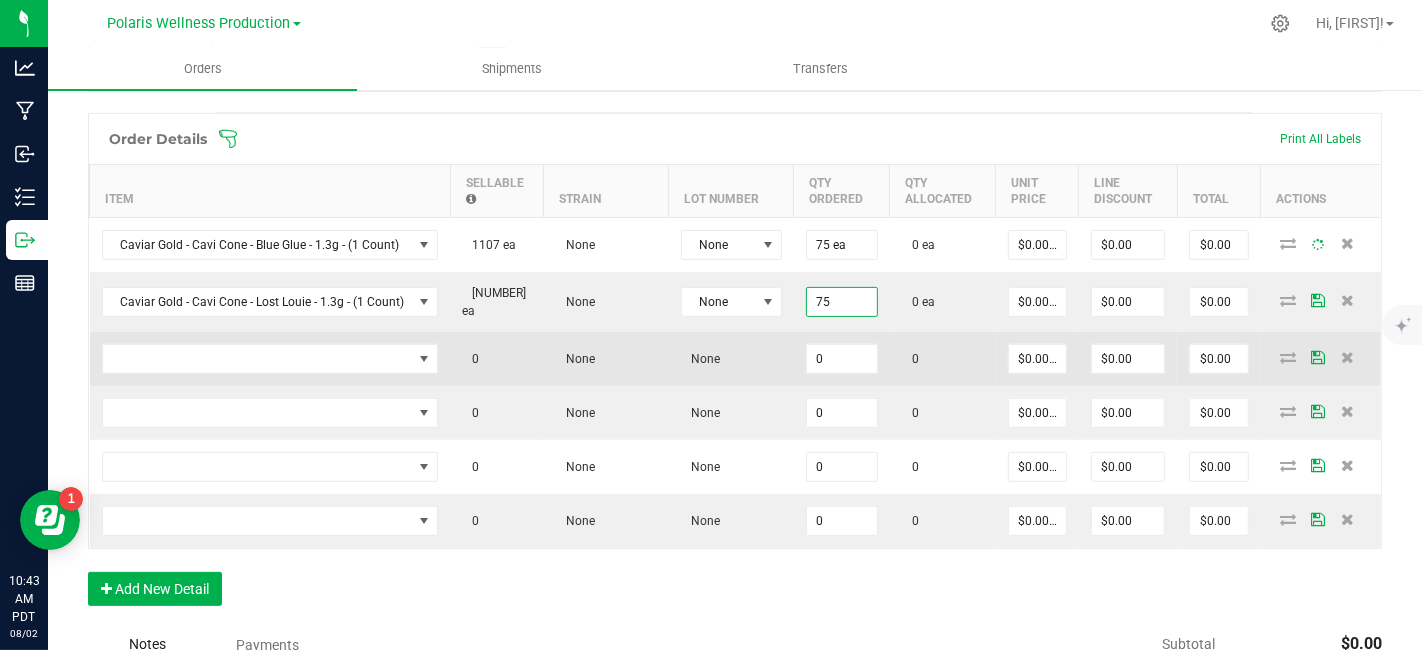 scroll, scrollTop: 535, scrollLeft: 0, axis: vertical 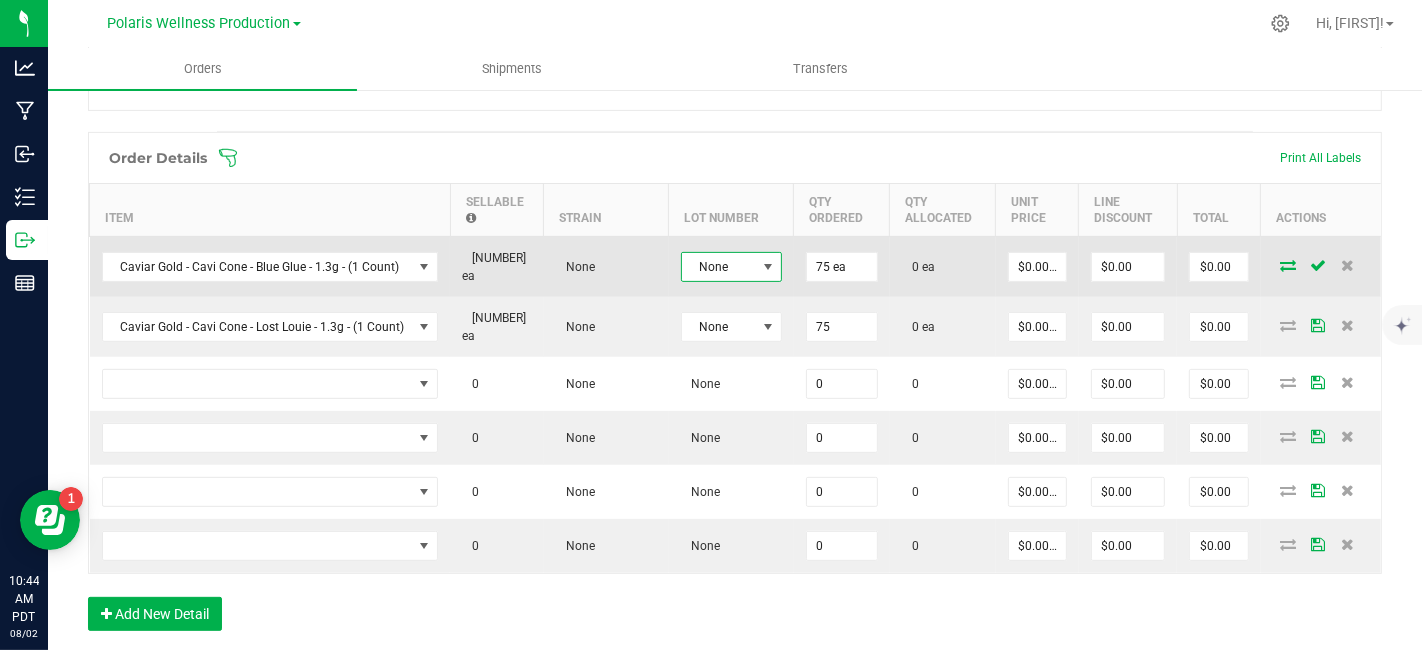 type on "75 ea" 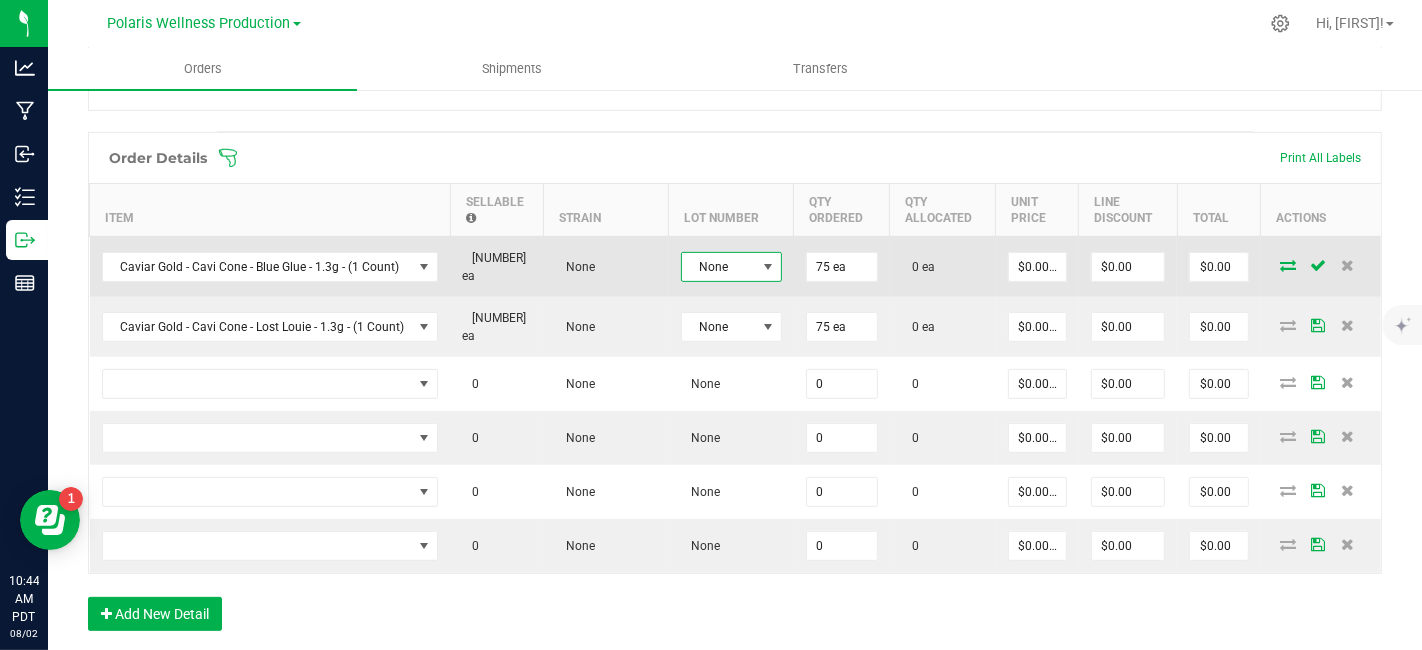 click at bounding box center (768, 267) 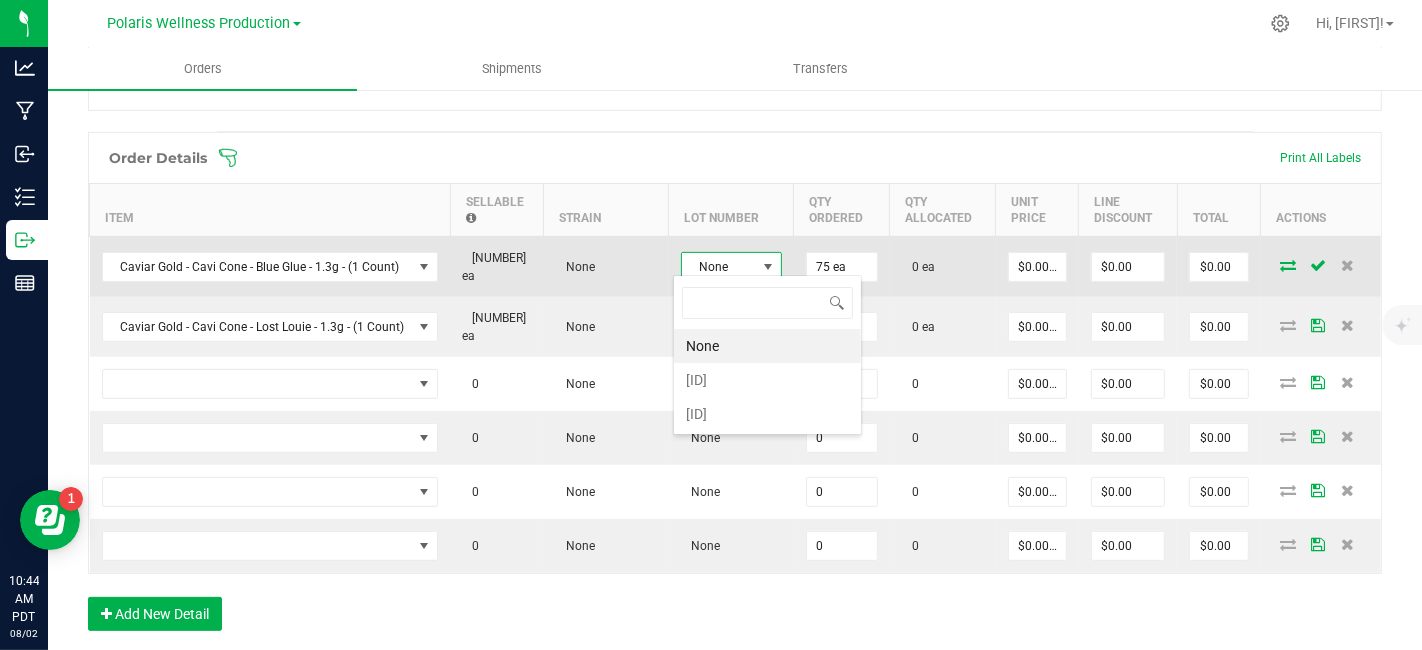 scroll, scrollTop: 99970, scrollLeft: 99899, axis: both 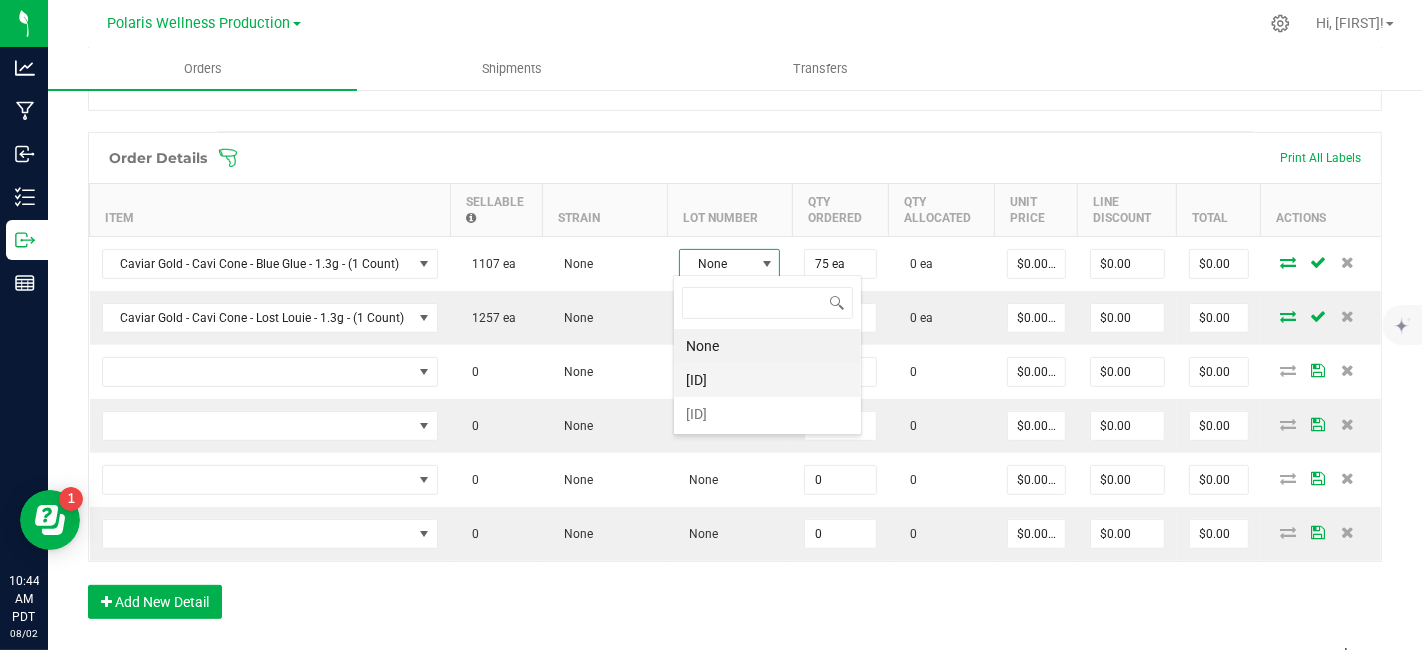 click on "[ID]" at bounding box center (767, 380) 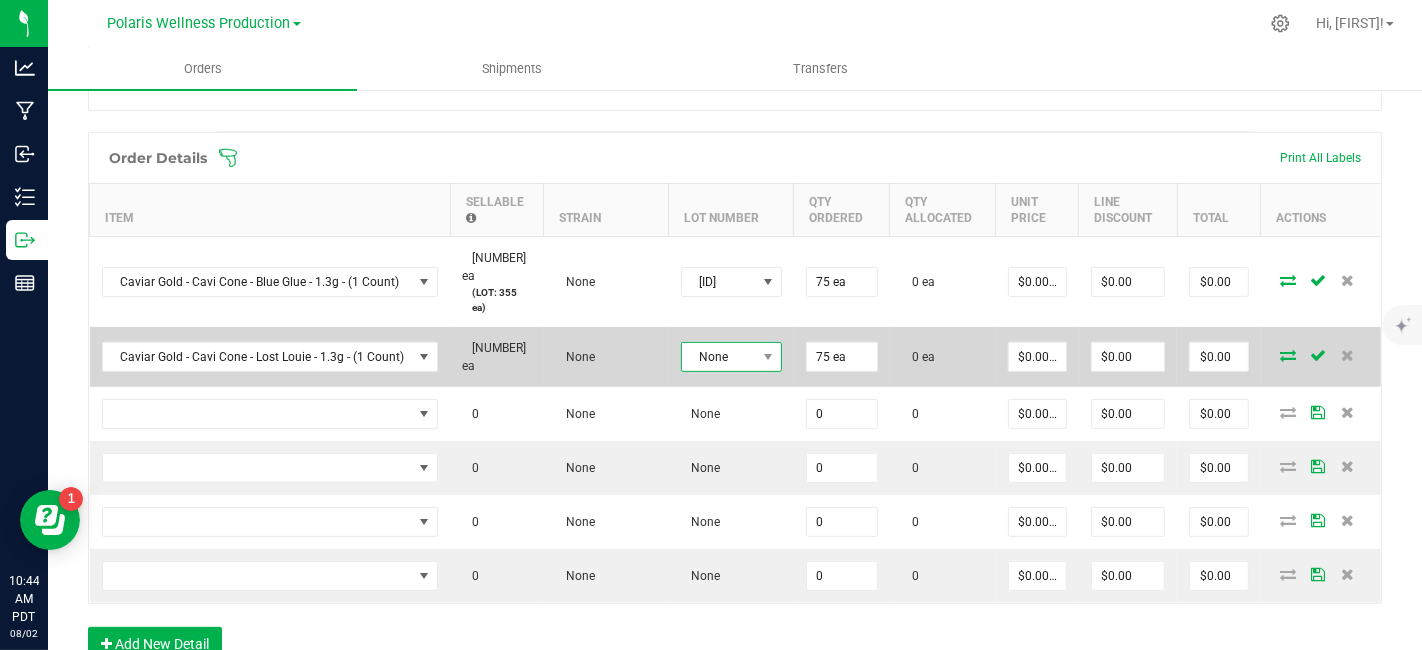 click on "None" at bounding box center (719, 357) 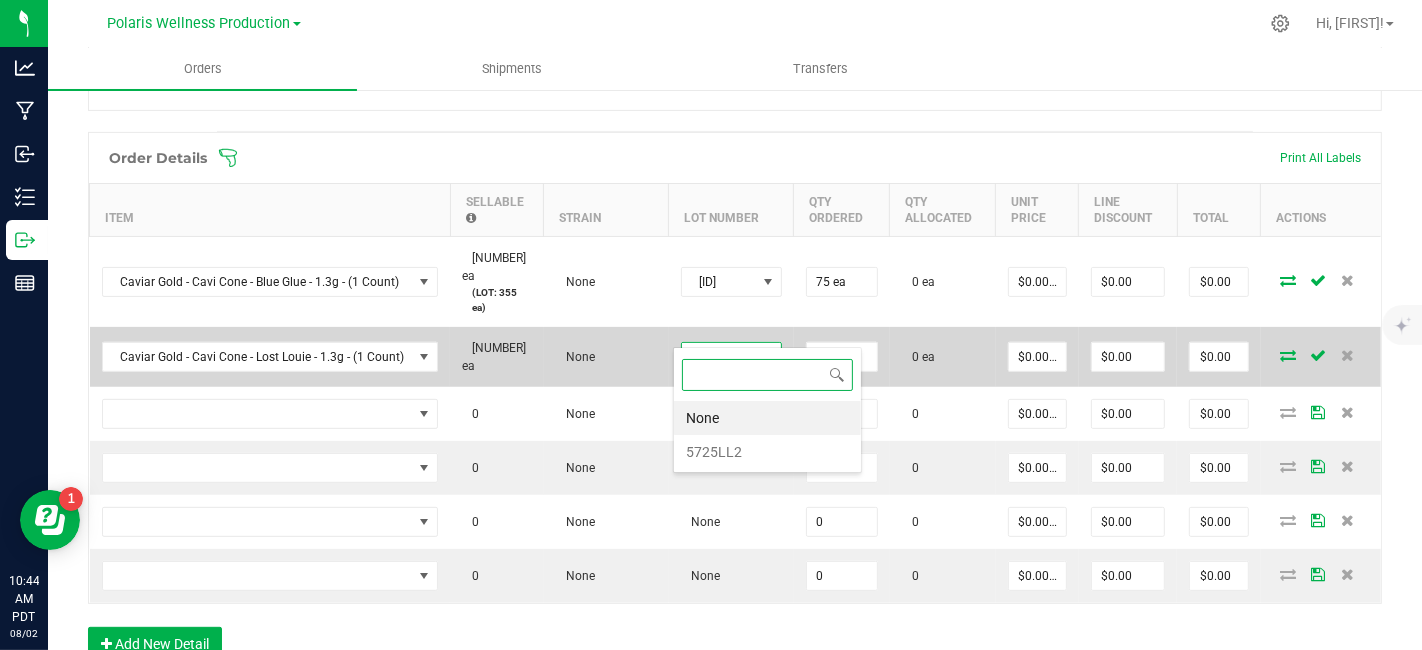 scroll, scrollTop: 99970, scrollLeft: 99891, axis: both 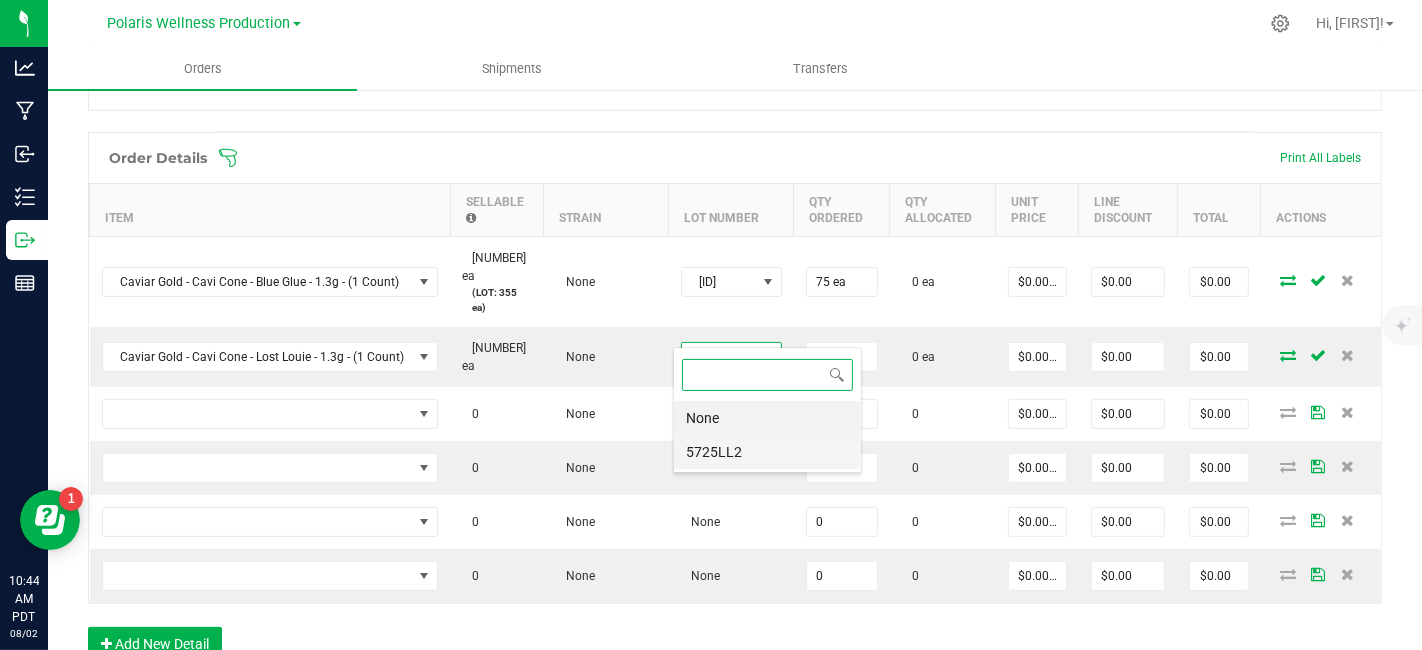 click on "5725LL2" at bounding box center (767, 452) 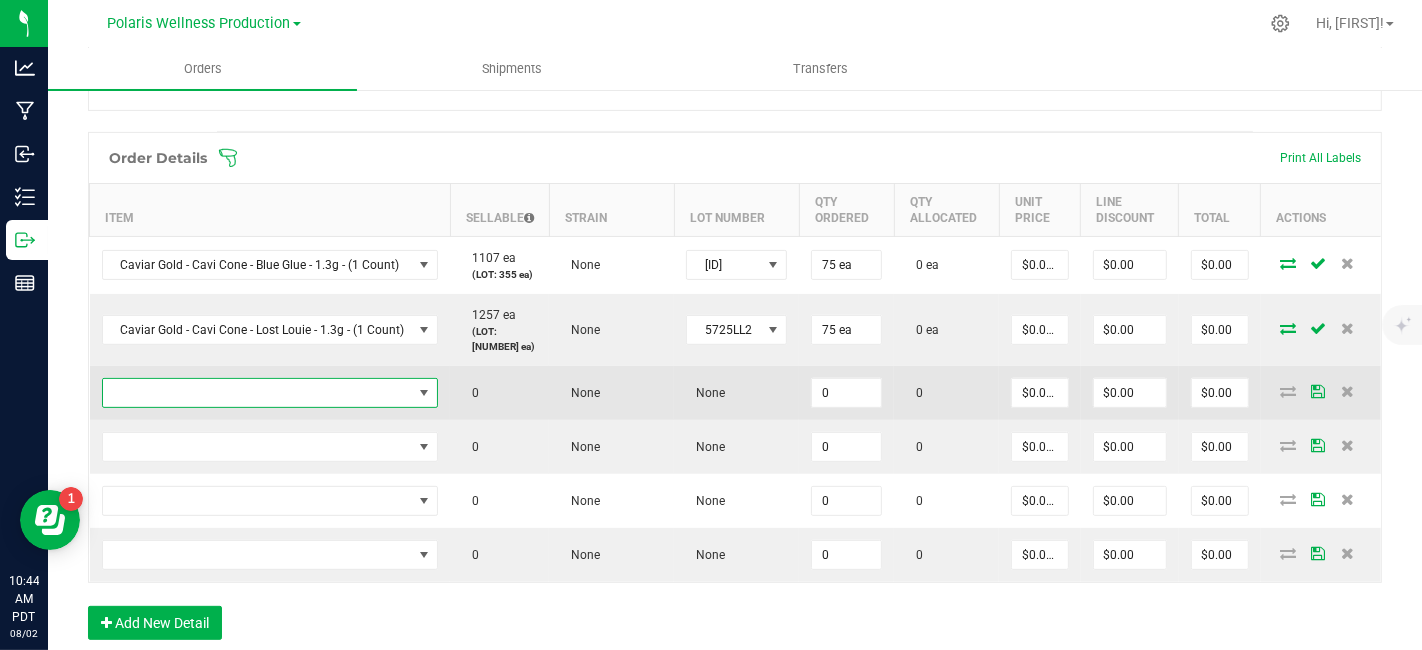 click at bounding box center (258, 393) 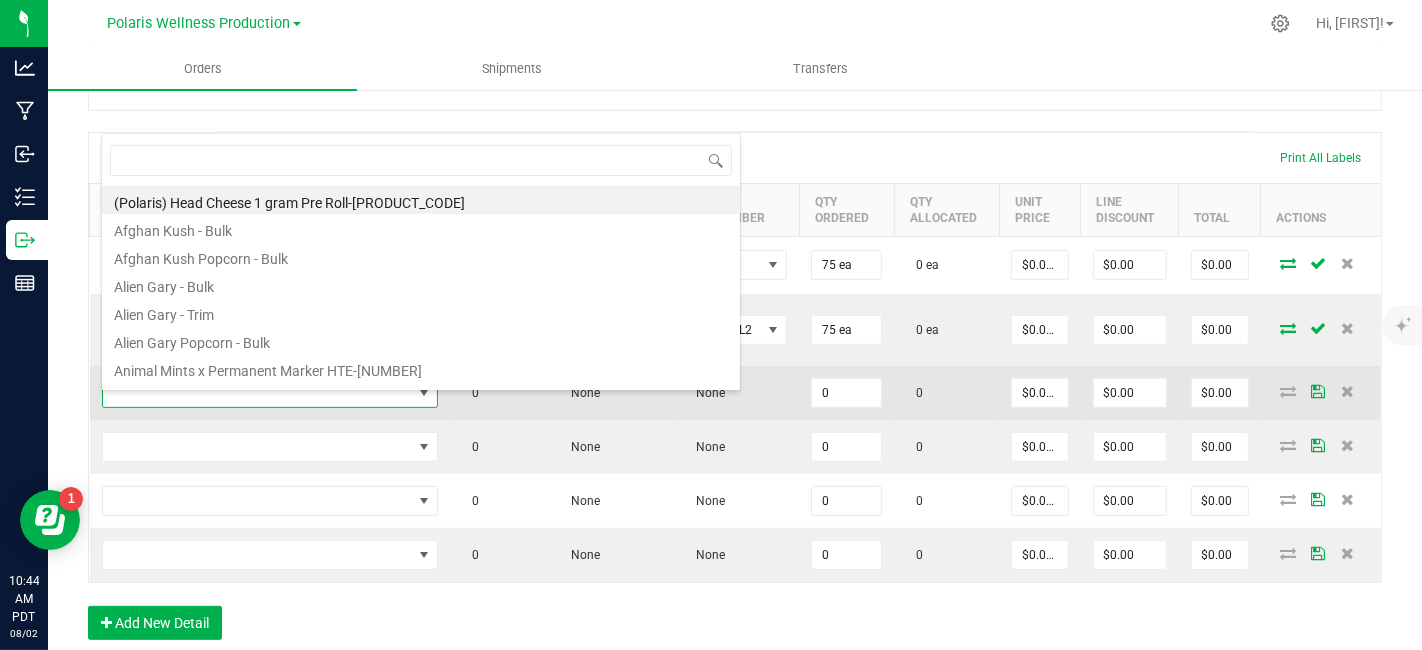 scroll, scrollTop: 99970, scrollLeft: 99667, axis: both 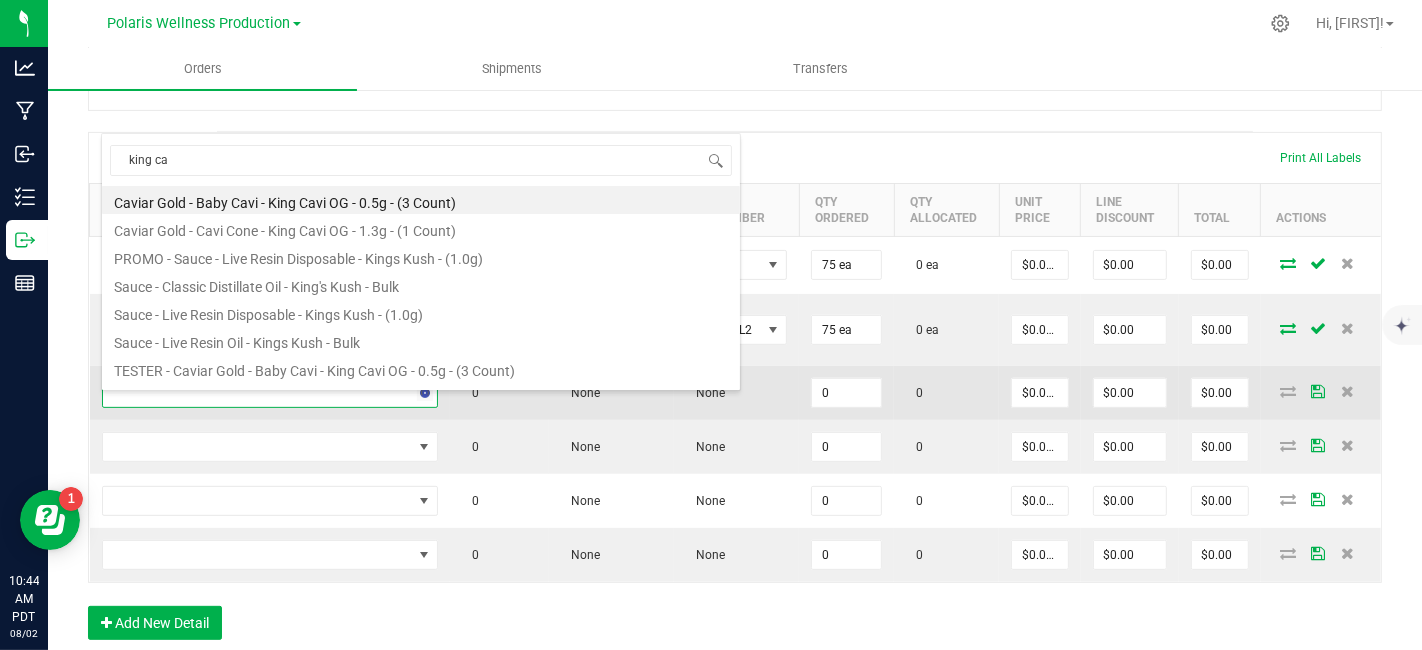 type on "king cav" 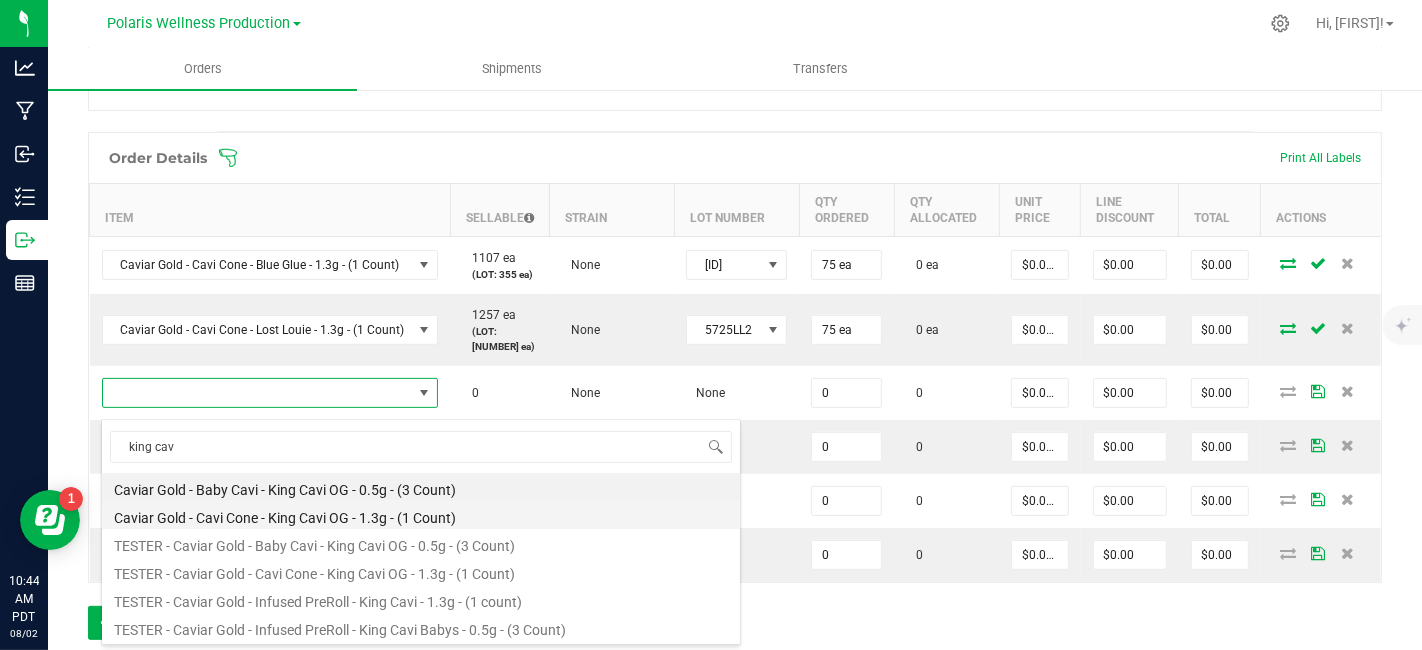 click on "Caviar Gold - Cavi Cone - King Cavi OG - 1.3g - (1 Count)" at bounding box center [421, 515] 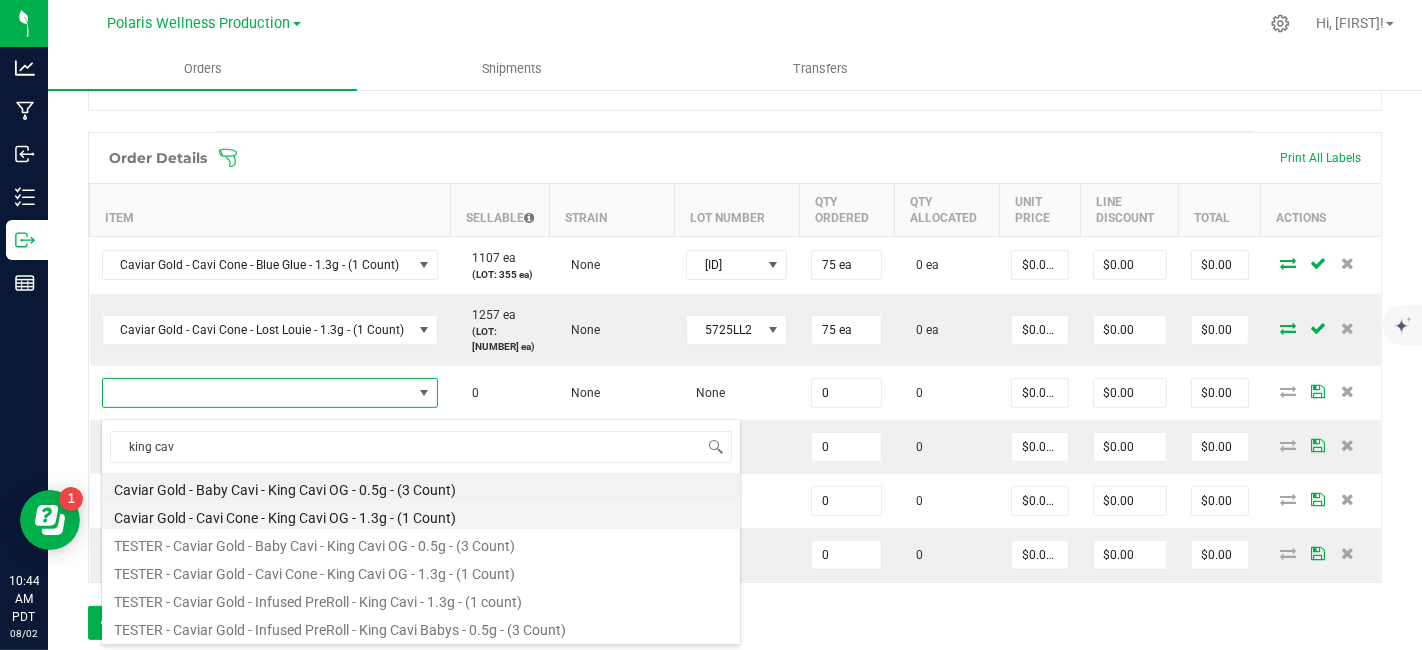 type on "0 ea" 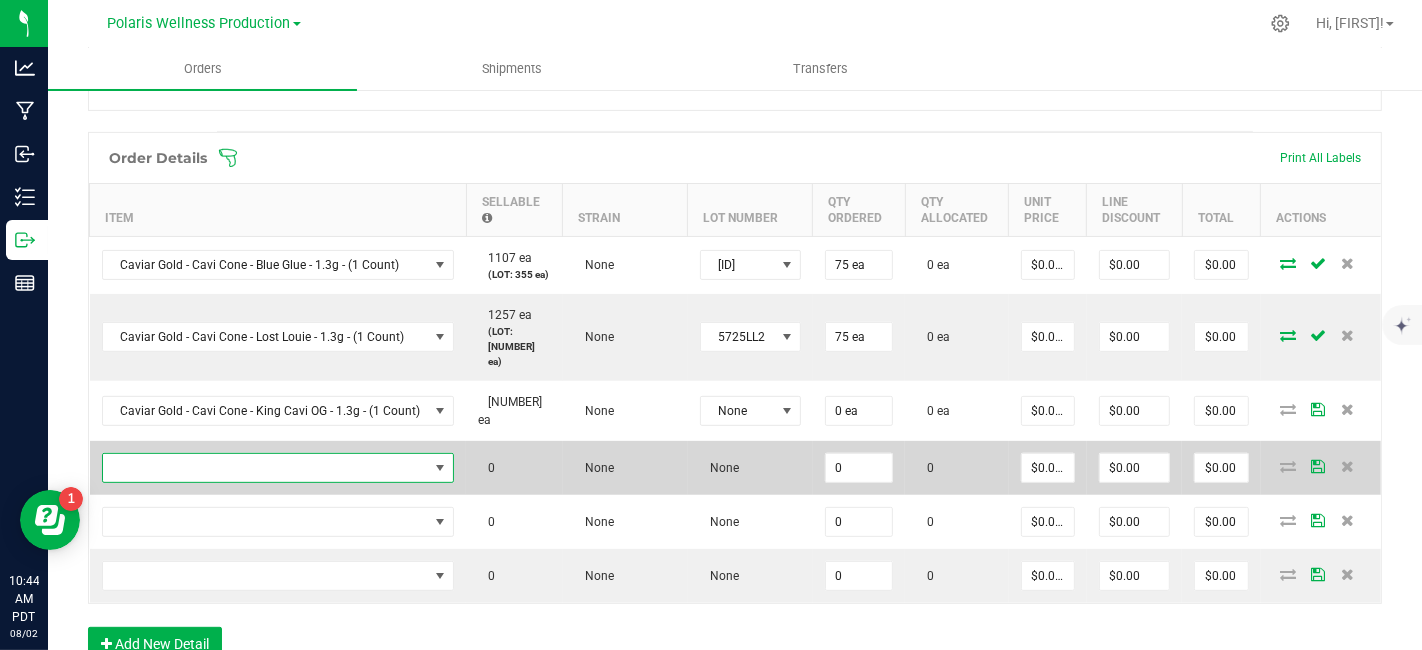 click at bounding box center [266, 468] 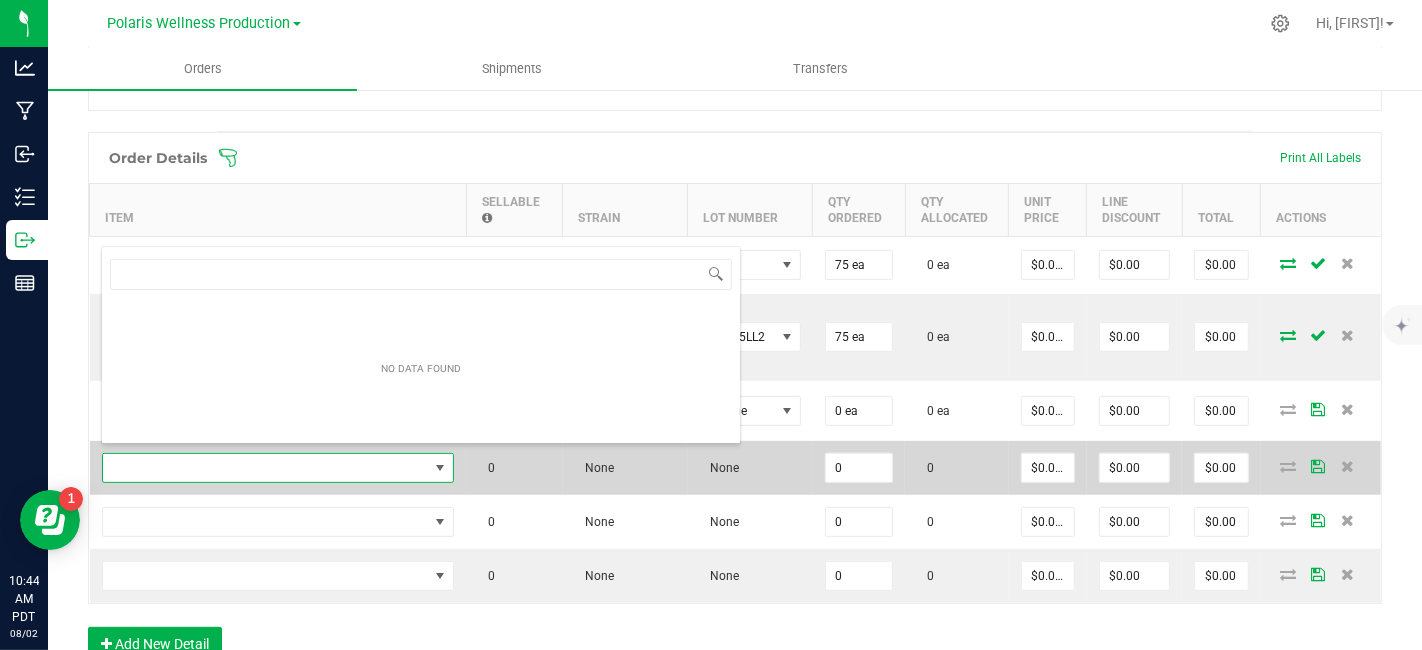 scroll, scrollTop: 99970, scrollLeft: 99654, axis: both 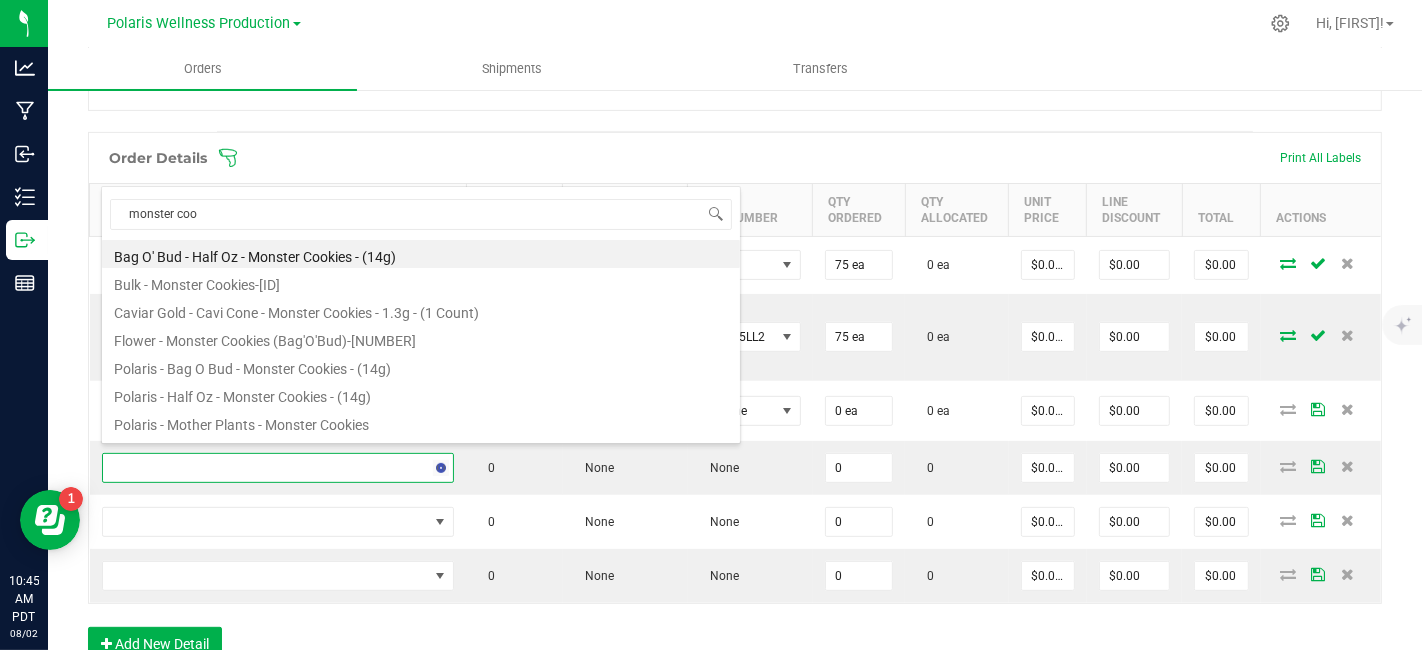 type on "monster cook" 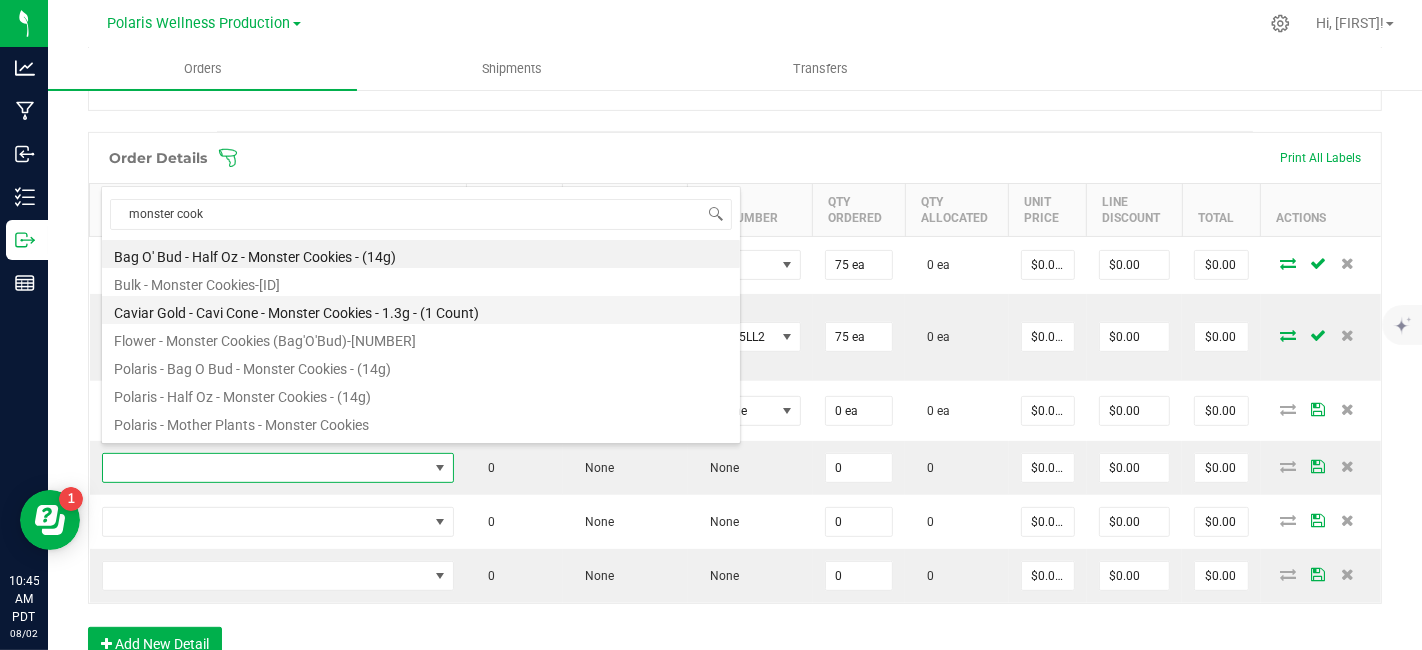 click on "Caviar Gold - Cavi Cone - Monster Cookies - 1.3g - (1 Count)" at bounding box center [421, 310] 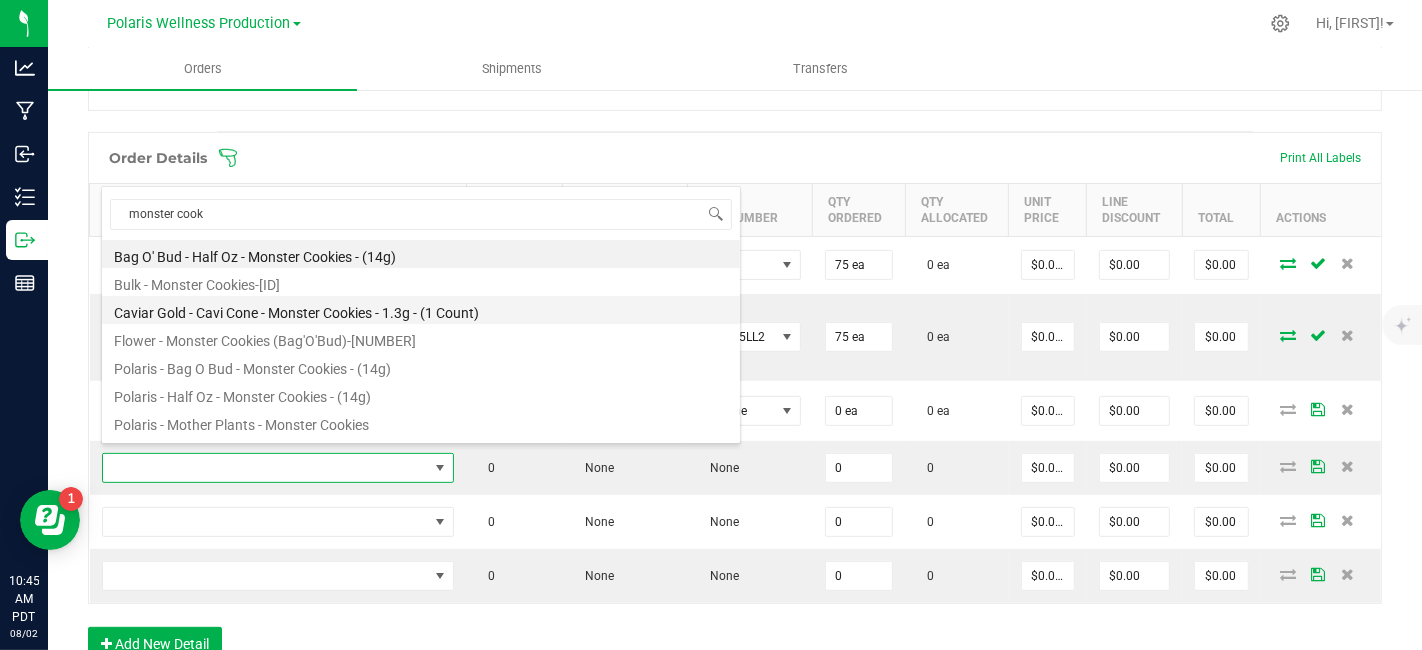 type on "0 ea" 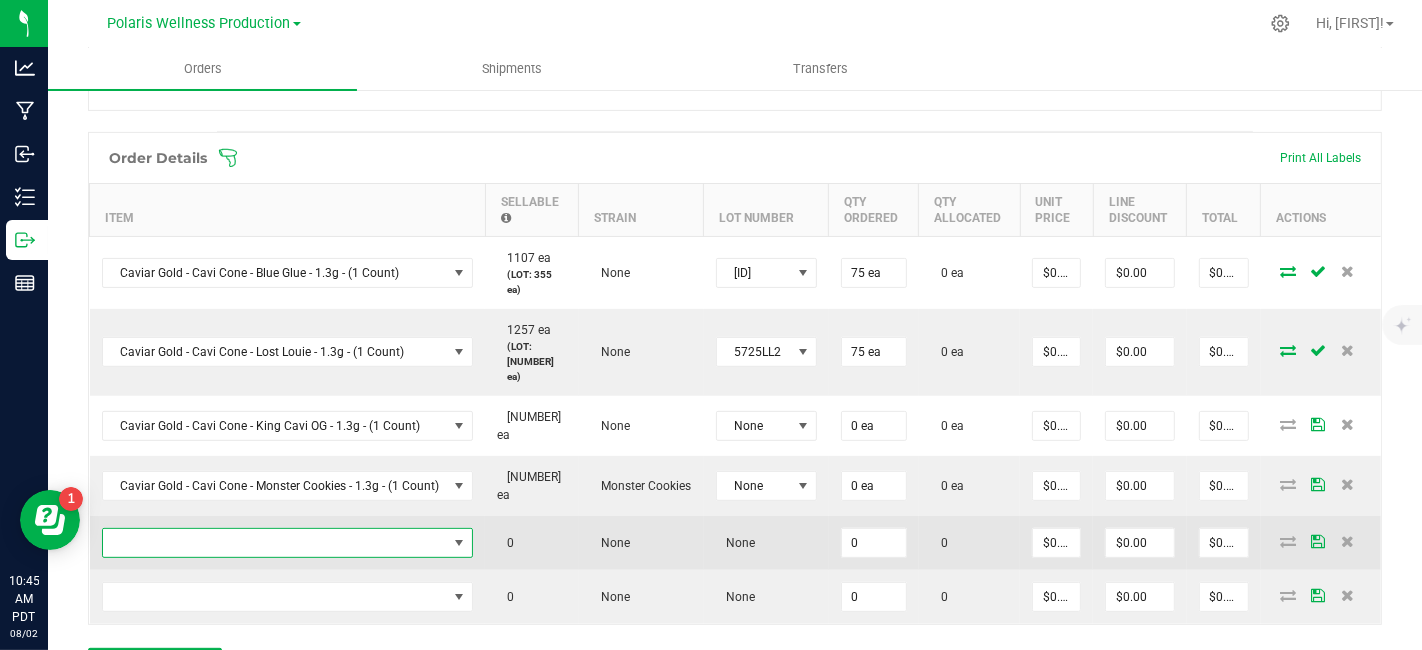 click at bounding box center [275, 543] 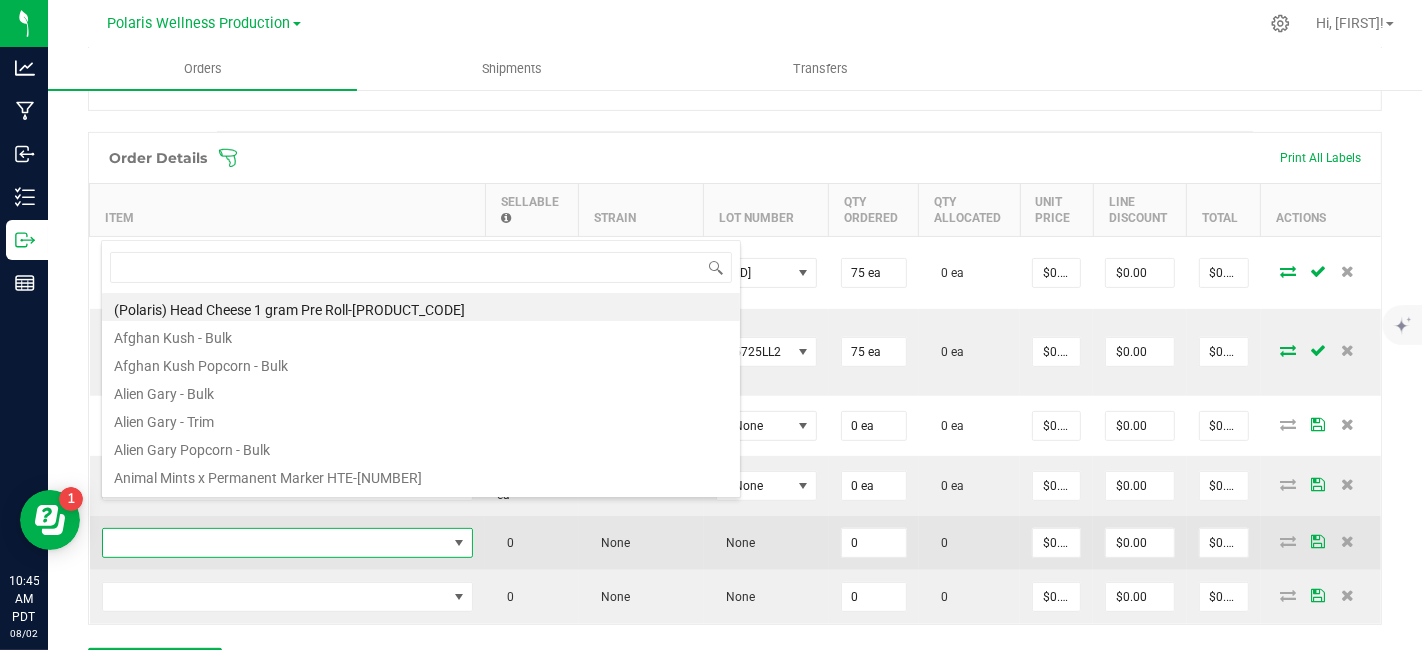scroll, scrollTop: 0, scrollLeft: 0, axis: both 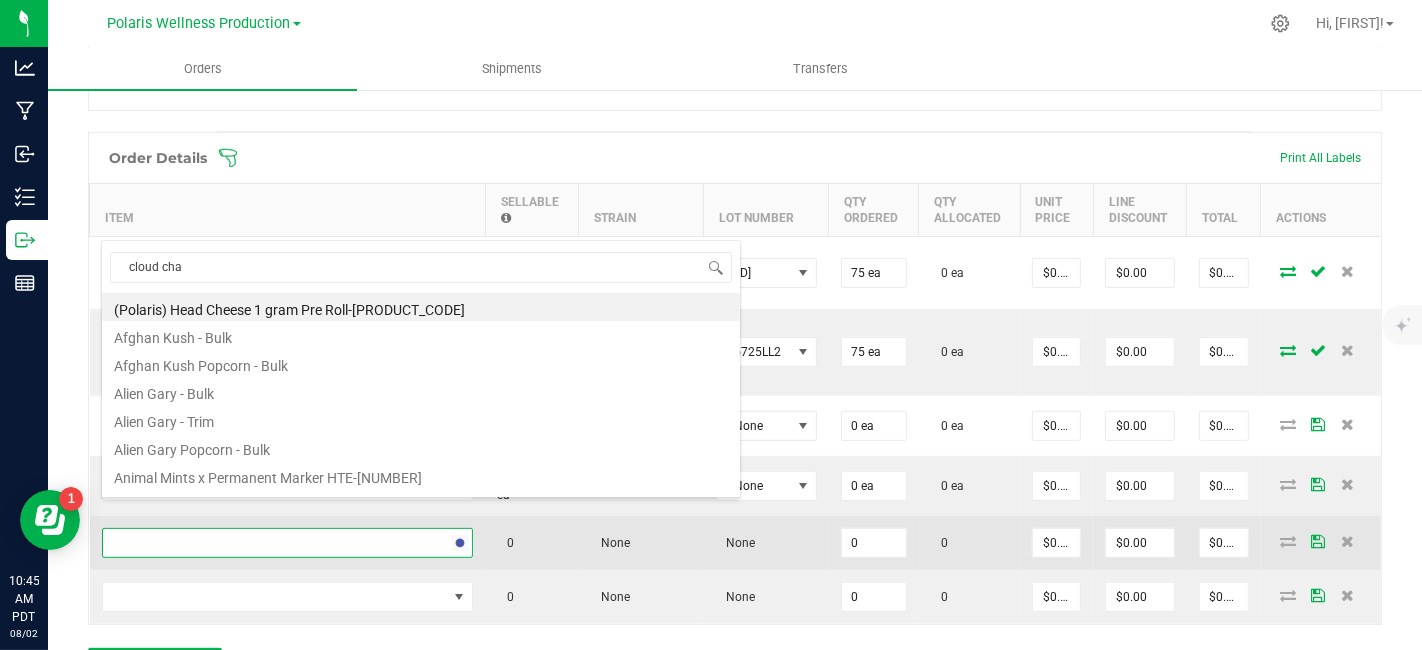type on "cloud chas" 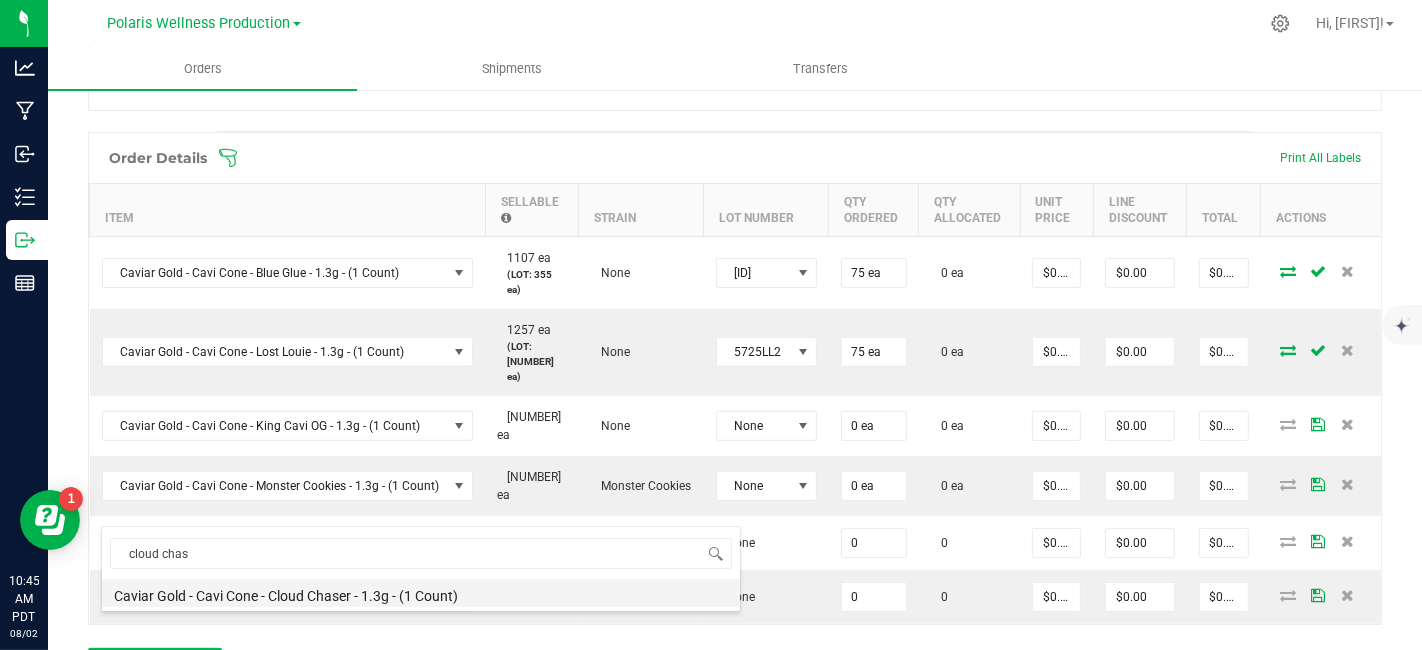 click on "Caviar Gold - Cavi Cone - Cloud Chaser - 1.3g - (1 Count)" at bounding box center (421, 593) 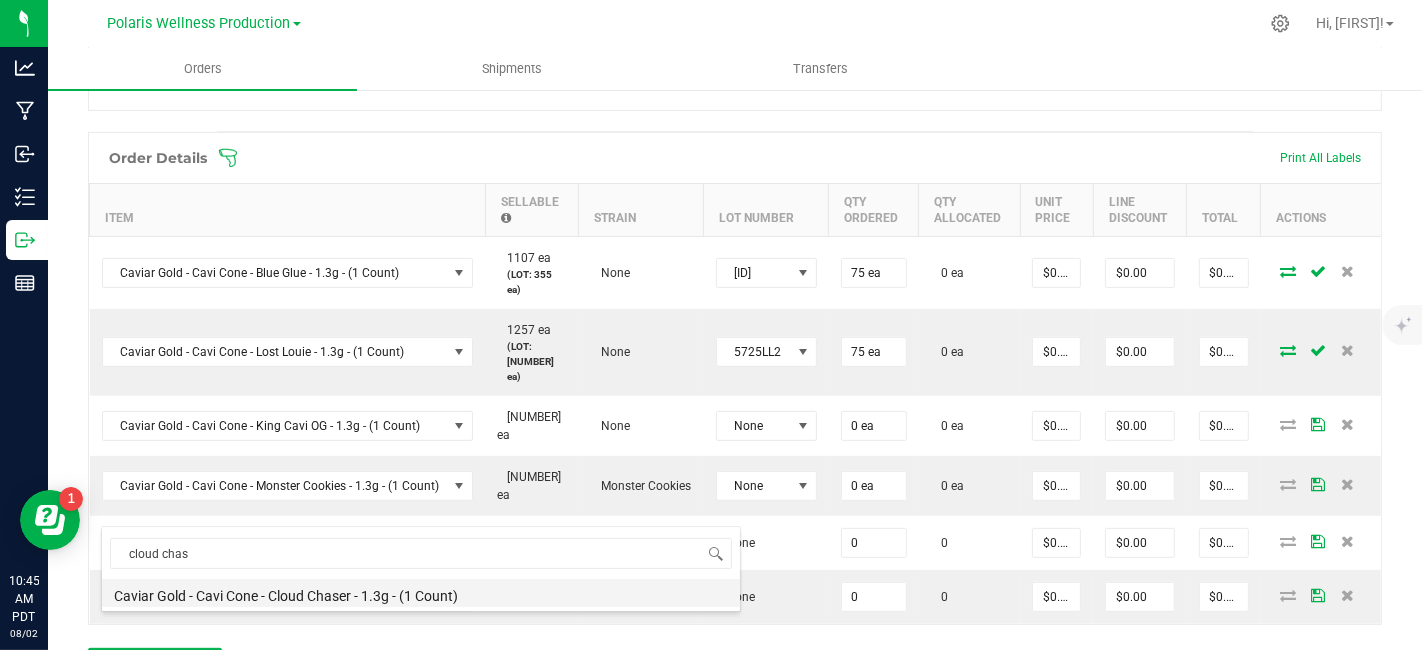 type on "0 ea" 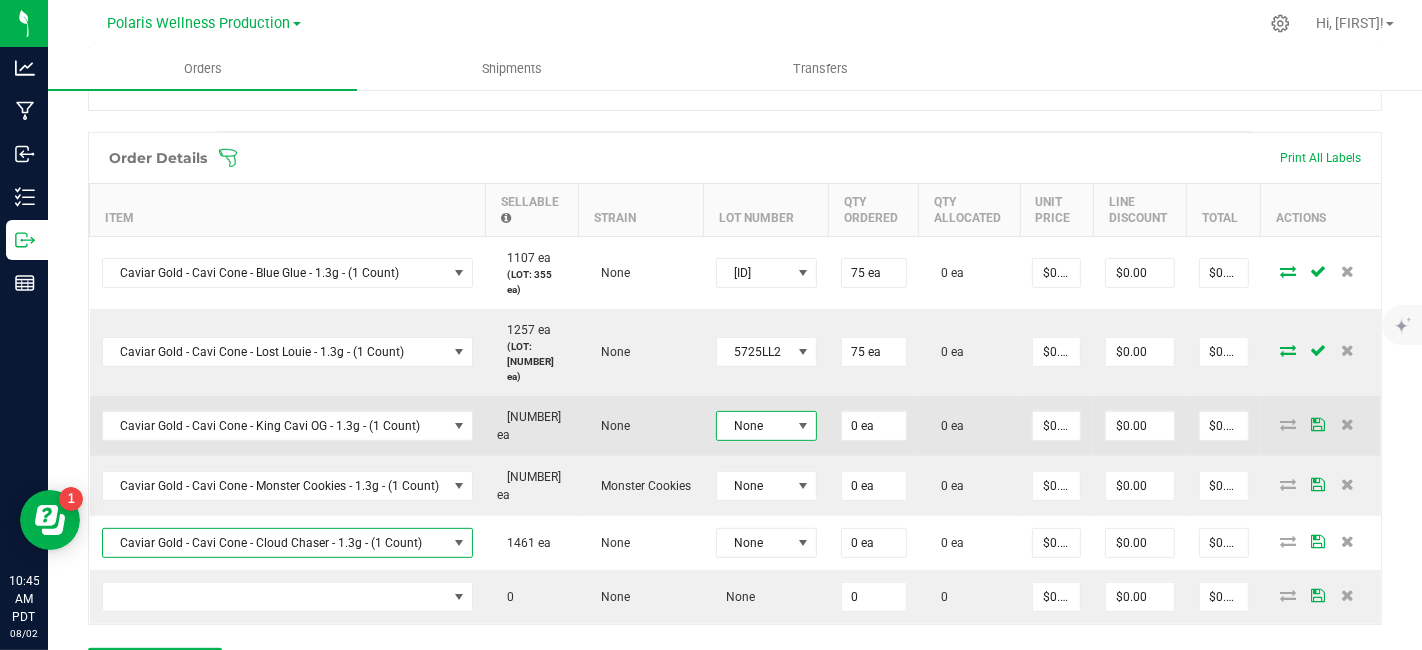 click at bounding box center (803, 426) 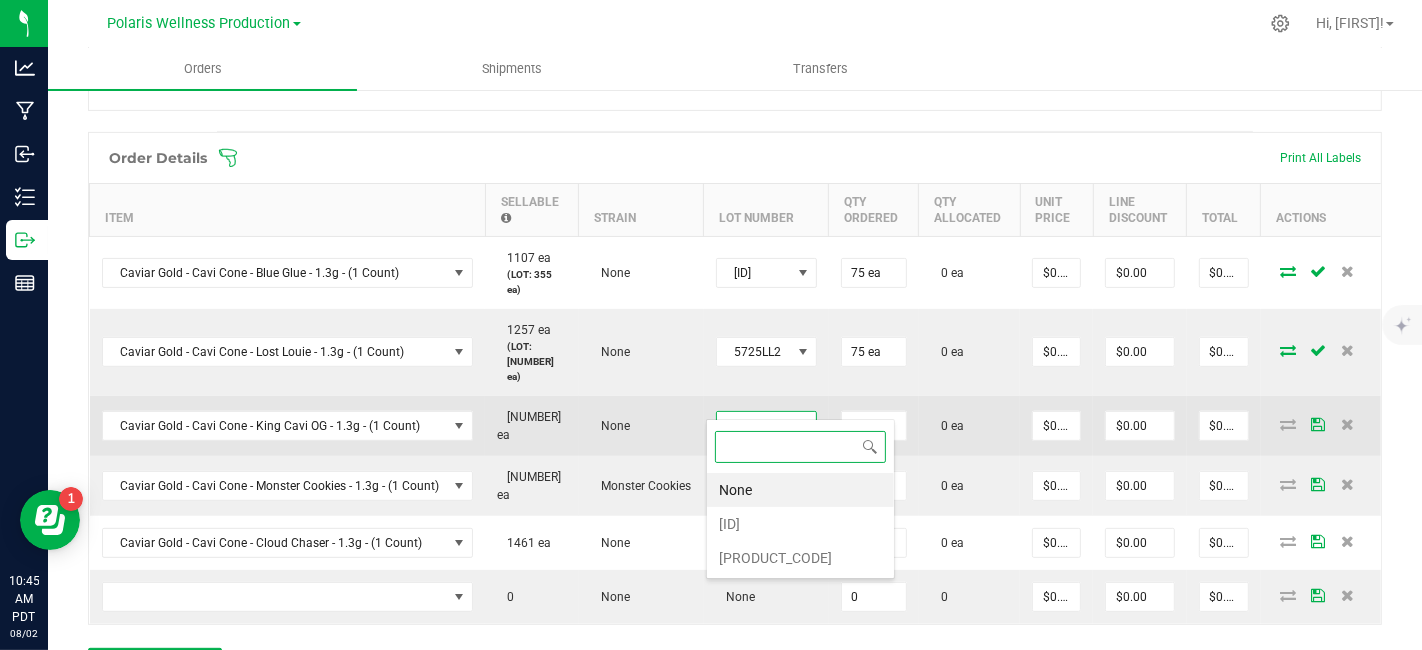 scroll, scrollTop: 99970, scrollLeft: 99891, axis: both 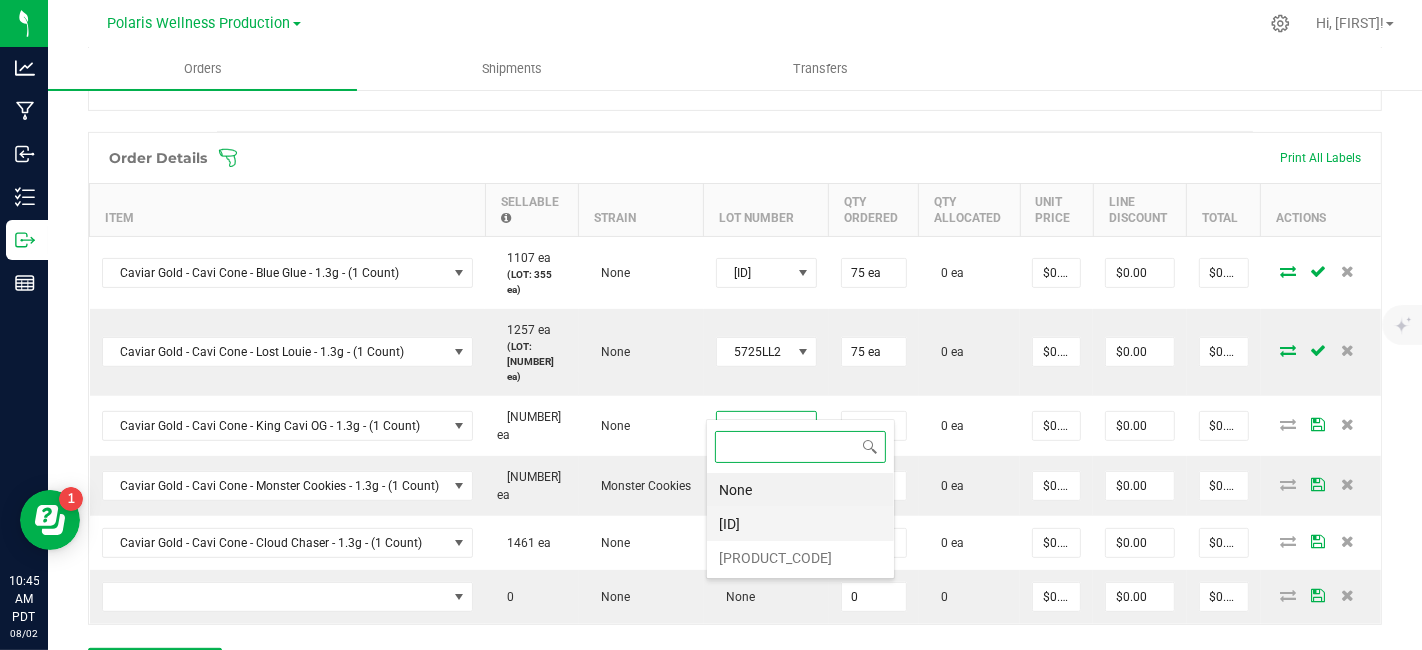 click on "[ID]" at bounding box center [800, 524] 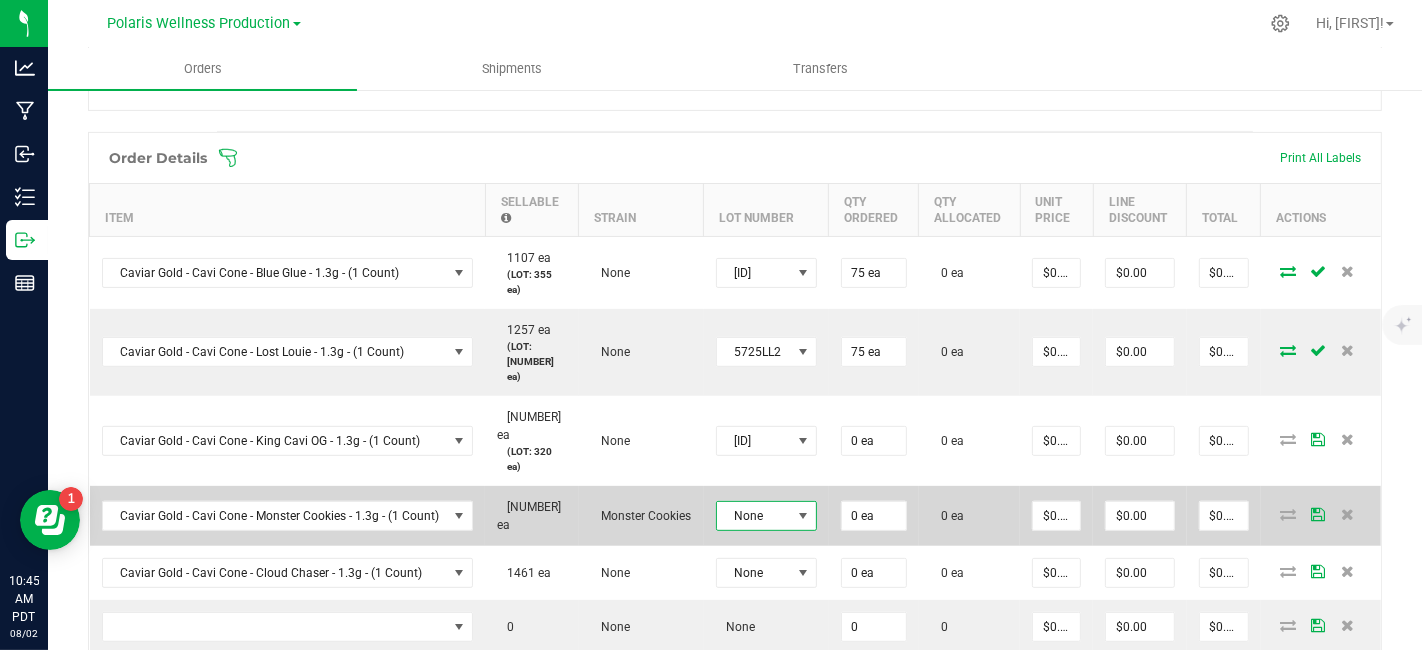 click at bounding box center (803, 516) 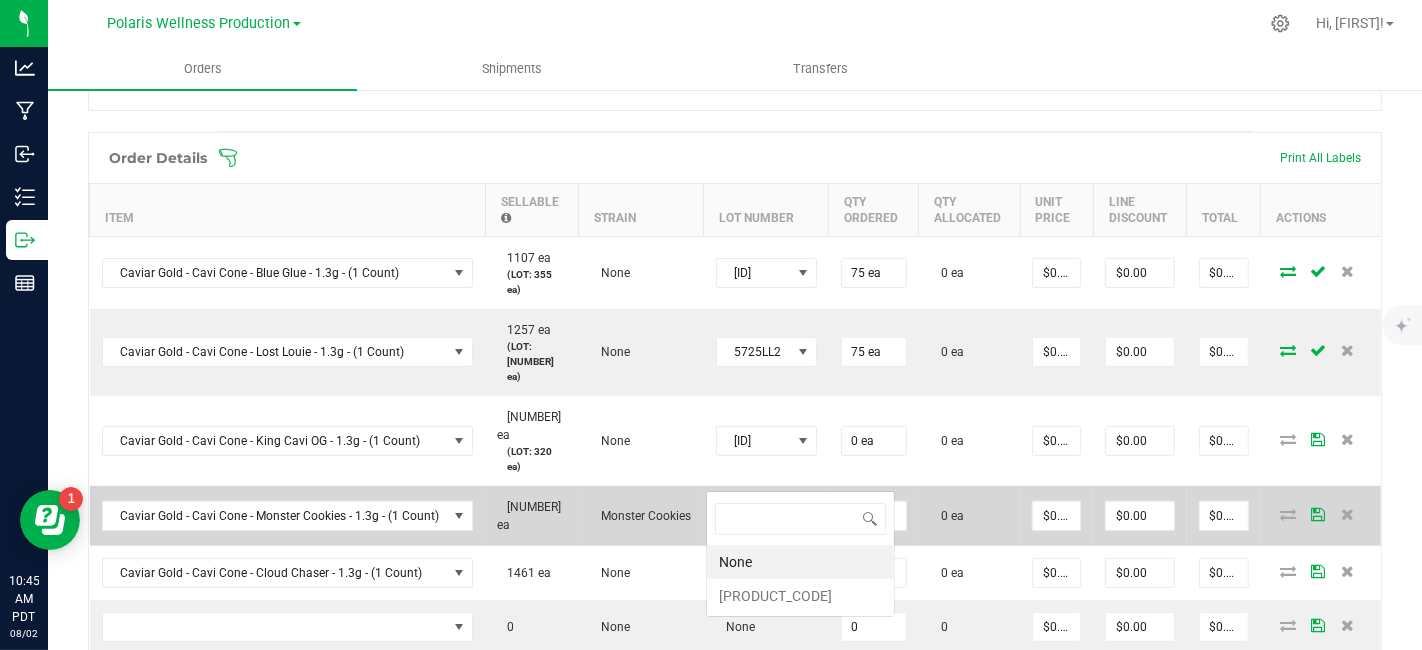 scroll, scrollTop: 99970, scrollLeft: 99891, axis: both 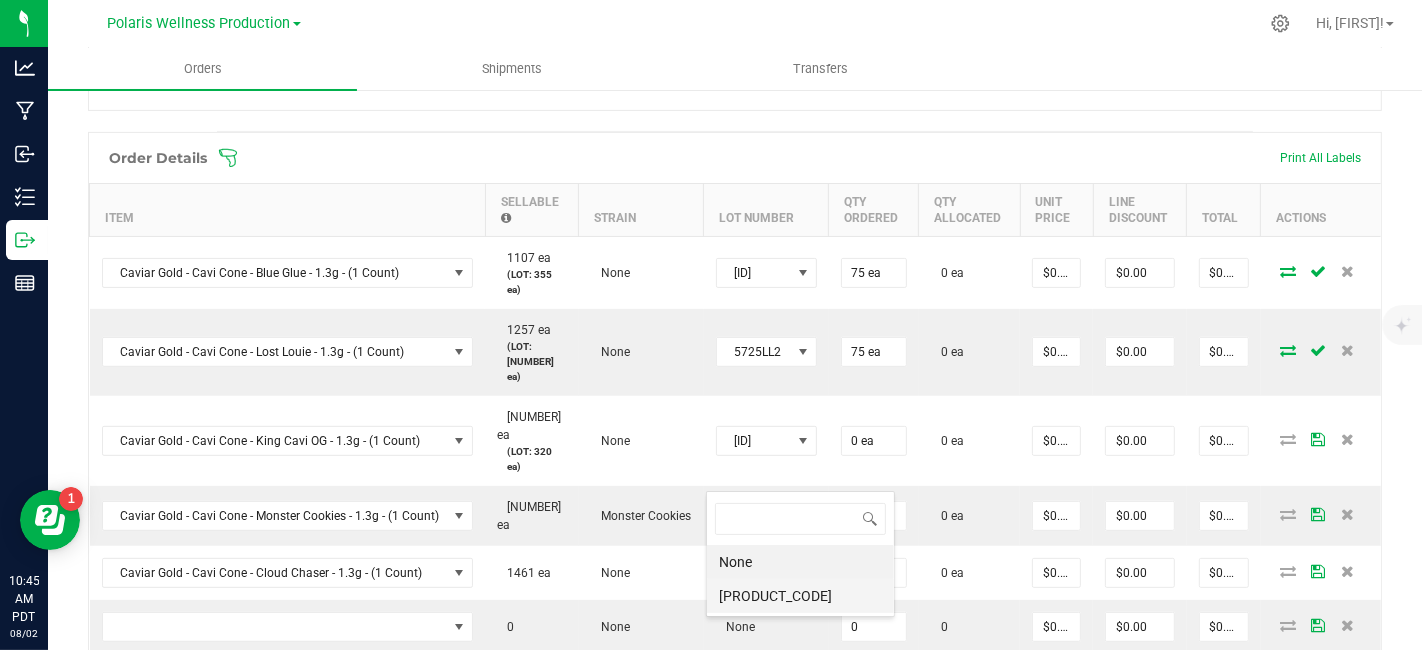 click on "[PRODUCT_CODE]" at bounding box center (800, 596) 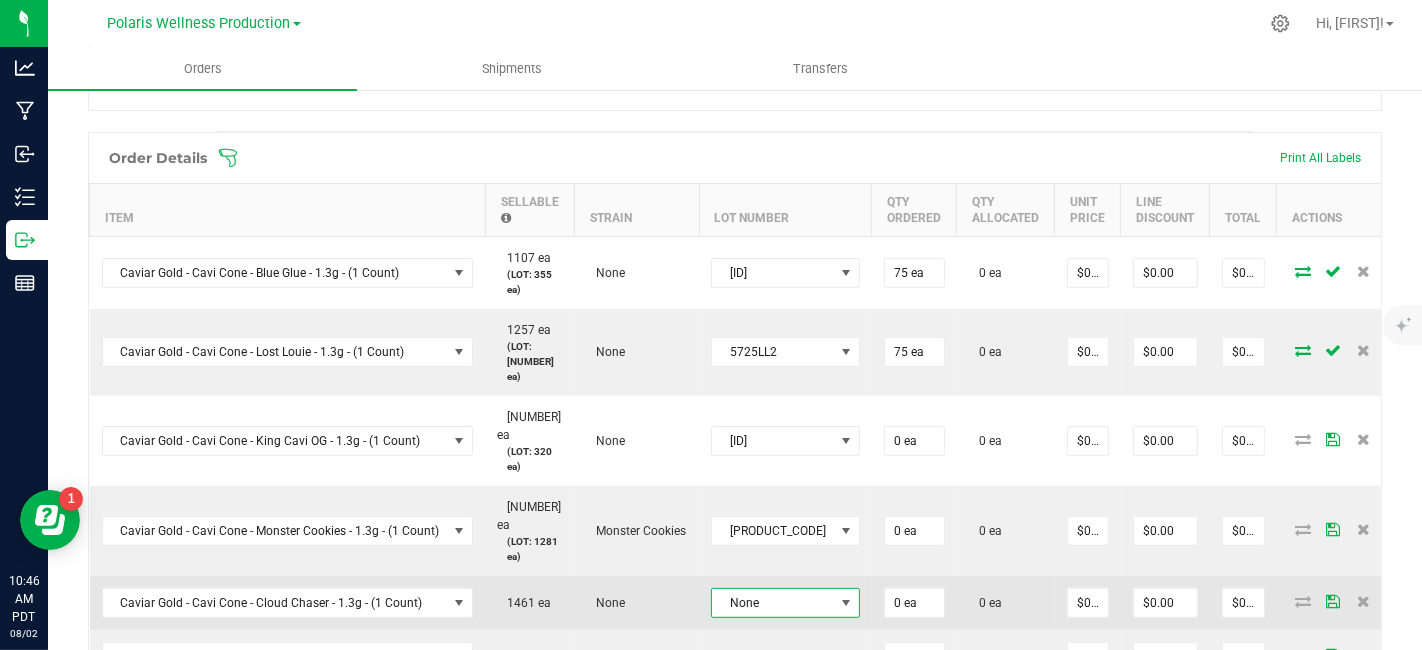 click on "None" at bounding box center [773, 603] 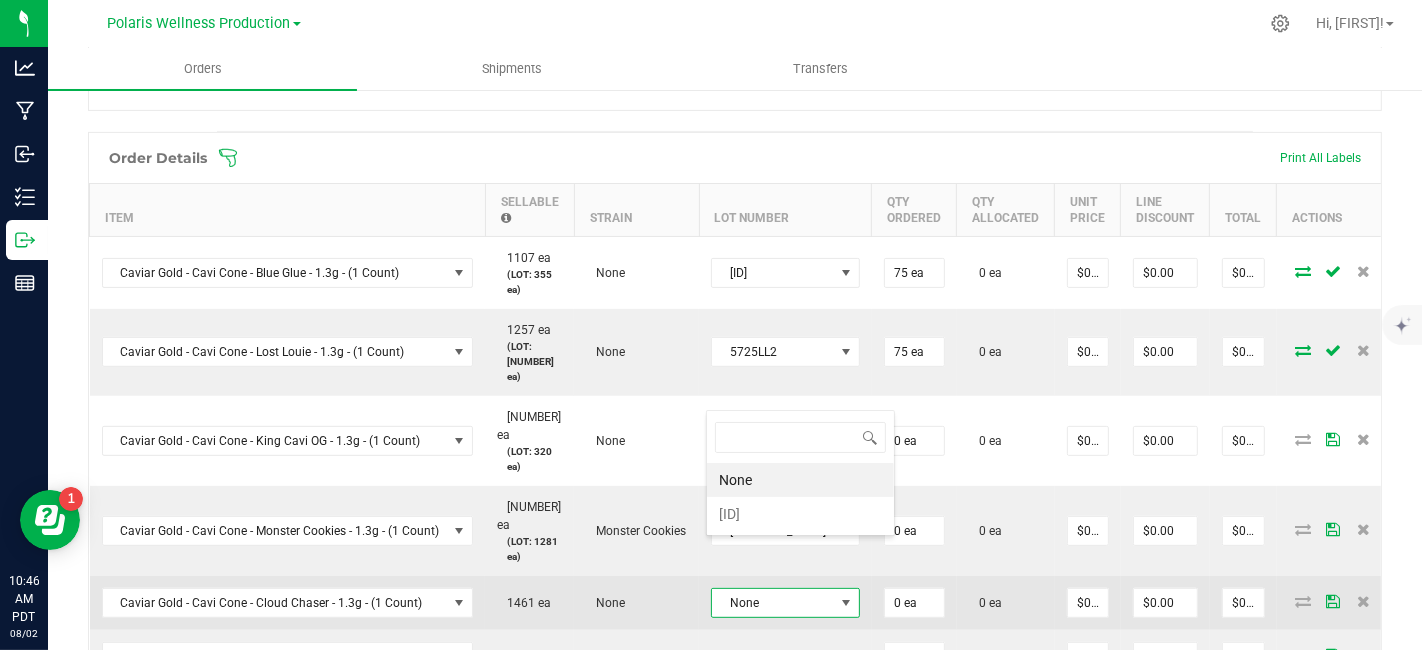scroll, scrollTop: 0, scrollLeft: 0, axis: both 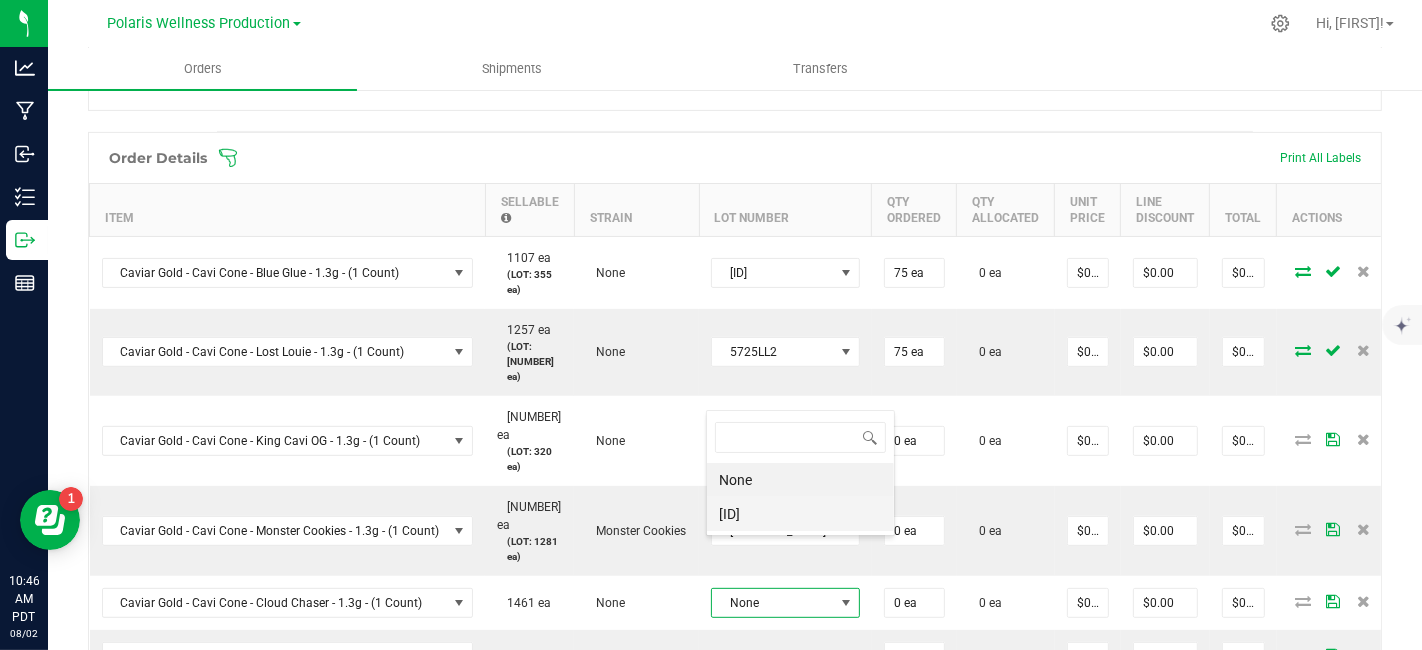 click on "[ID]" at bounding box center (800, 514) 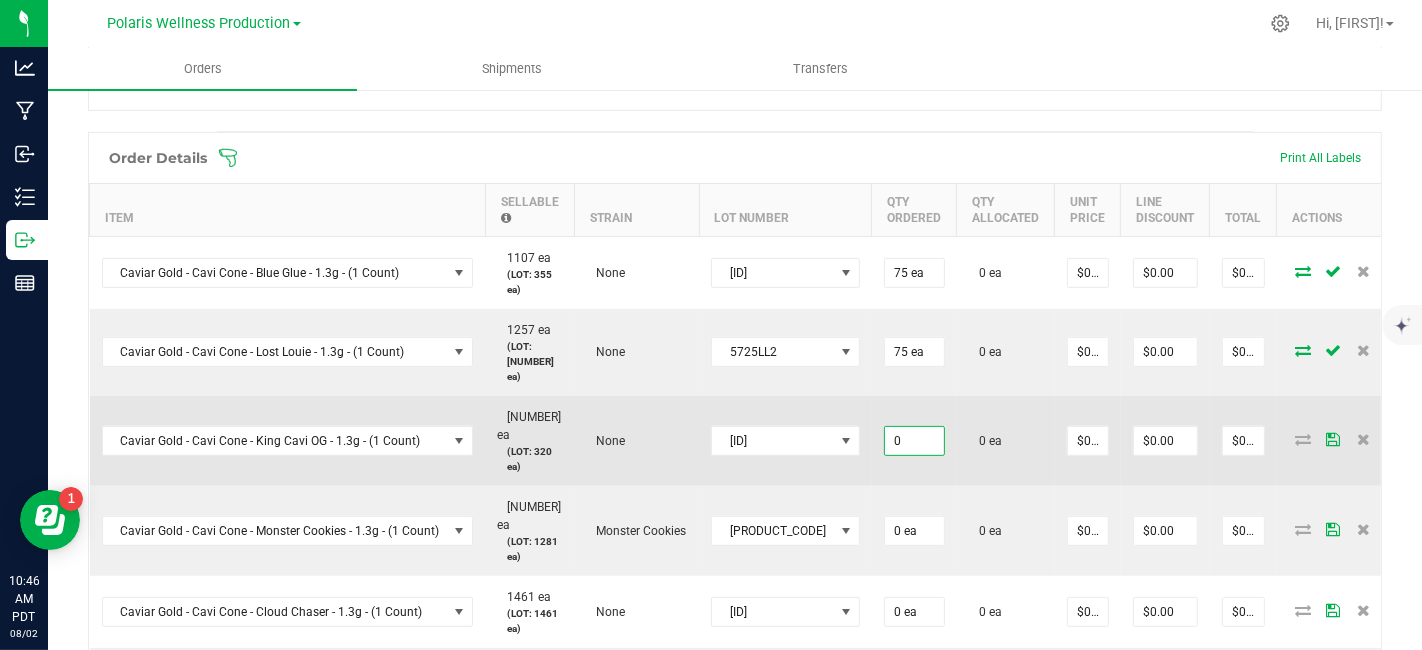 click on "0" at bounding box center [914, 441] 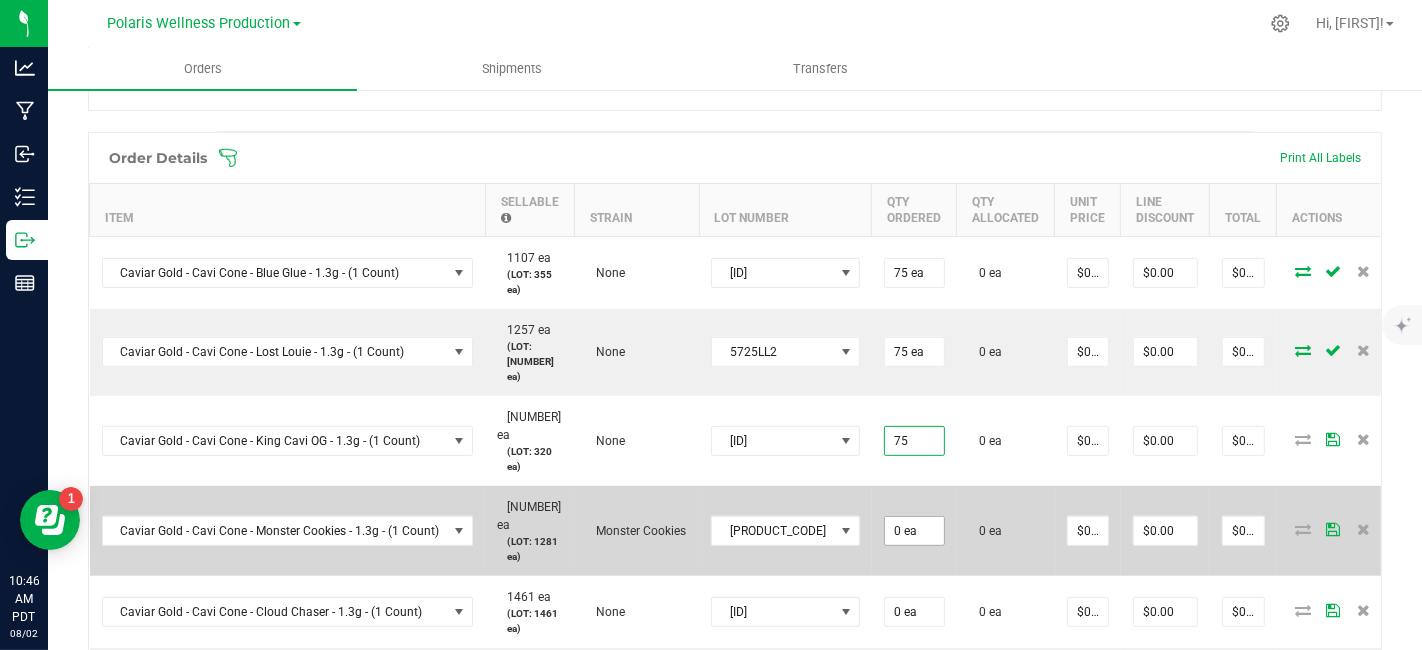type on "75 ea" 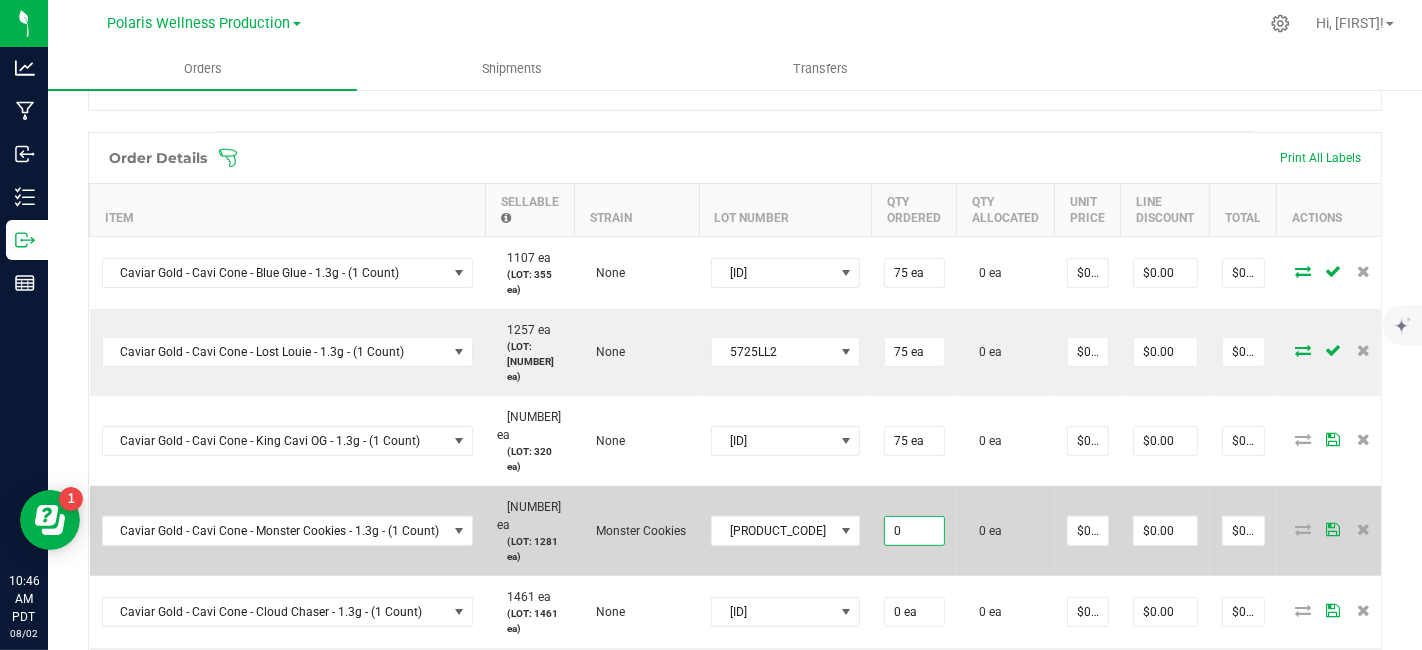 click on "0" at bounding box center [914, 531] 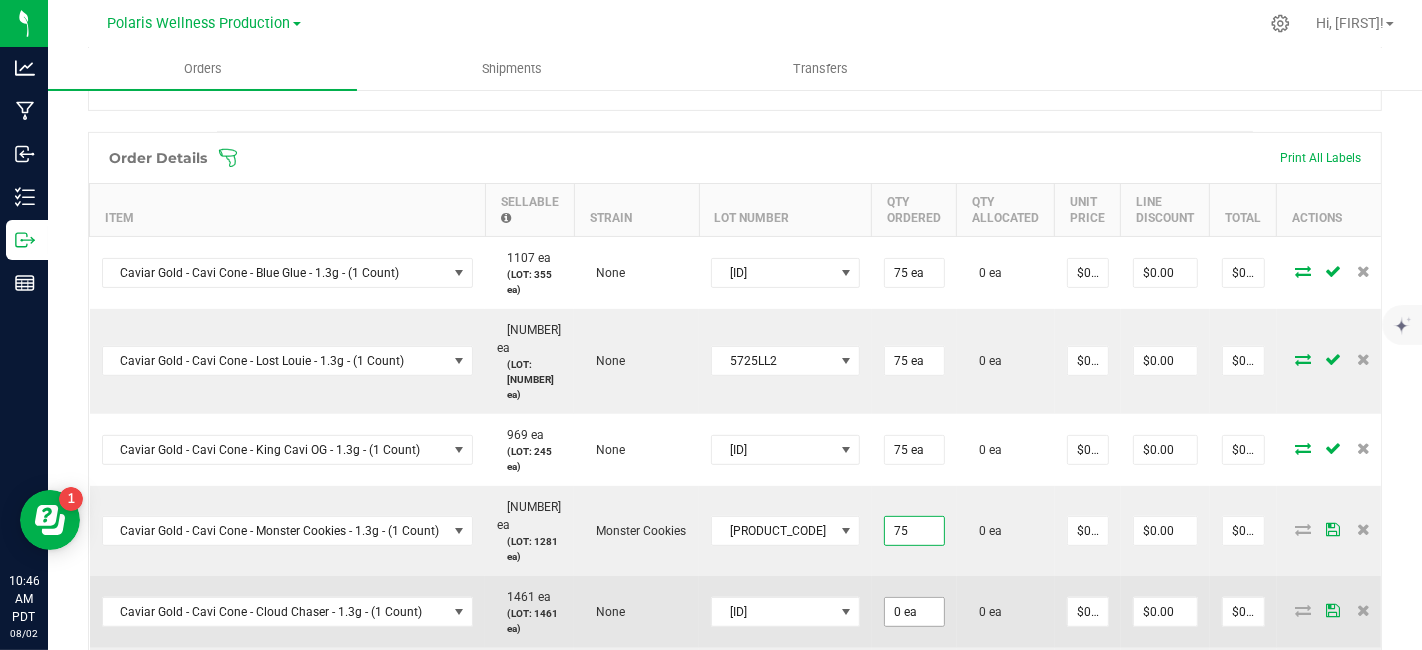 type on "75 ea" 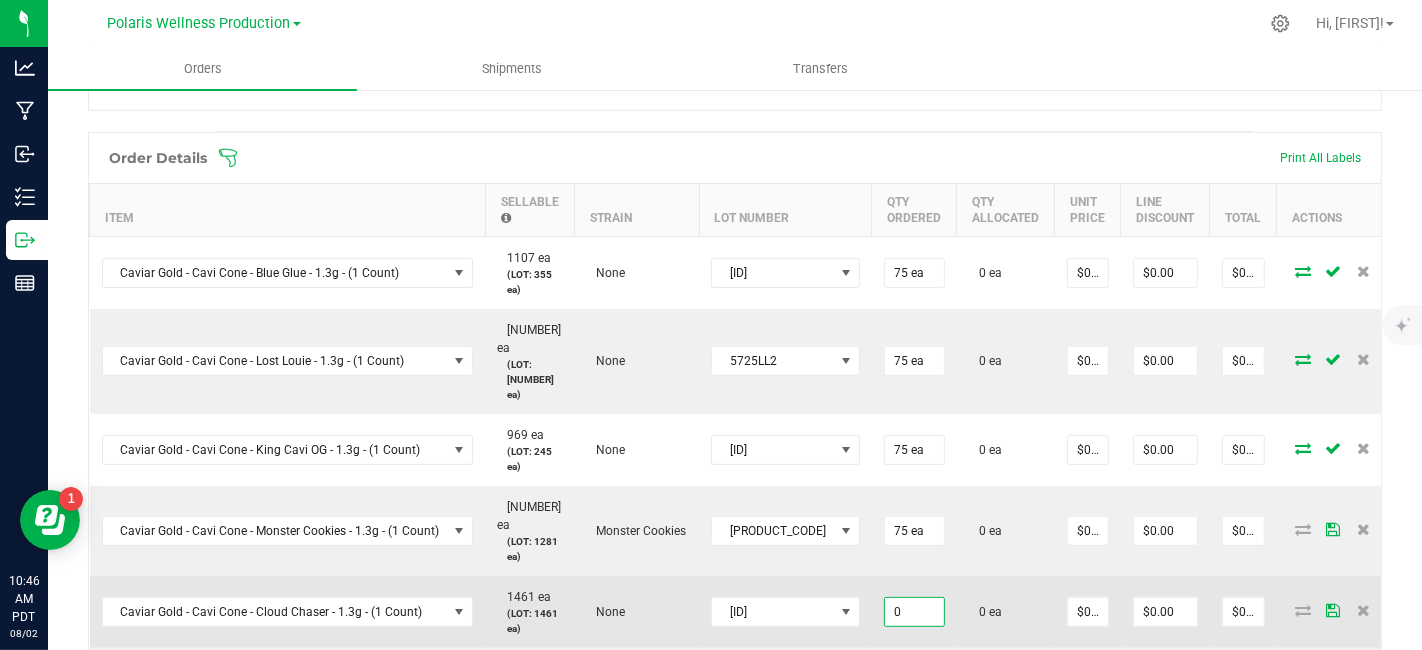 click on "0" at bounding box center [914, 612] 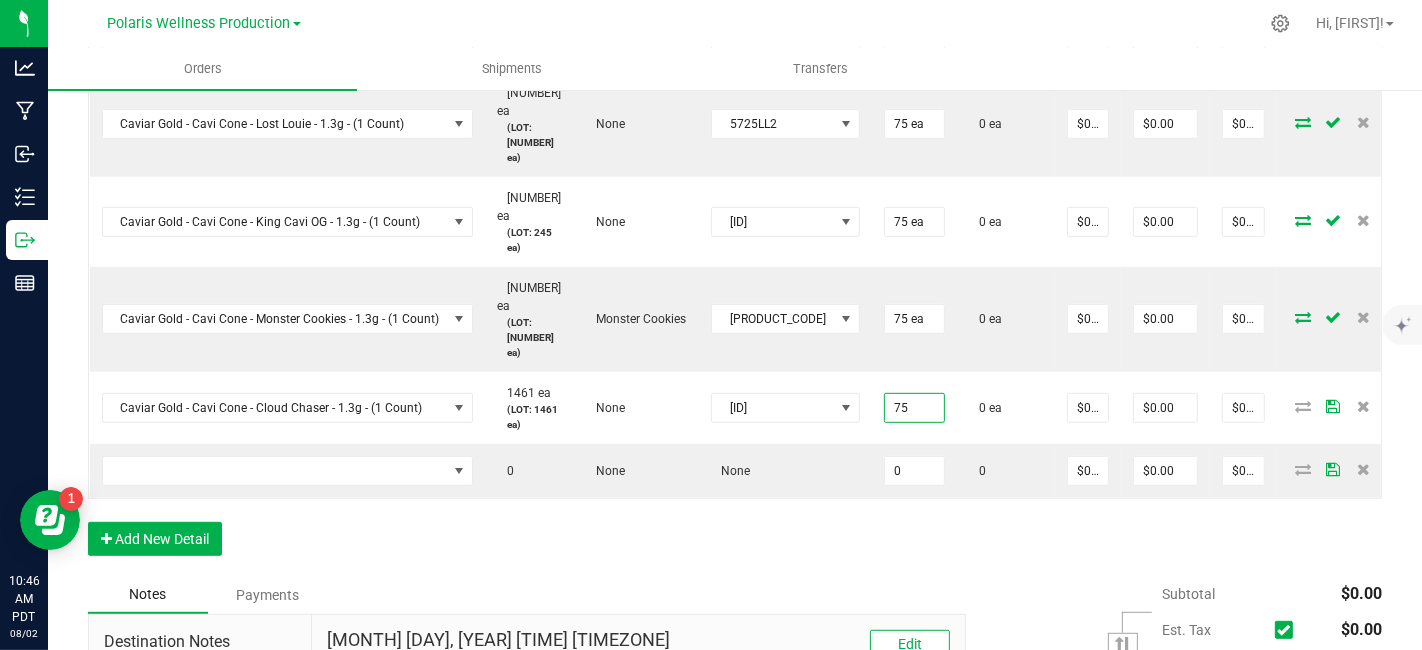 scroll, scrollTop: 855, scrollLeft: 0, axis: vertical 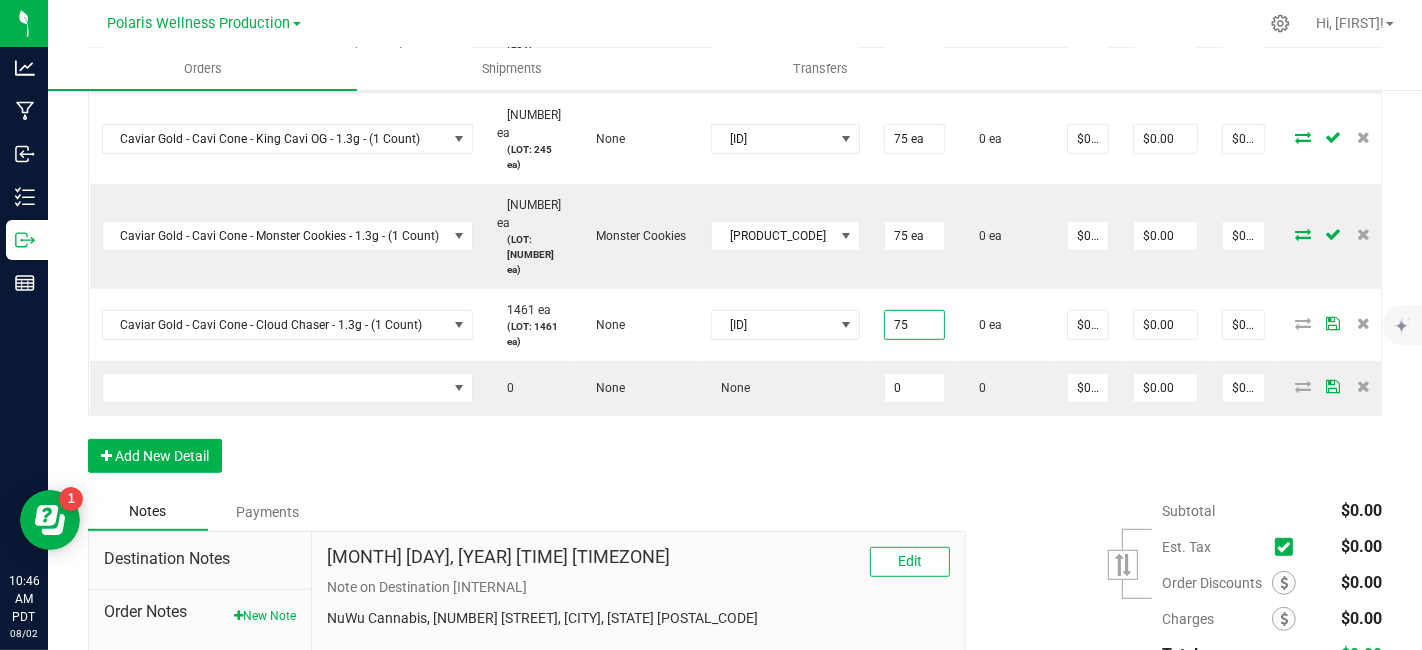type on "75 ea" 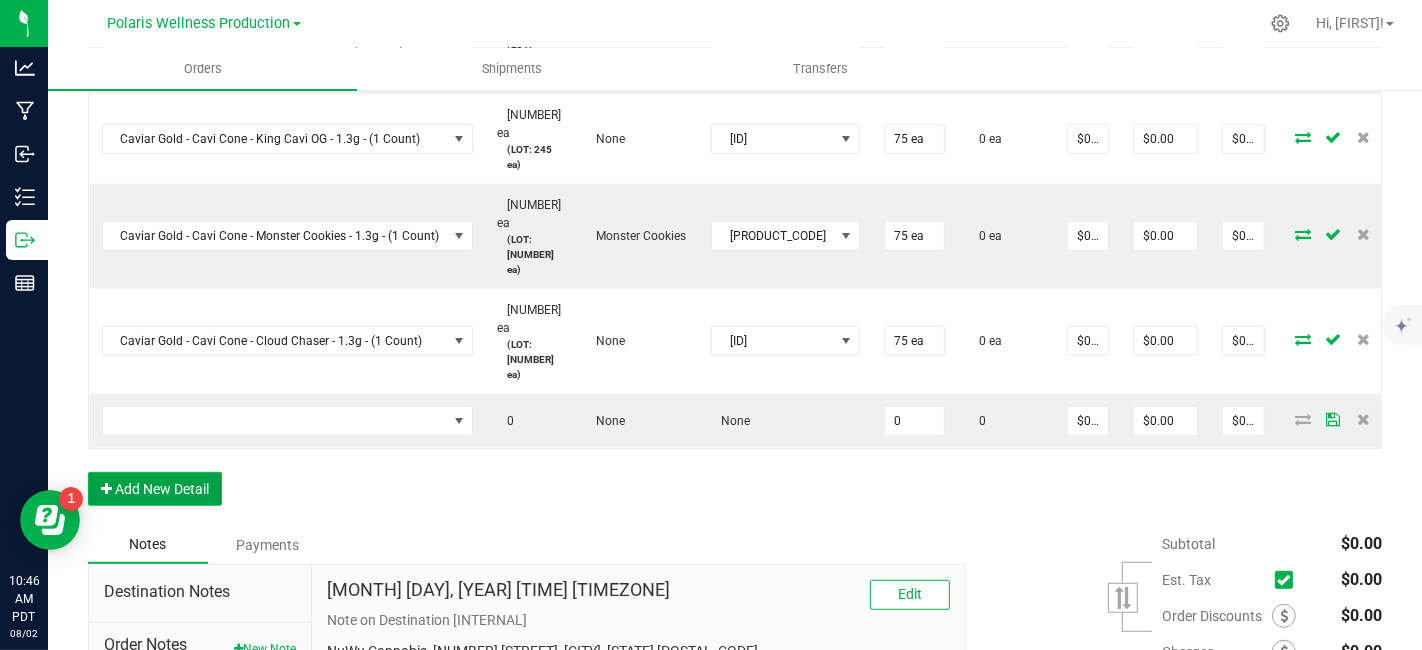 click on "Add New Detail" at bounding box center (155, 489) 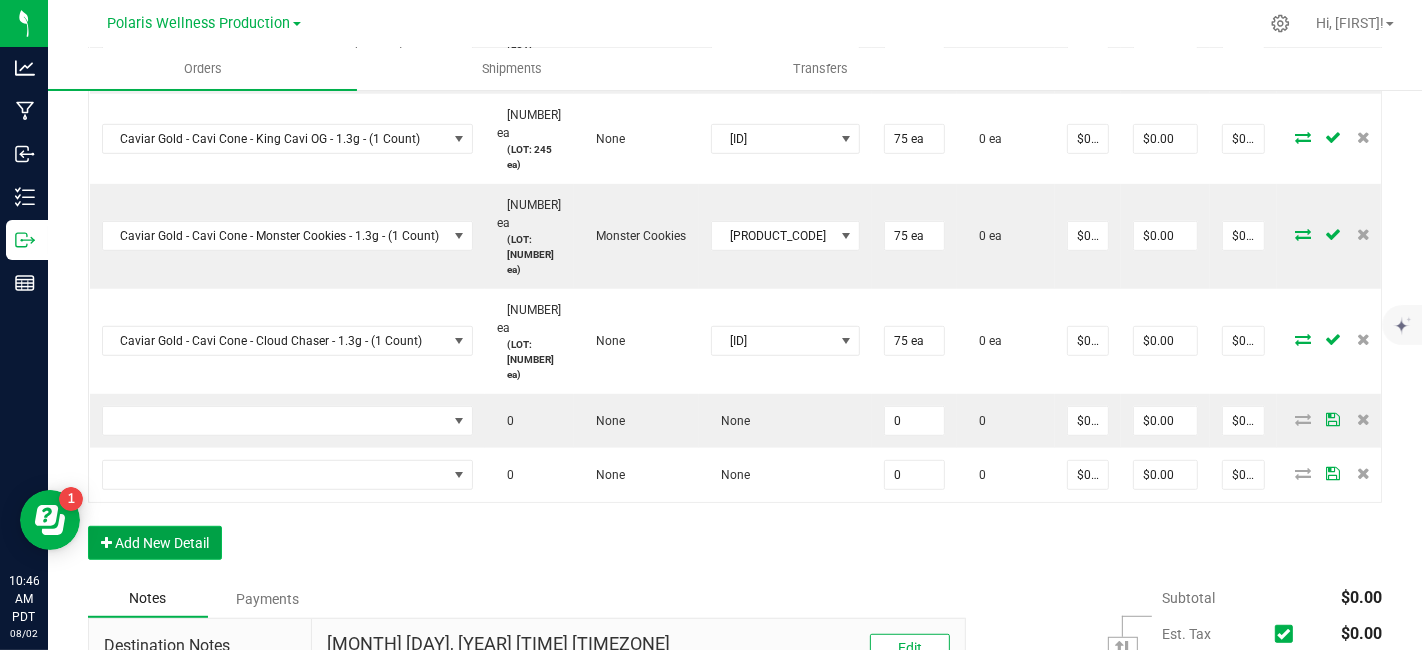 click on "Add New Detail" at bounding box center [155, 543] 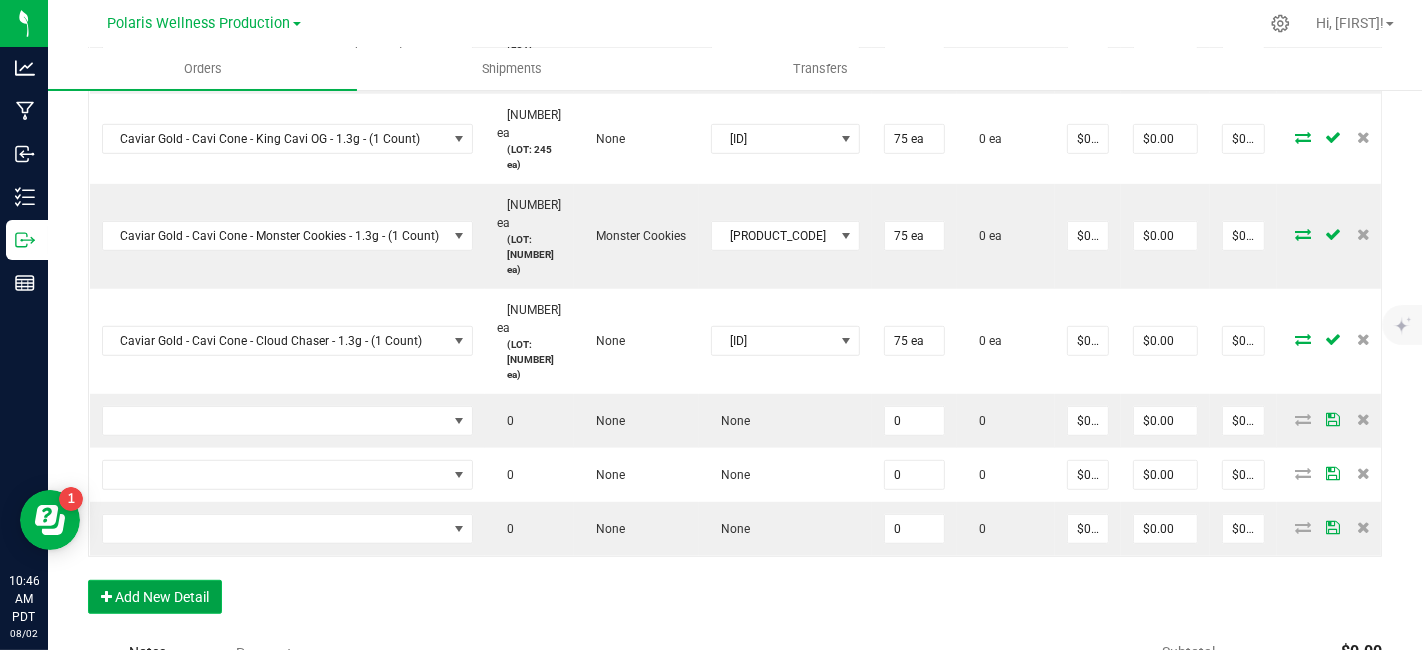 click on "Add New Detail" at bounding box center [155, 597] 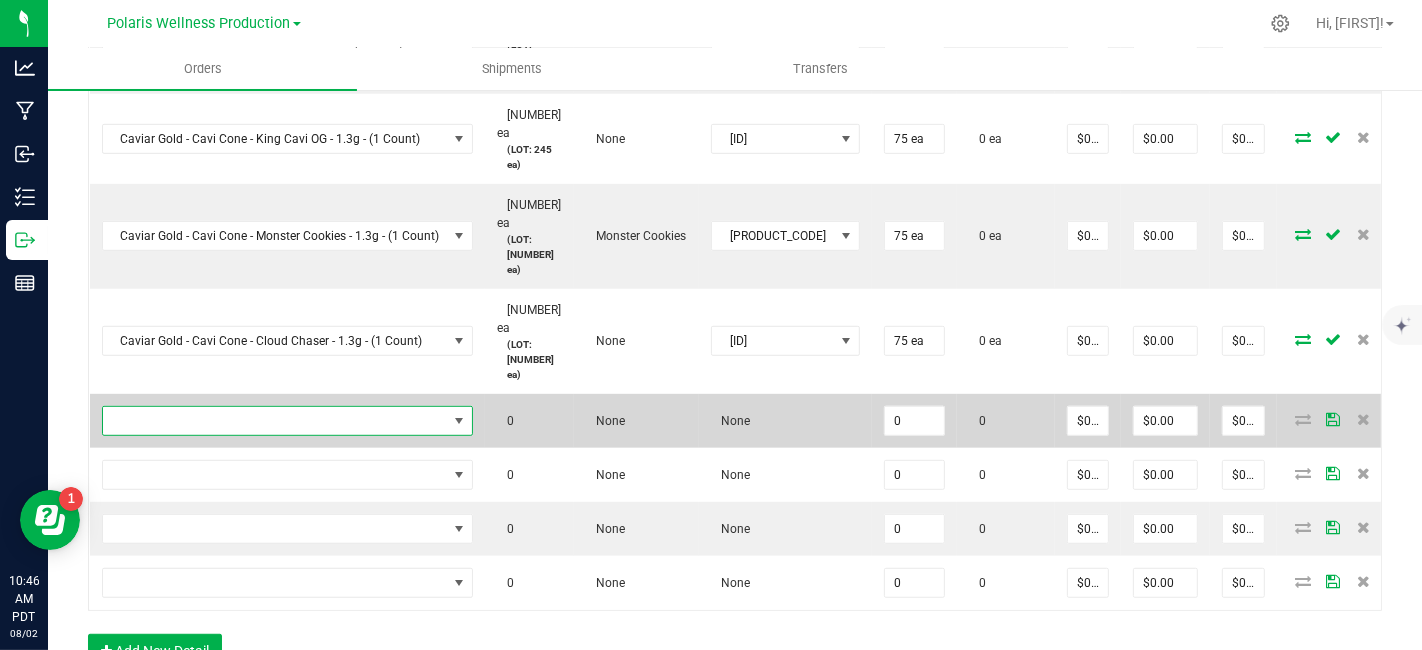 click at bounding box center (275, 421) 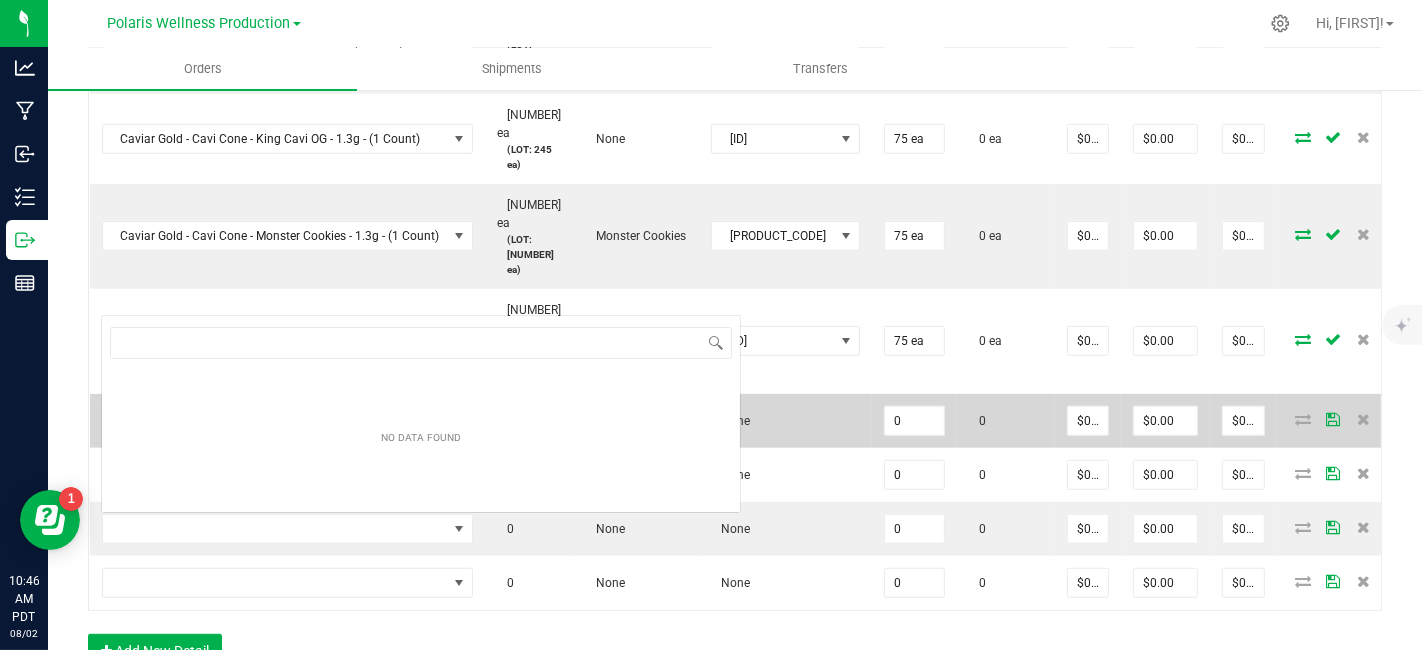 scroll, scrollTop: 99970, scrollLeft: 99632, axis: both 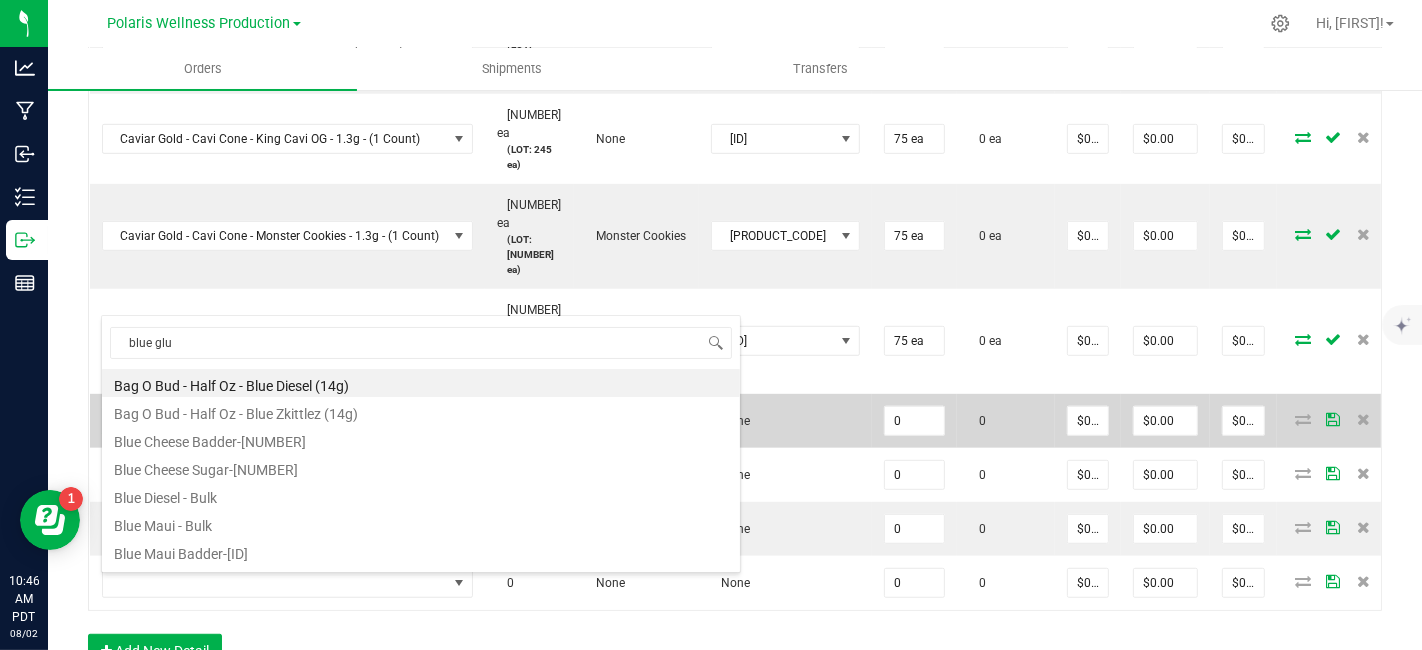 type on "blue glue" 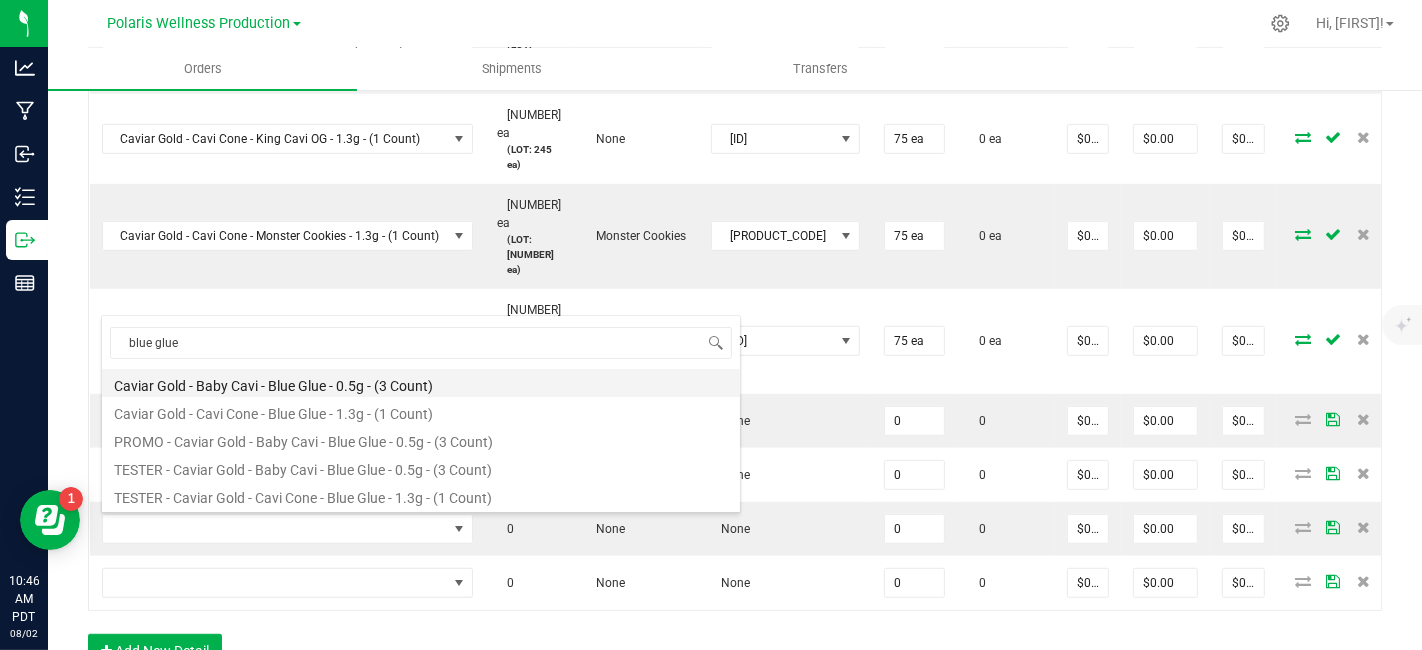click on "Caviar Gold - Baby Cavi - Blue Glue - 0.5g - (3 Count)" at bounding box center (421, 383) 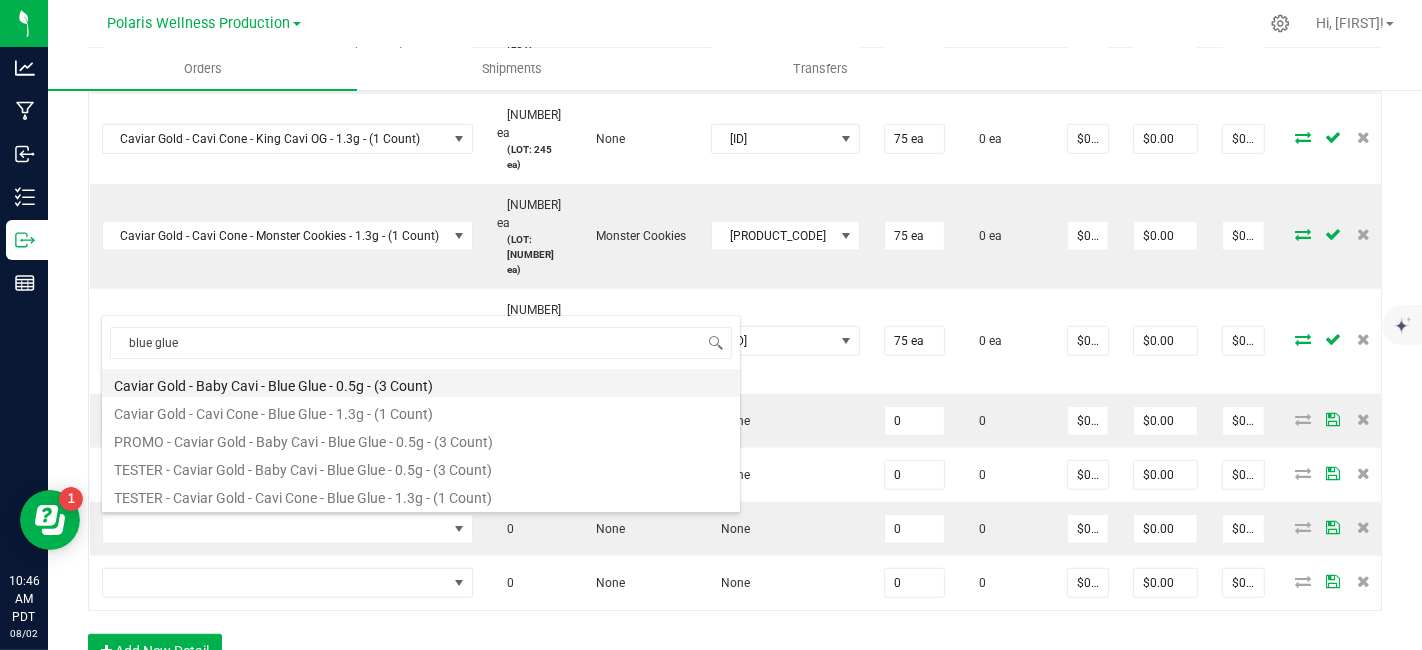 type on "0 ea" 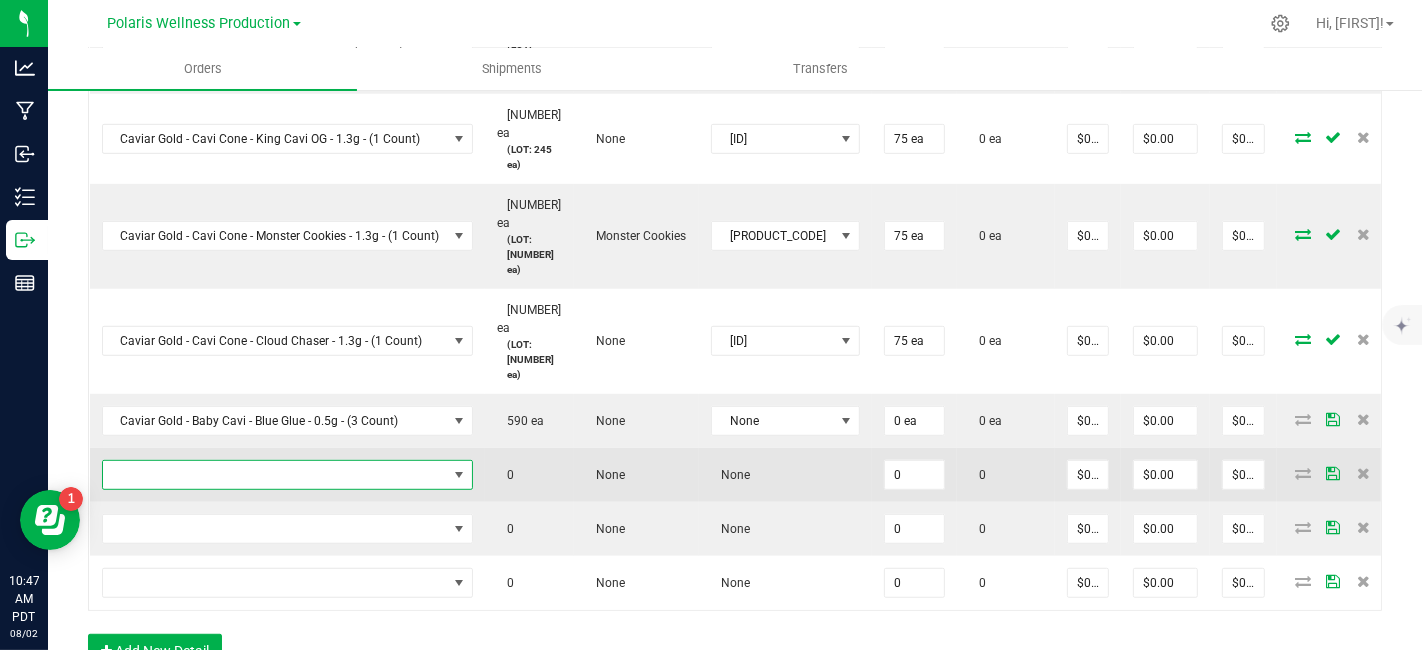 click at bounding box center [275, 475] 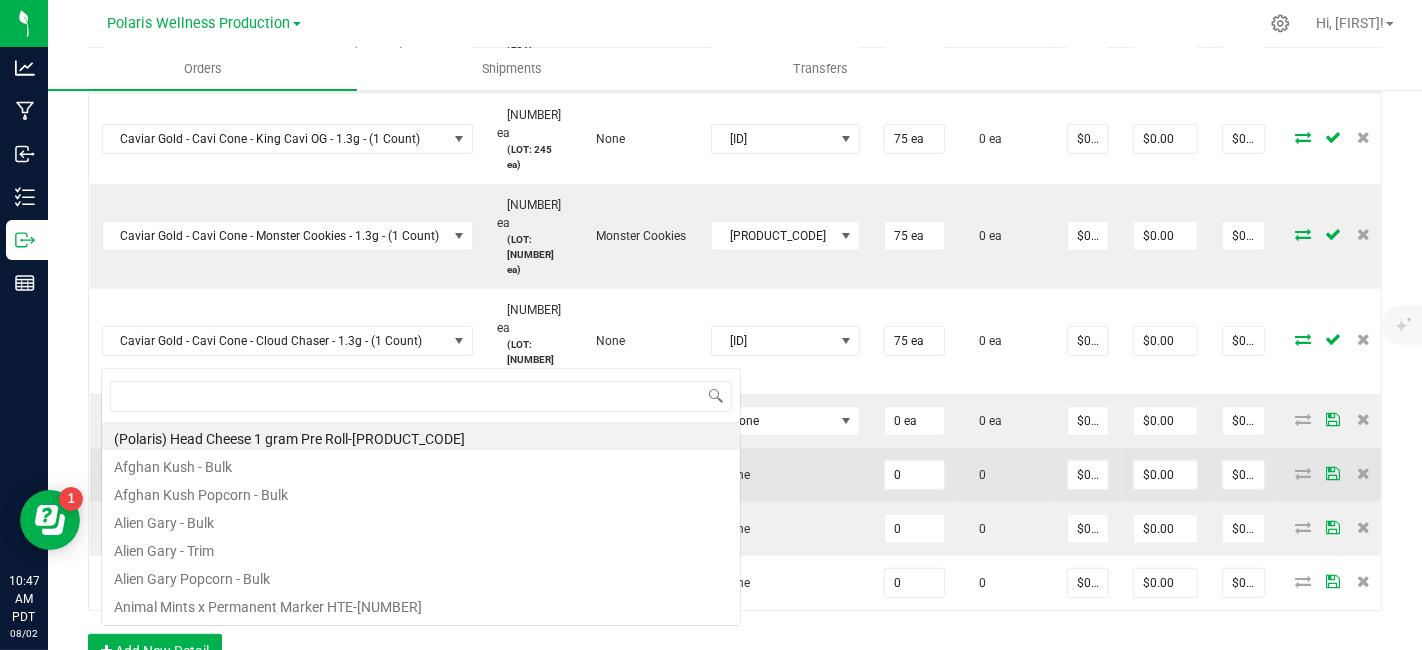 scroll, scrollTop: 99970, scrollLeft: 99632, axis: both 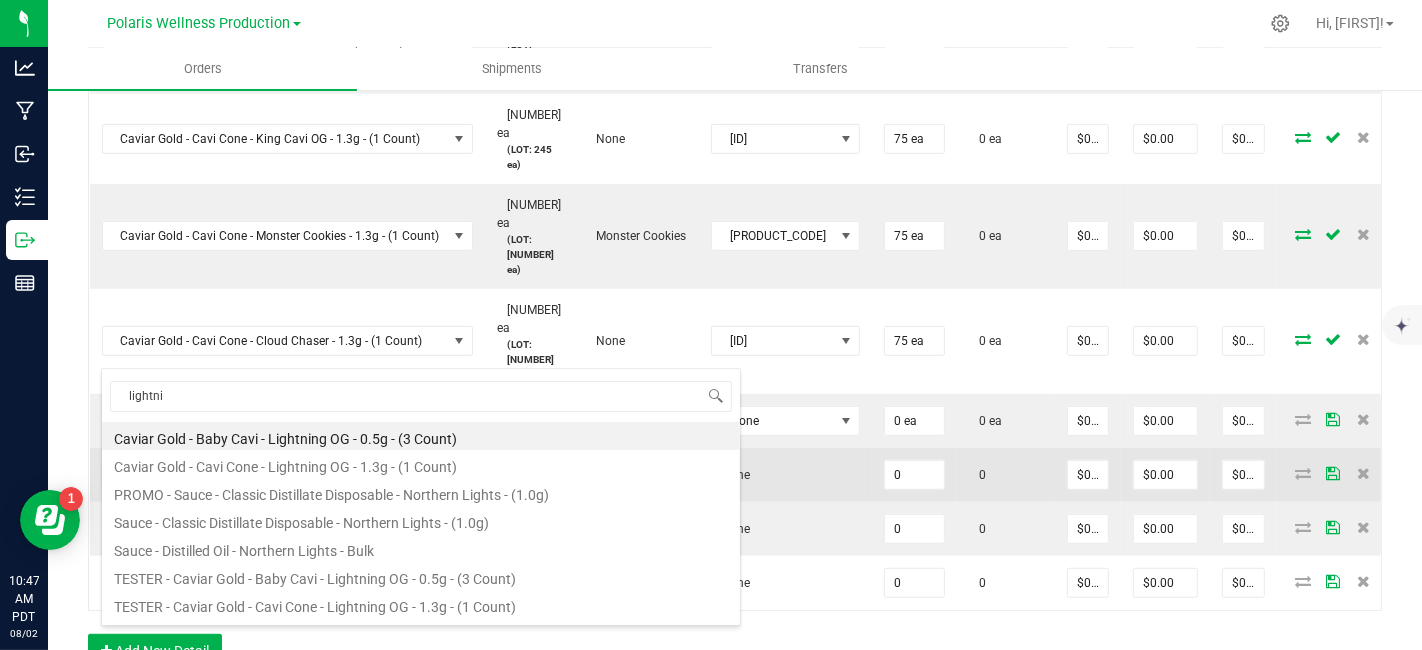 type on "lightnin" 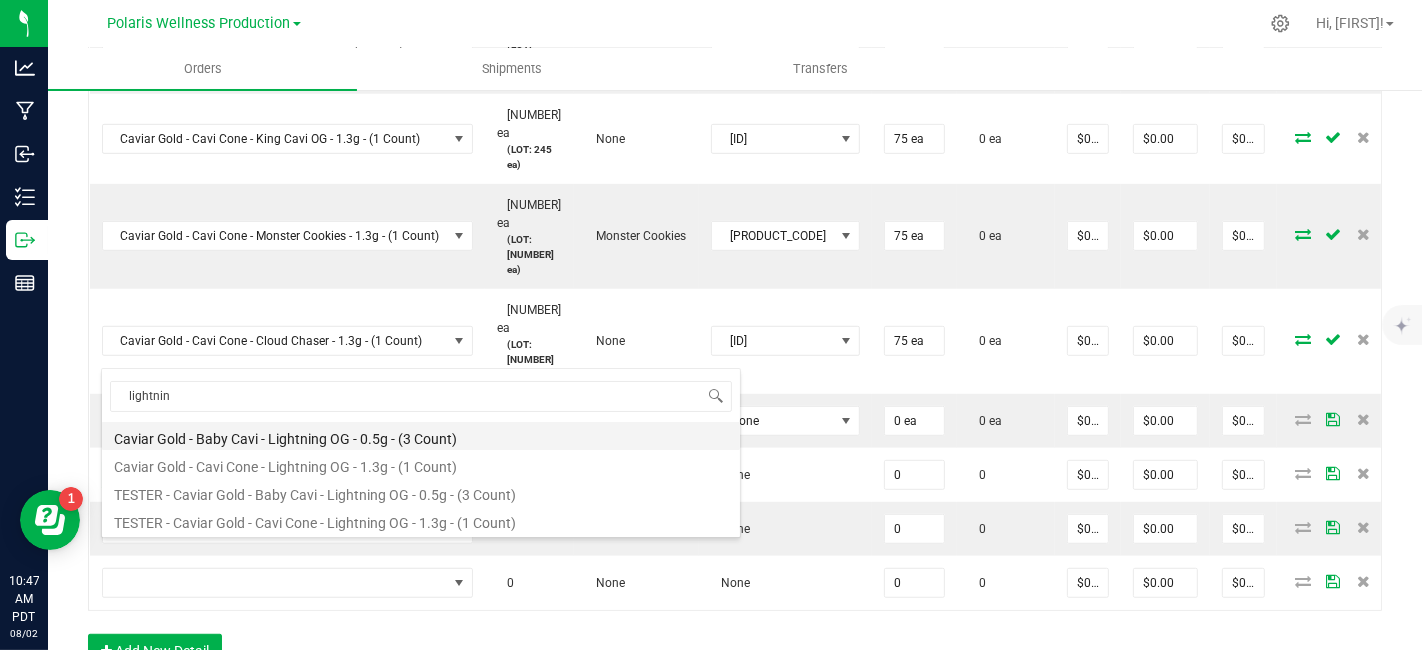 click on "Caviar Gold - Baby Cavi - Lightning OG - 0.5g - (3 Count)" at bounding box center (421, 436) 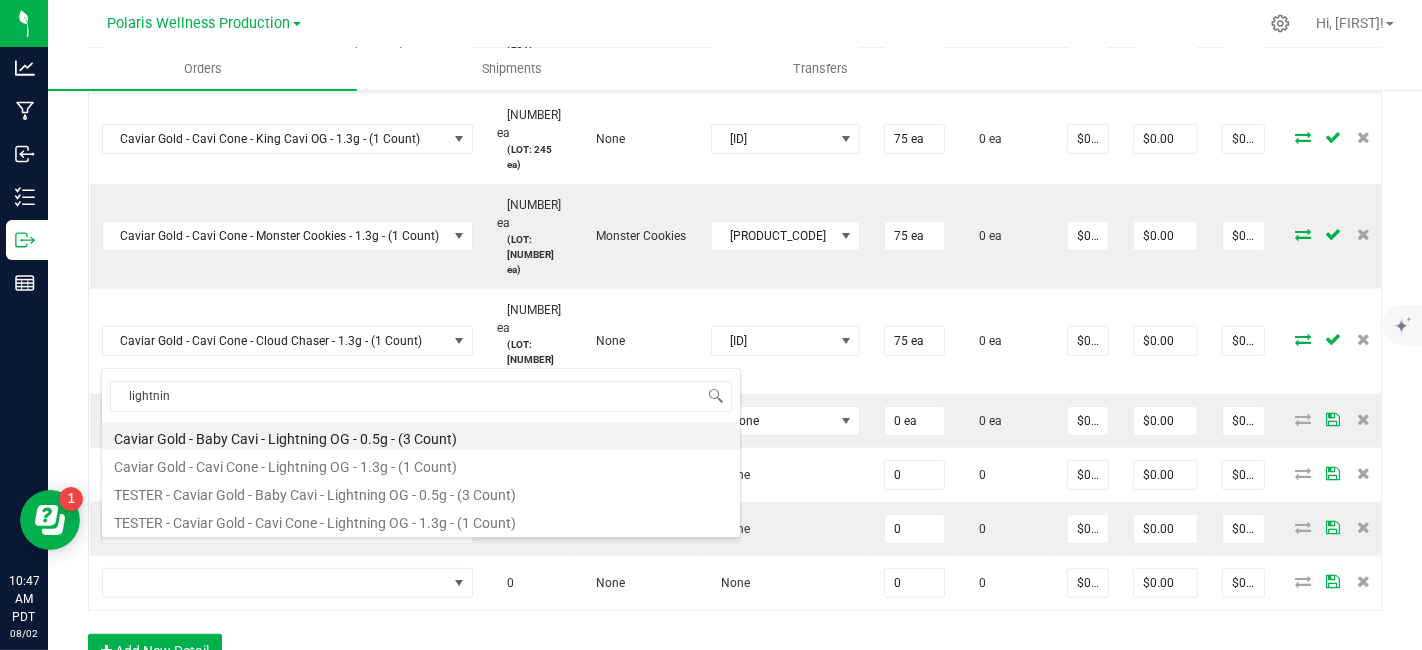 type on "0 ea" 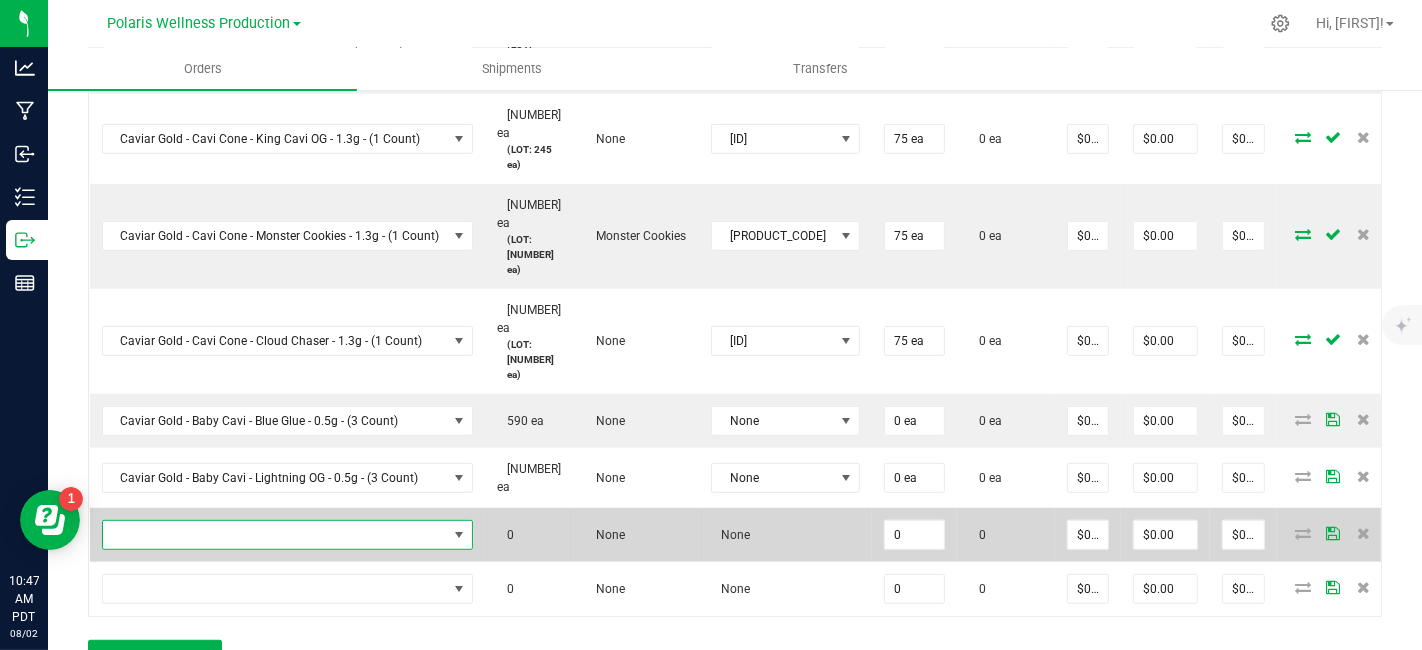 click at bounding box center [275, 535] 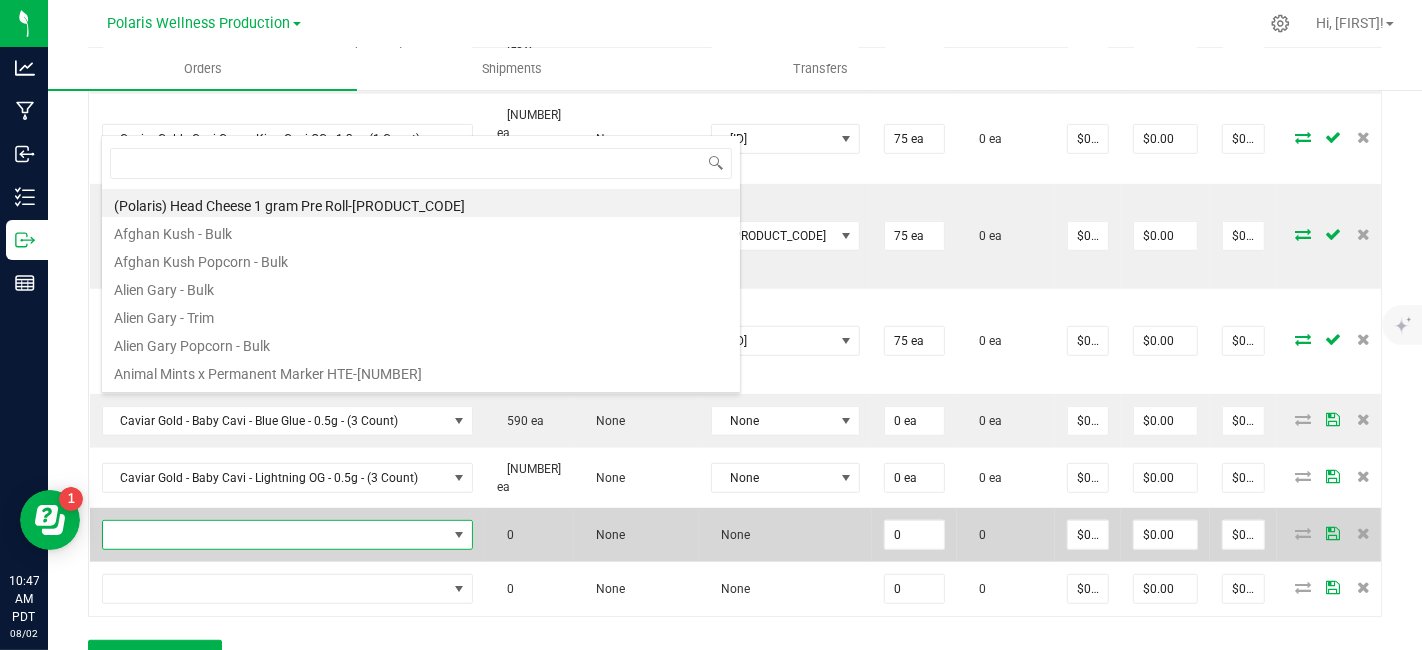 scroll, scrollTop: 99970, scrollLeft: 99632, axis: both 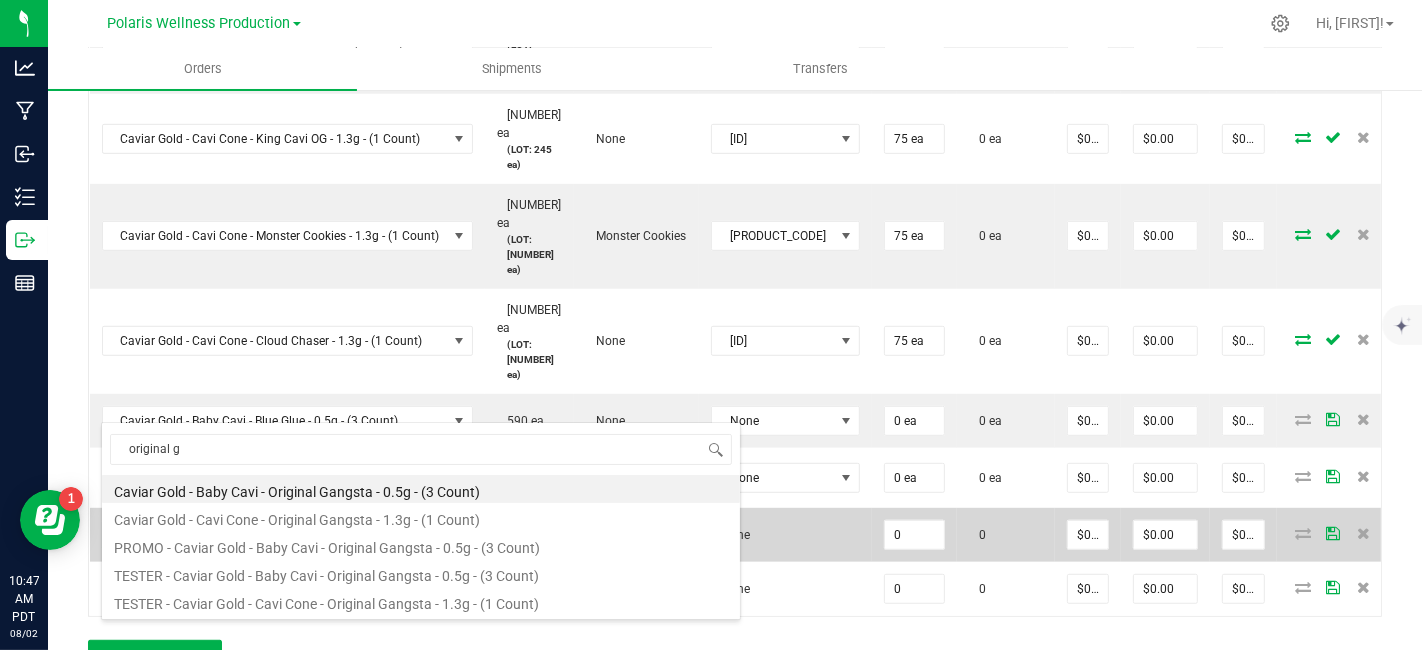 type on "original gan" 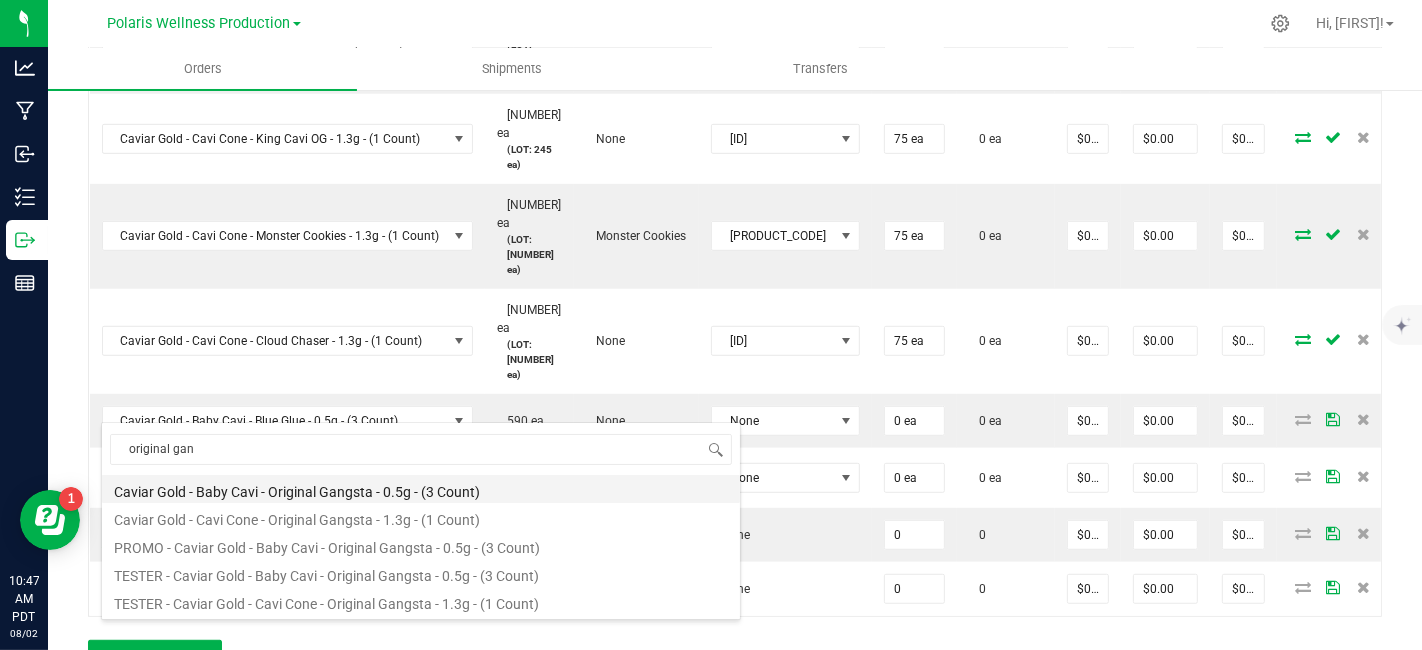 click on "Caviar Gold - Baby Cavi - Original Gangsta - 0.5g - (3 Count)" at bounding box center (421, 489) 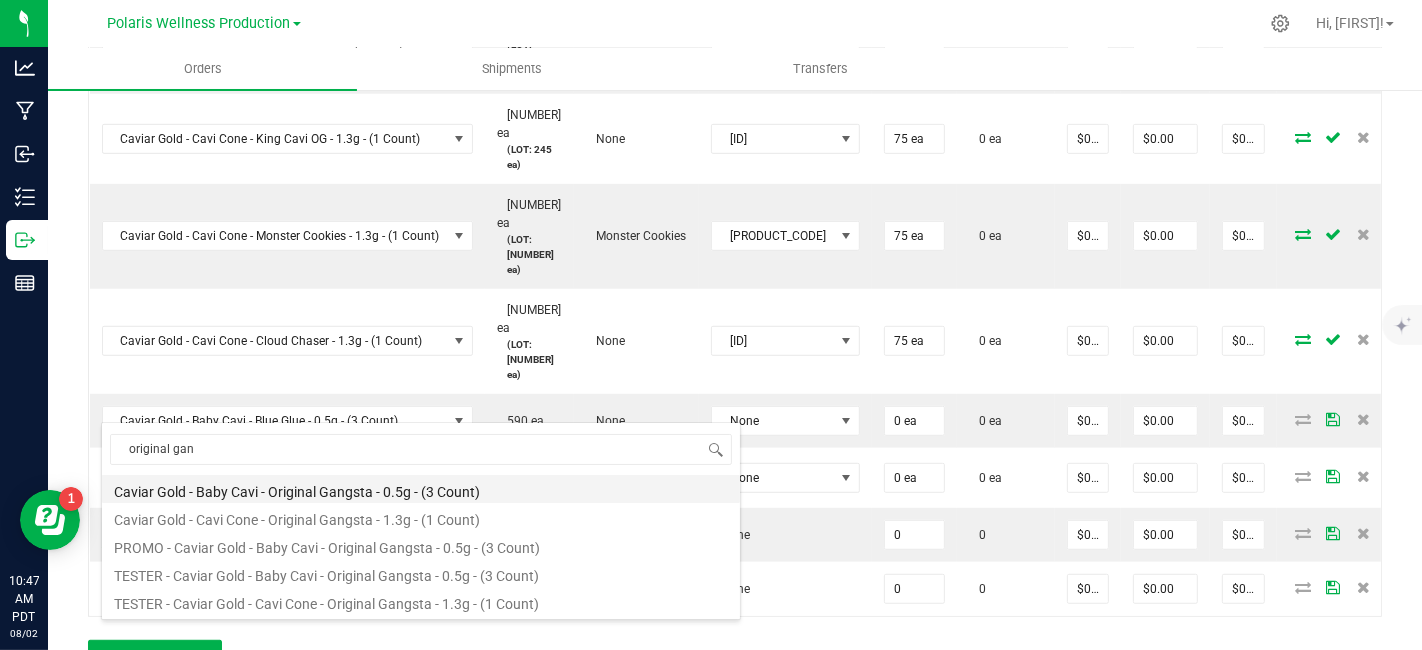 type on "0 ea" 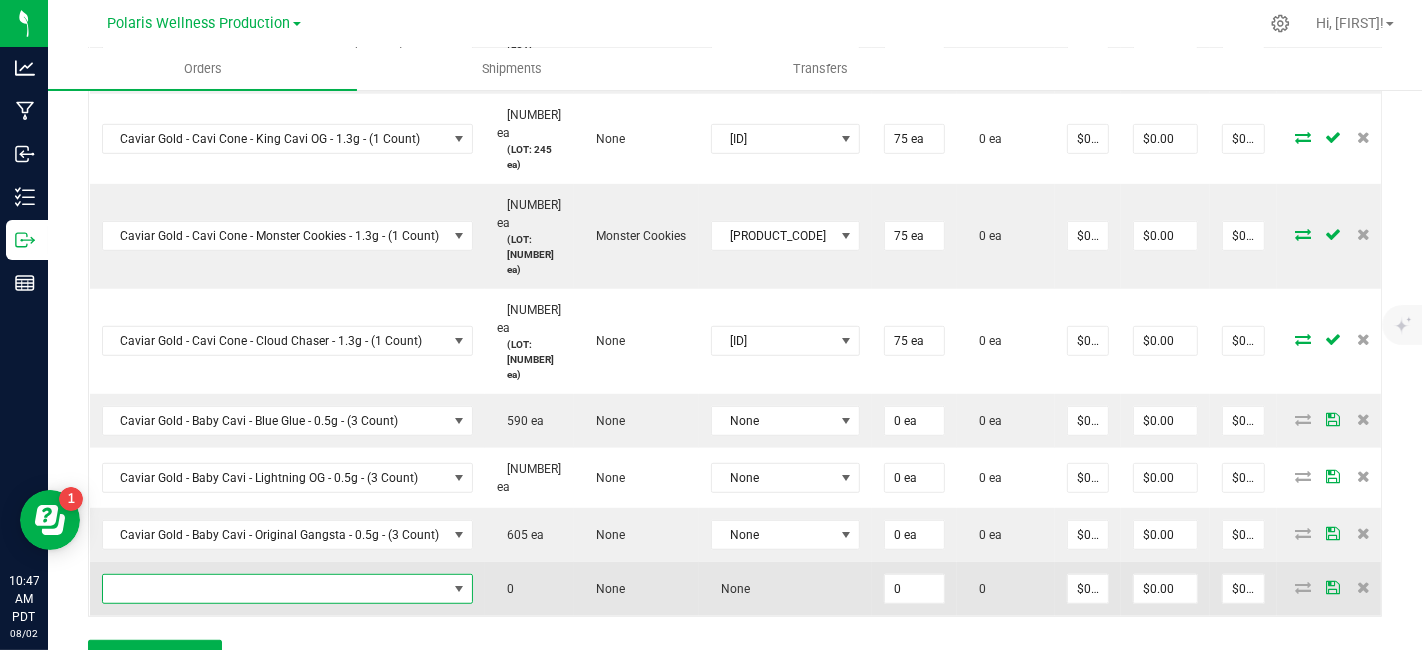 click at bounding box center (275, 589) 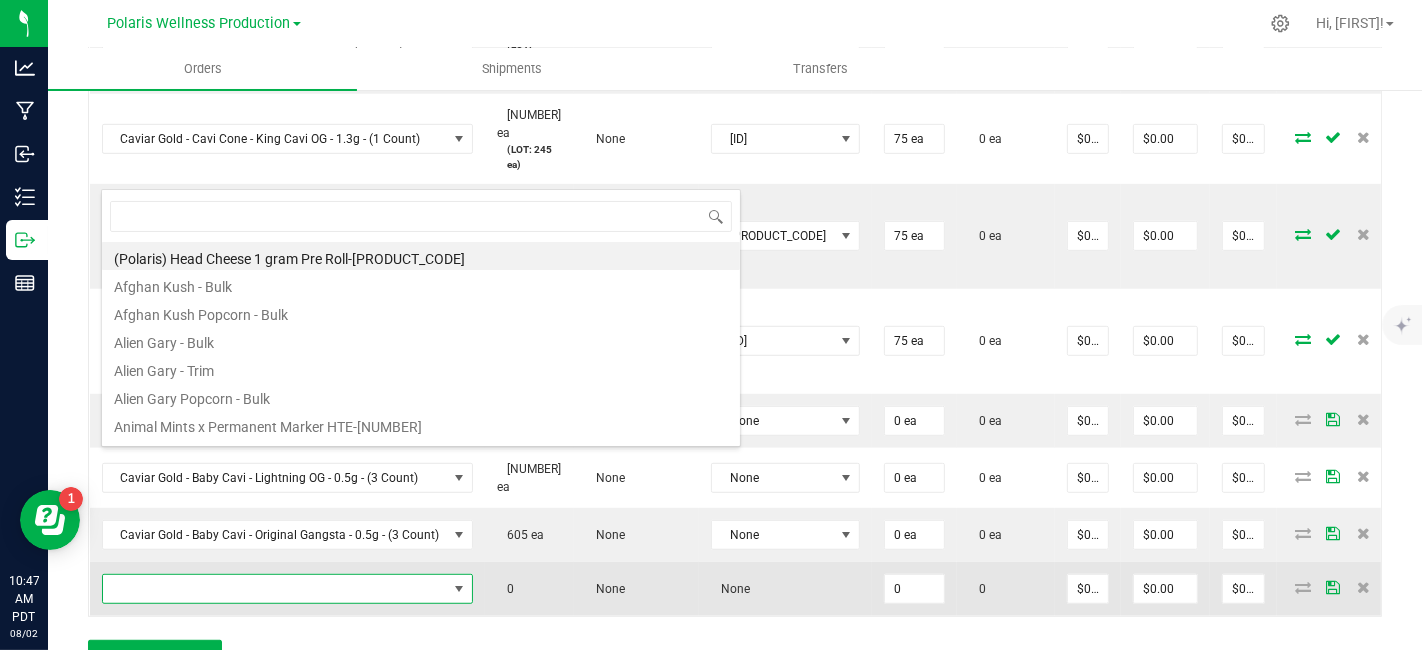 scroll, scrollTop: 0, scrollLeft: 0, axis: both 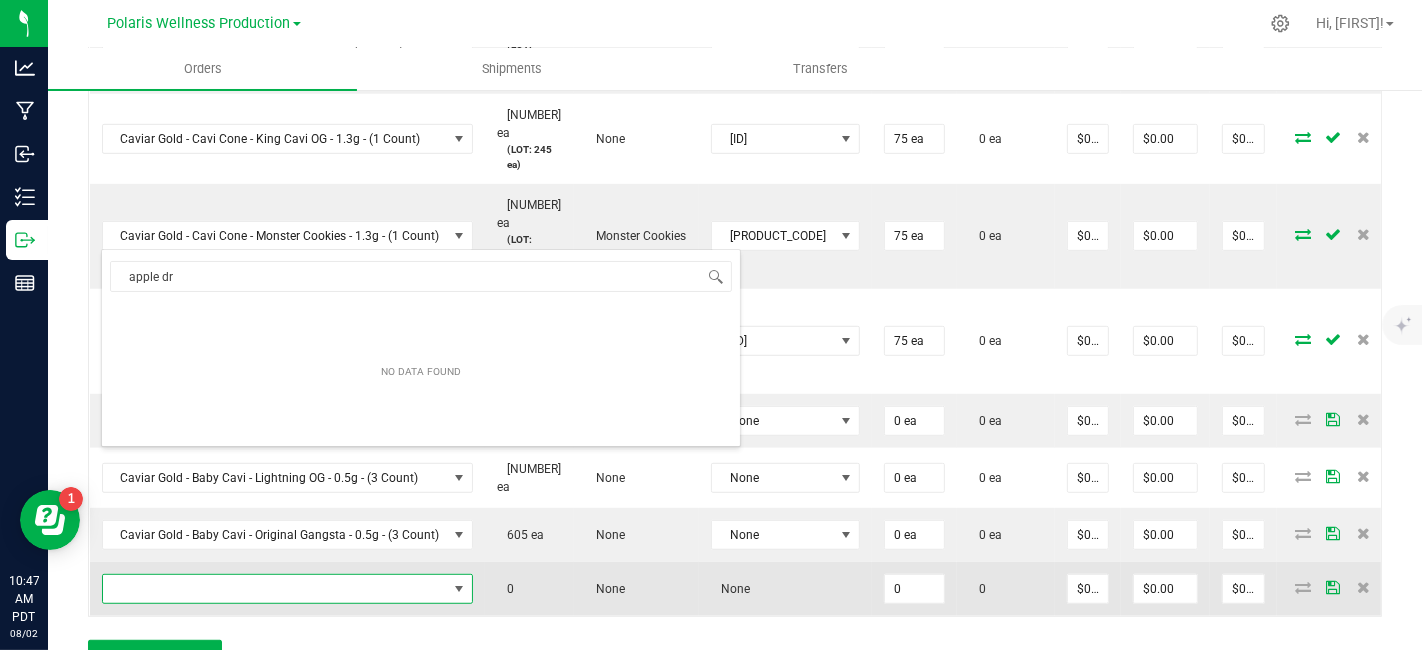 type on "apple dri" 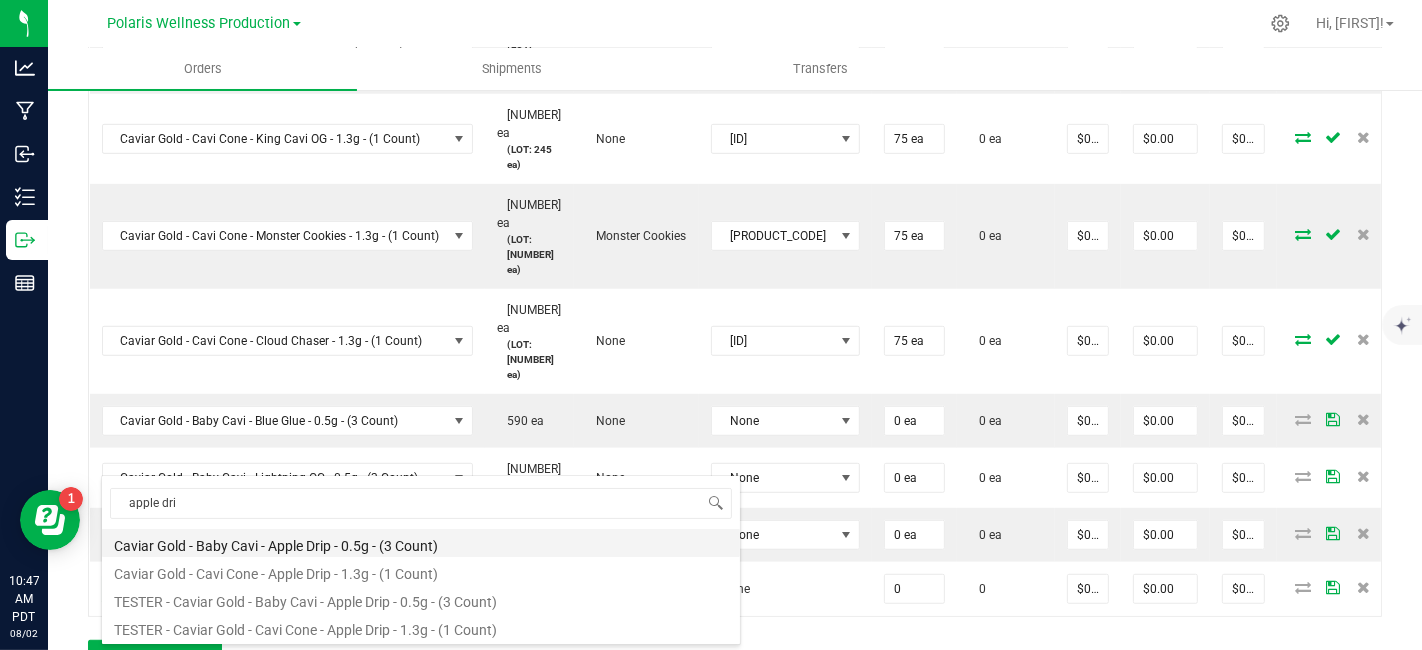 click on "Caviar Gold - Baby Cavi - Apple Drip - 0.5g - (3 Count)" at bounding box center [421, 543] 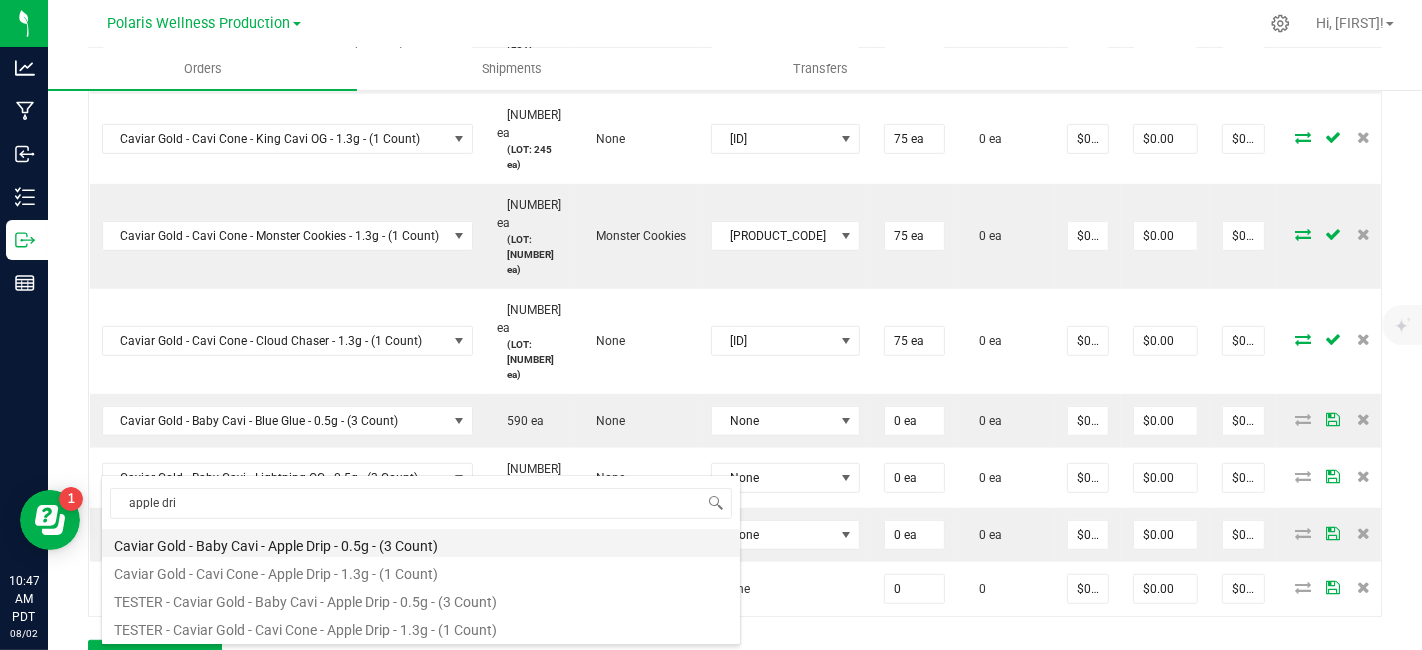 type on "0 ea" 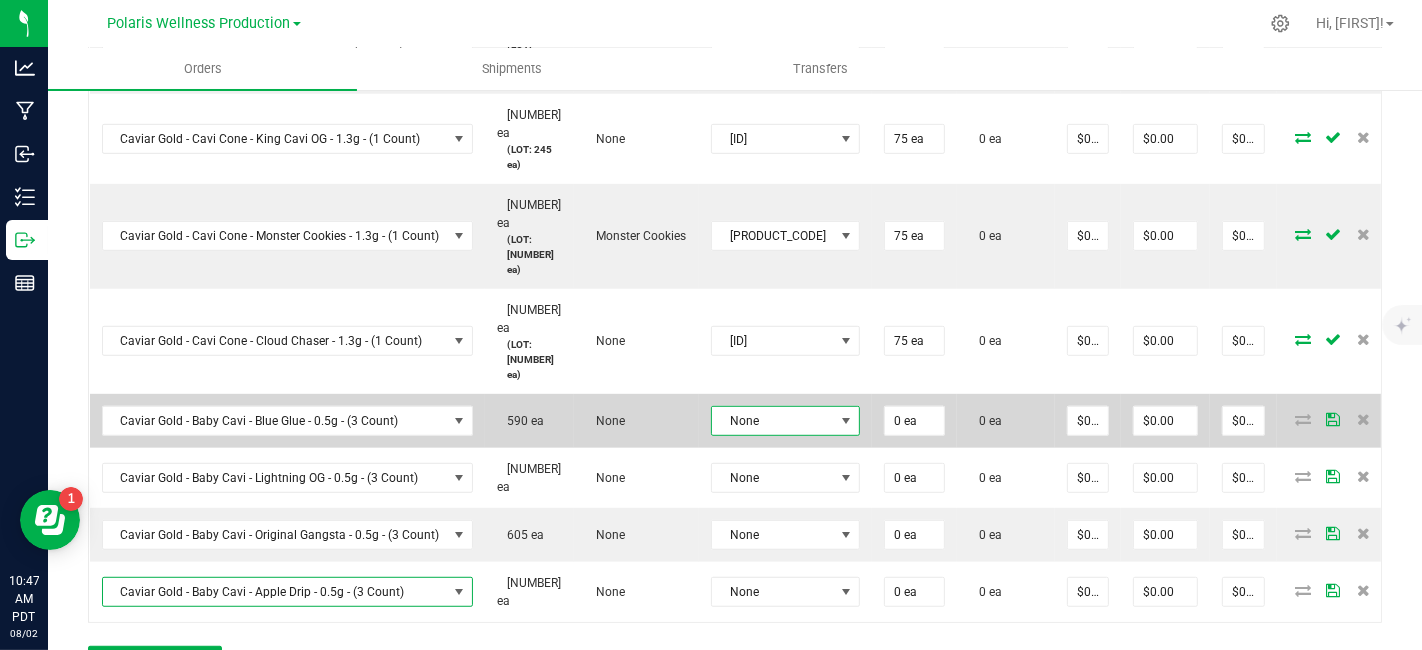 click at bounding box center [846, 421] 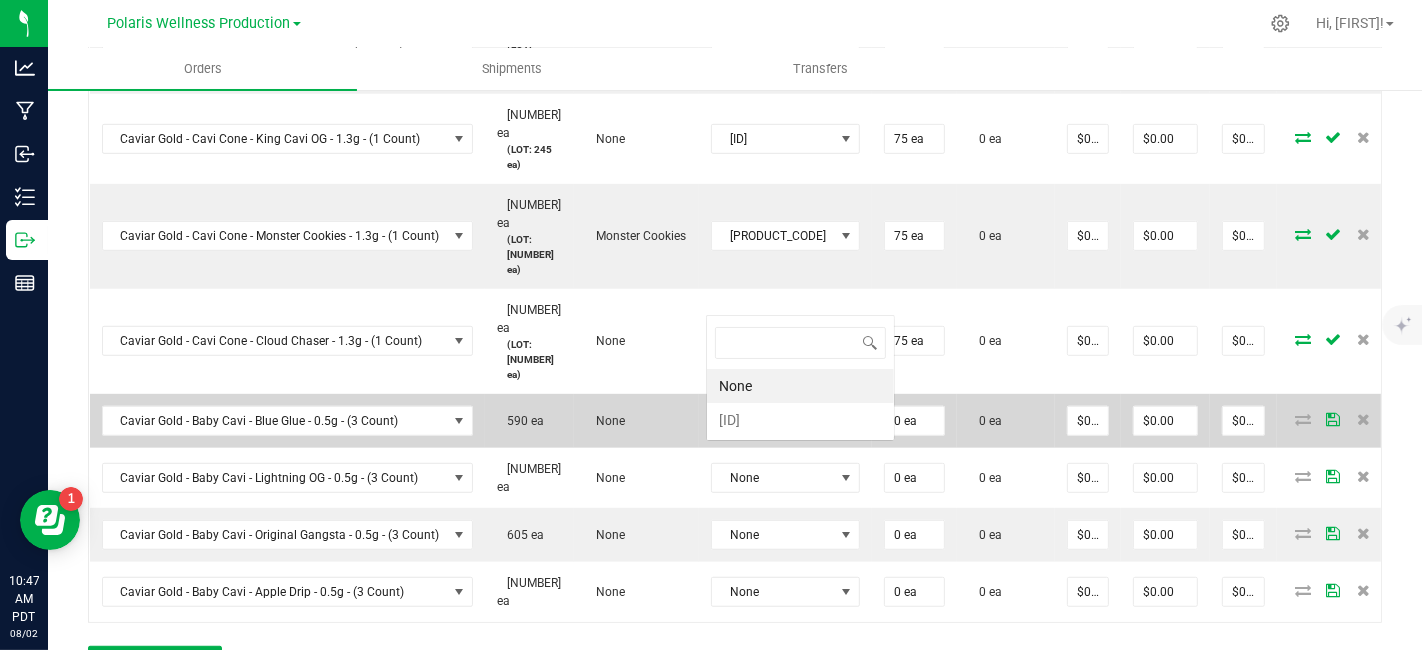 scroll, scrollTop: 99970, scrollLeft: 99891, axis: both 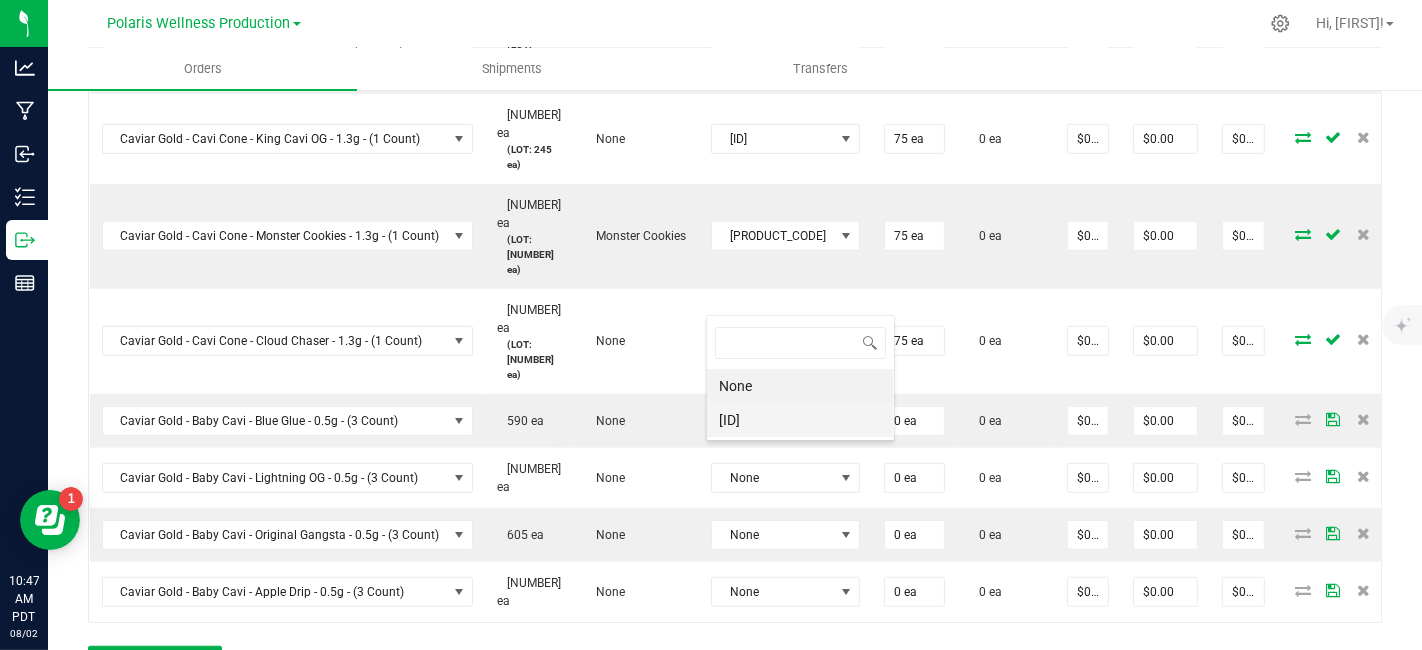 click on "[ID]" at bounding box center (800, 420) 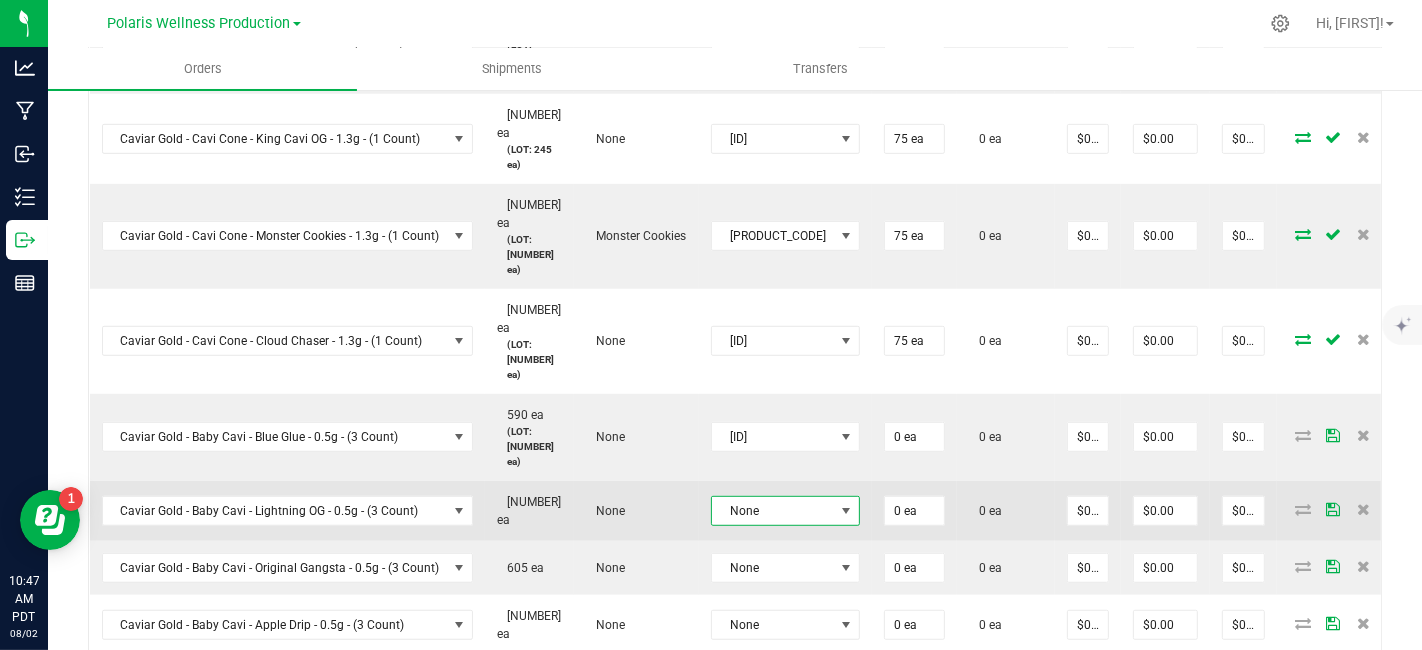 click at bounding box center [846, 511] 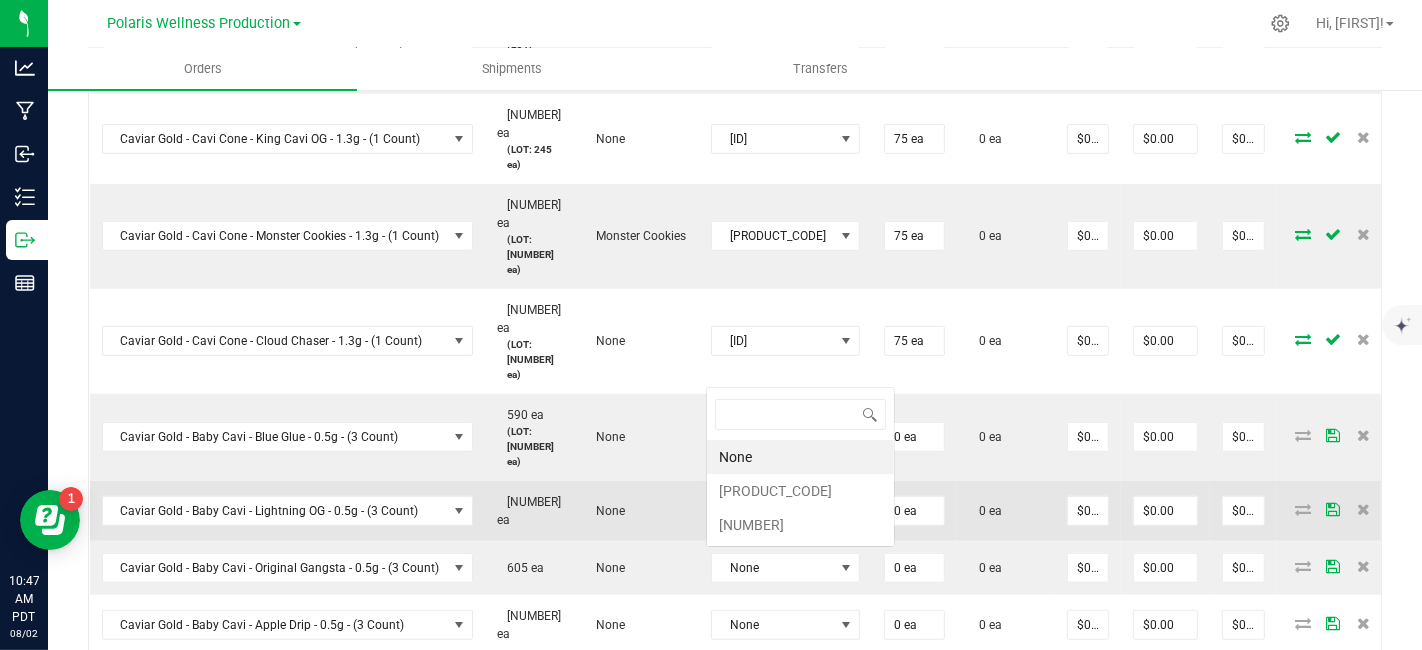scroll, scrollTop: 99970, scrollLeft: 99891, axis: both 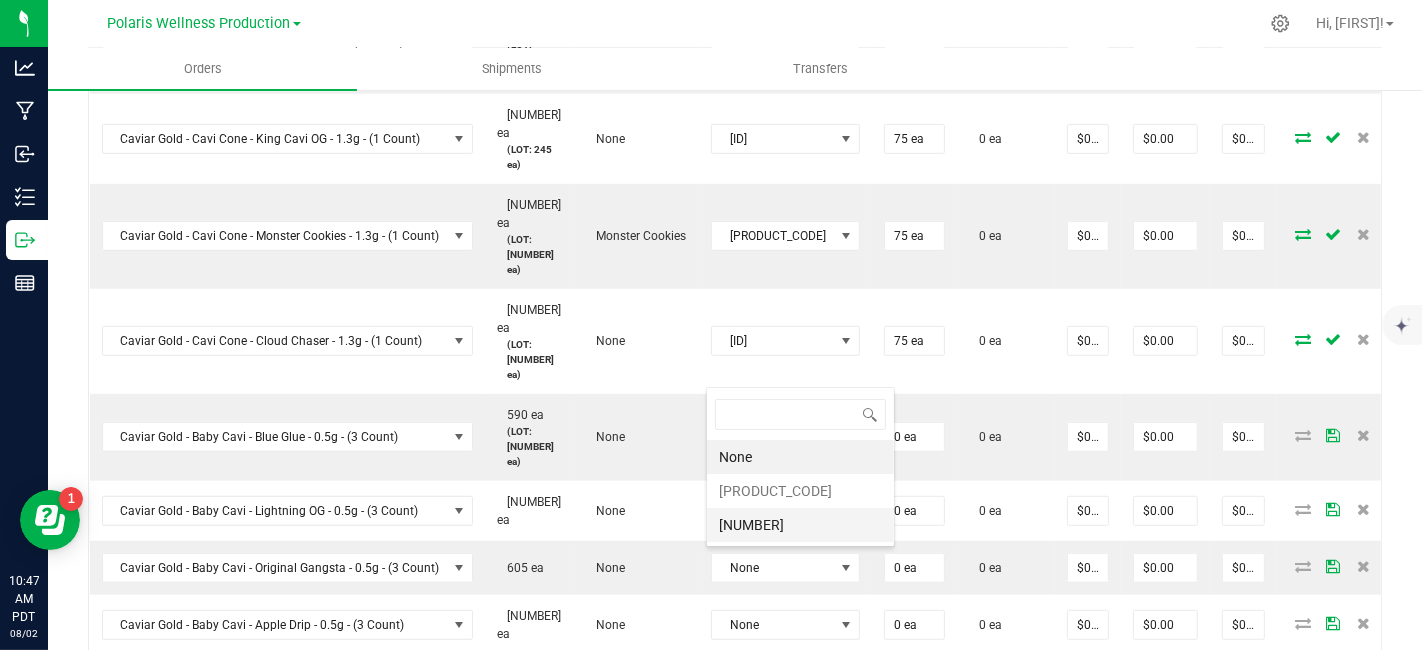 click on "[NUMBER]" at bounding box center (800, 525) 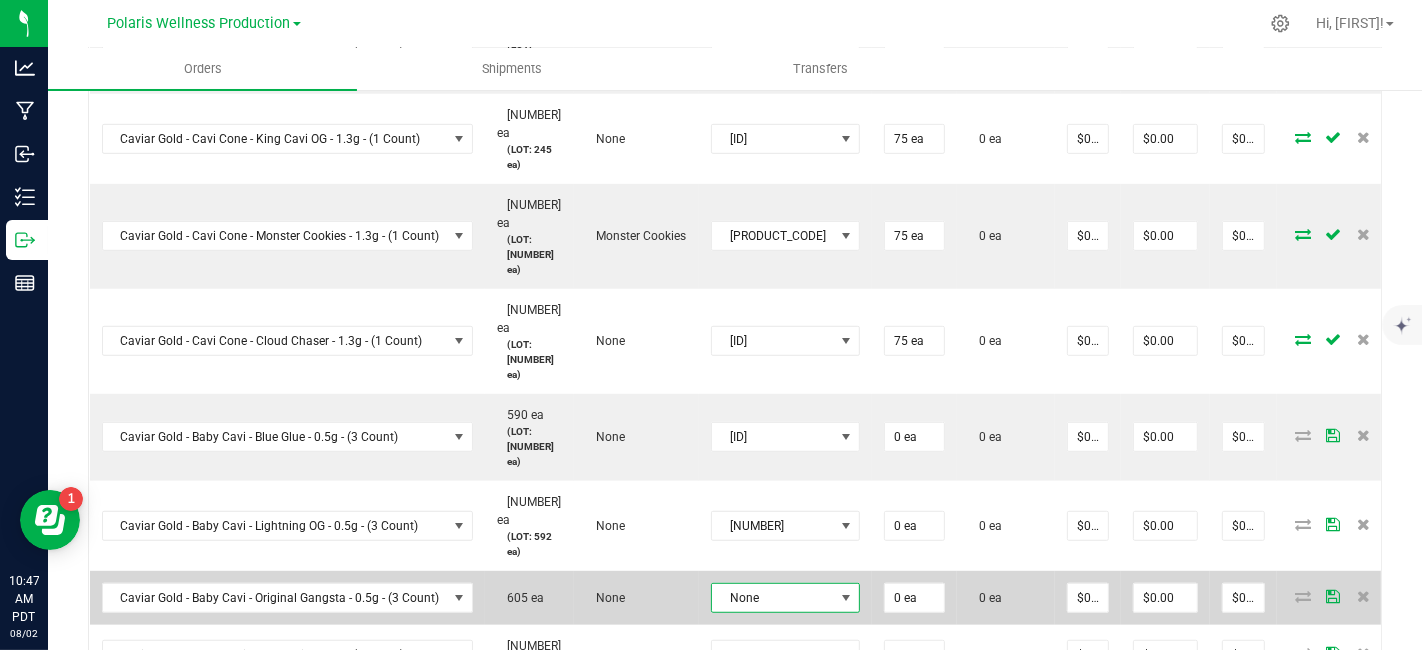 click at bounding box center [846, 598] 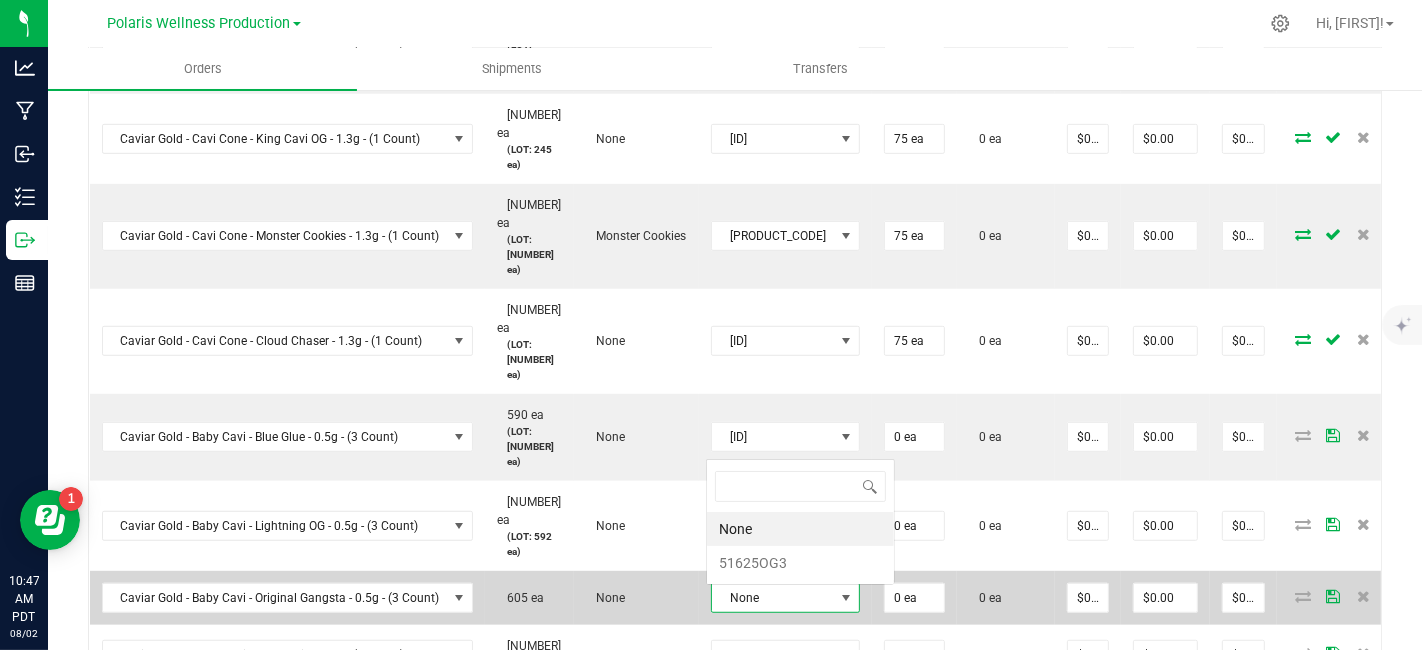 scroll, scrollTop: 99970, scrollLeft: 99891, axis: both 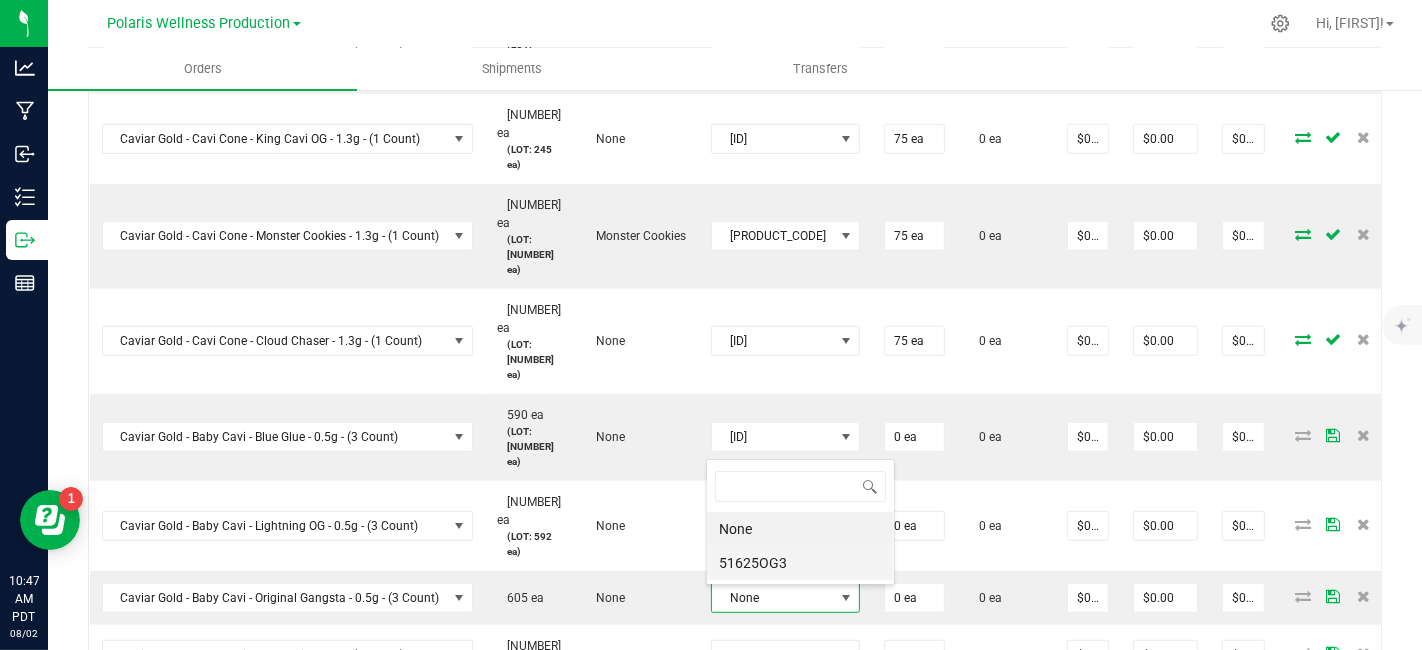 click on "51625OG3" at bounding box center [800, 563] 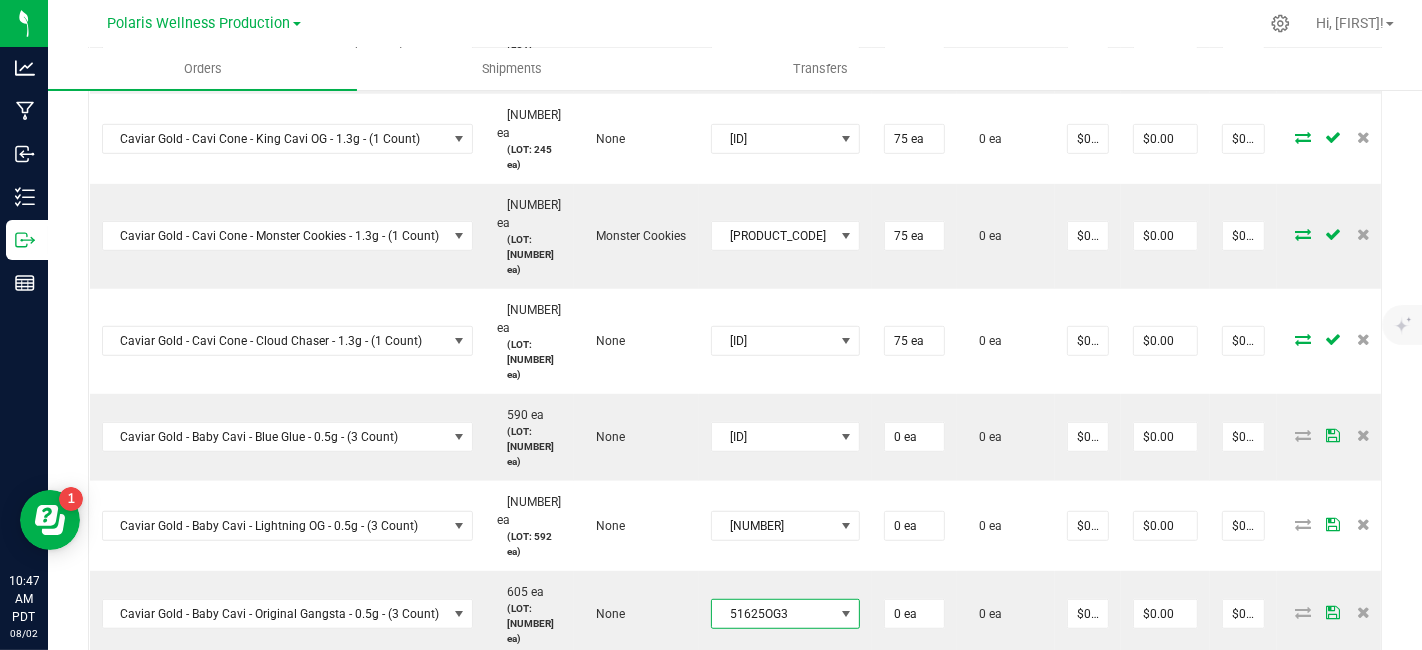 click at bounding box center [846, 688] 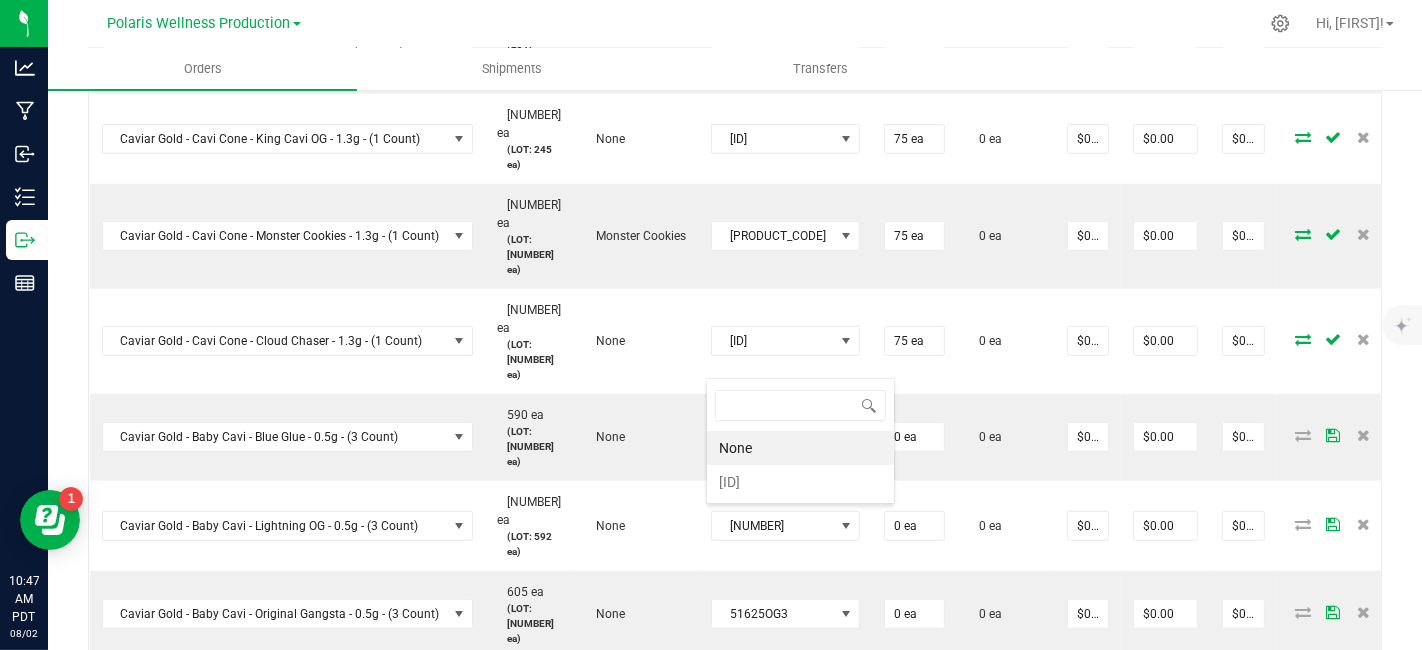 scroll, scrollTop: 0, scrollLeft: 0, axis: both 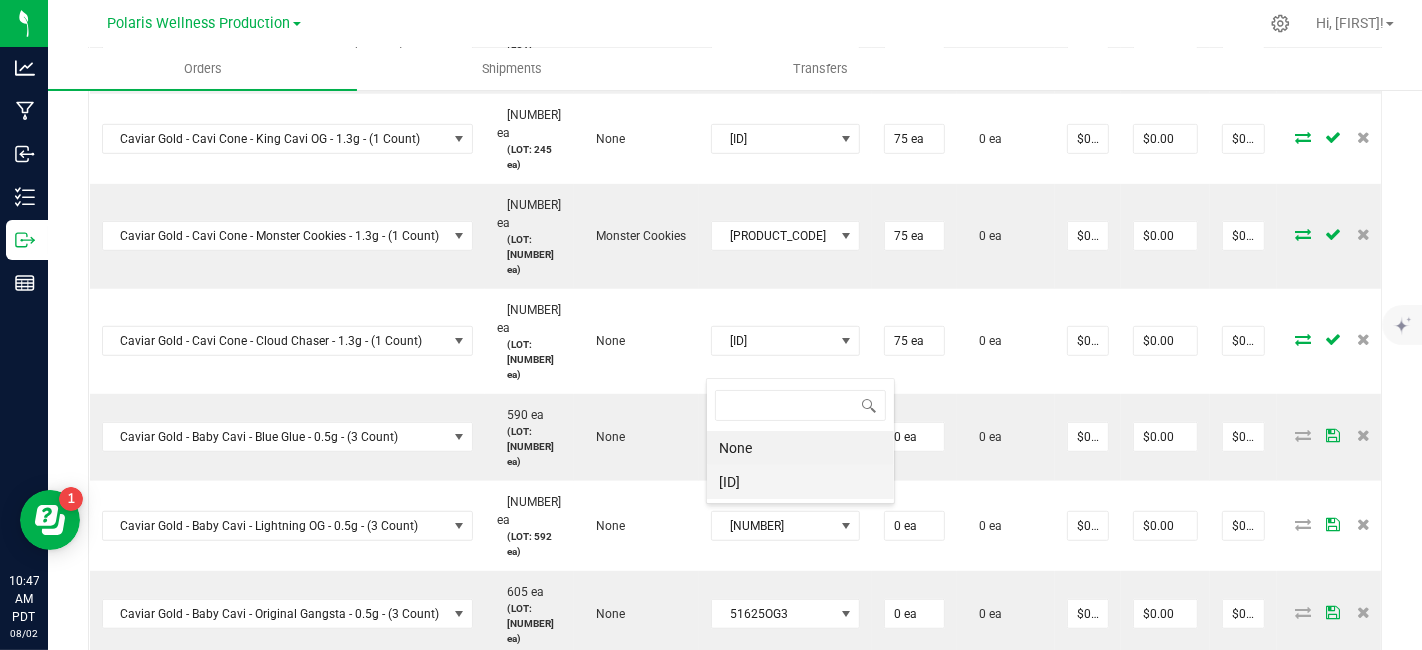 click on "[ID]" at bounding box center (800, 482) 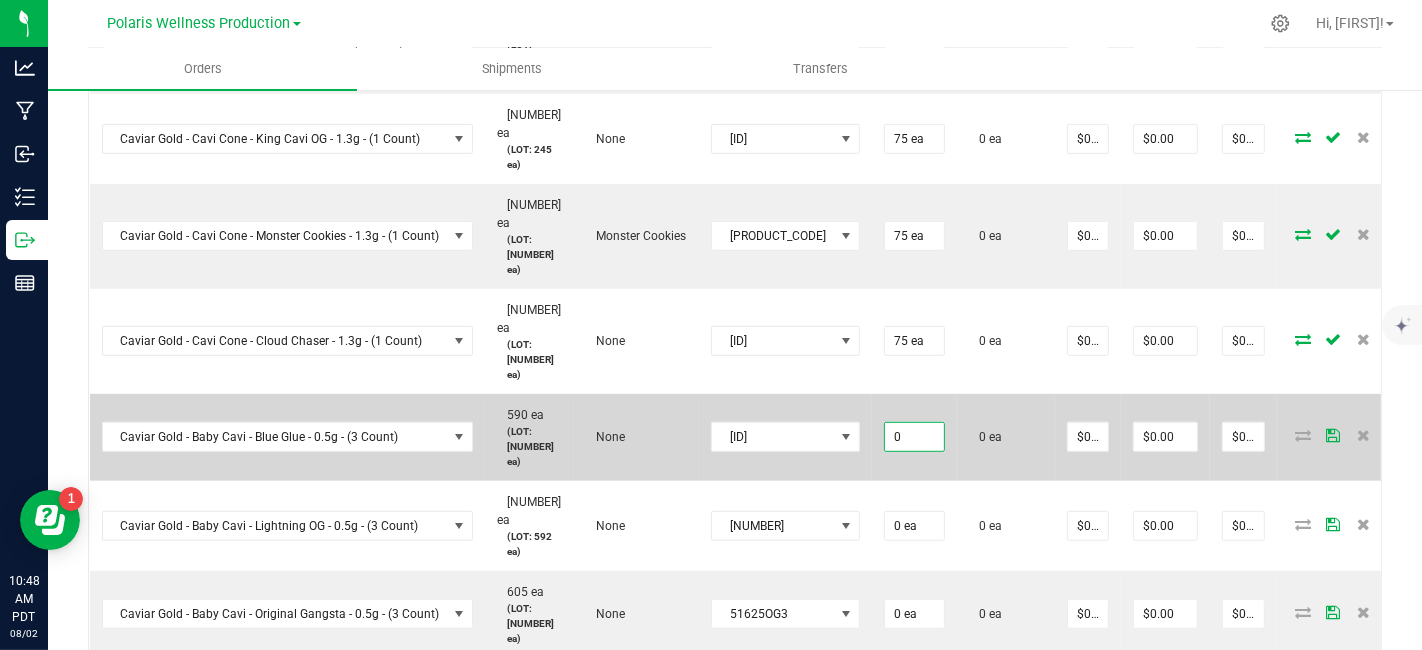 click on "0" at bounding box center [914, 437] 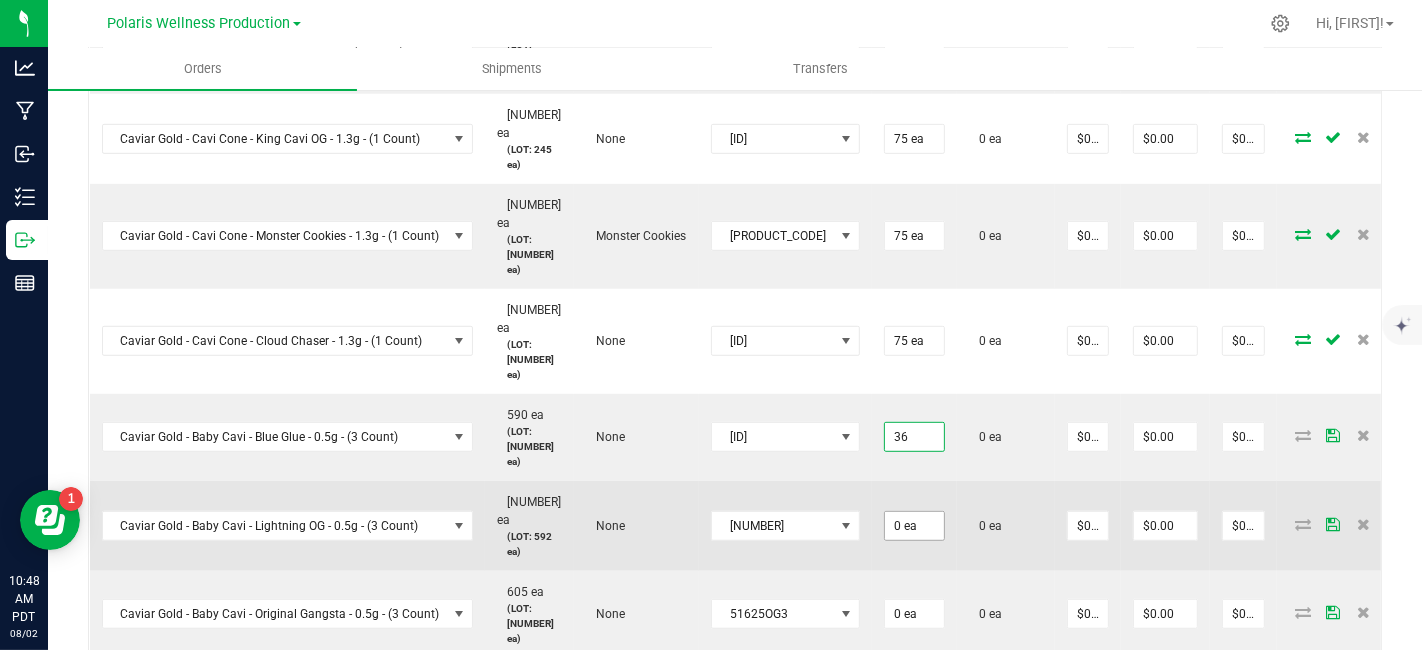 type on "36 ea" 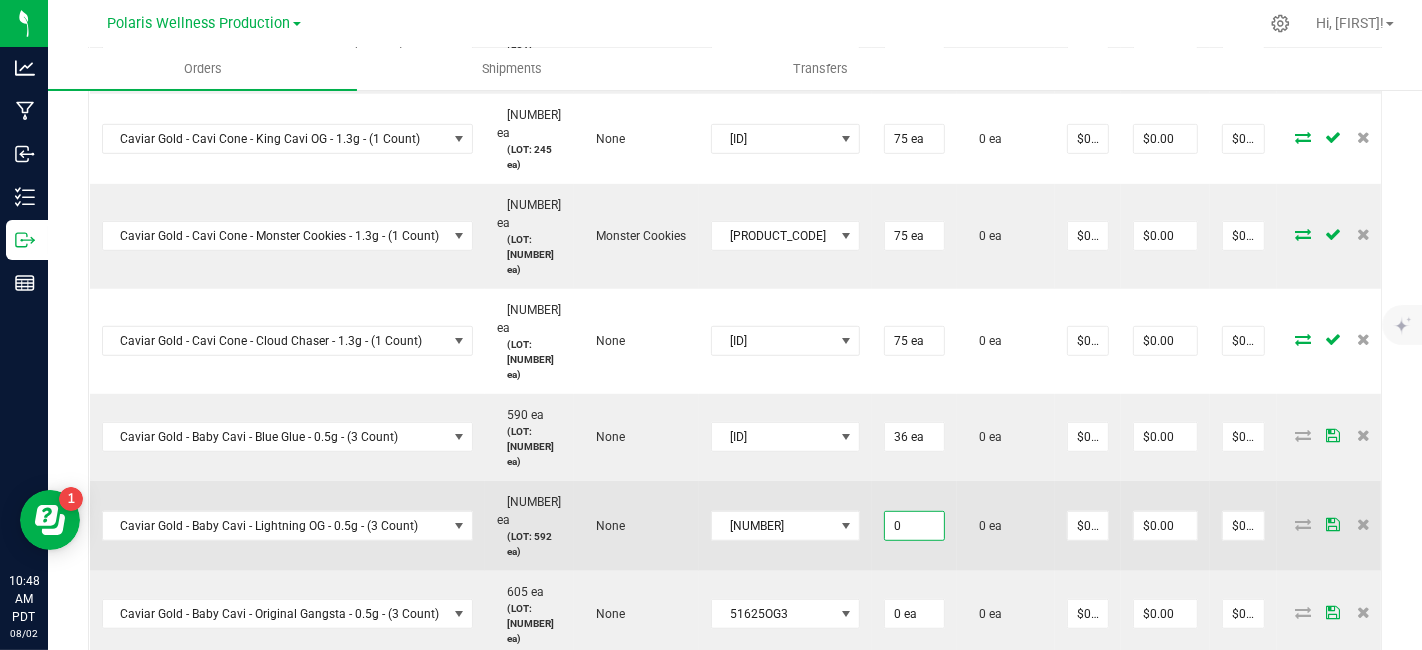 click on "0" at bounding box center [914, 526] 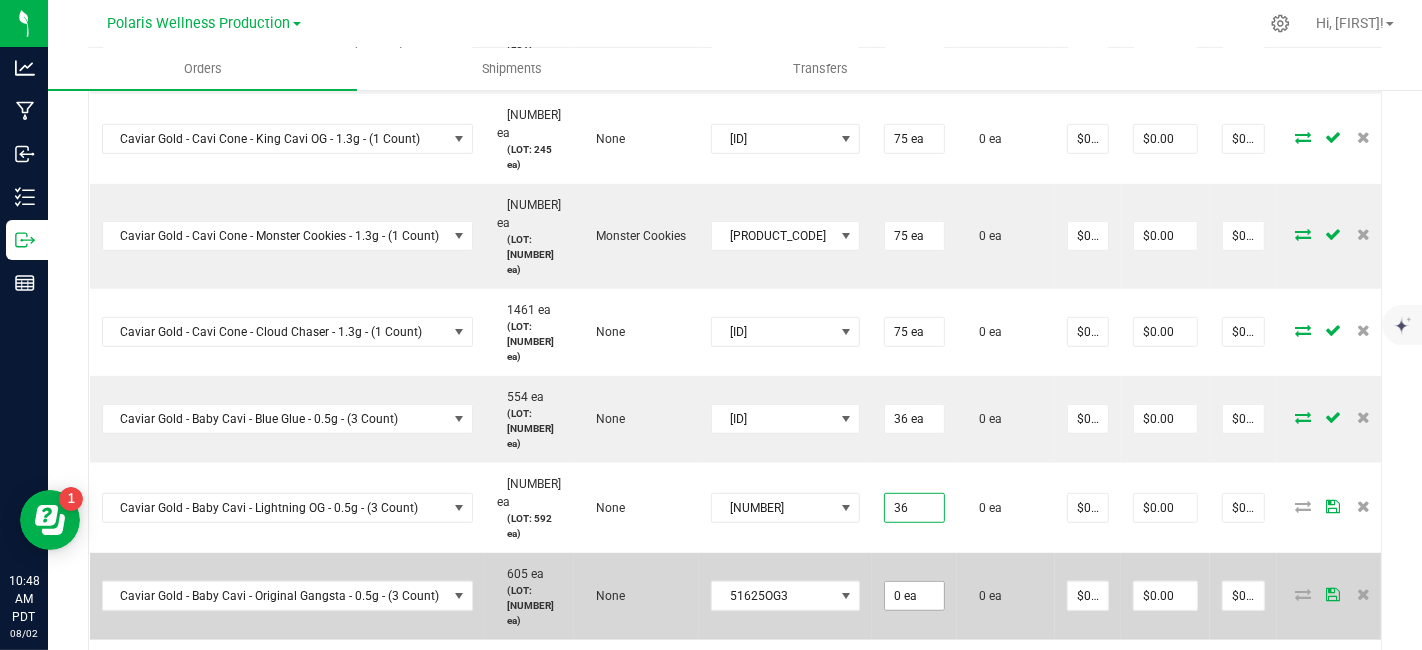 type on "36 ea" 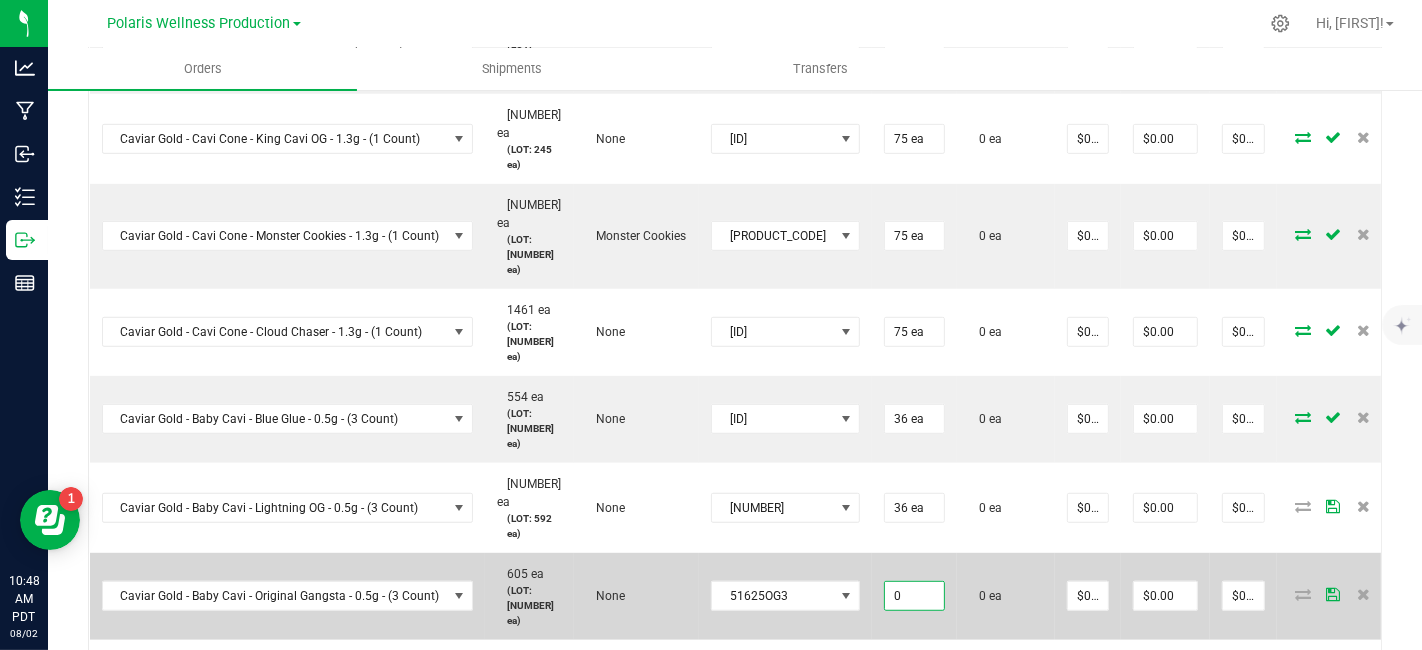 click on "0" at bounding box center (914, 596) 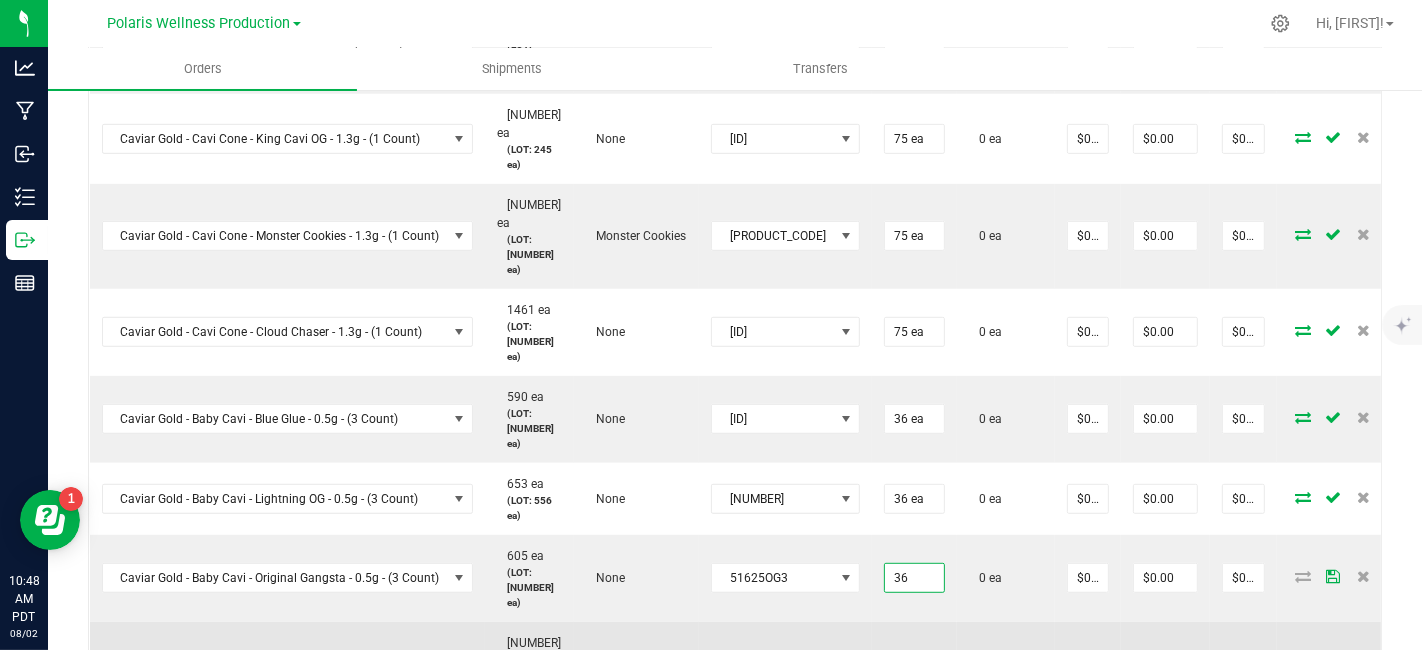 type on "36 ea" 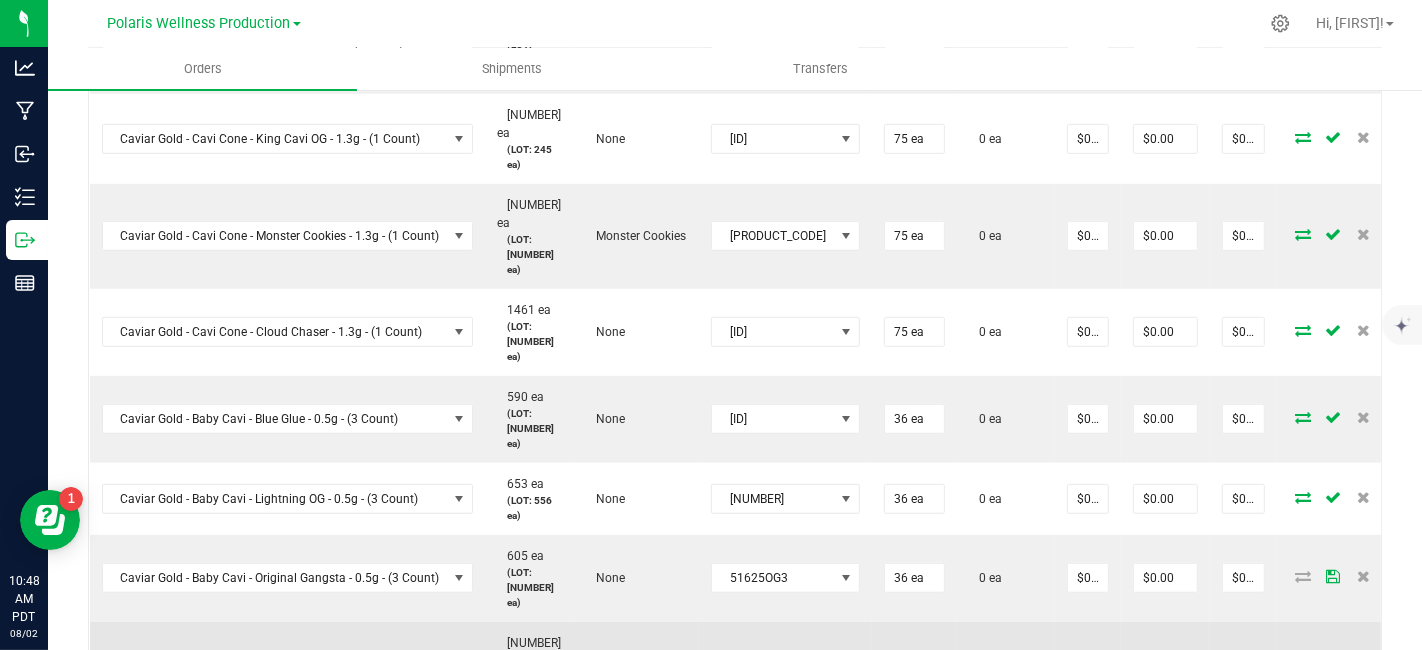 click on "0" at bounding box center [914, 667] 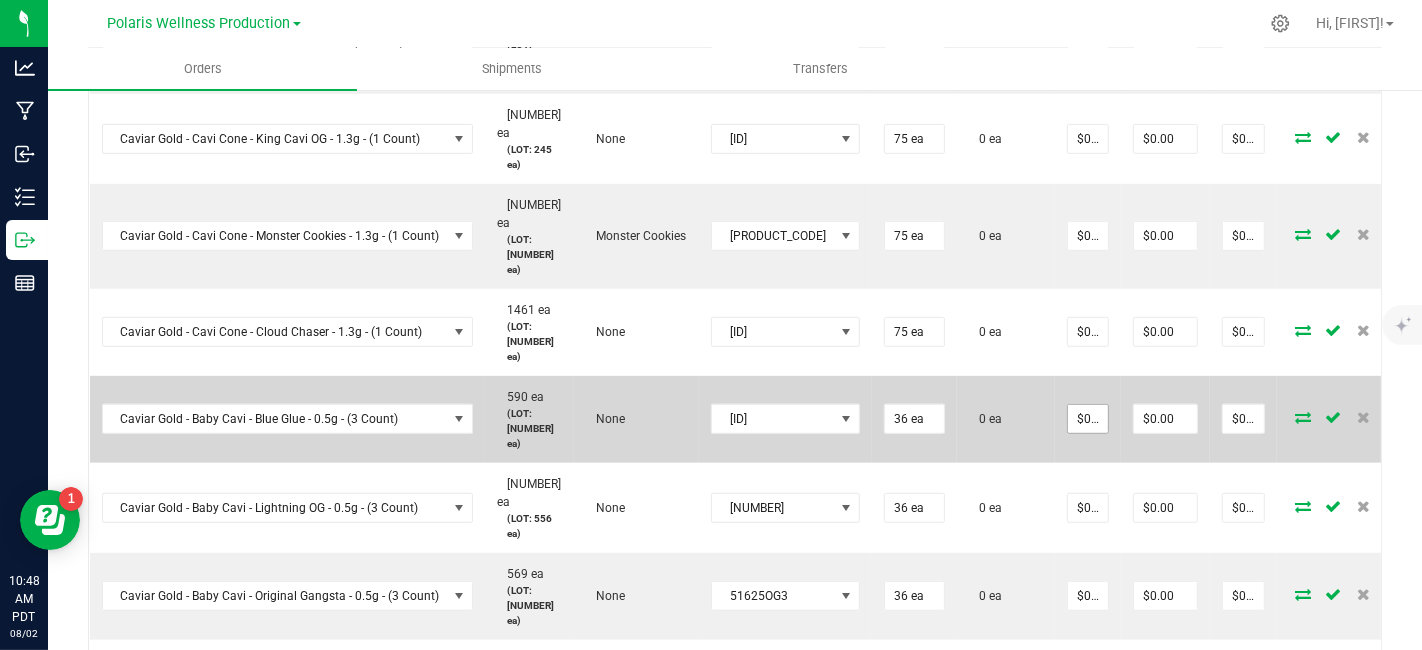 type on "36 ea" 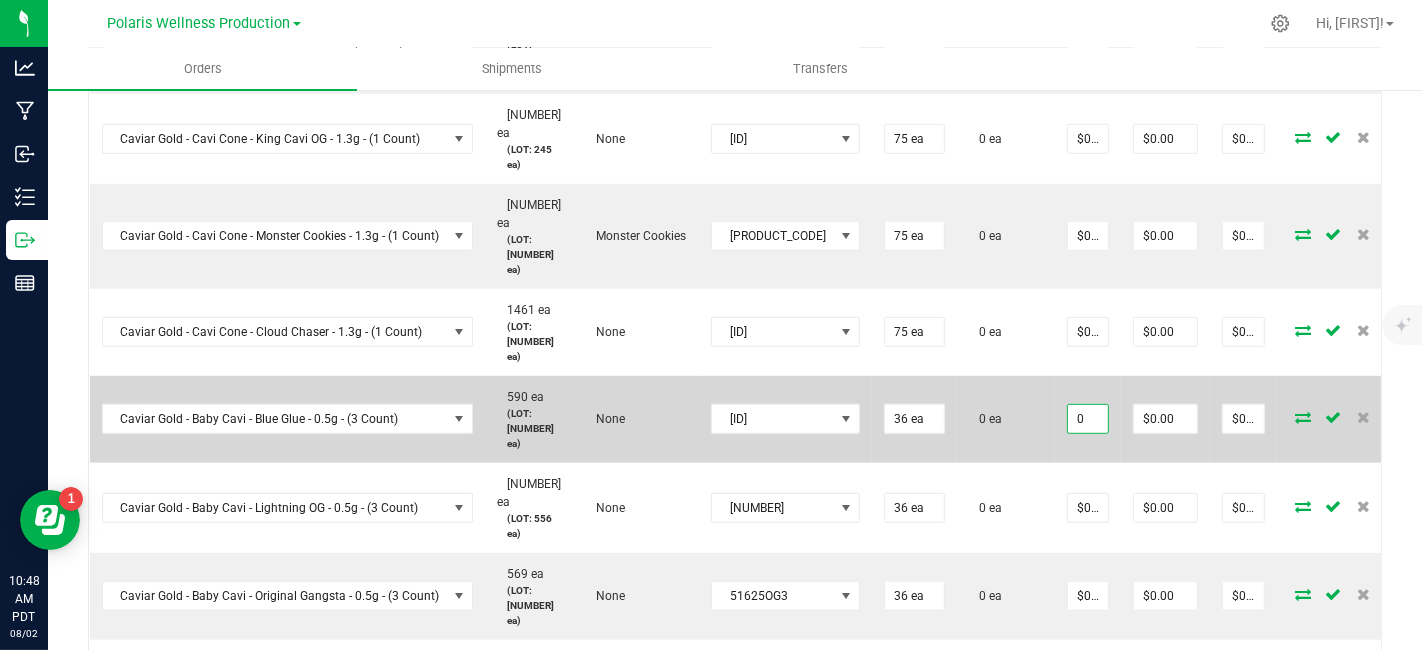 click on "0" at bounding box center (1088, 419) 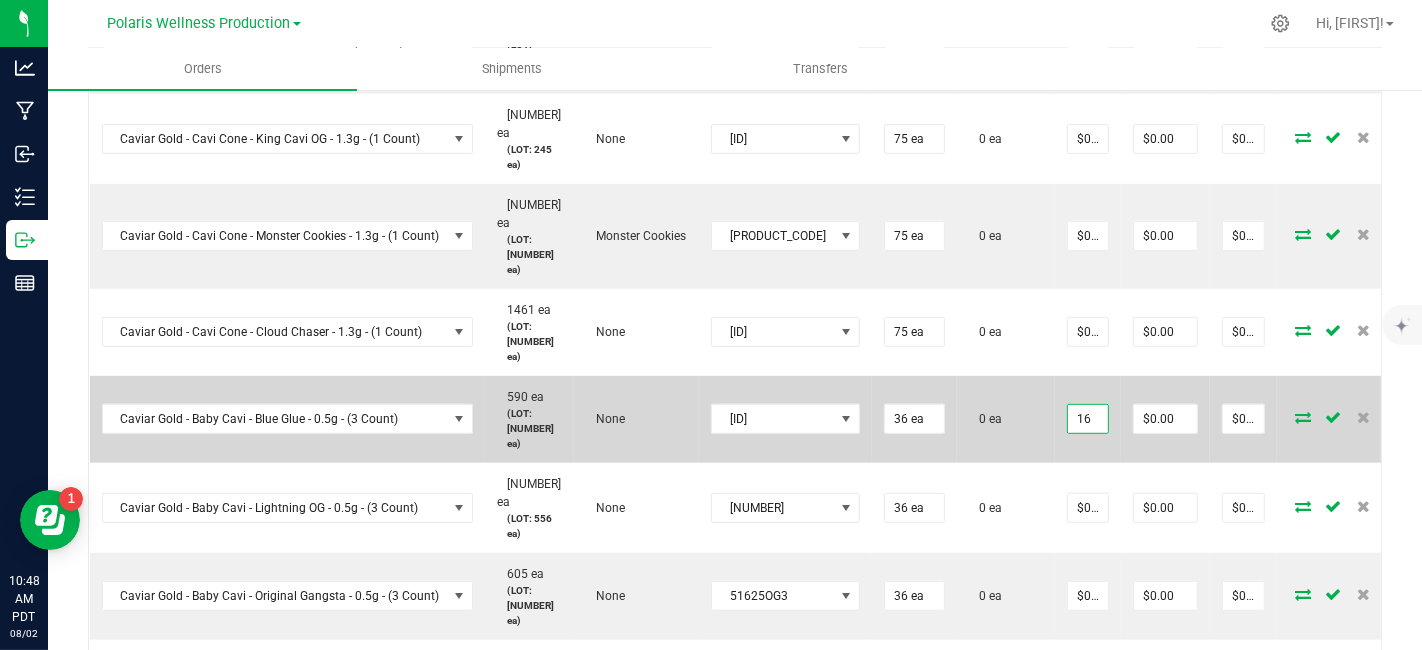 drag, startPoint x: 1054, startPoint y: 304, endPoint x: 1009, endPoint y: 304, distance: 45 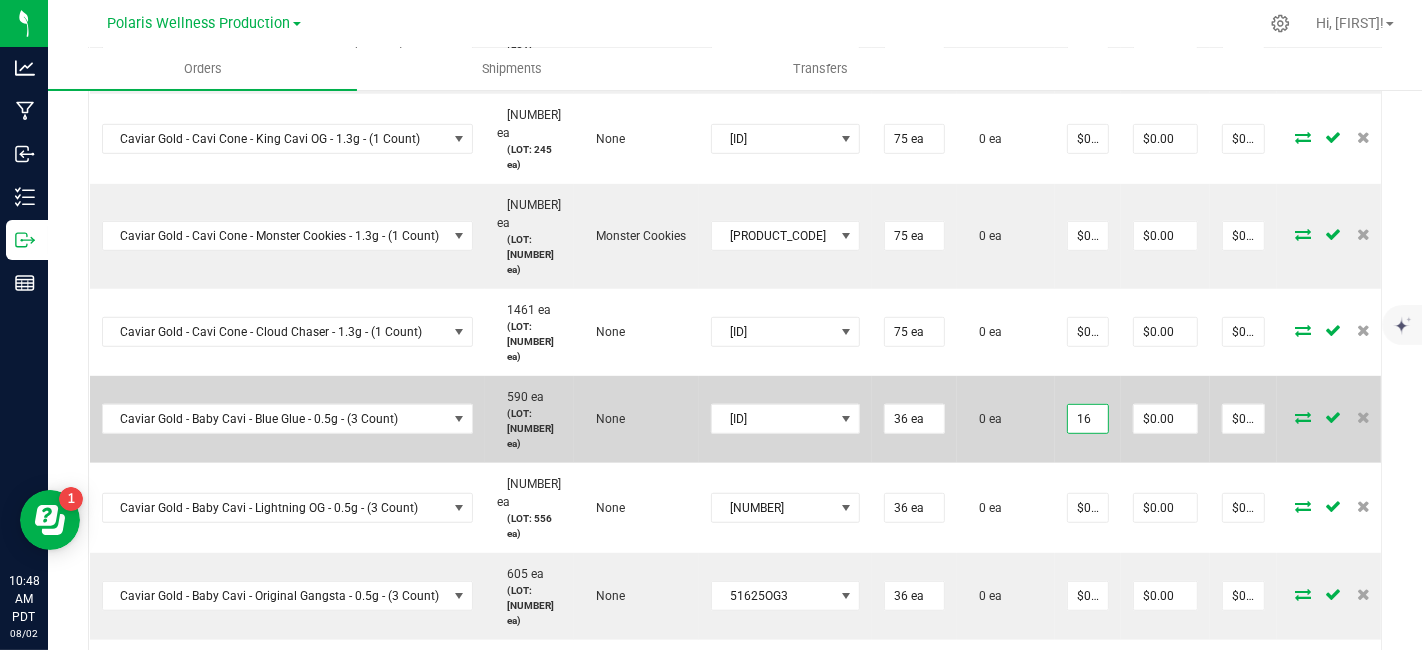 click on "Caviar Gold - Baby Cavi - Blue Glue - 0.5g - (3 Count) [NUMBER] ea (LOT: [NUMBER] ea) None [NUMBER] [NUMBER] [NUMBER]" at bounding box center (743, 419) 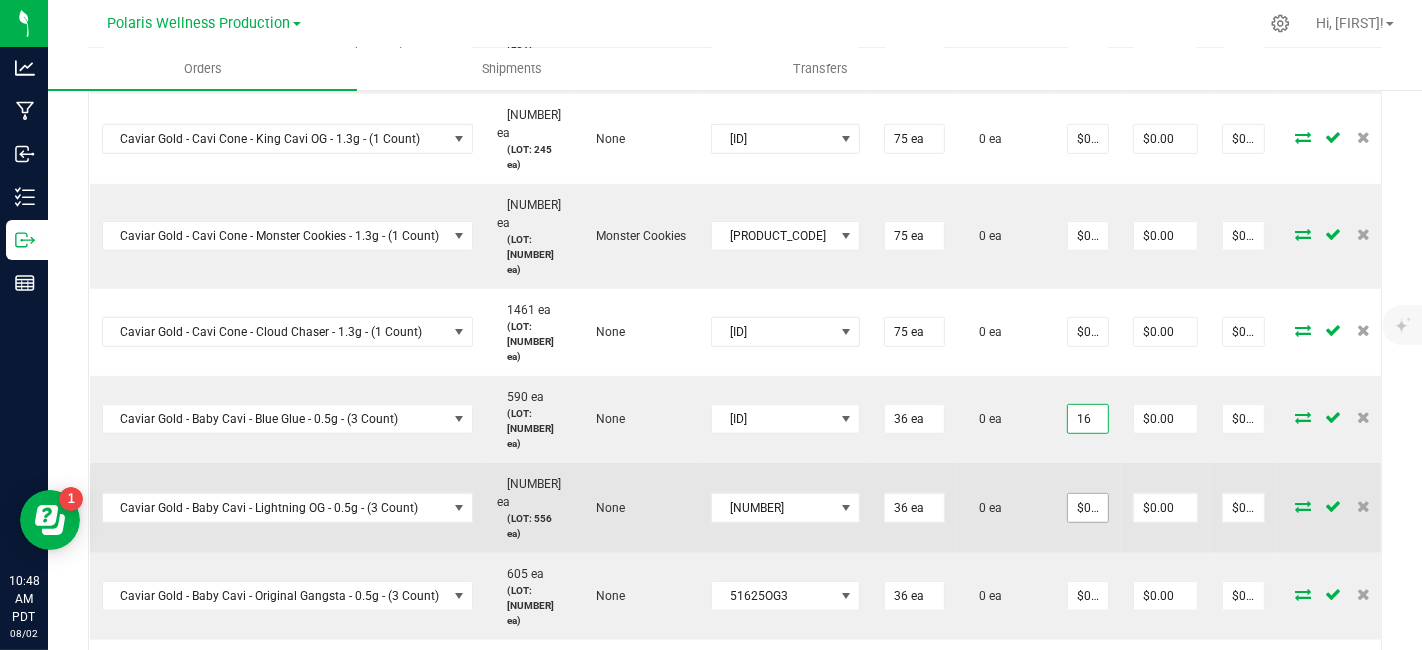 type on "$16.00000" 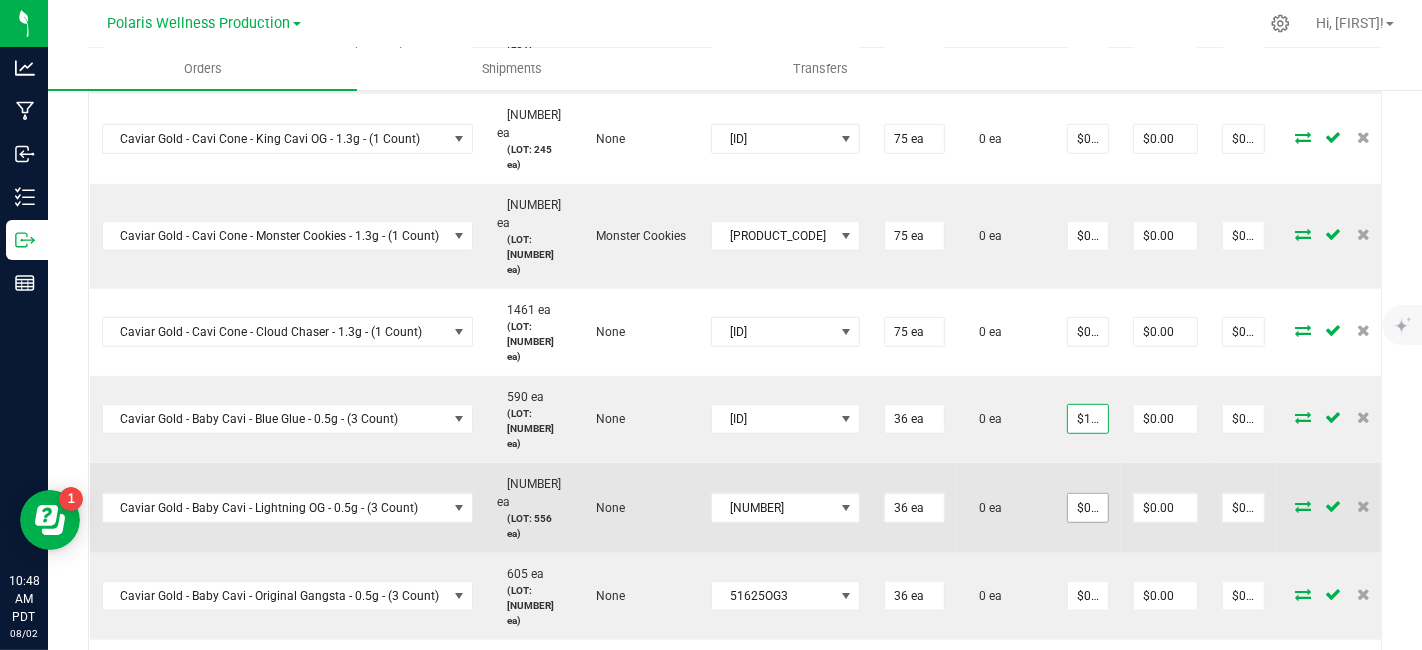 type on "$576.00" 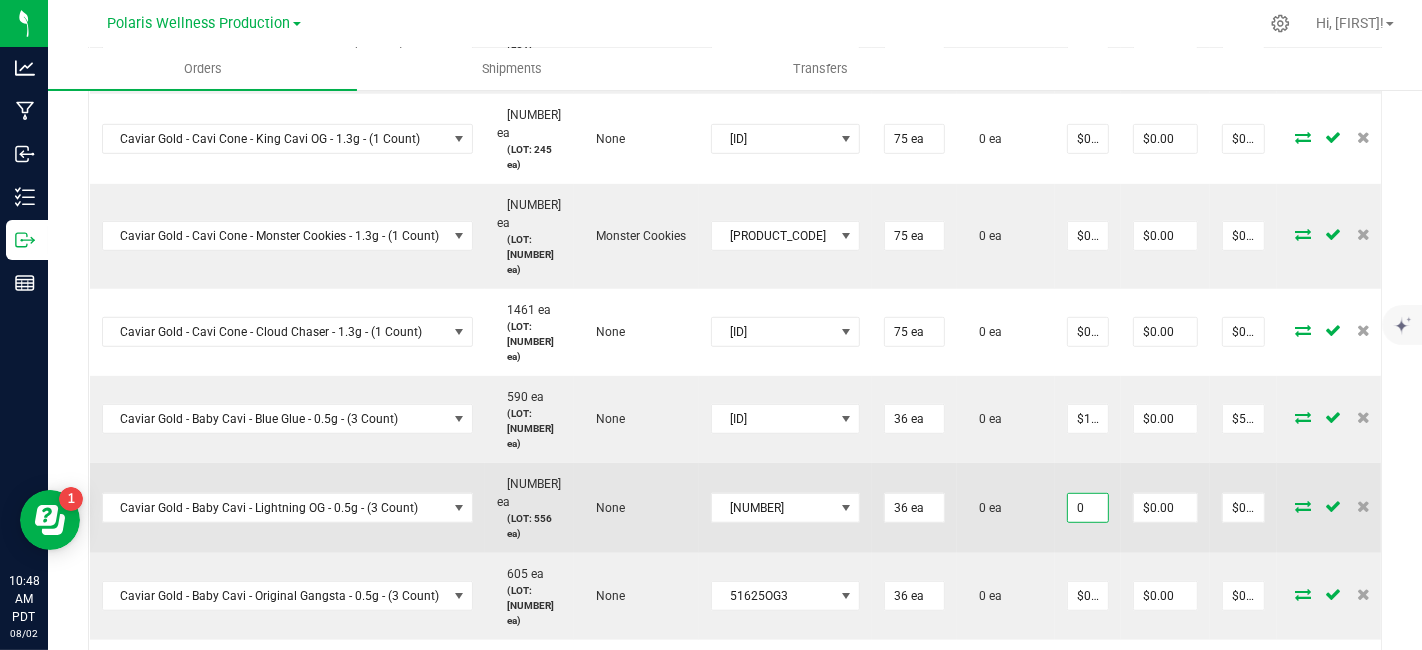 click on "0" at bounding box center [1088, 508] 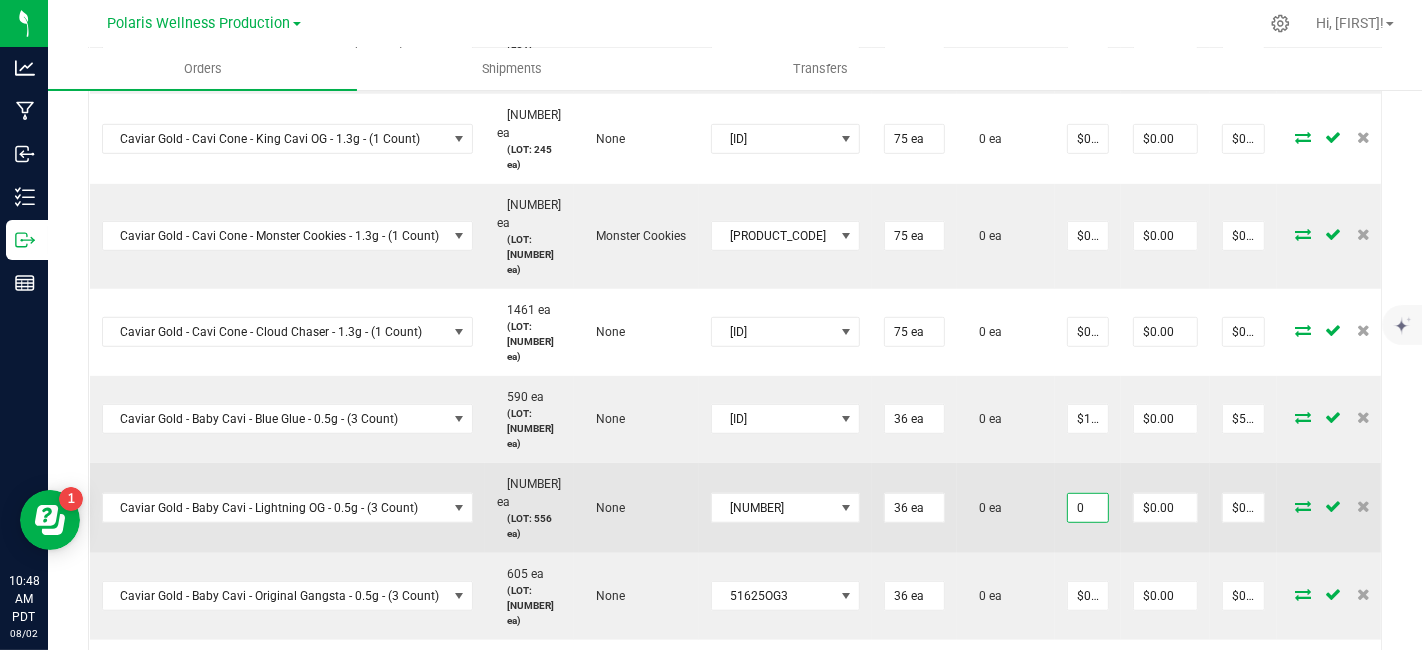paste on "16" 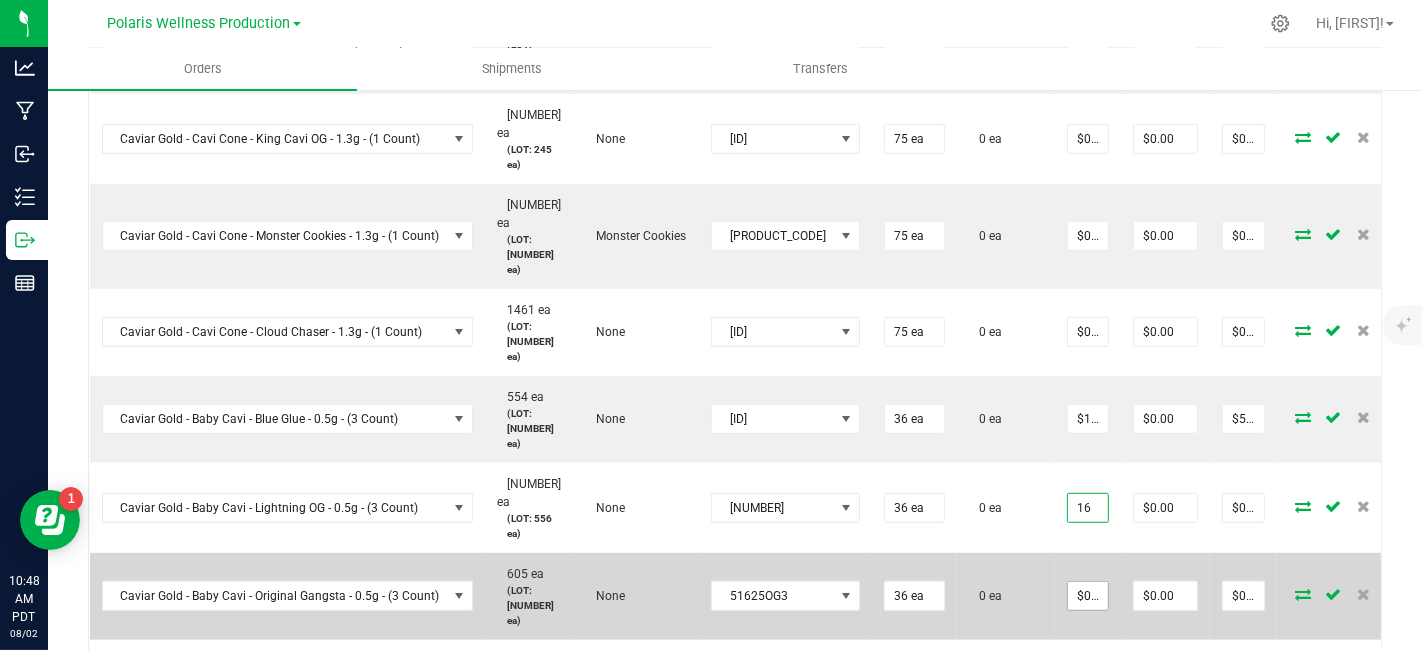 type on "$16.00000" 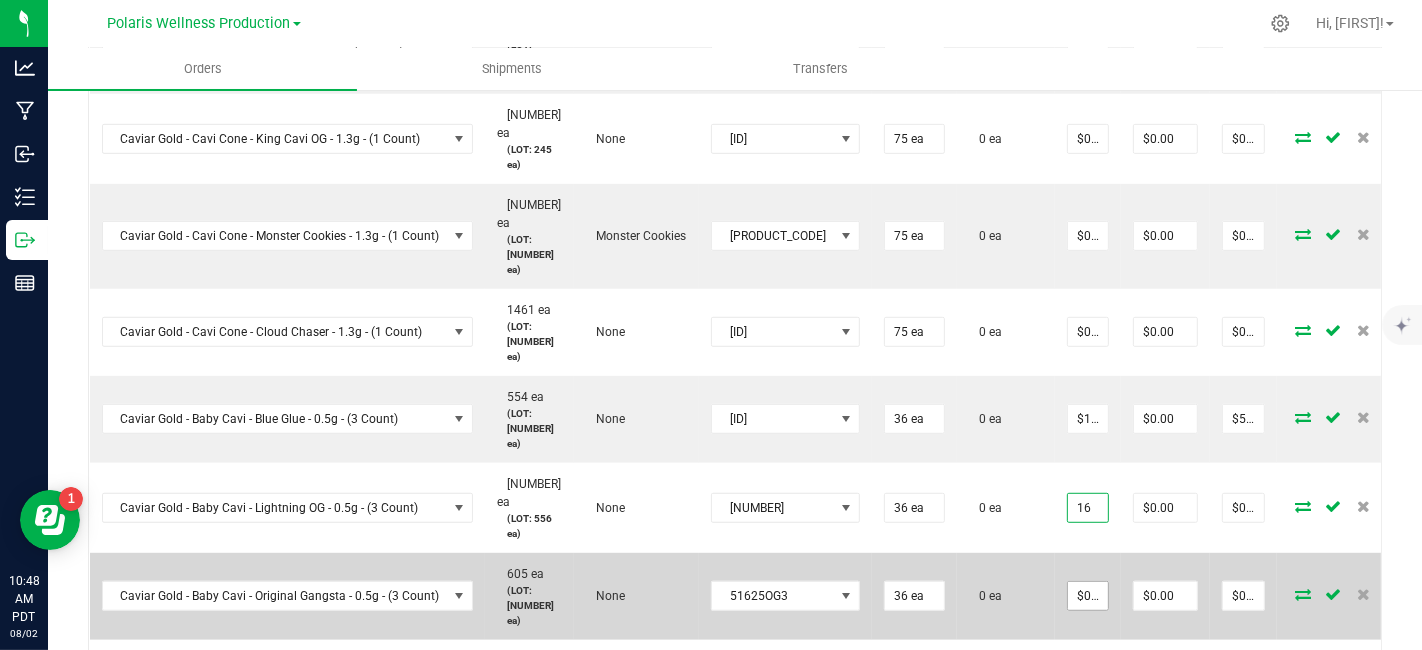 type on "$576.00" 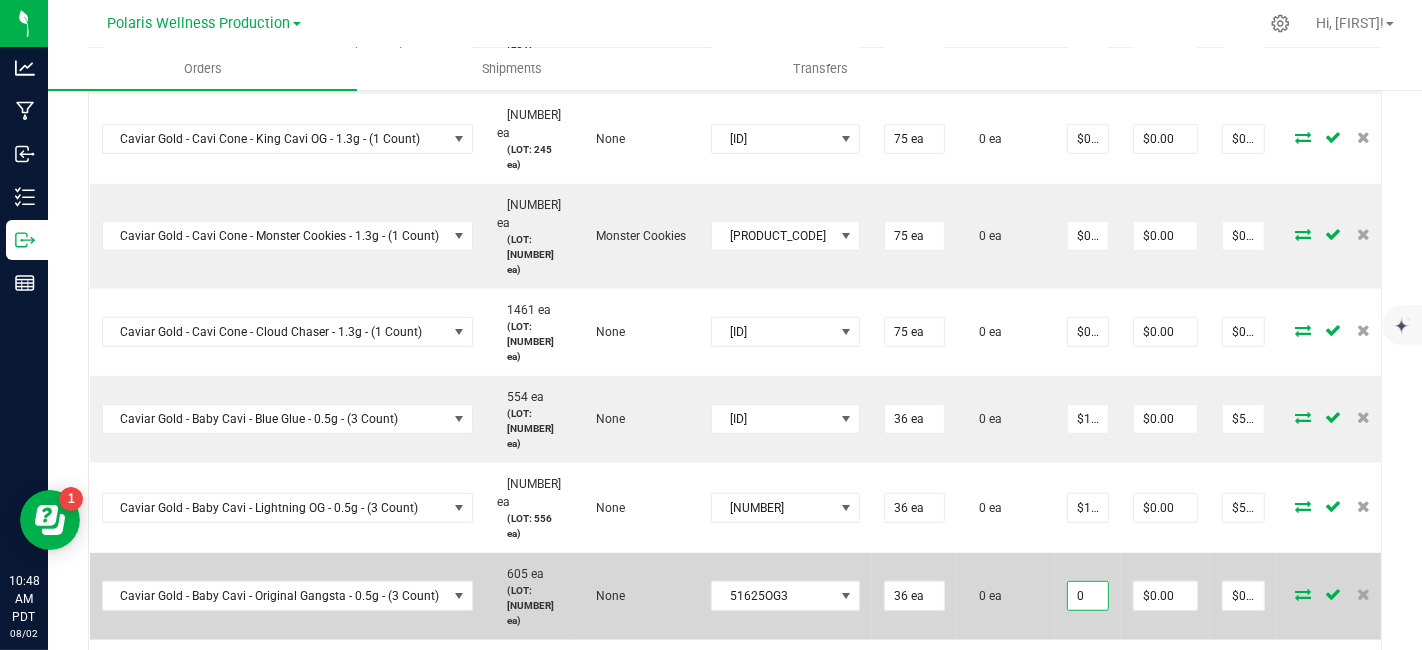 click on "0" at bounding box center [1088, 596] 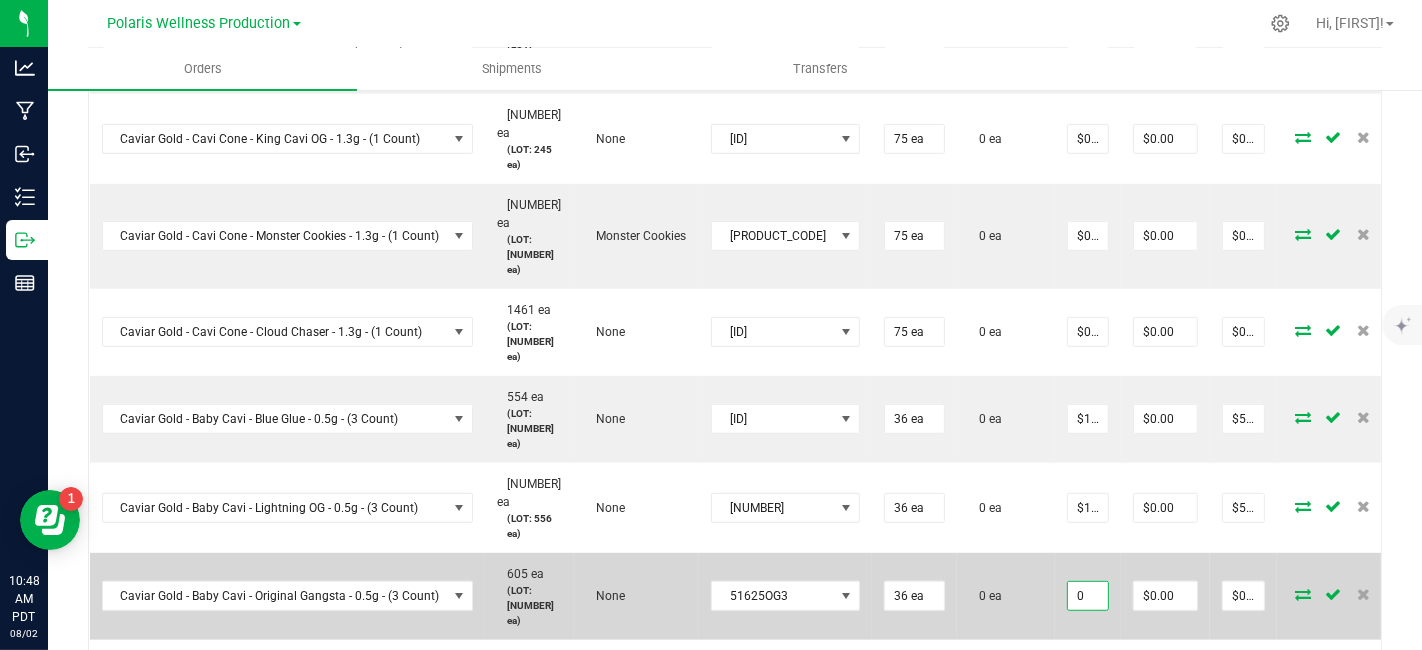 paste on "16" 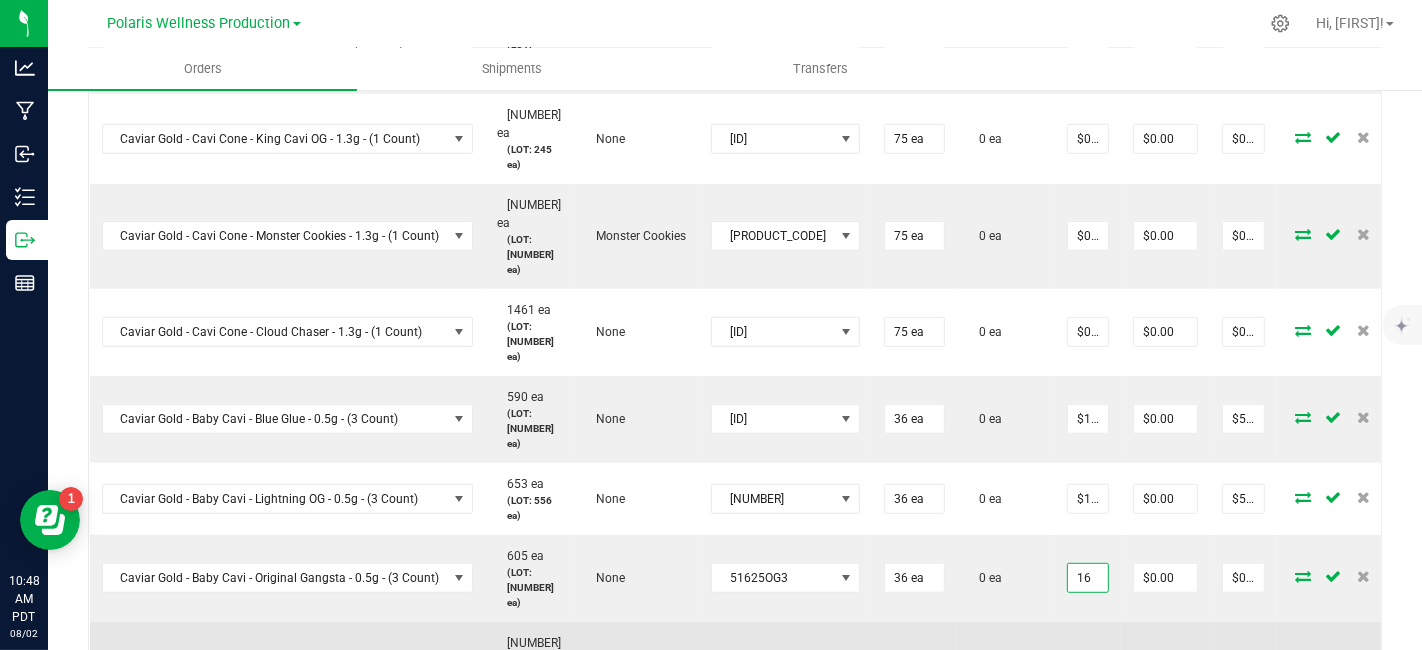 type on "$16.00000" 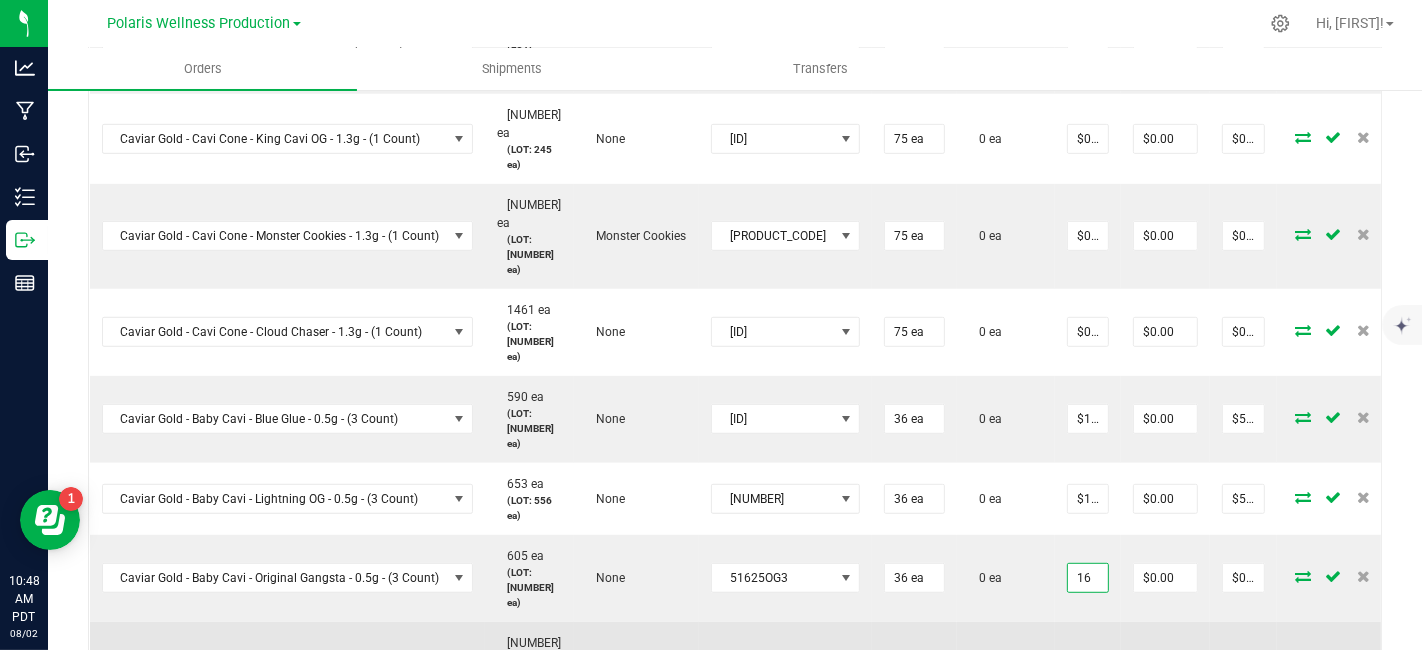 type on "$576.00" 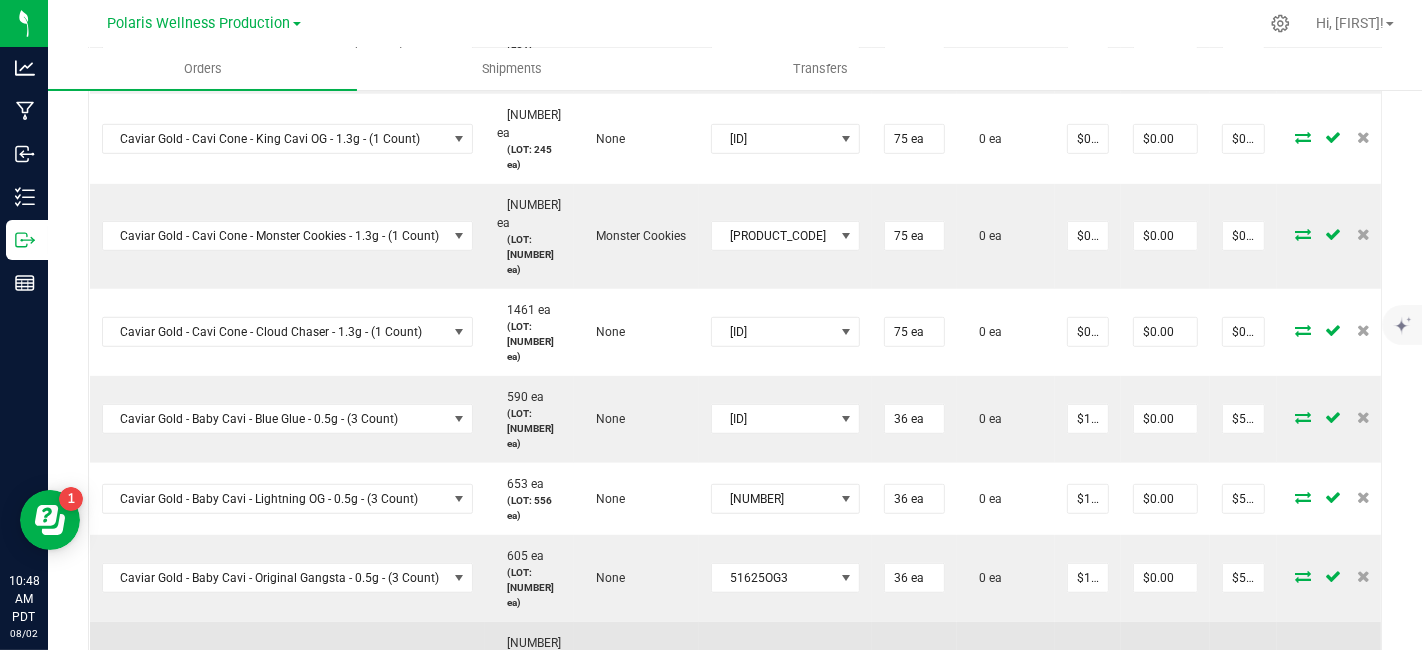 click on "0" at bounding box center [1088, 667] 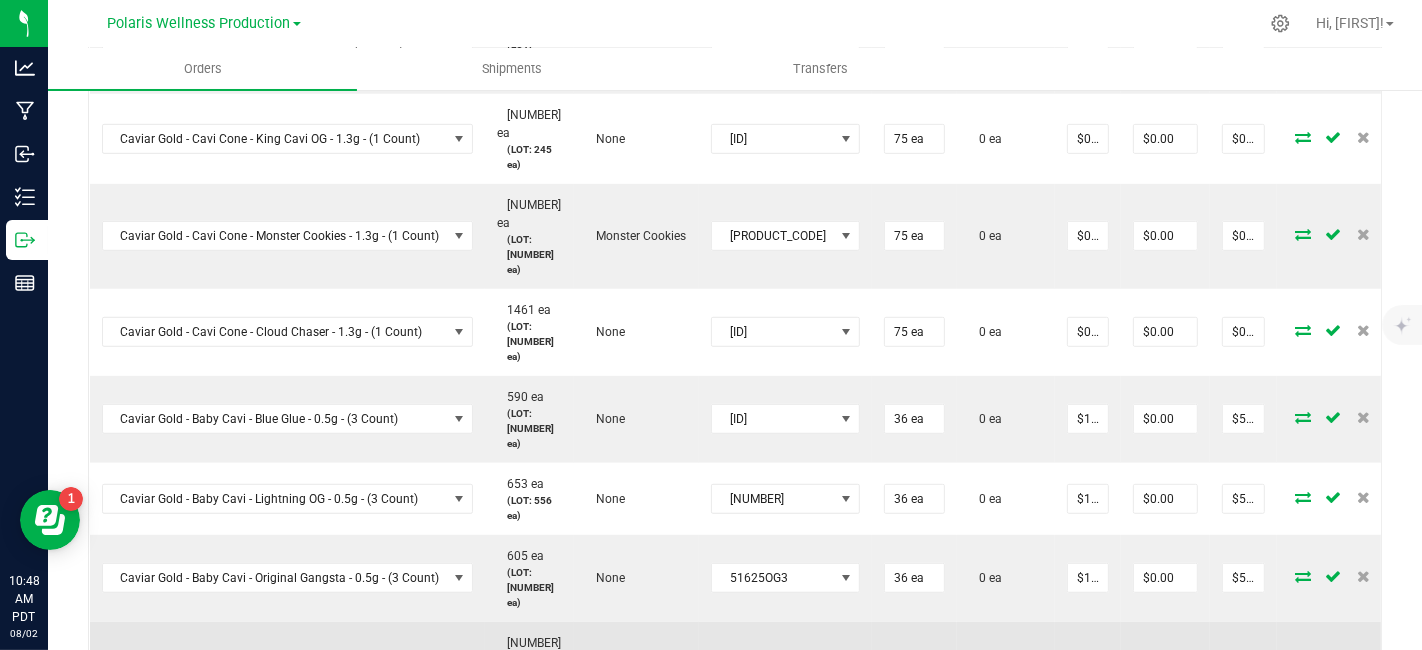 paste on "16" 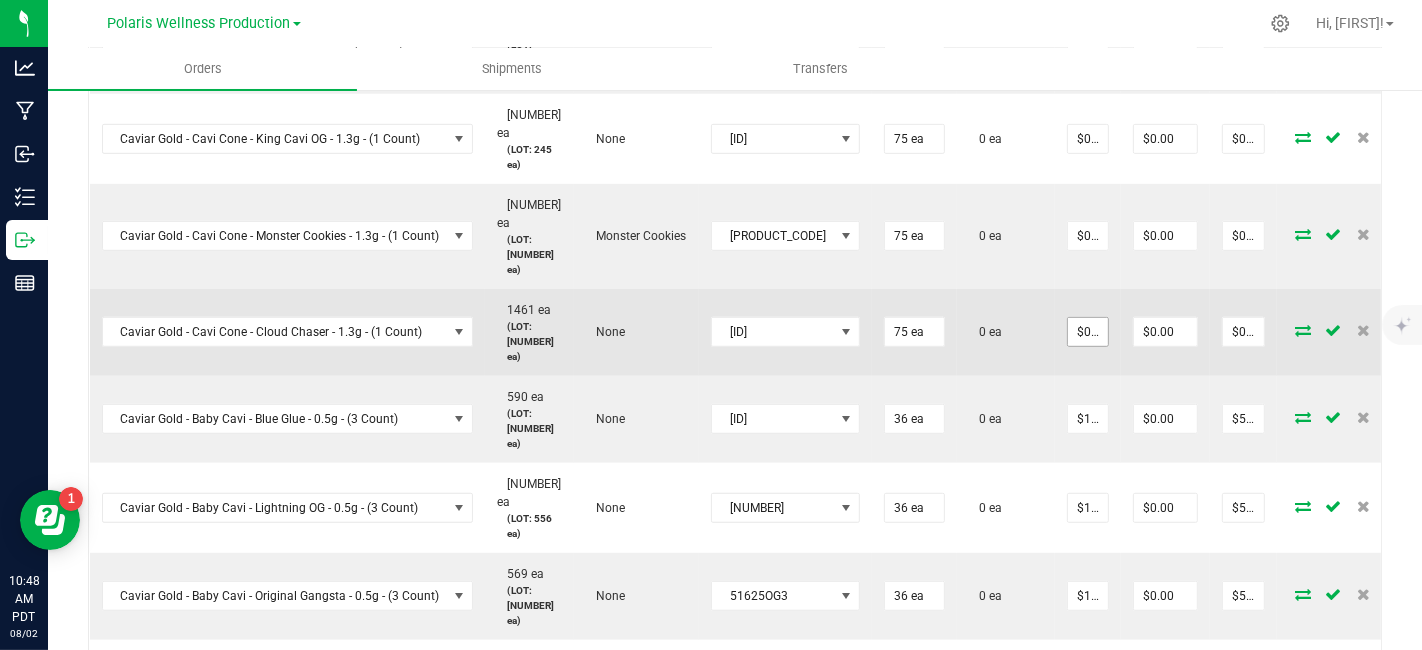 type on "16" 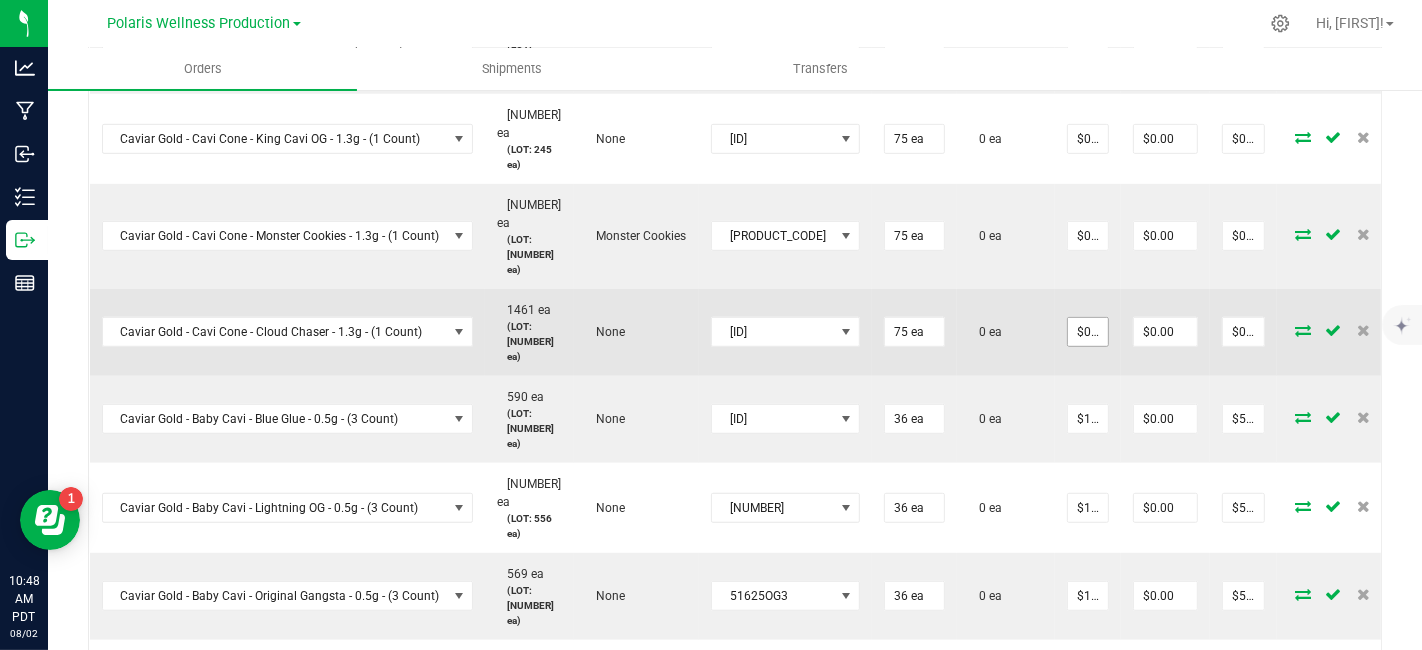 type on "0" 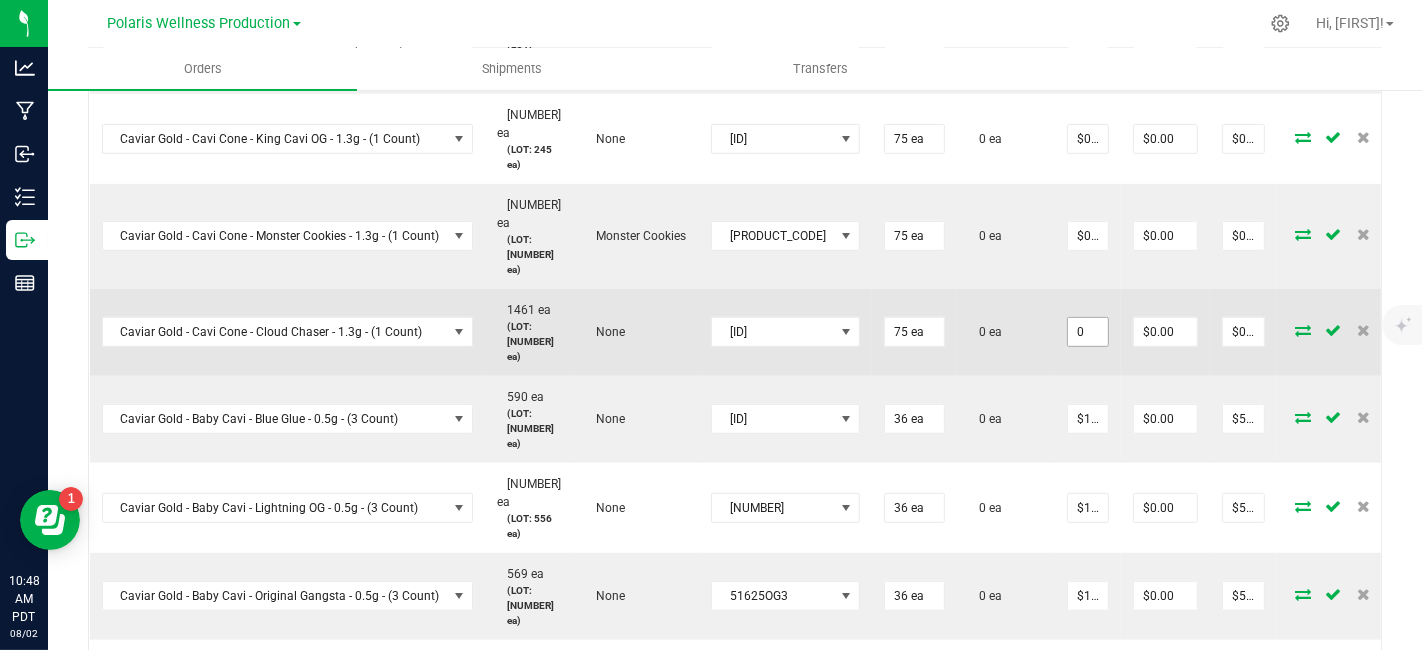 type on "$16.00000" 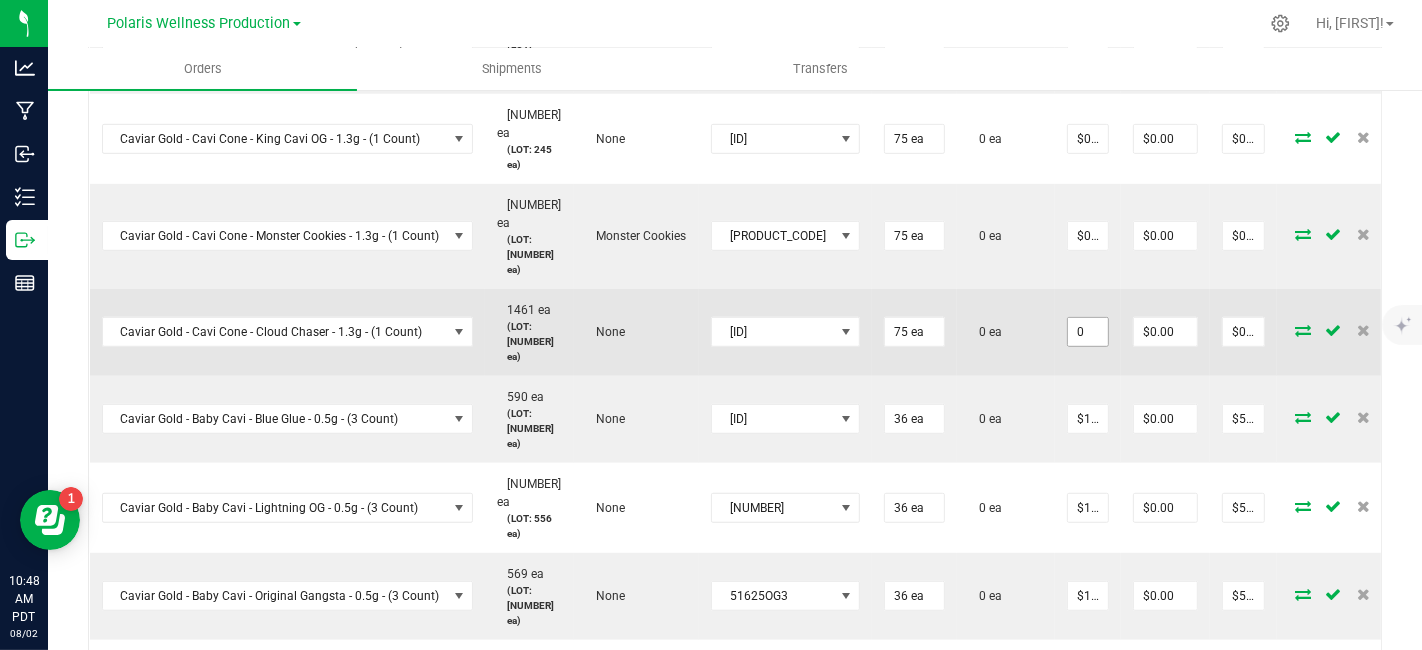 type on "$576.00" 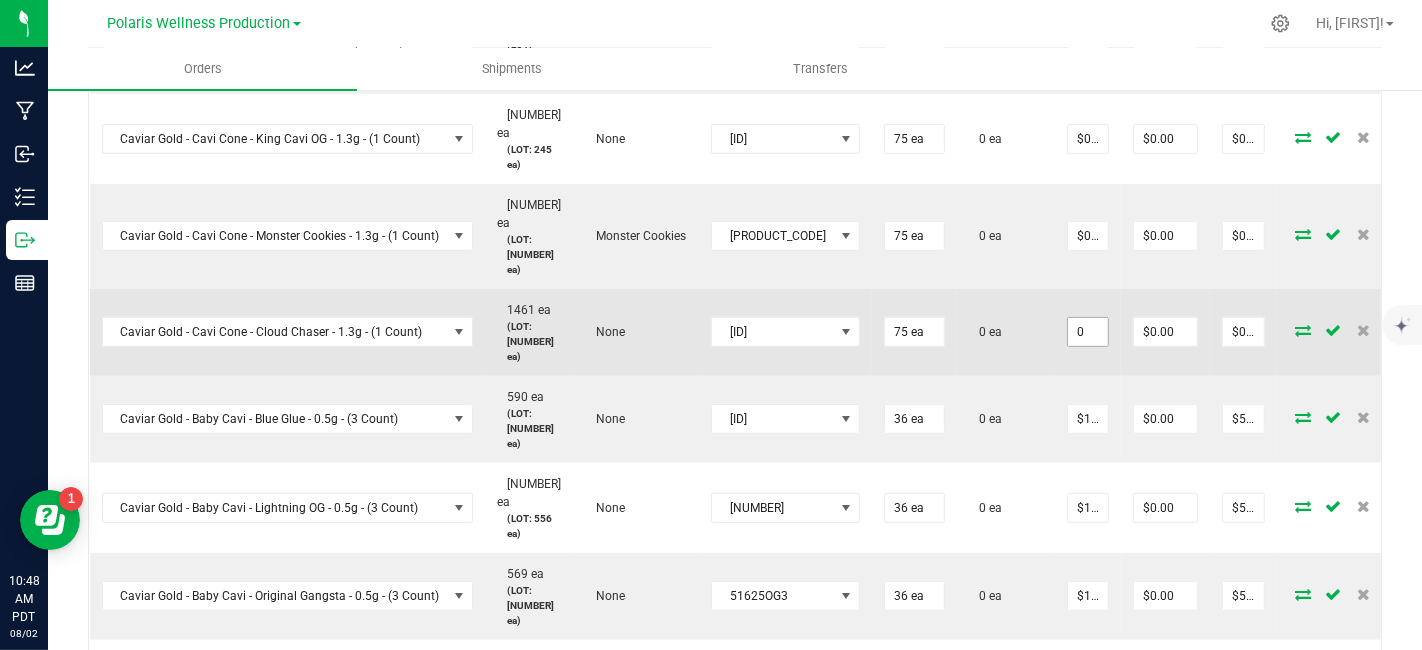 click on "0" at bounding box center [1088, 332] 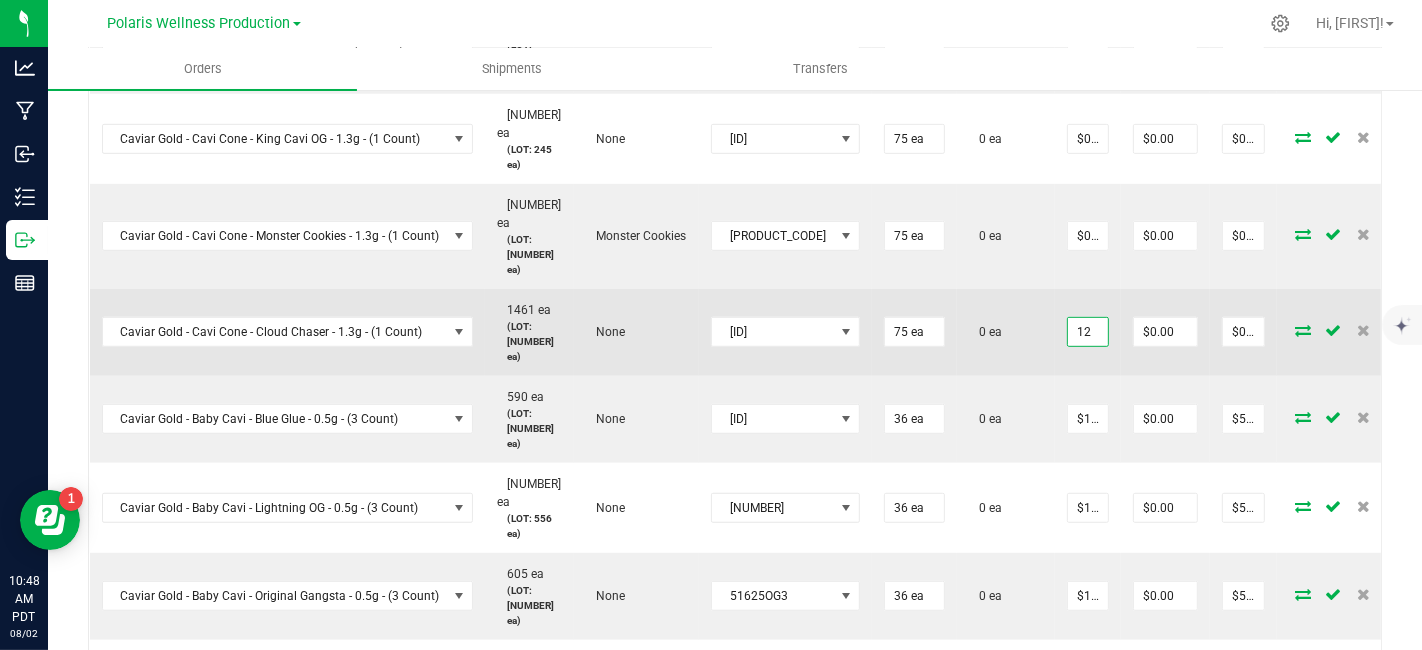 drag, startPoint x: 1058, startPoint y: 235, endPoint x: 1010, endPoint y: 235, distance: 48 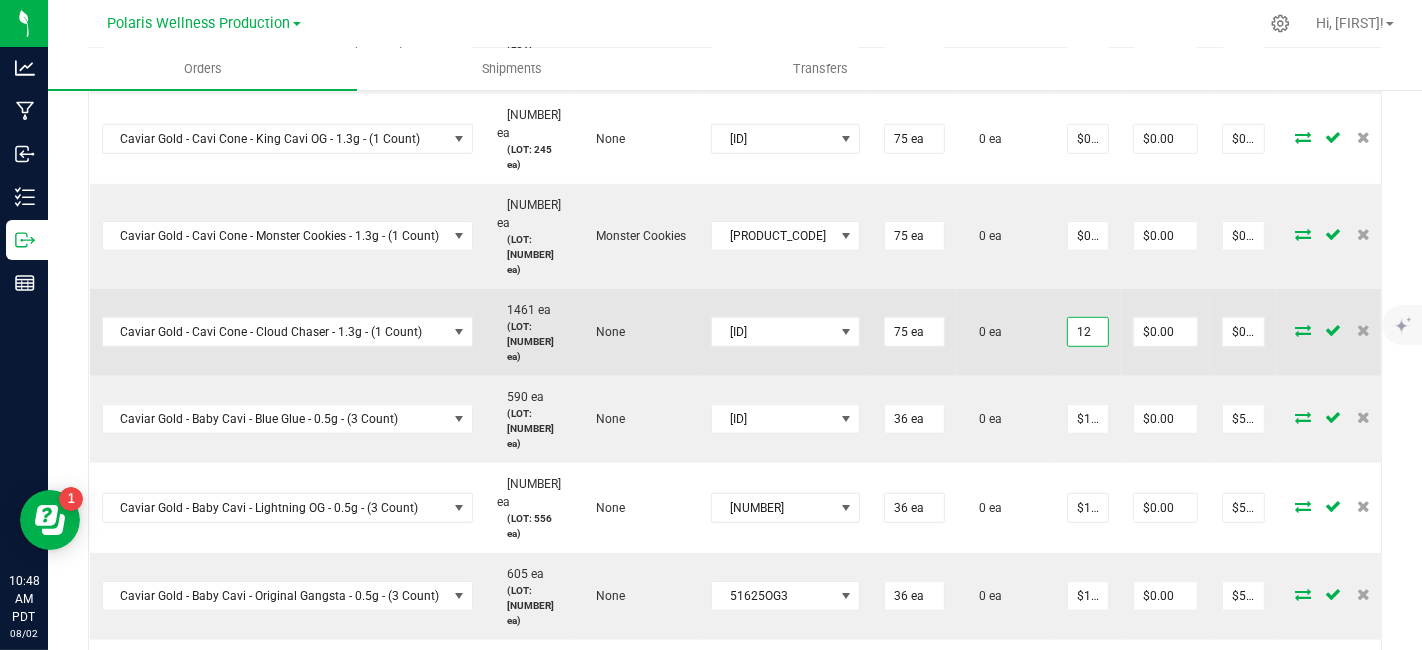 click on "Caviar Gold - Cavi Cone - Cloud Chaser - 1.3g - (1 Count) [NUMBER] ea (LOT: [NUMBER] ea) None [ID] [NUMBER] ea 0 ea 12 $0.00 $0.00" at bounding box center [743, 332] 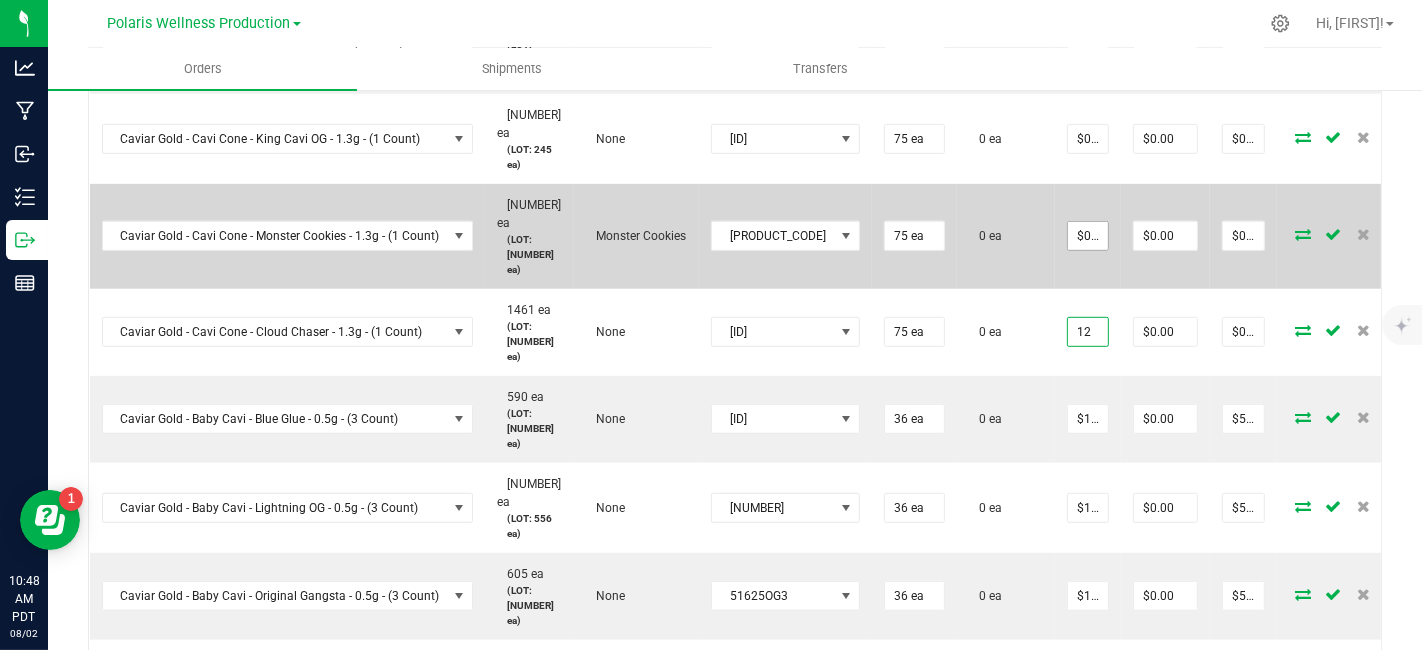 type on "12" 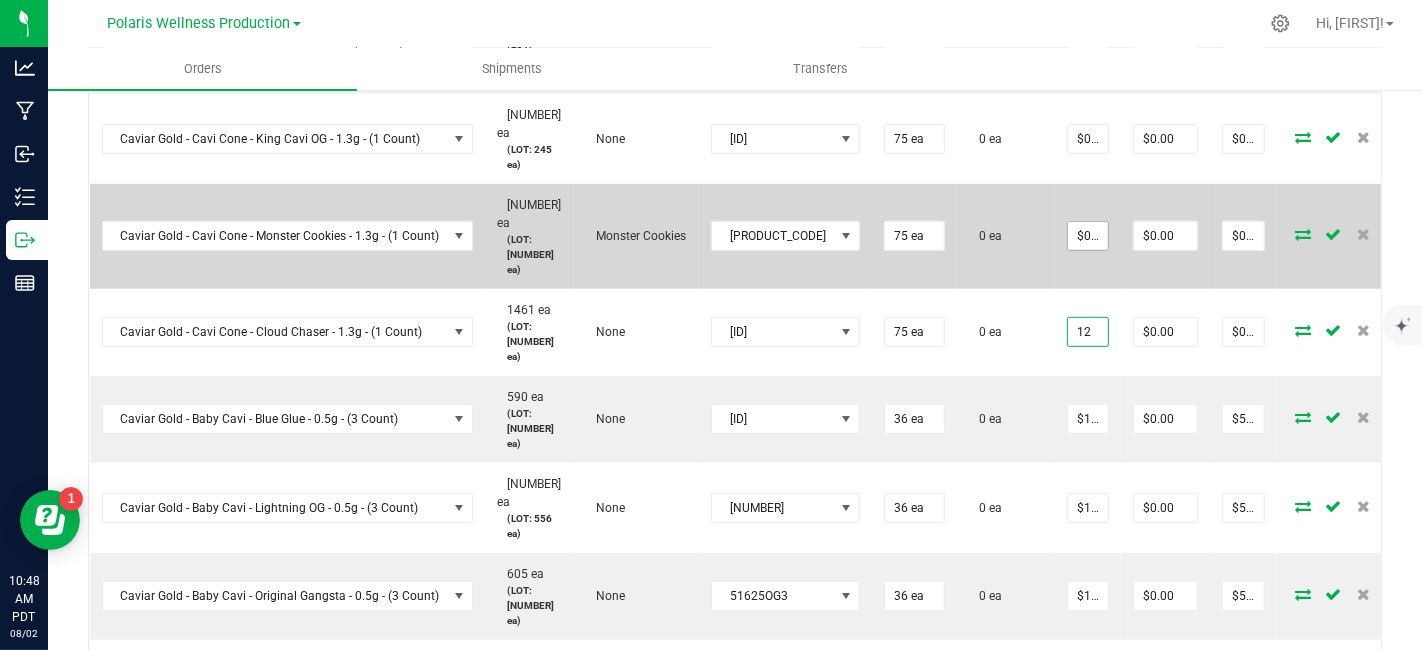 type on "0" 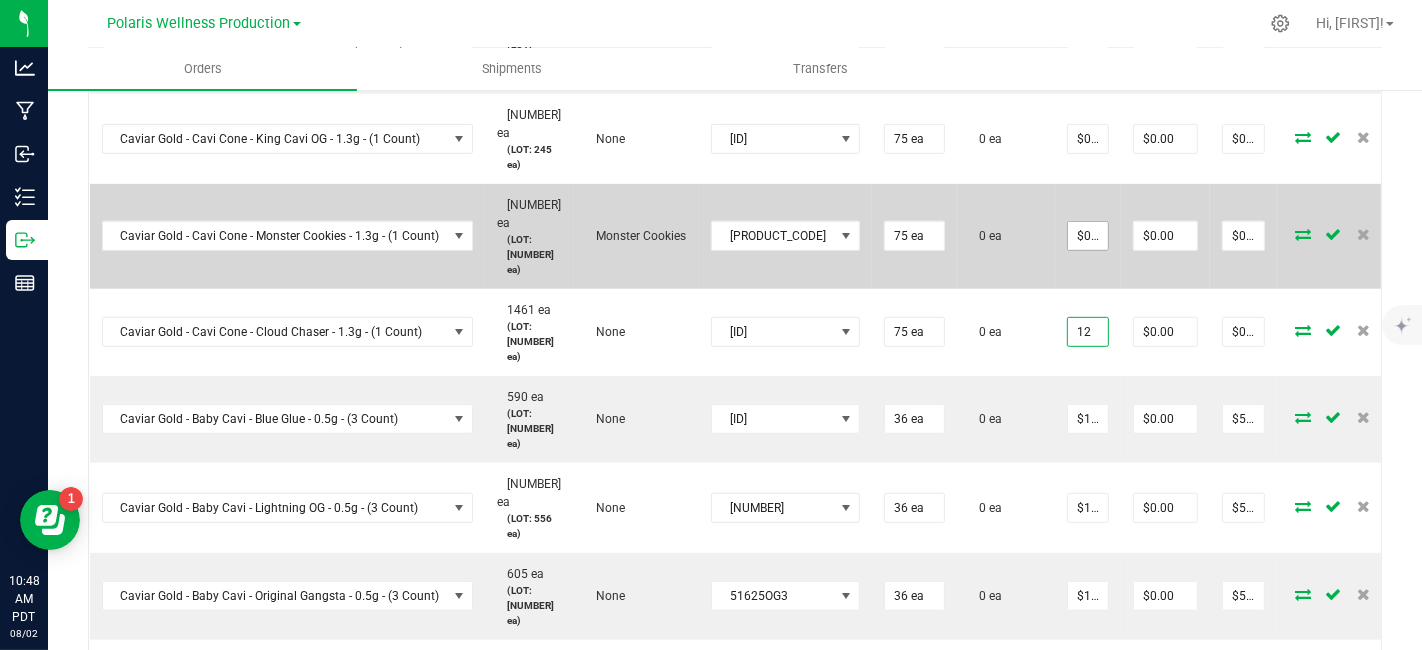 type on "$12.00000" 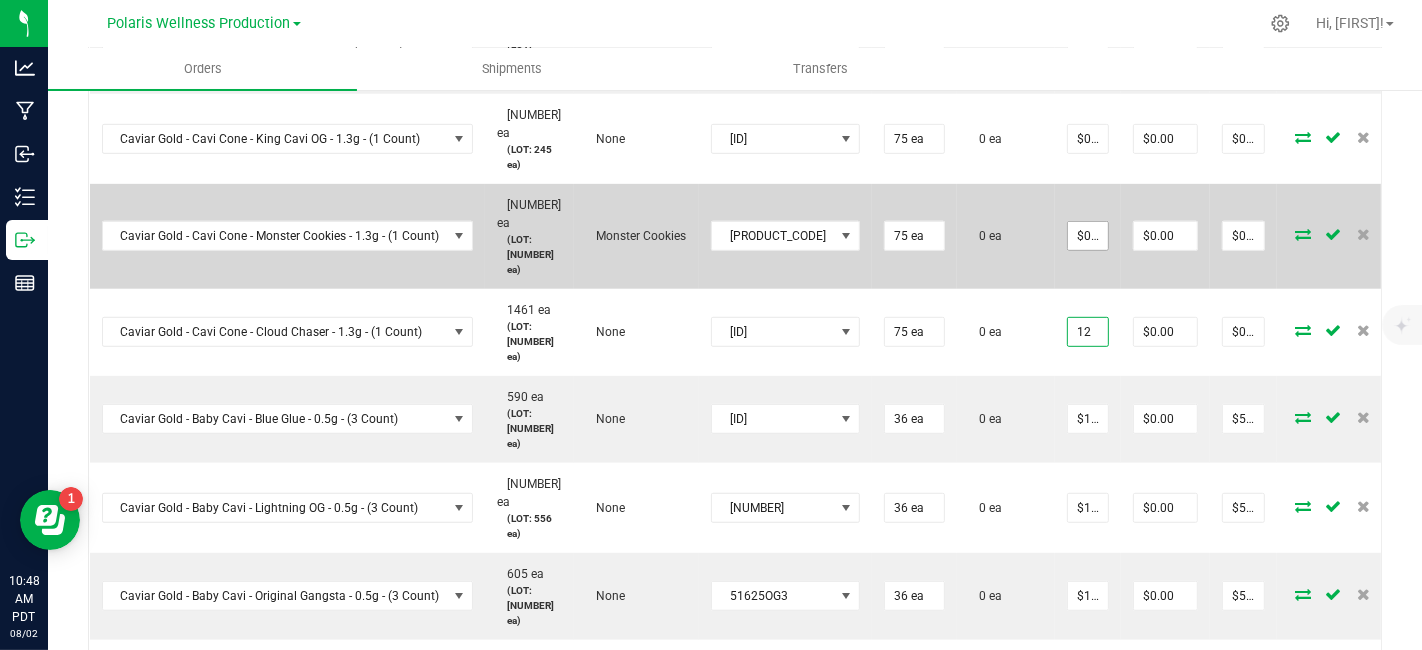 type on "$900.00" 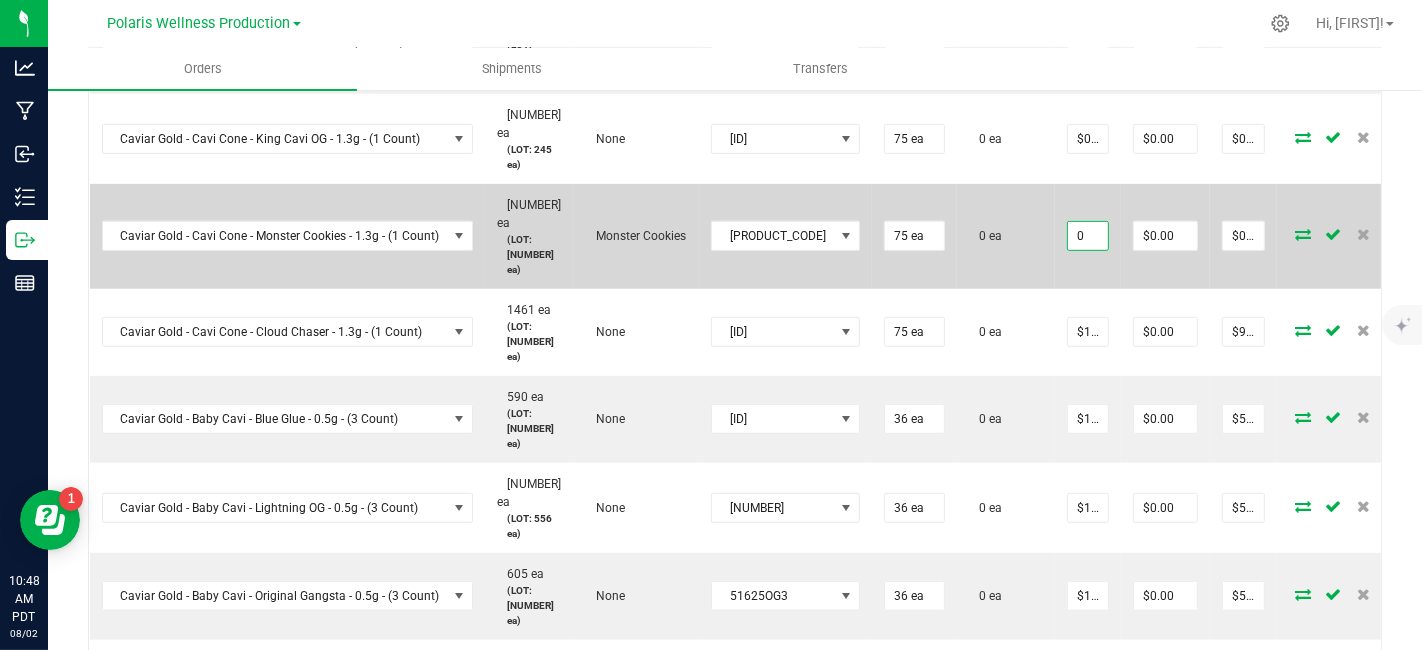 click on "0" at bounding box center (1088, 236) 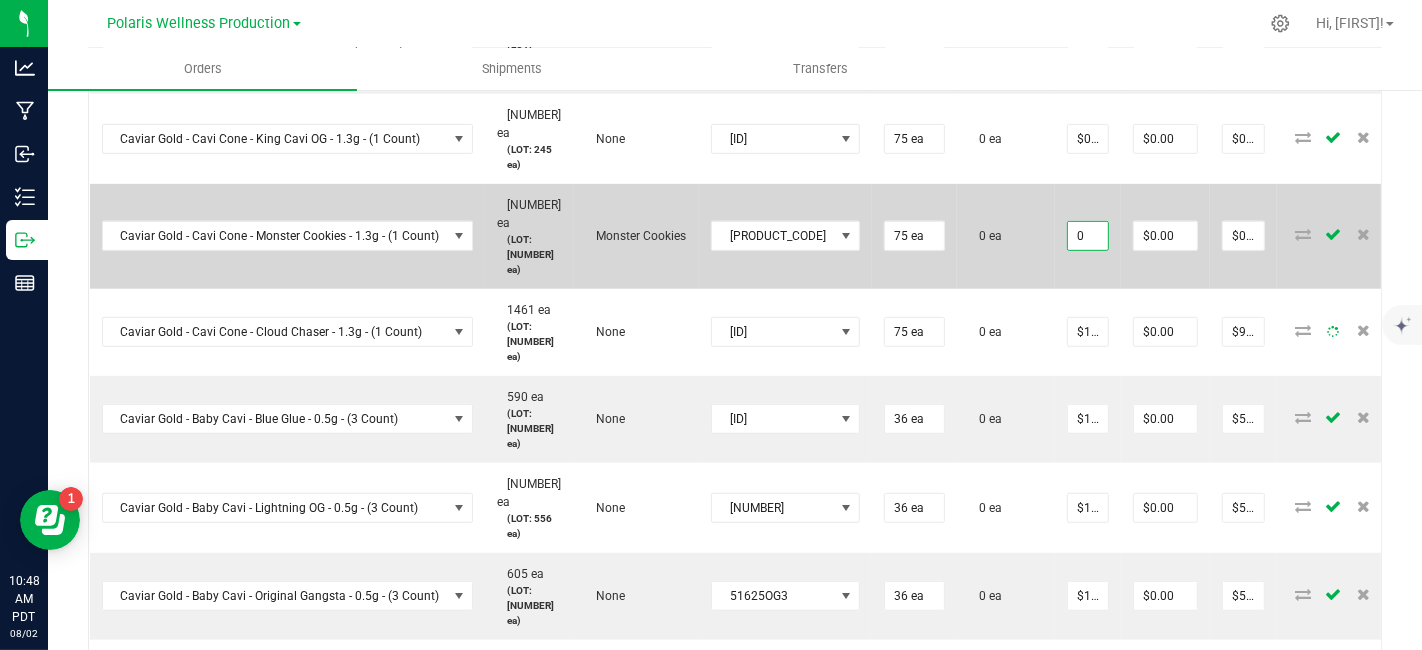paste on "12" 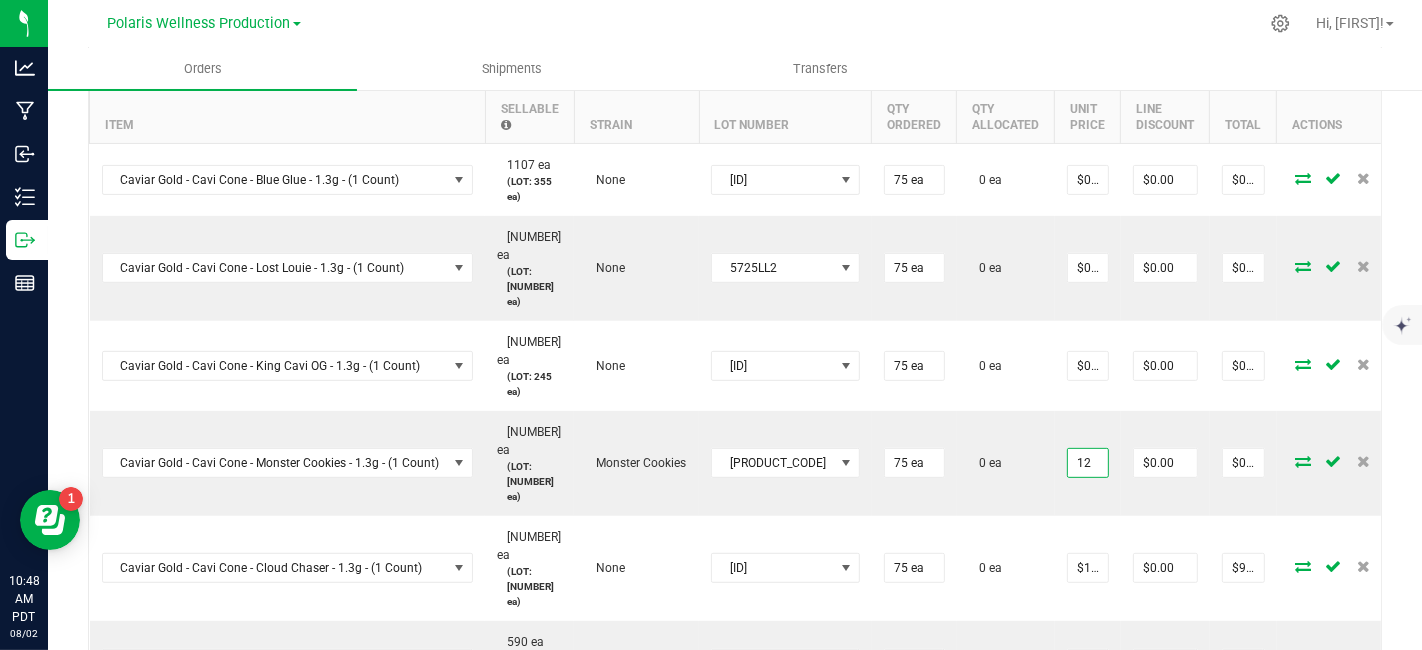 scroll, scrollTop: 502, scrollLeft: 0, axis: vertical 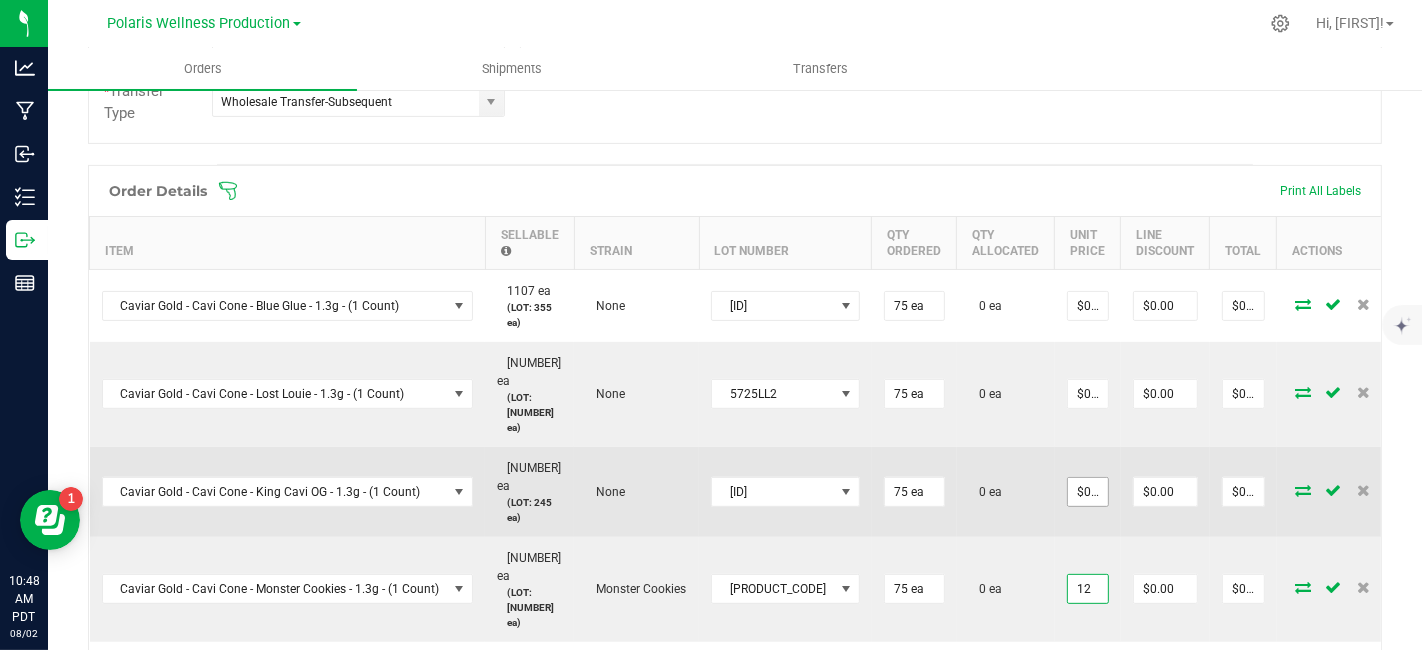 type on "12" 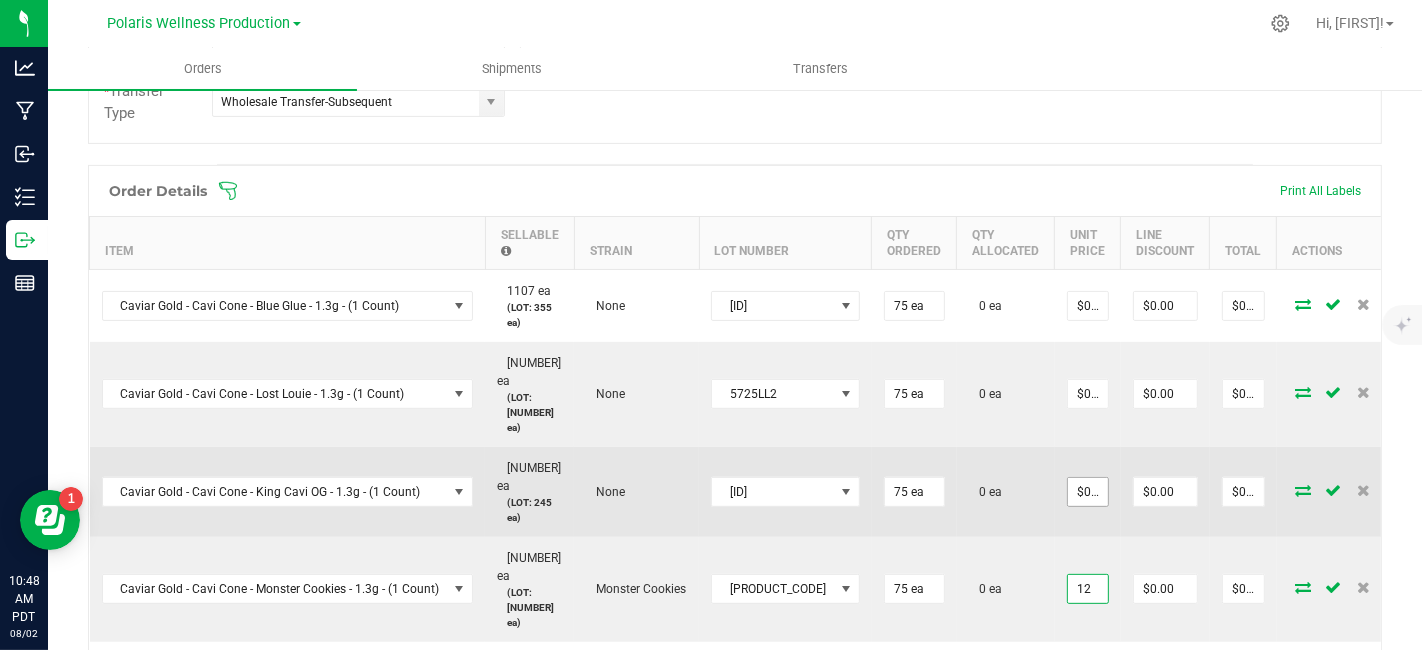 type on "0" 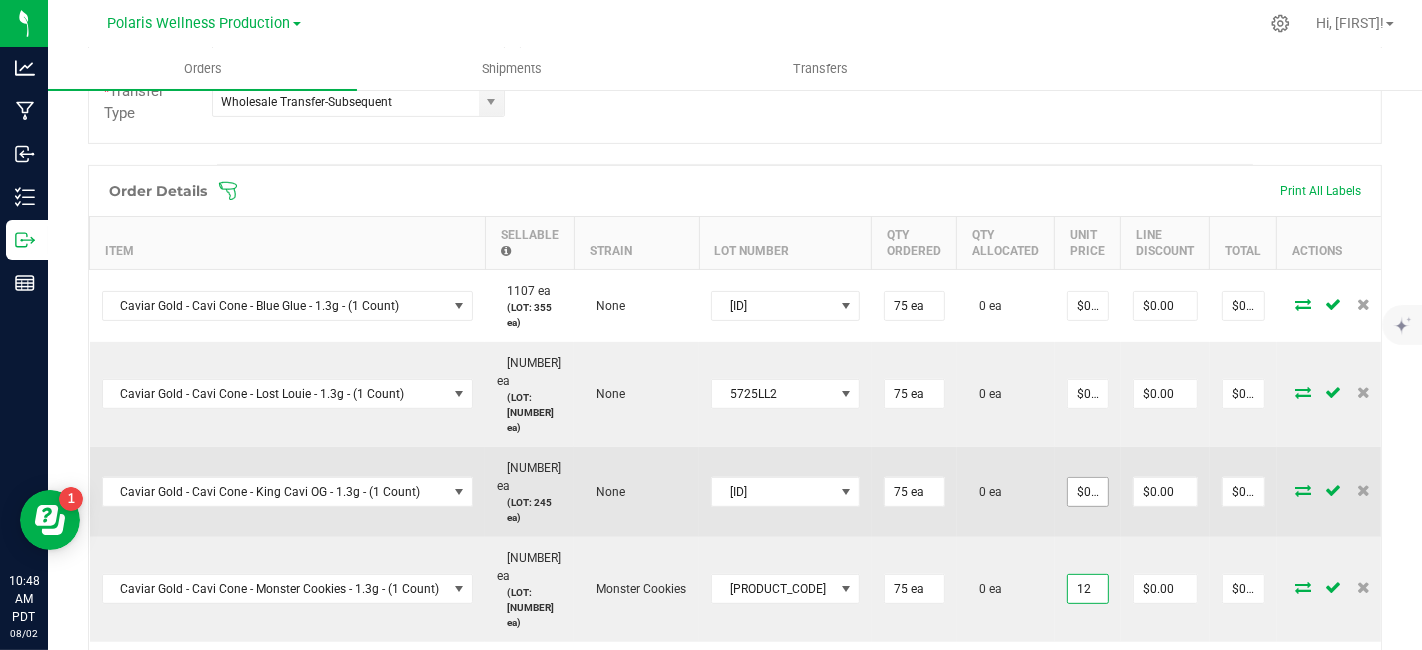type on "$12.00000" 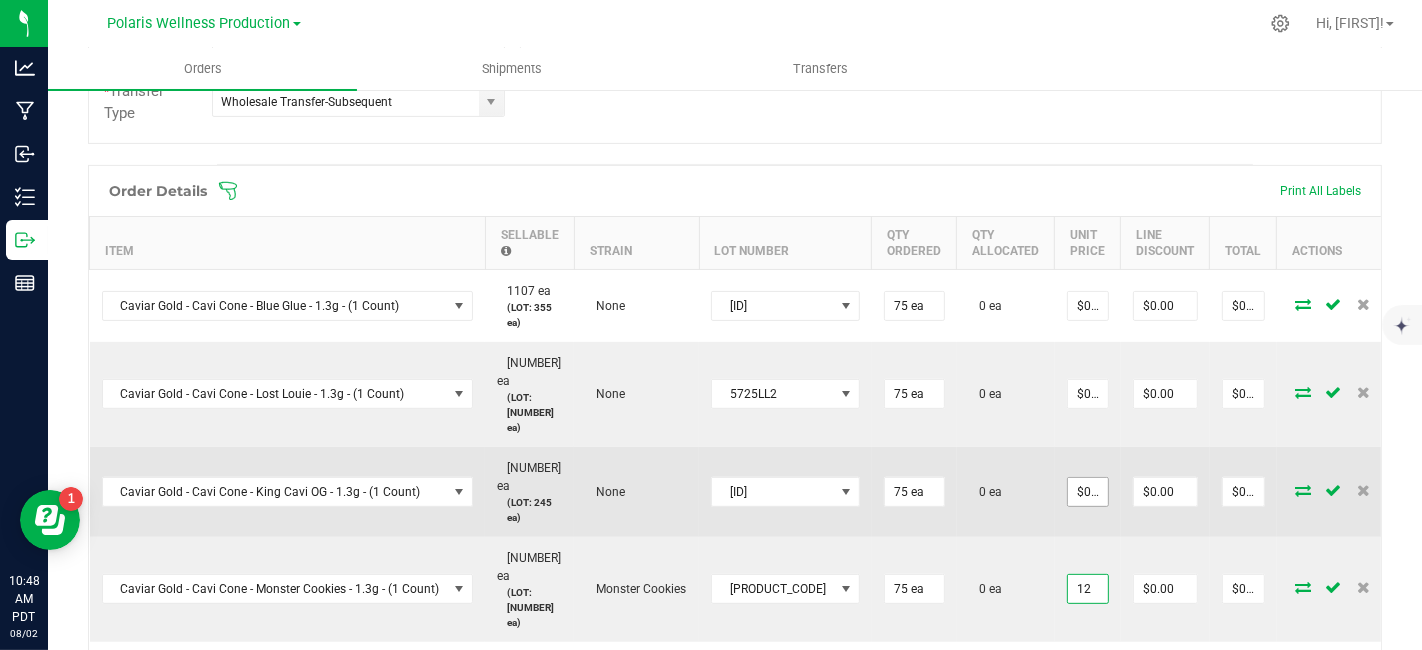 type on "$900.00" 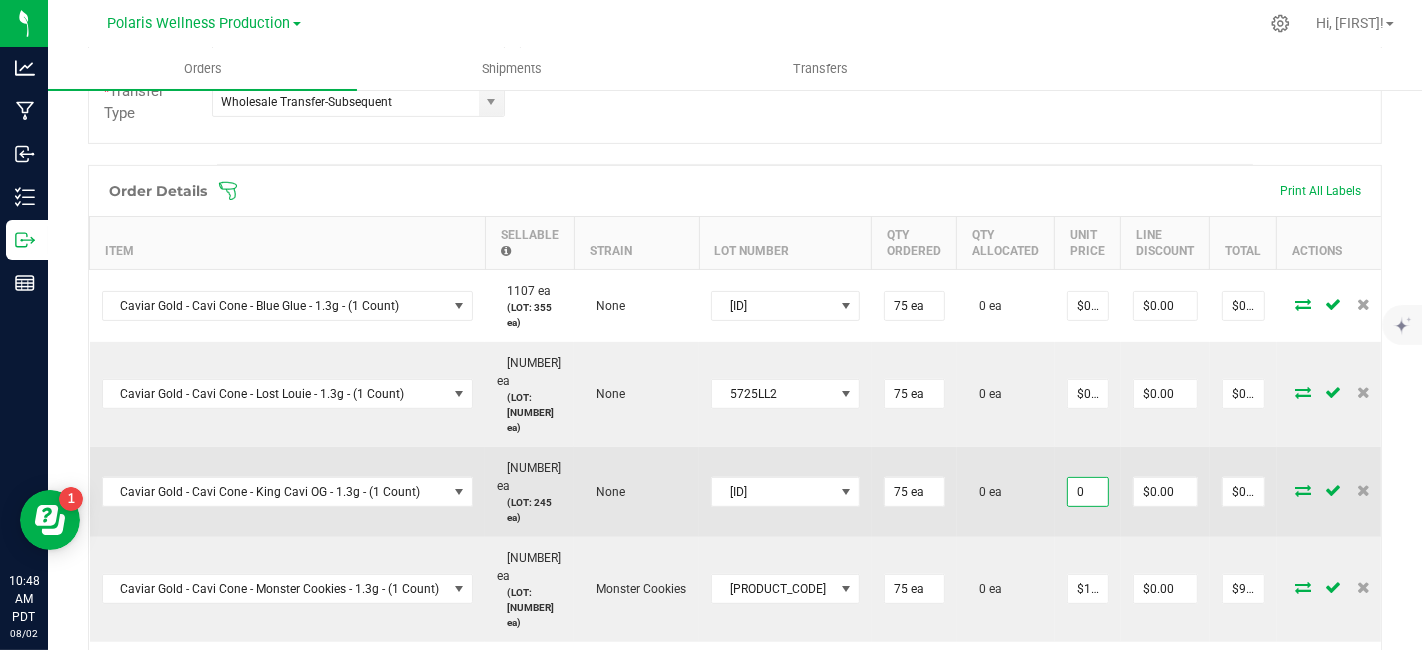 click on "0" at bounding box center [1088, 492] 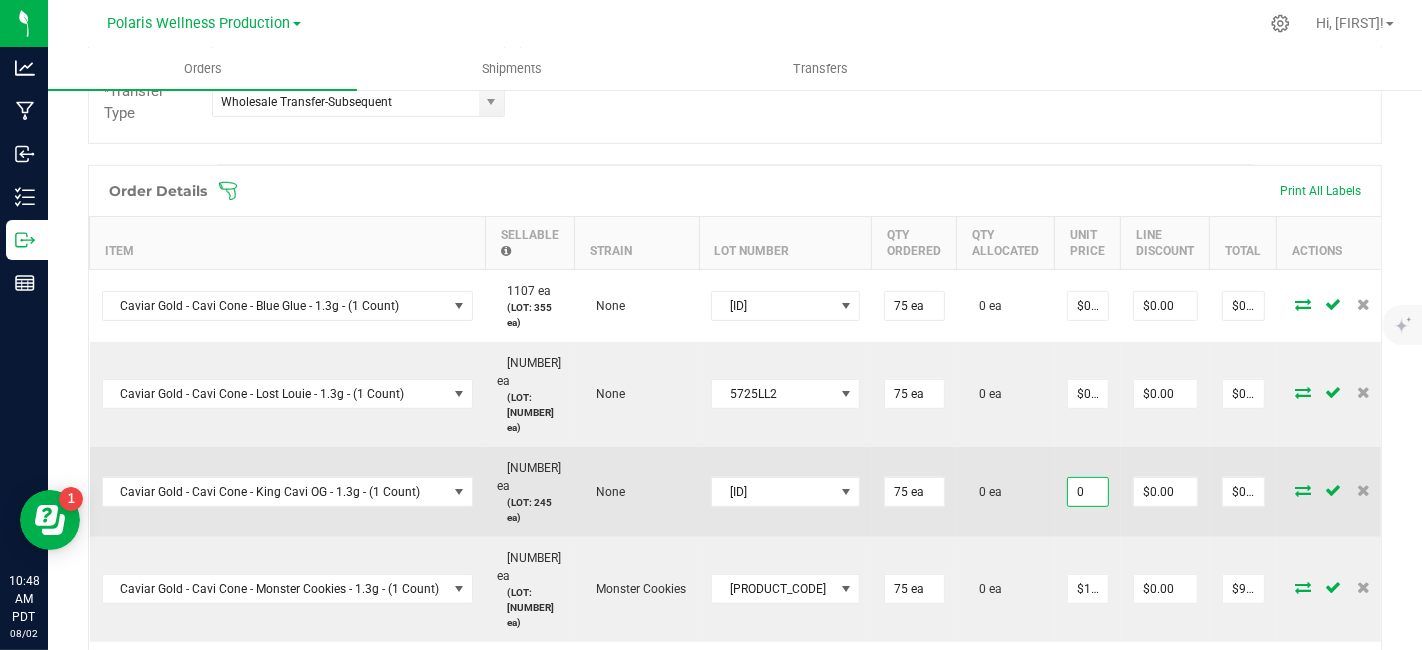 paste on "12" 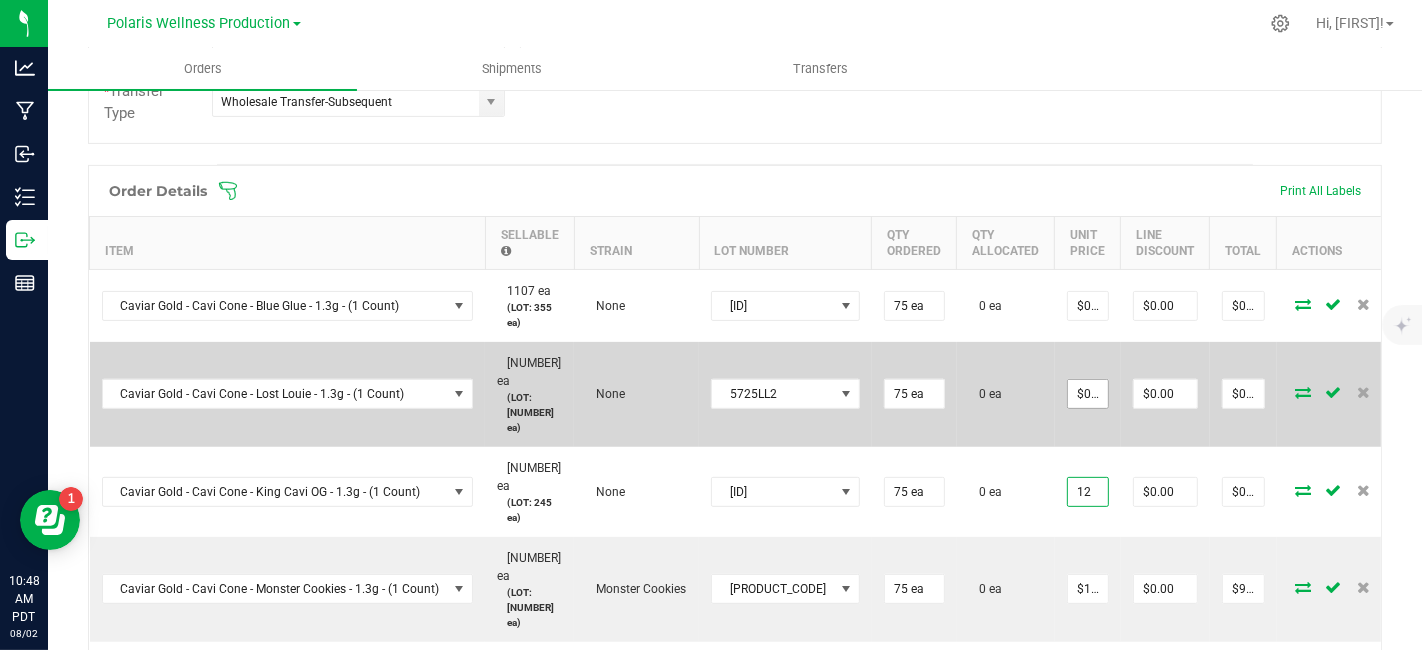 type on "12" 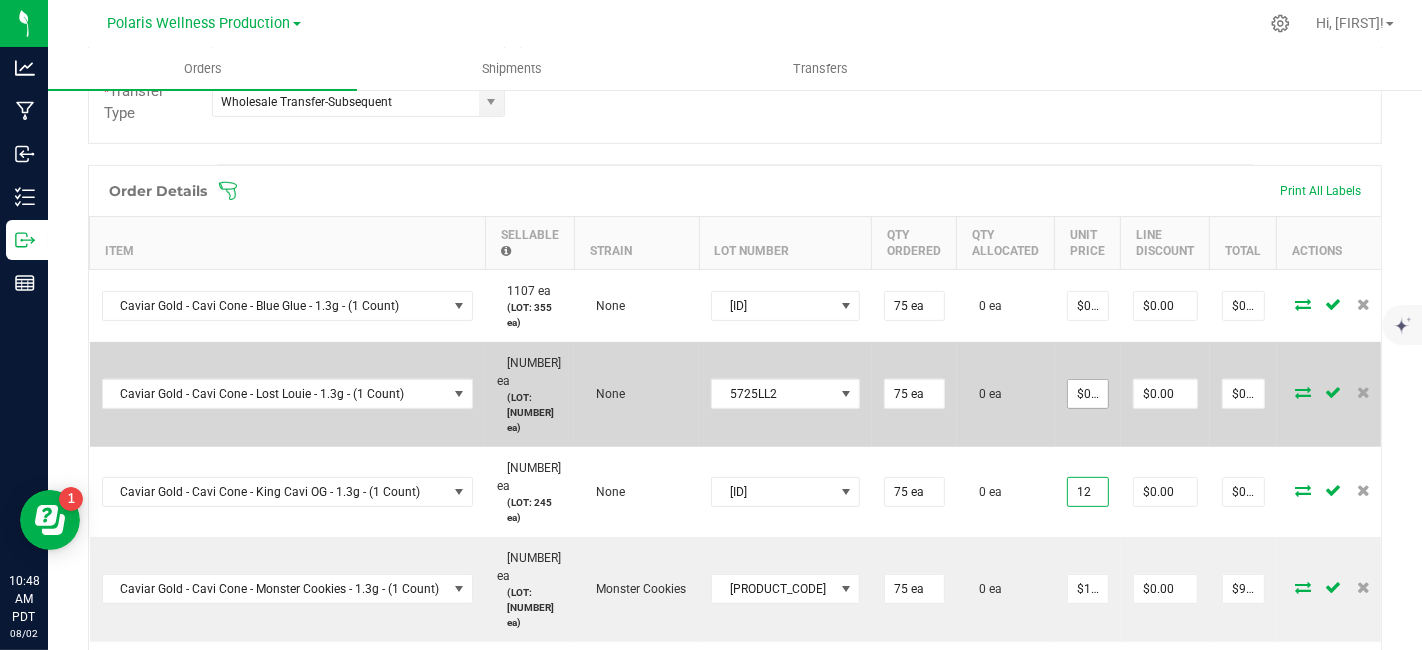 type on "0" 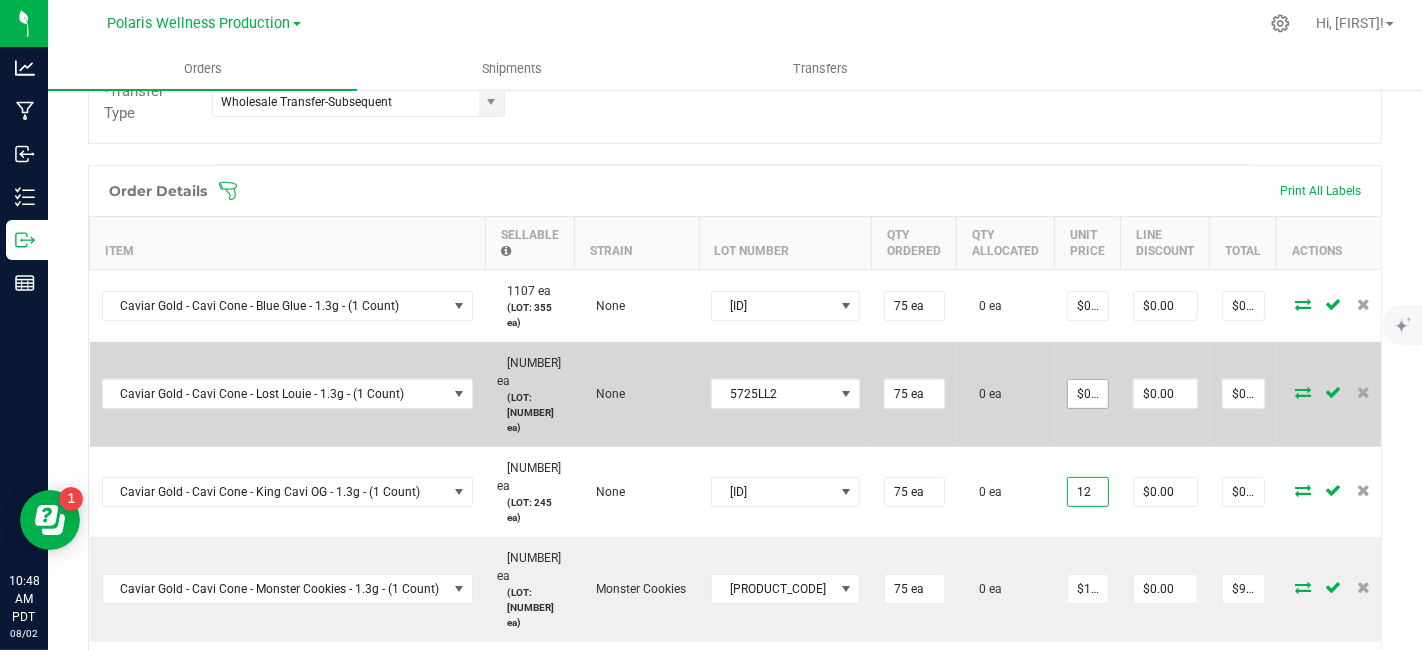 type on "$12.00000" 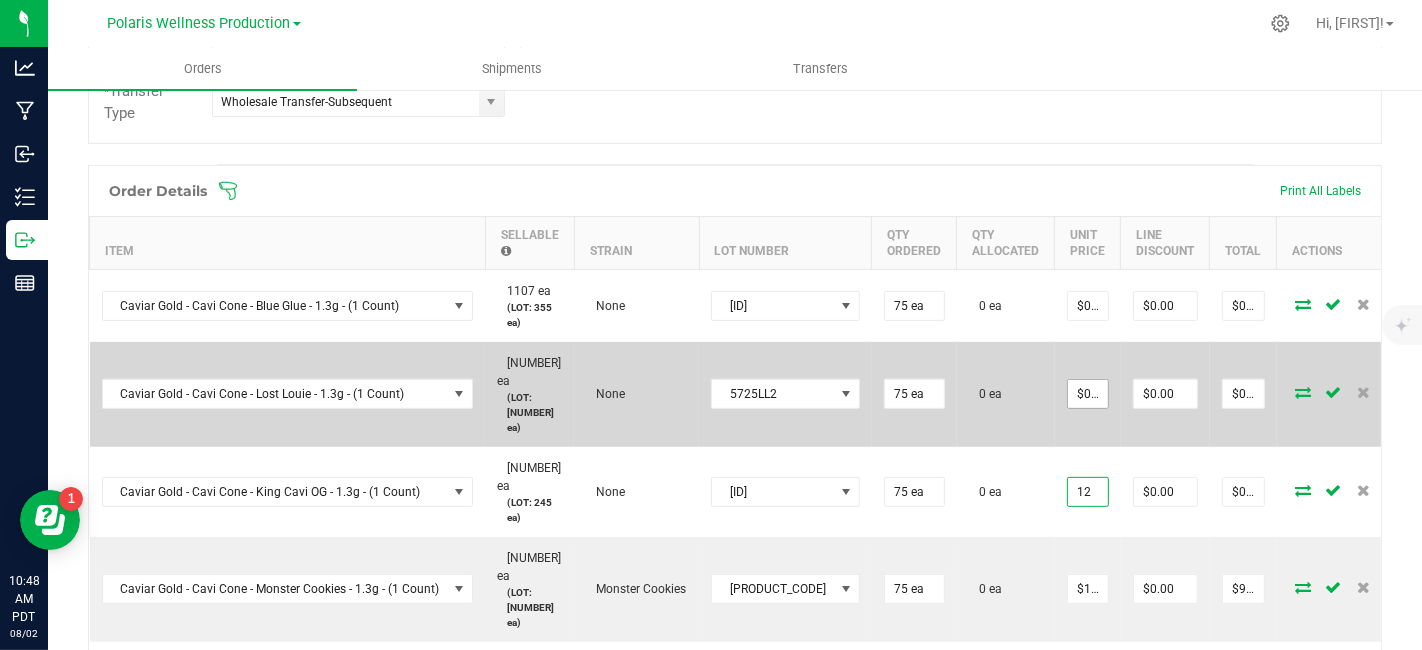 type on "$900.00" 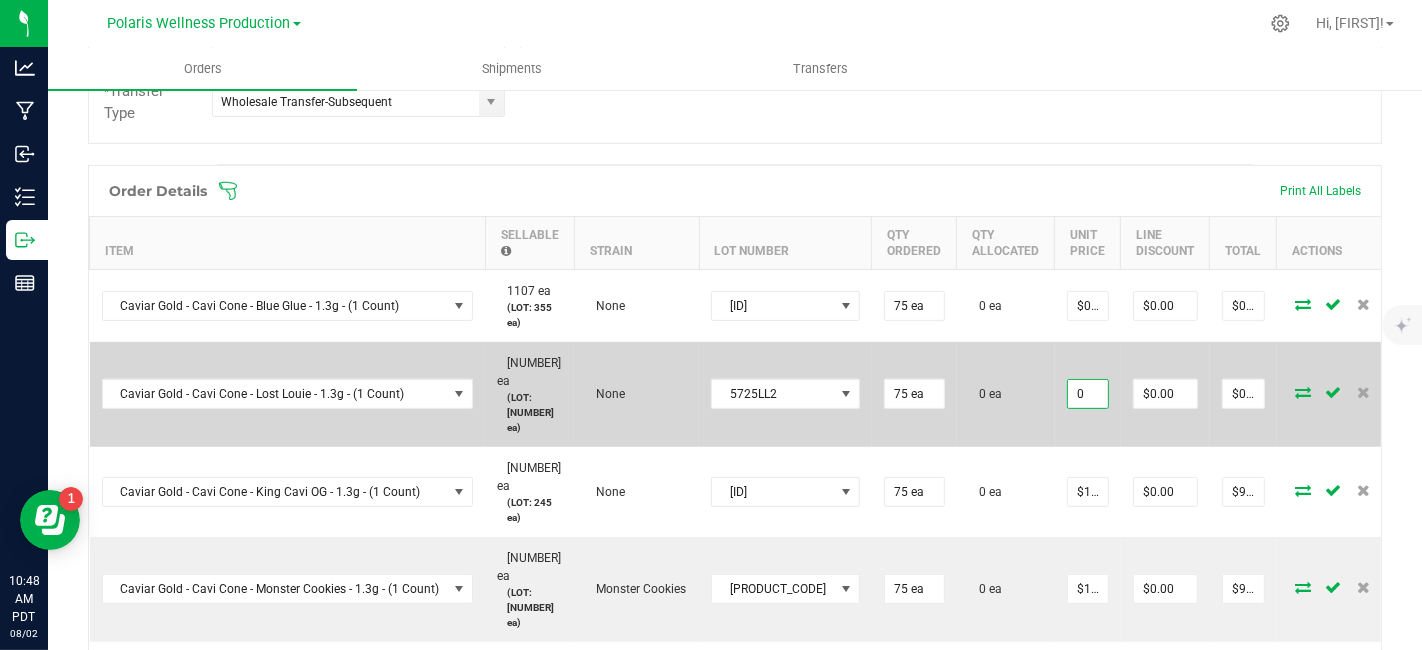 click on "0" at bounding box center (1088, 394) 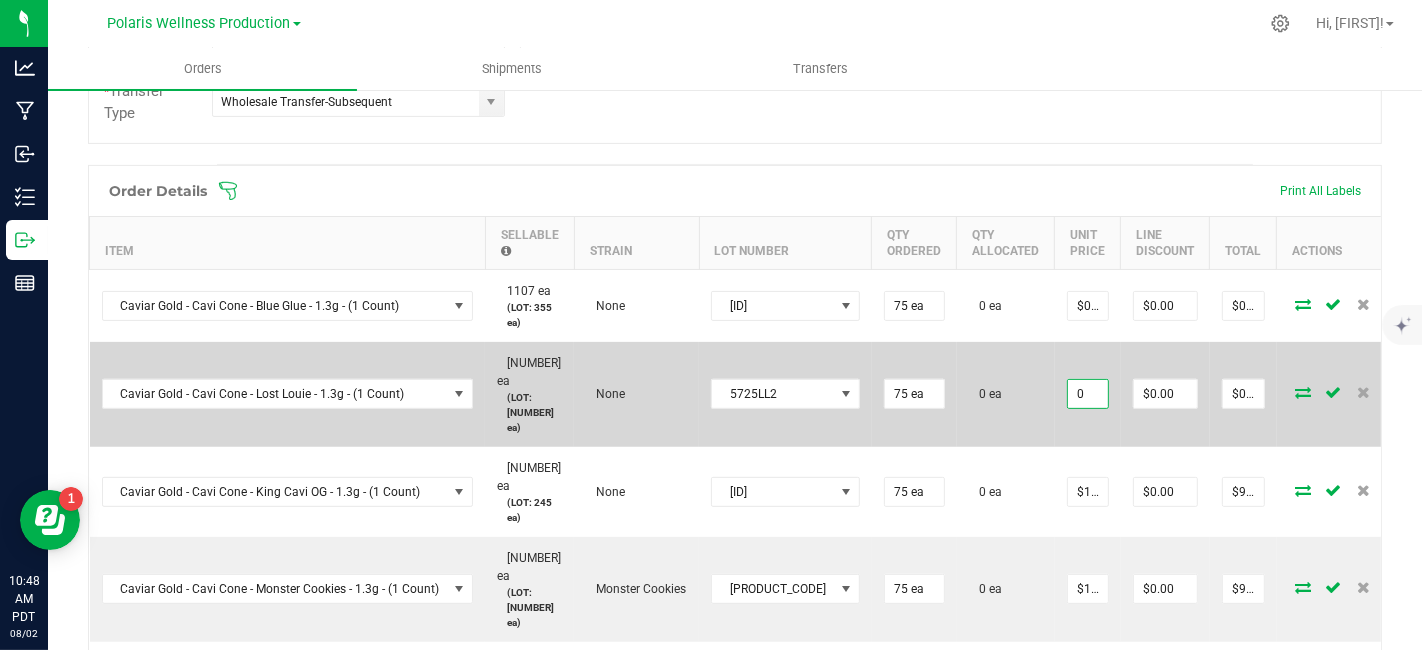 paste on "12" 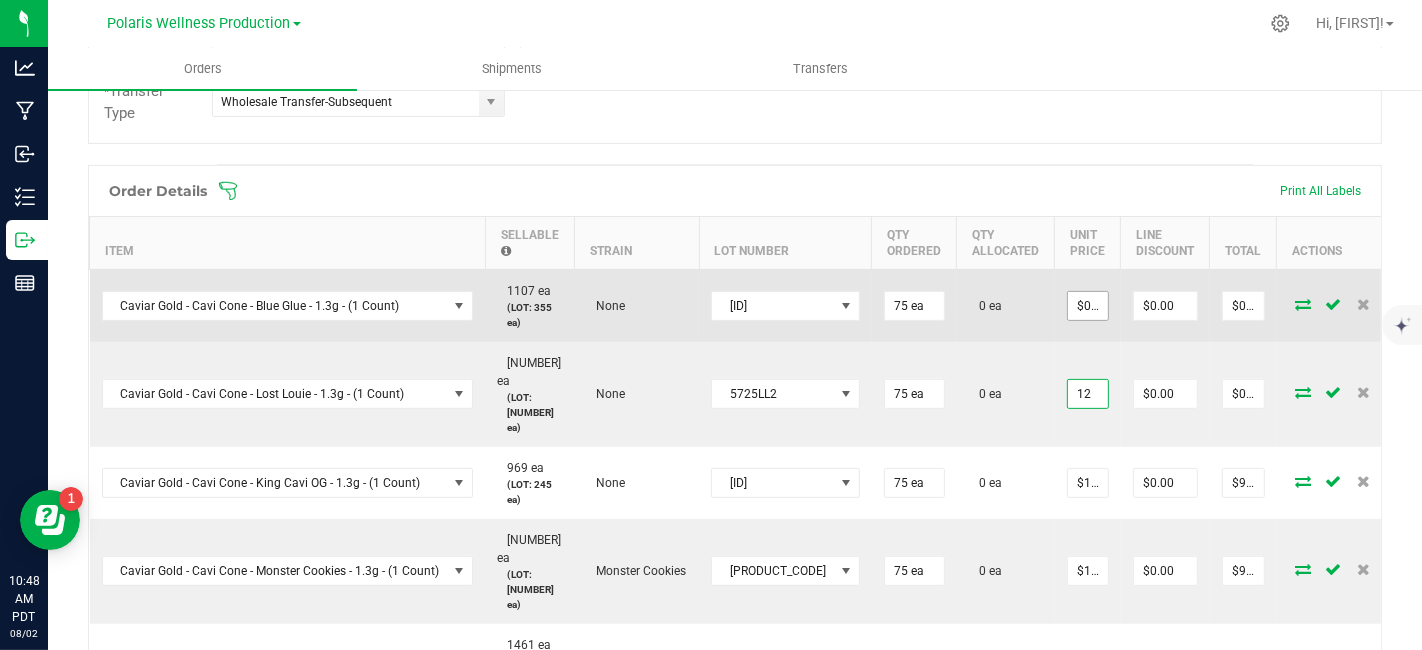 type on "12" 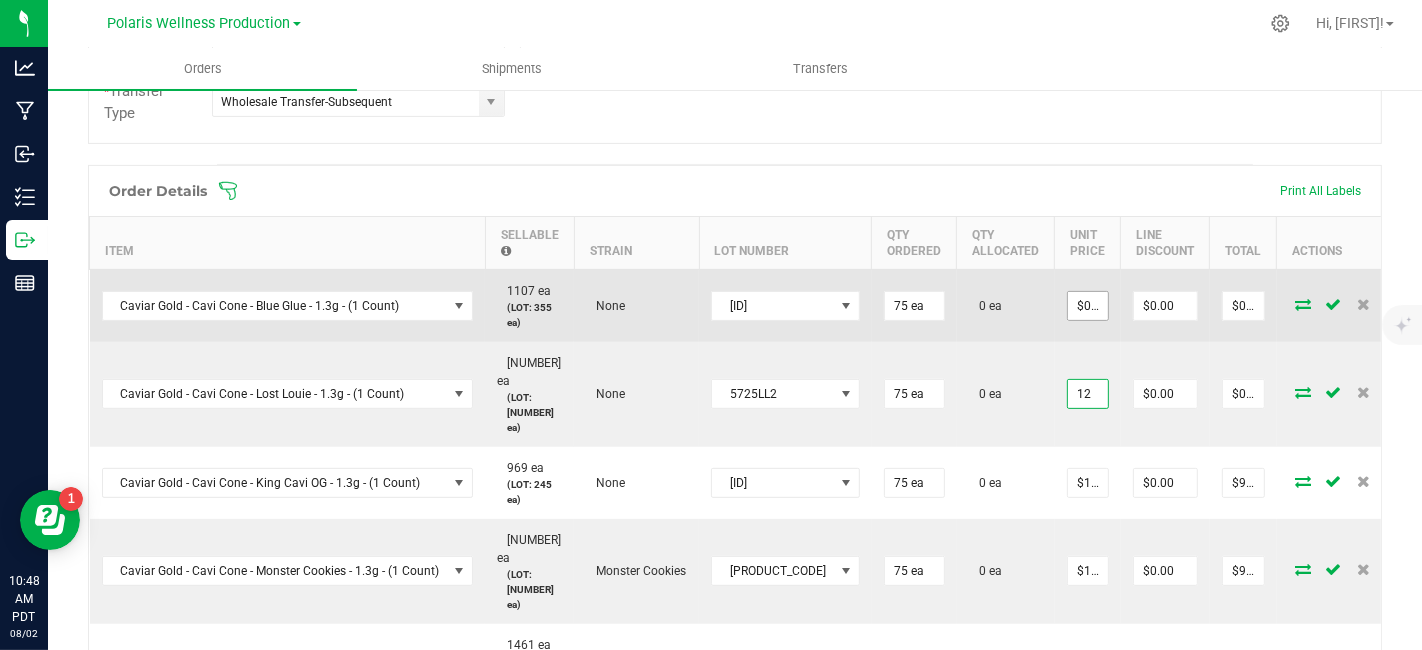 type on "0" 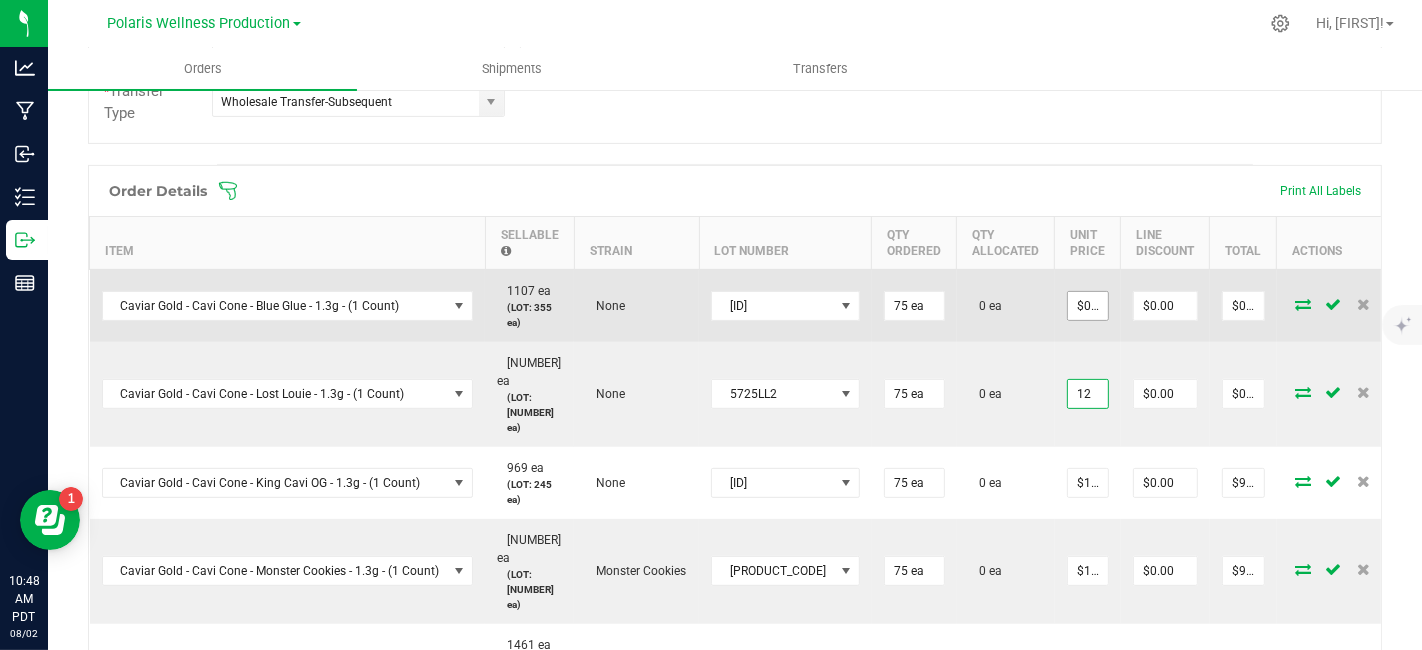 type on "$12.00000" 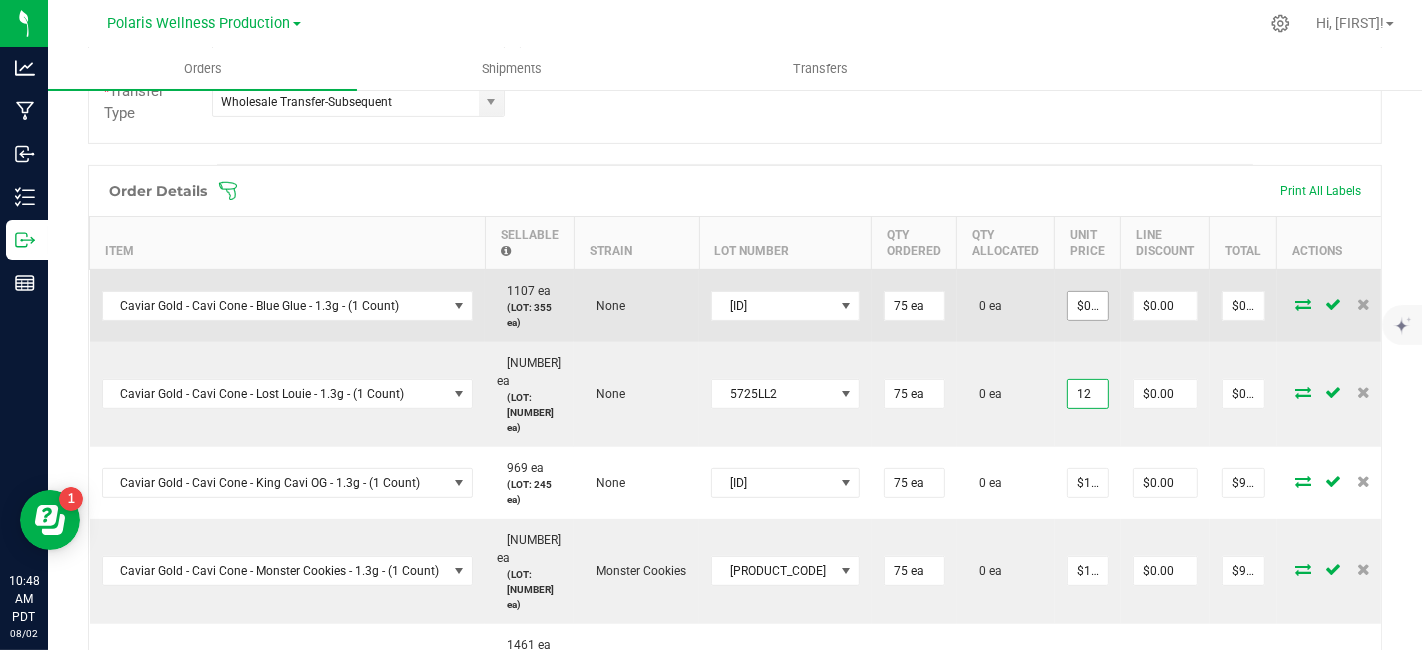 type on "$900.00" 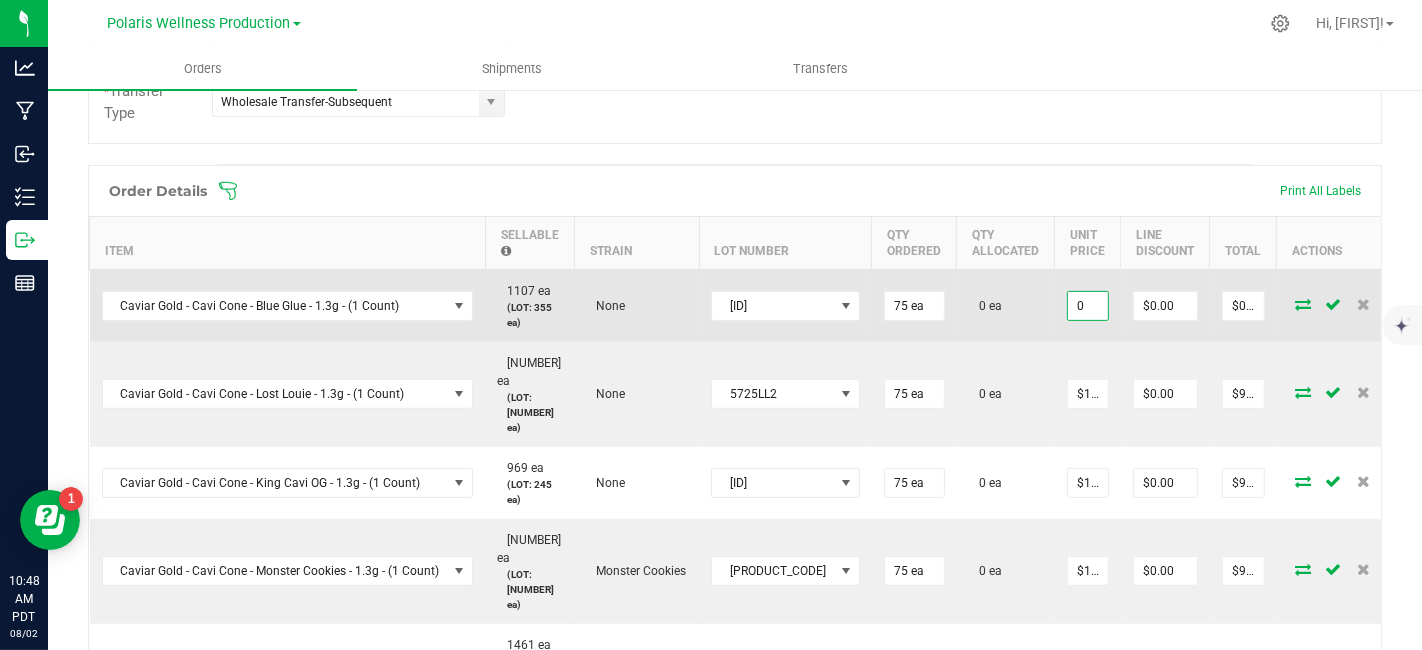 click on "0" at bounding box center [1088, 306] 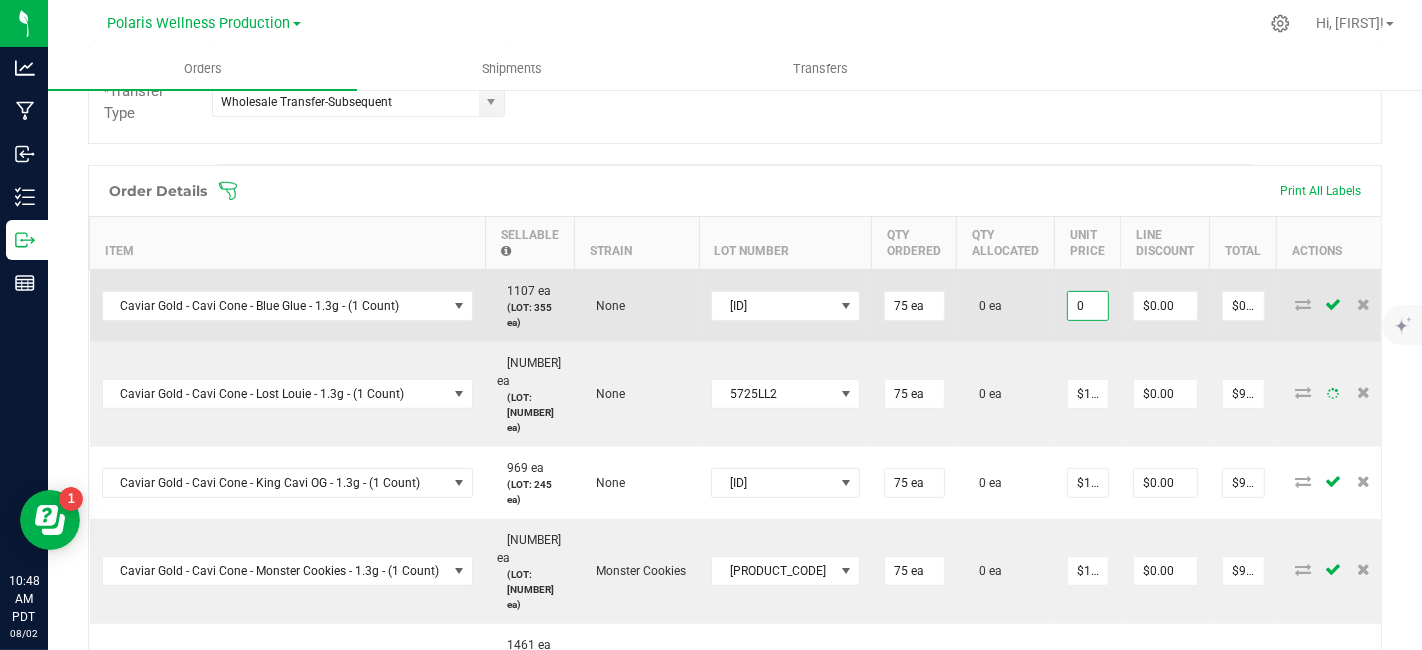 paste on "12" 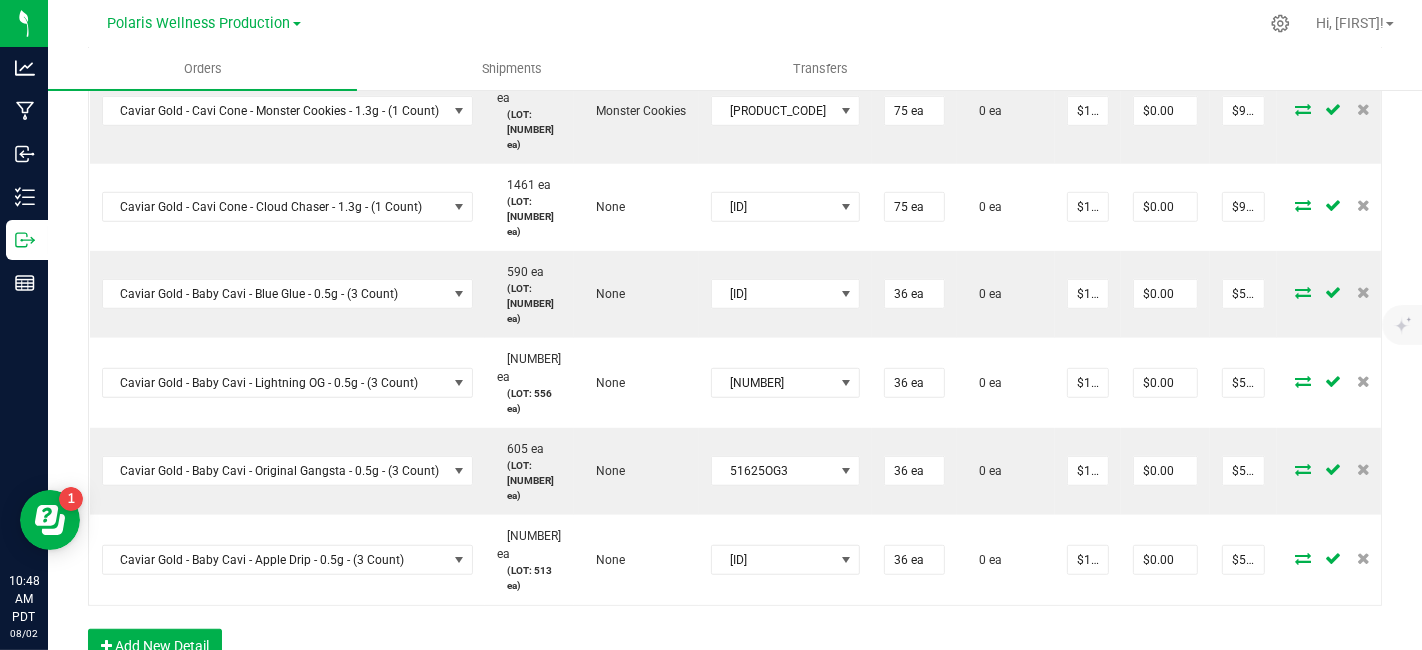 scroll, scrollTop: 1065, scrollLeft: 0, axis: vertical 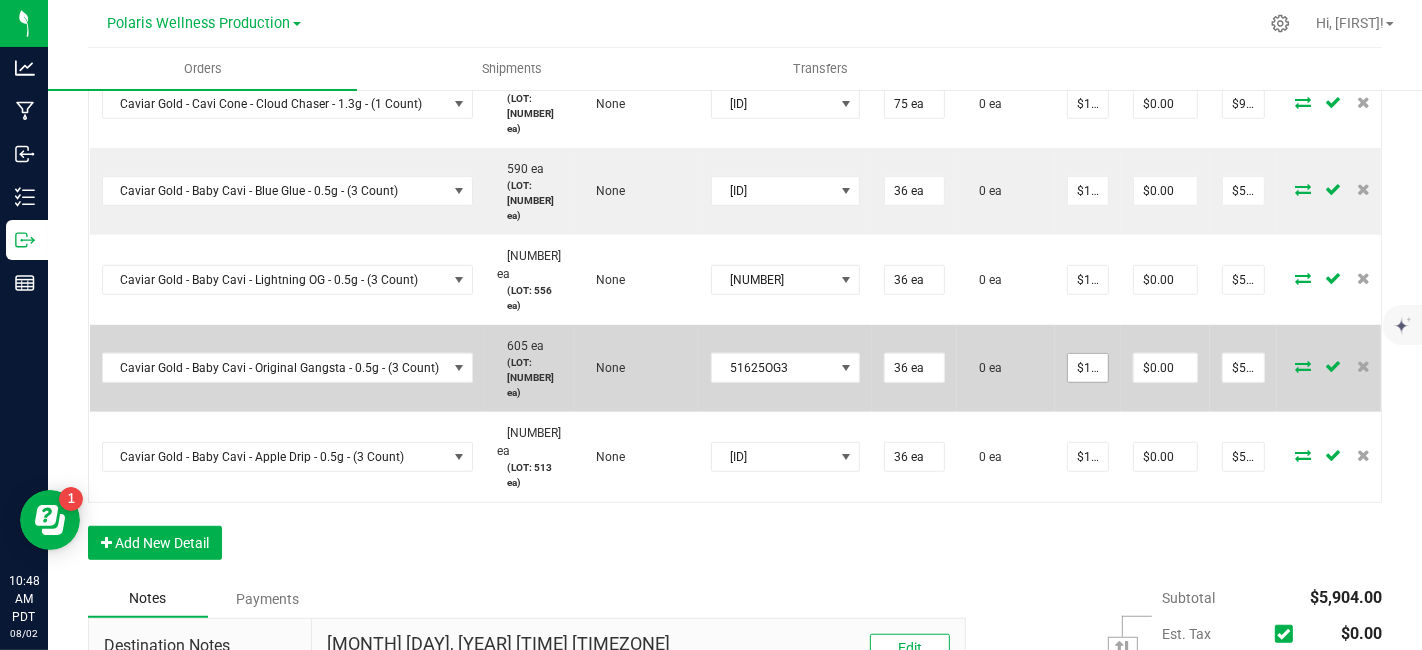type on "$12.00000" 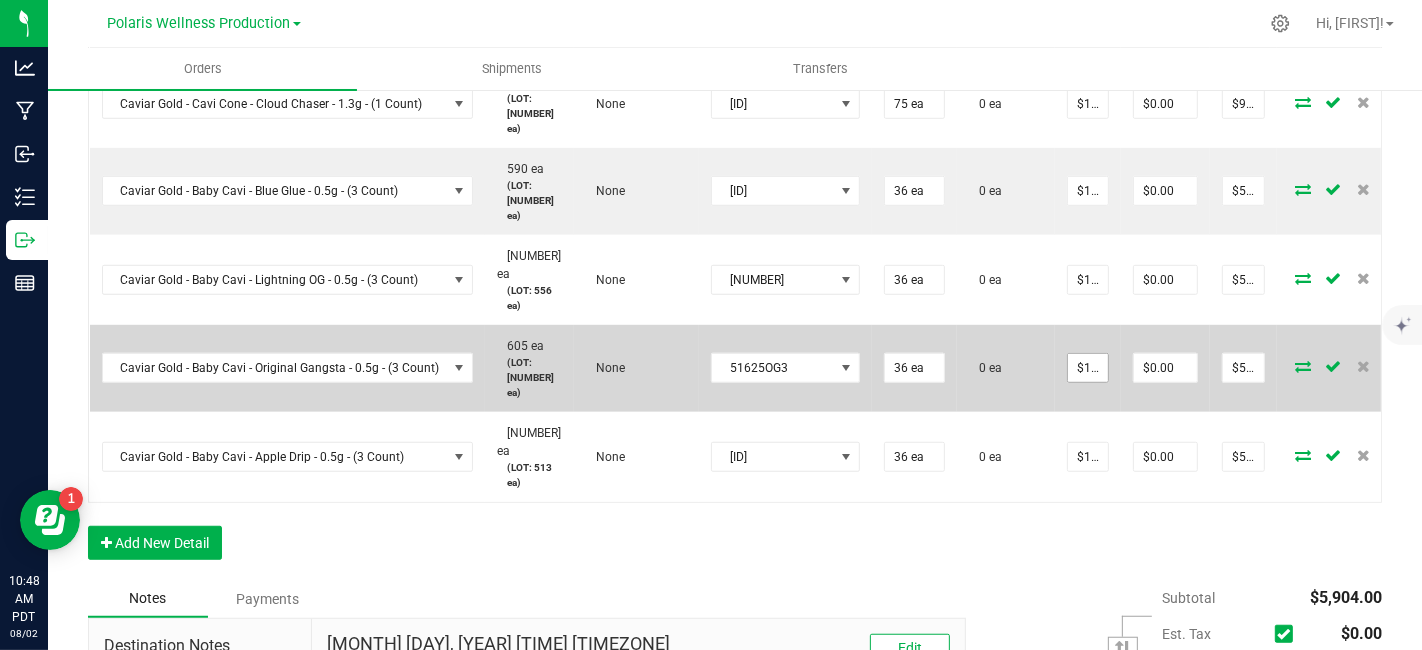 type on "$900.00" 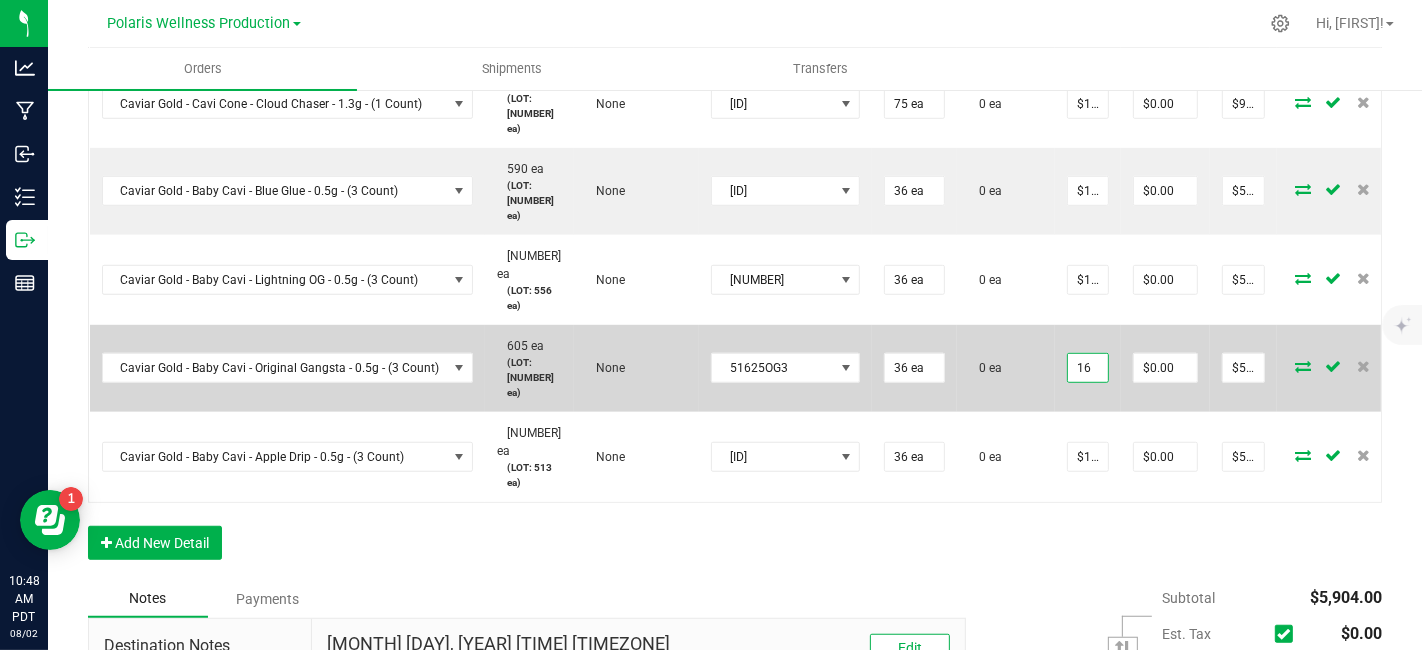 click on "16" at bounding box center [1088, 368] 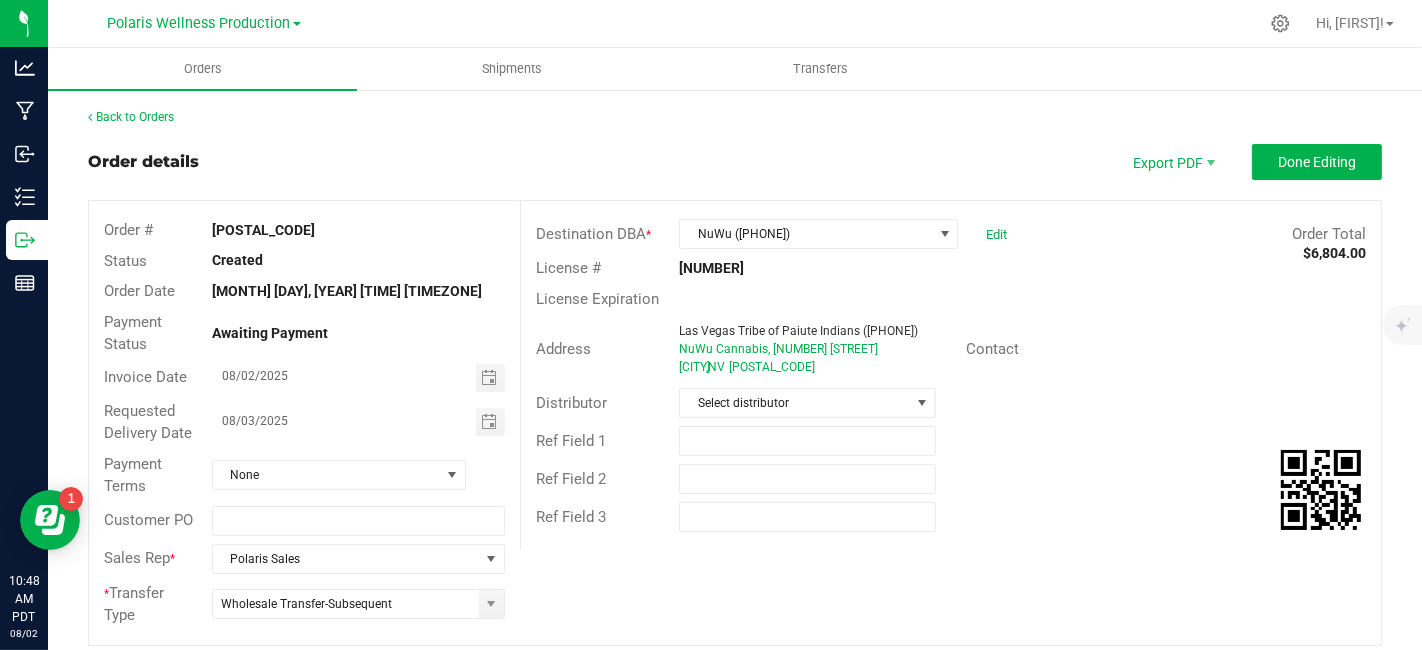 scroll, scrollTop: 0, scrollLeft: 0, axis: both 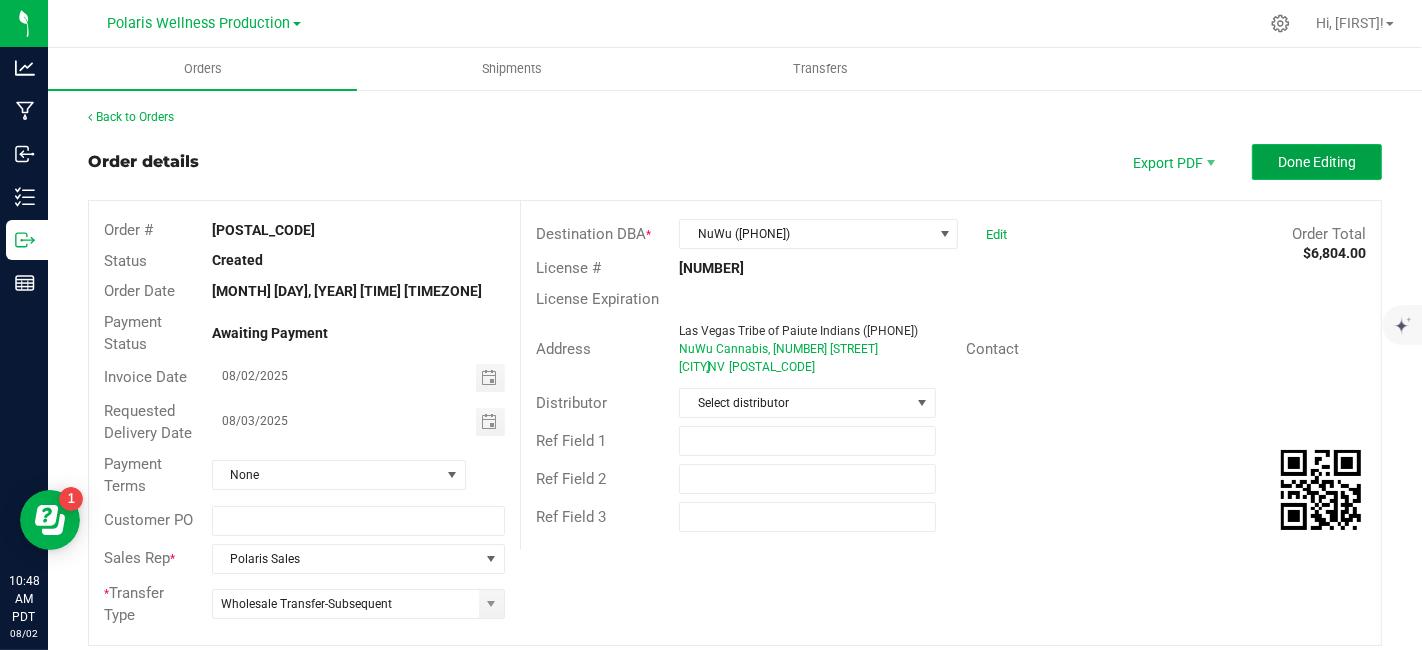 type on "$16.00000" 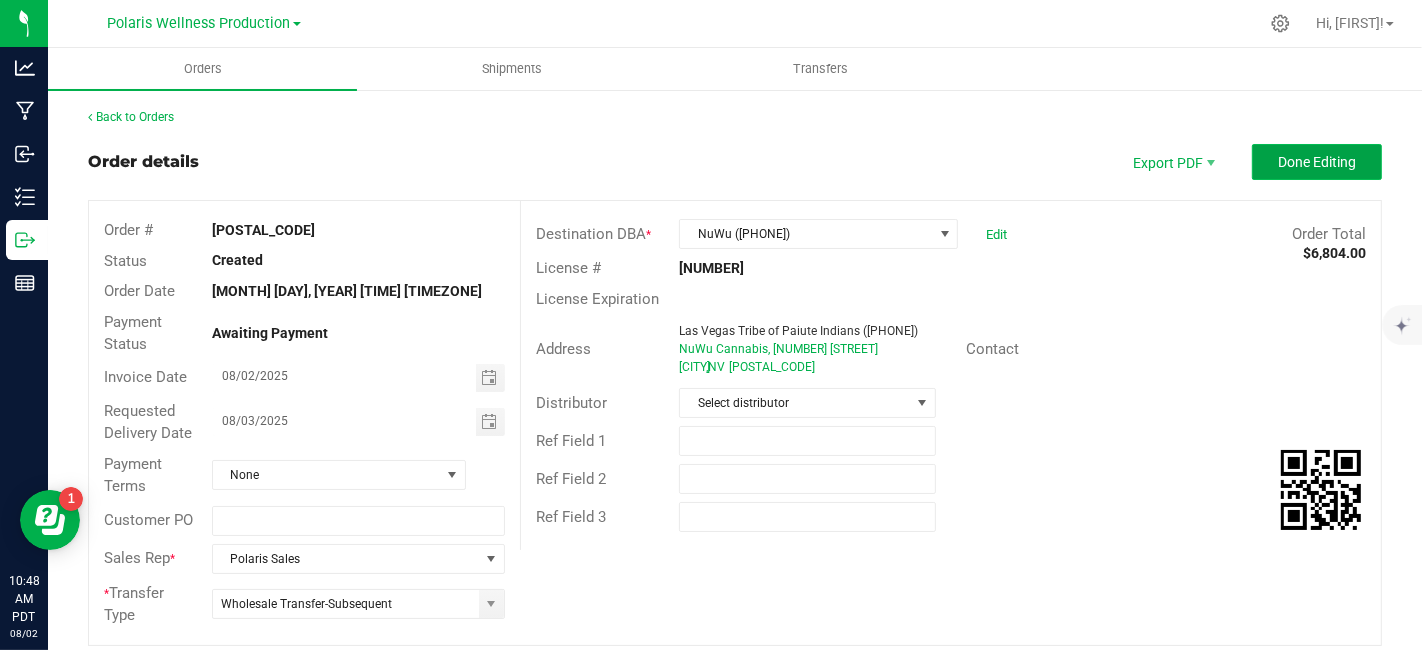 click on "Done Editing" at bounding box center [1317, 162] 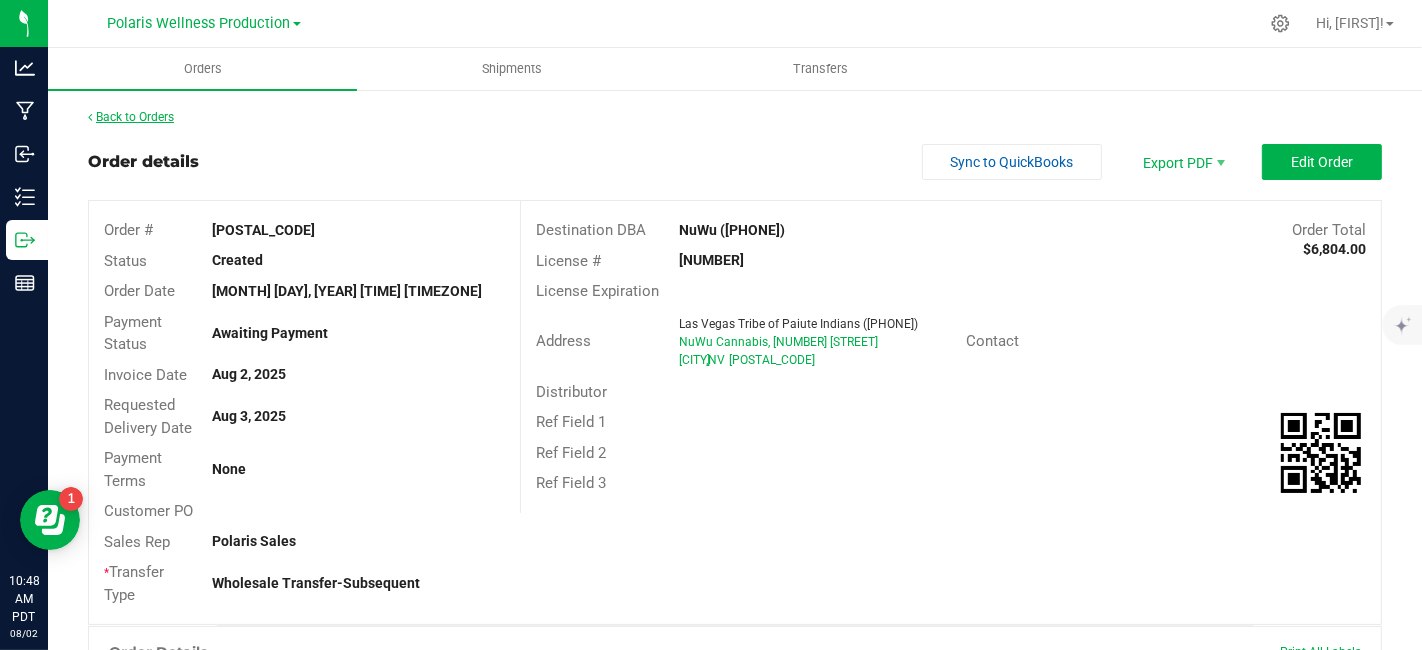 click on "Back to Orders" at bounding box center (131, 117) 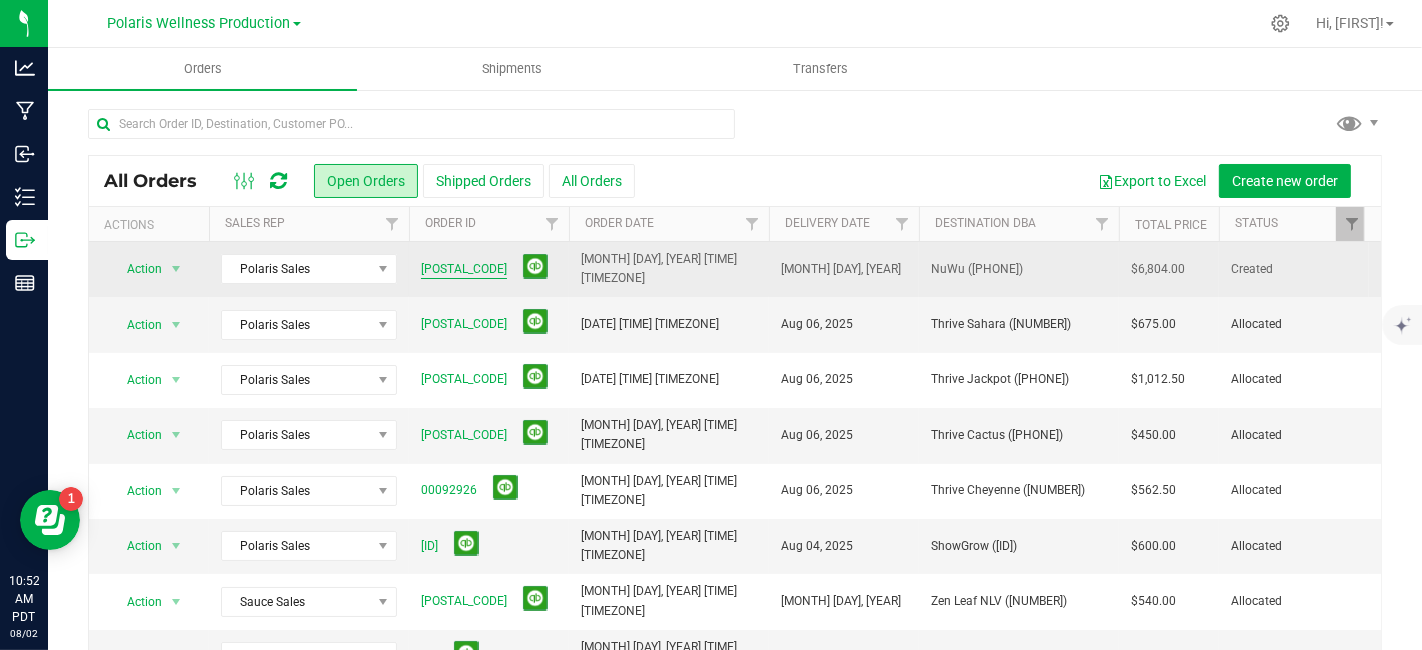 click on "[POSTAL_CODE]" at bounding box center [464, 269] 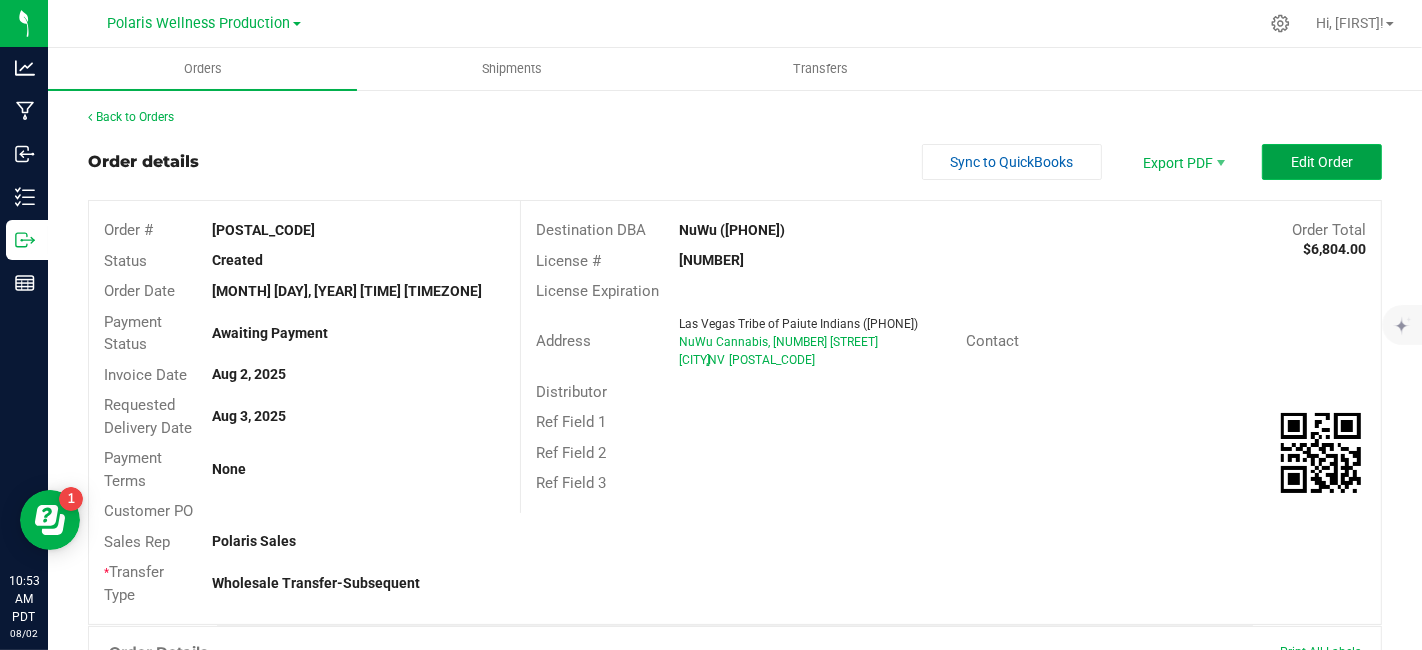 click on "Edit Order" at bounding box center [1322, 162] 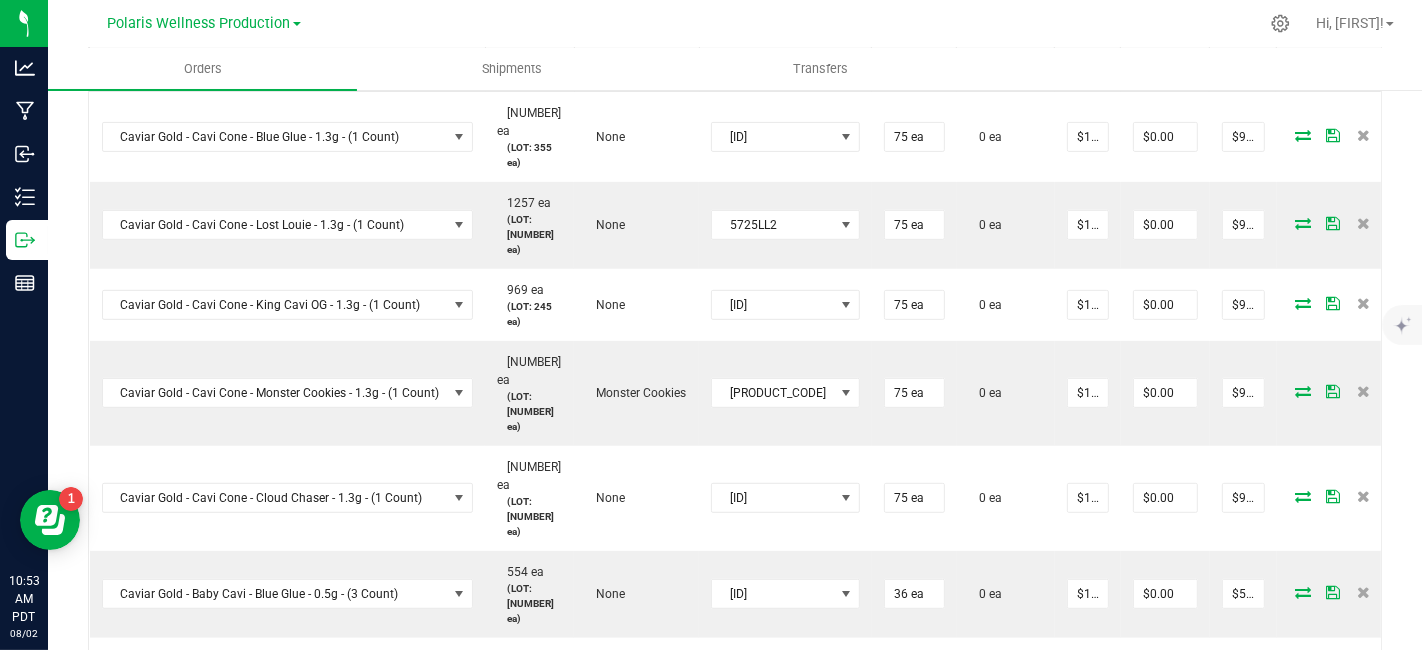 scroll, scrollTop: 933, scrollLeft: 0, axis: vertical 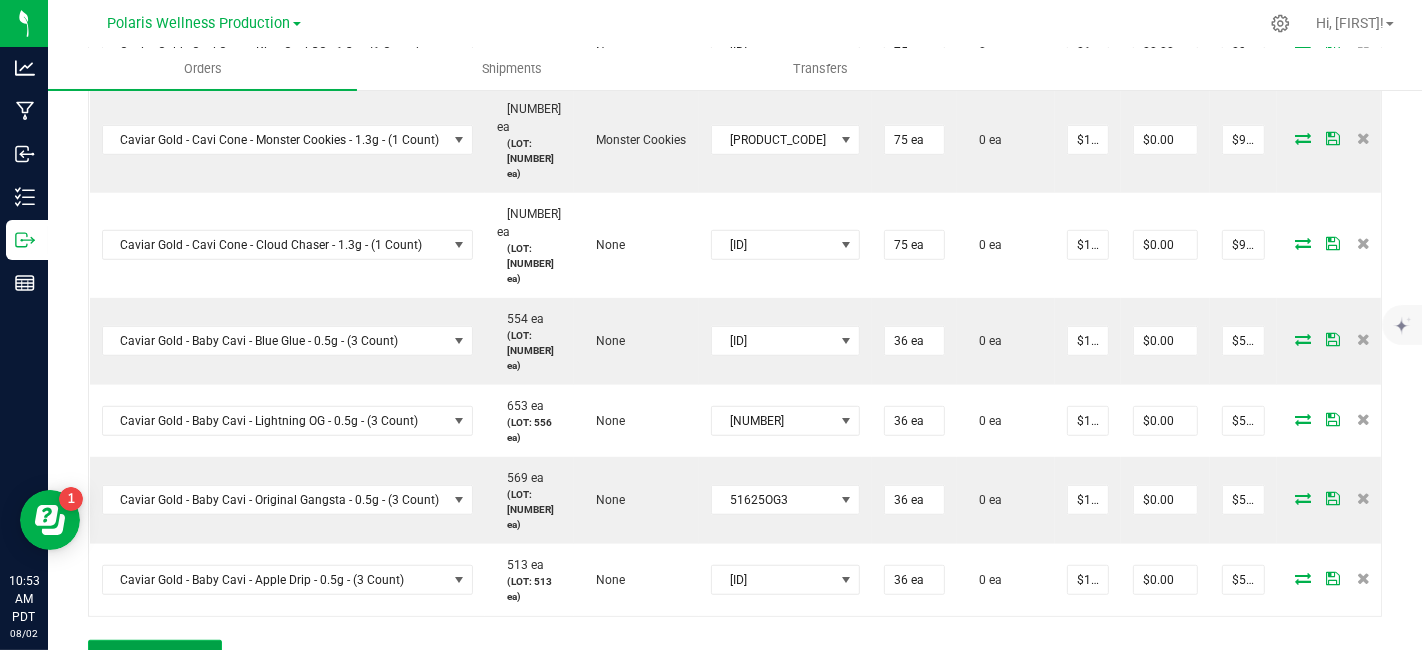 click on "Add New Detail" at bounding box center [155, 657] 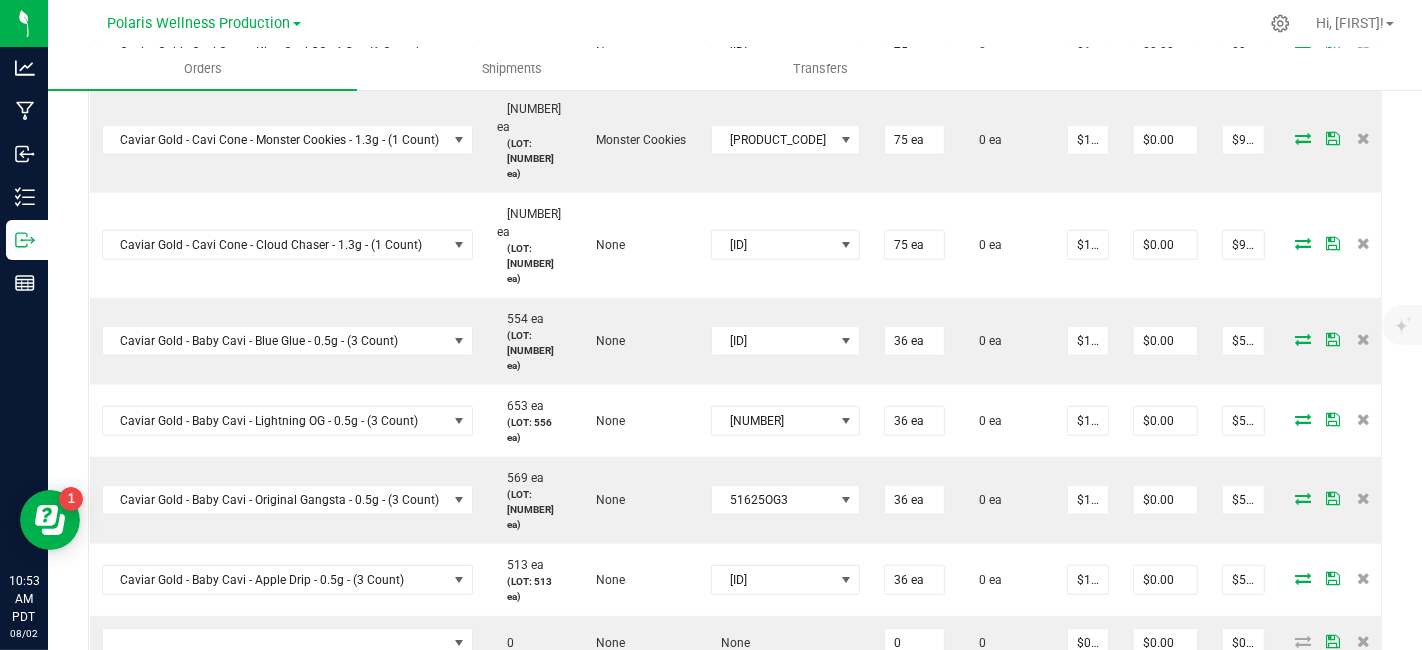 click on "Add New Detail" at bounding box center (155, 711) 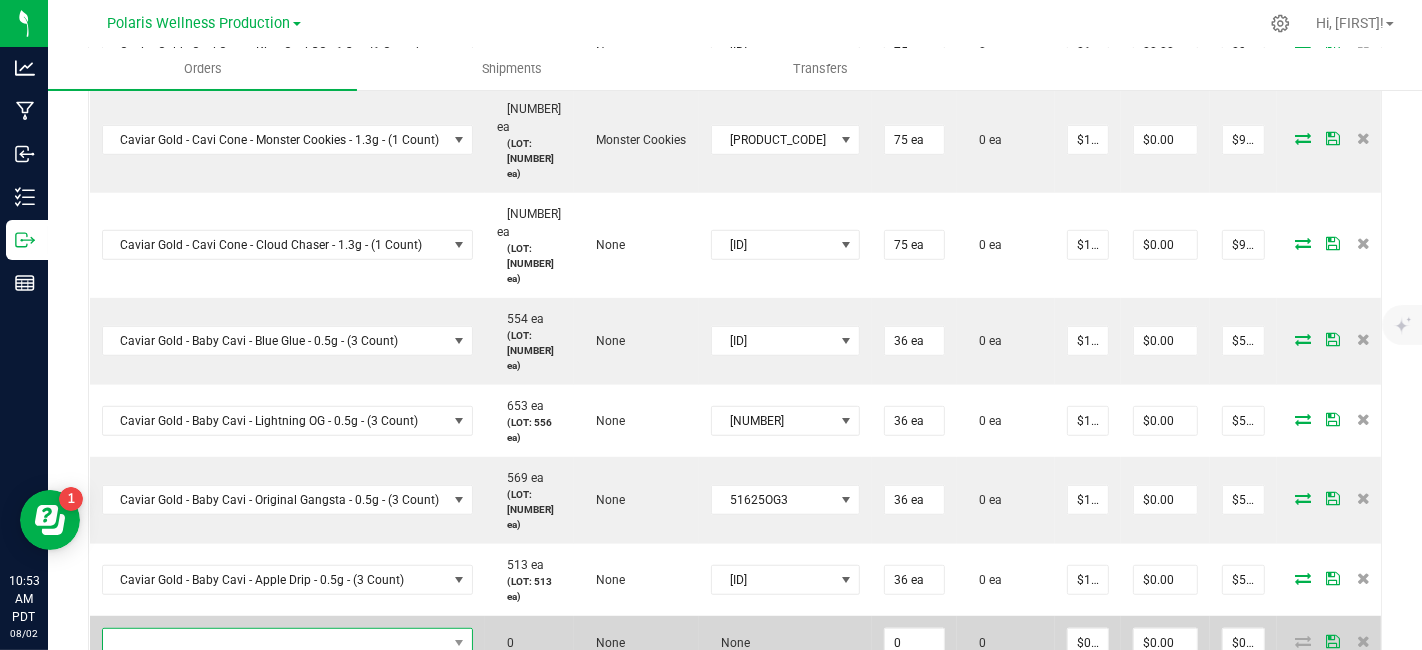 click at bounding box center (275, 643) 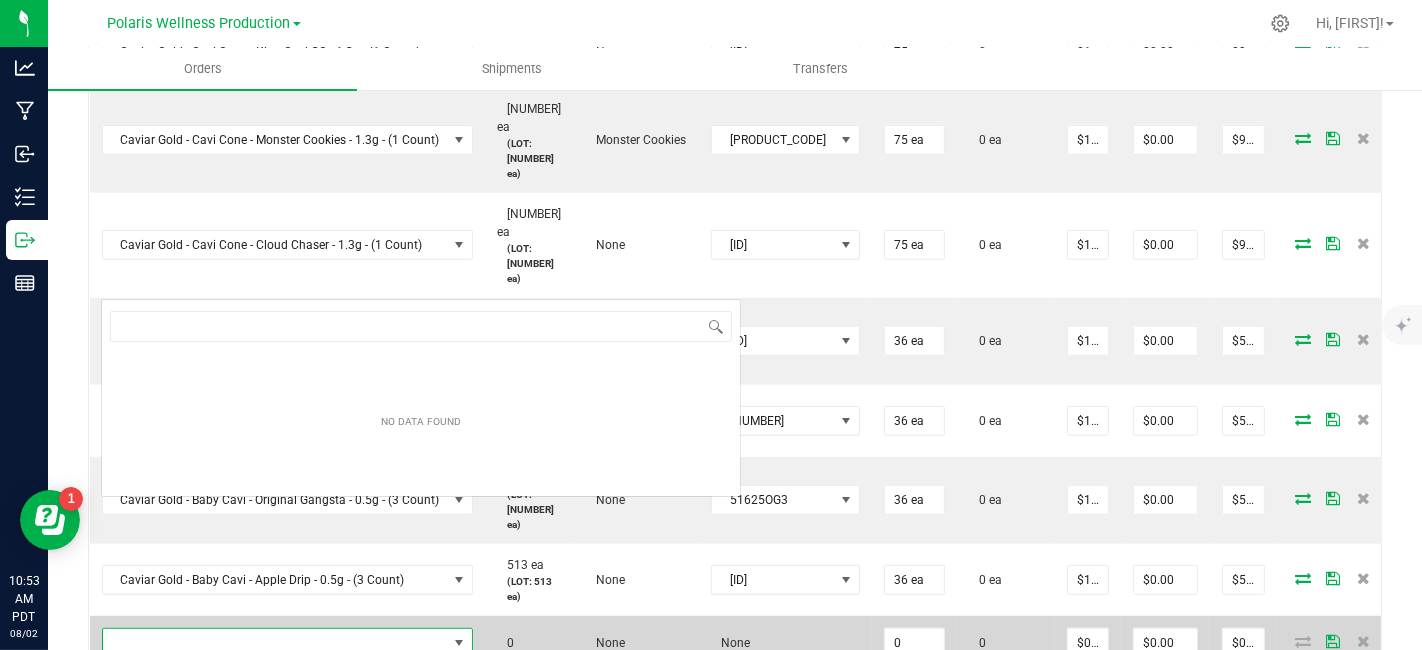 scroll, scrollTop: 0, scrollLeft: 0, axis: both 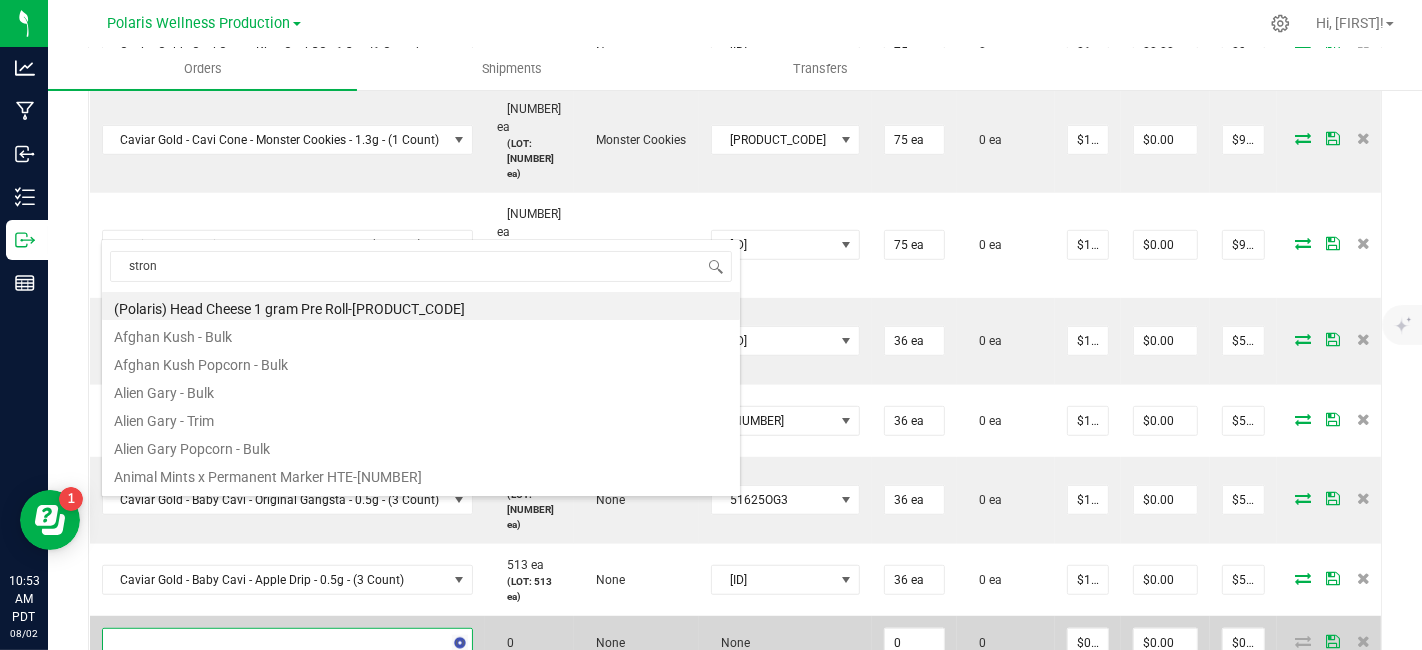 type on "strong" 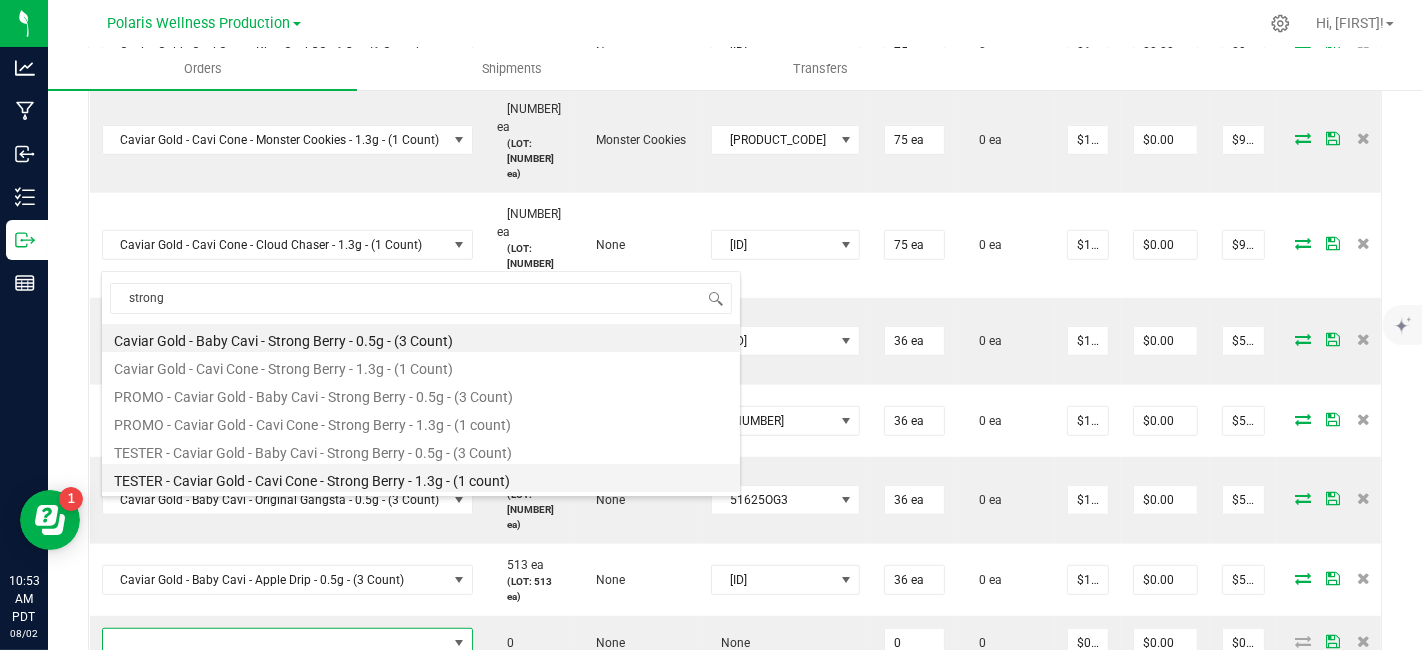 click on "TESTER - Caviar Gold - Cavi Cone - Strong Berry - 1.3g - (1 count)" at bounding box center [421, 478] 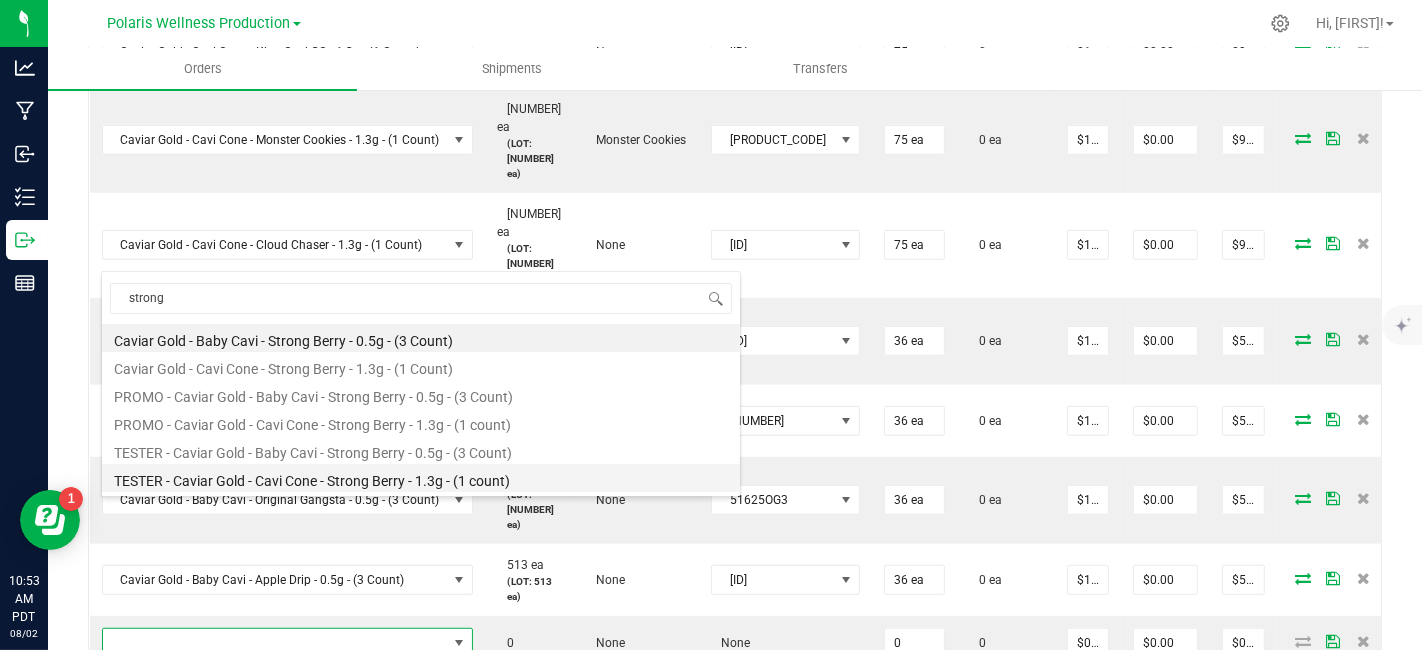 type on "0 ea" 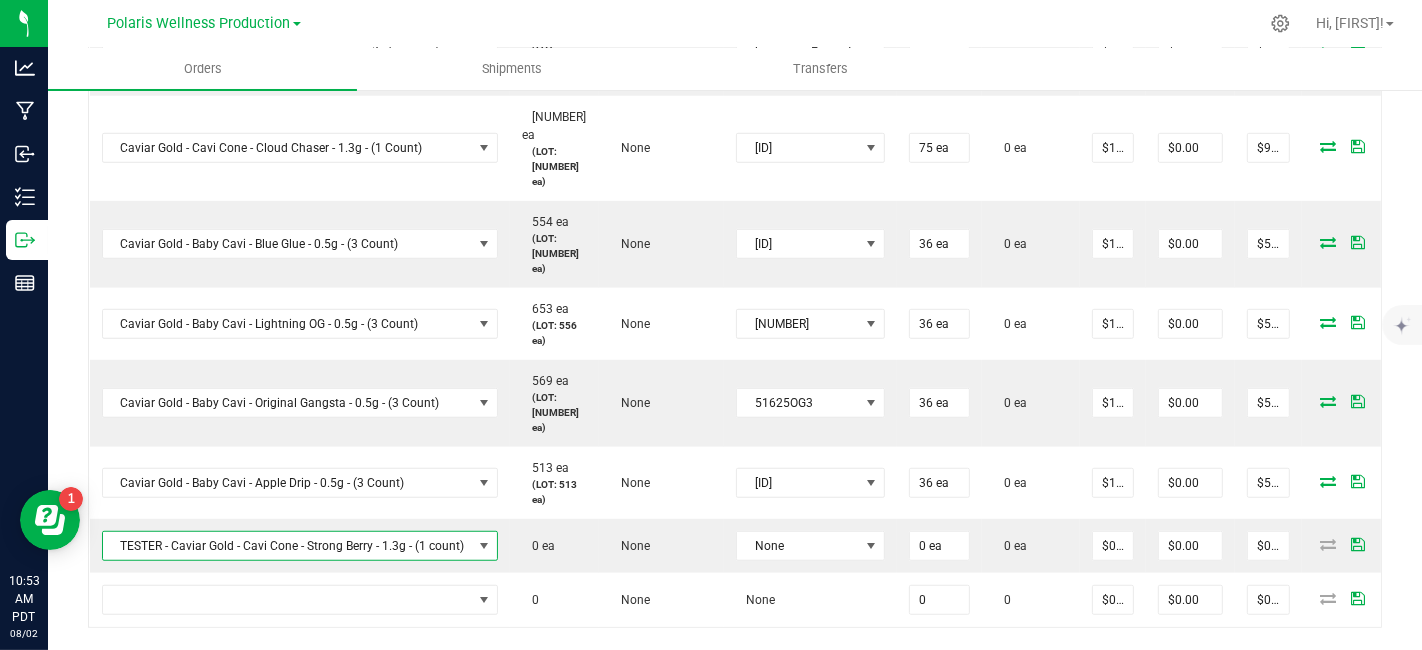 scroll, scrollTop: 1134, scrollLeft: 0, axis: vertical 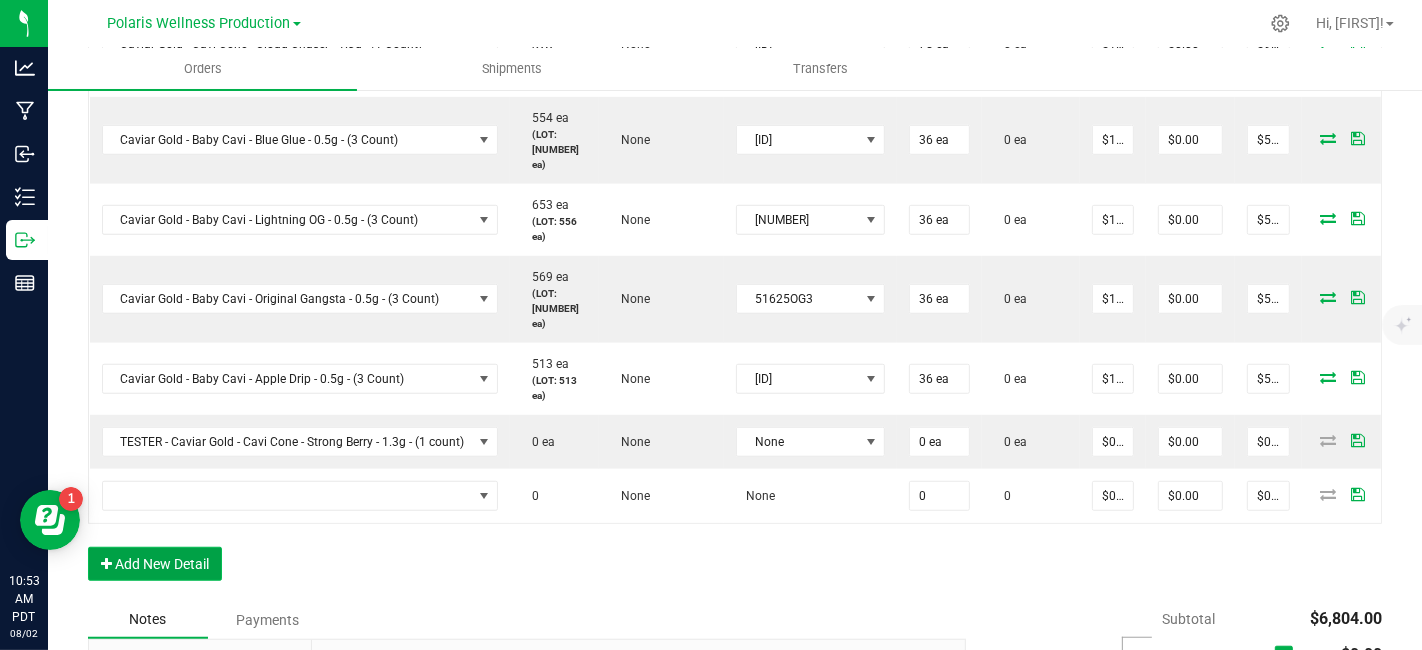 click on "Add New Detail" at bounding box center [155, 564] 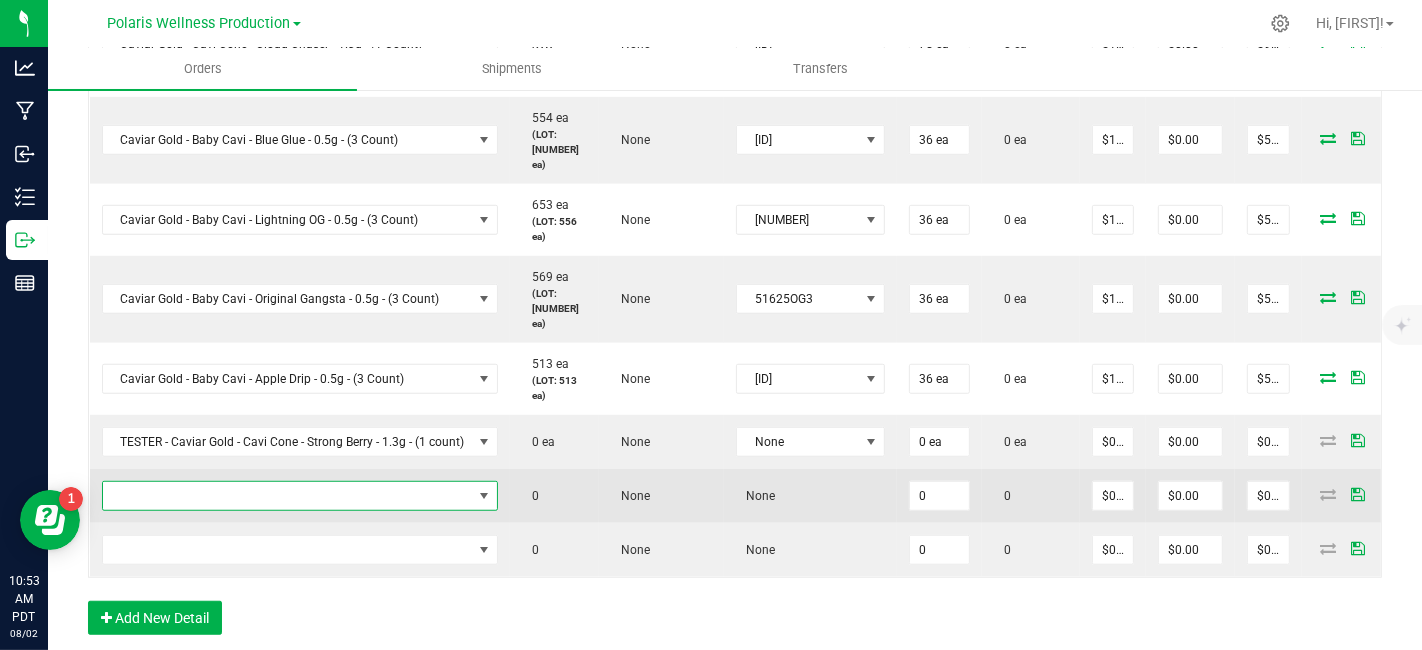 click at bounding box center [288, 496] 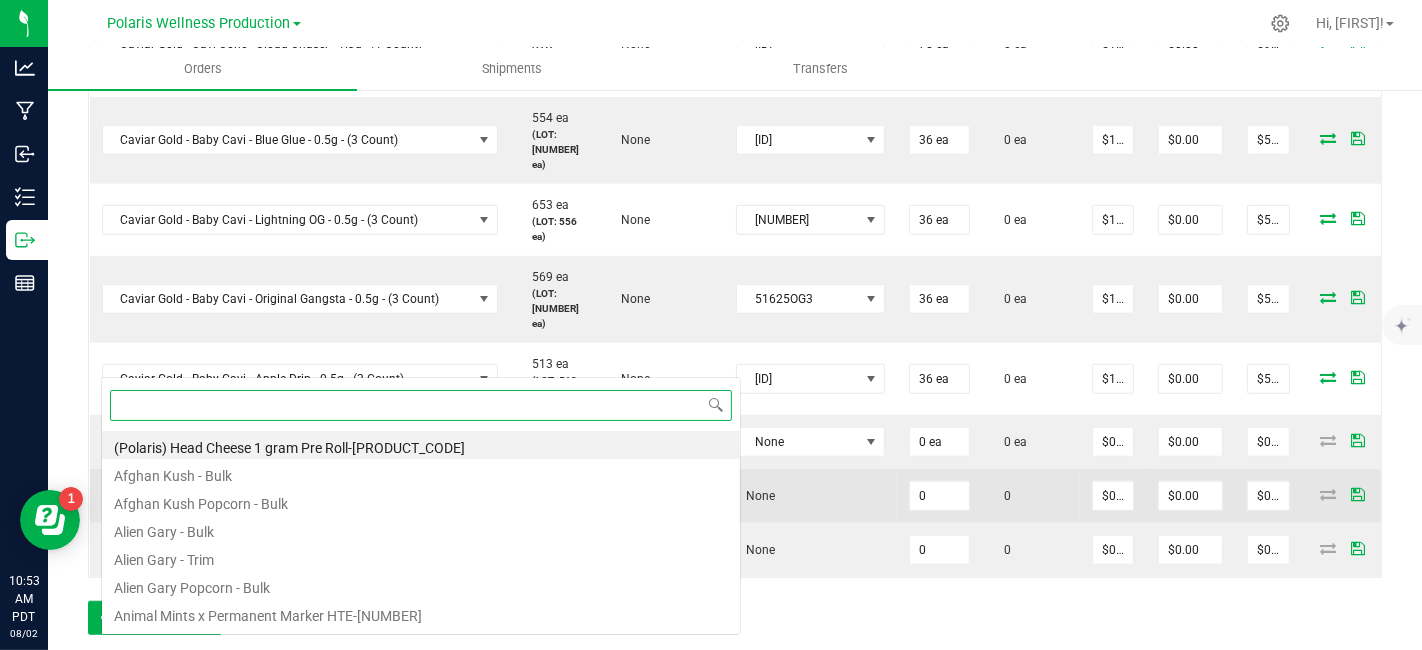 scroll, scrollTop: 99970, scrollLeft: 99606, axis: both 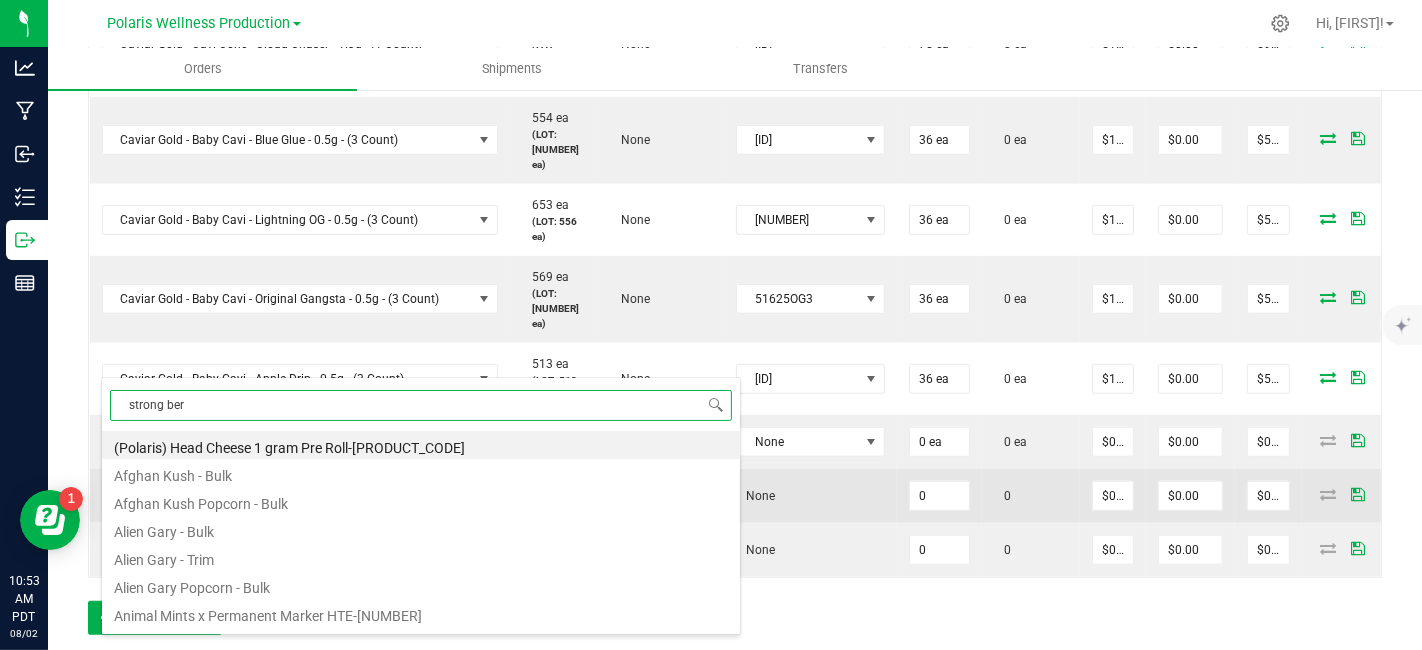 type on "strong berr" 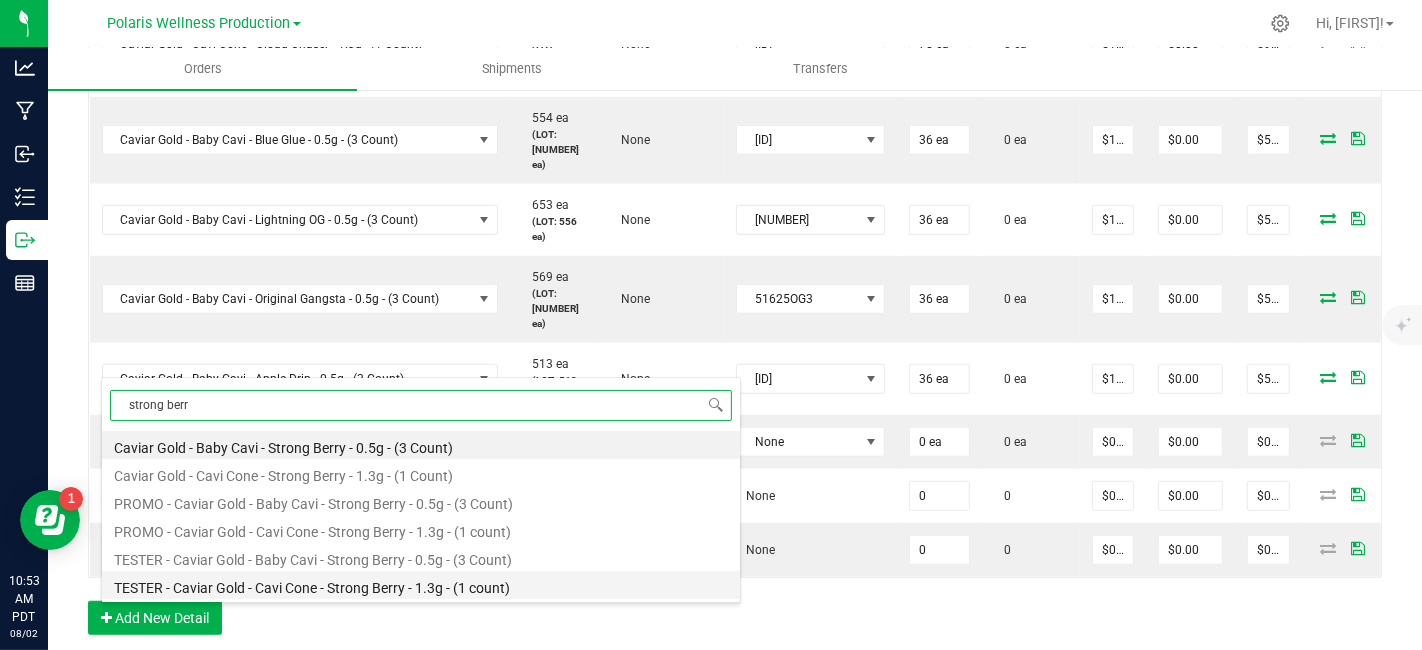click on "TESTER - Caviar Gold - Cavi Cone - Strong Berry - 1.3g - (1 count)" at bounding box center [421, 585] 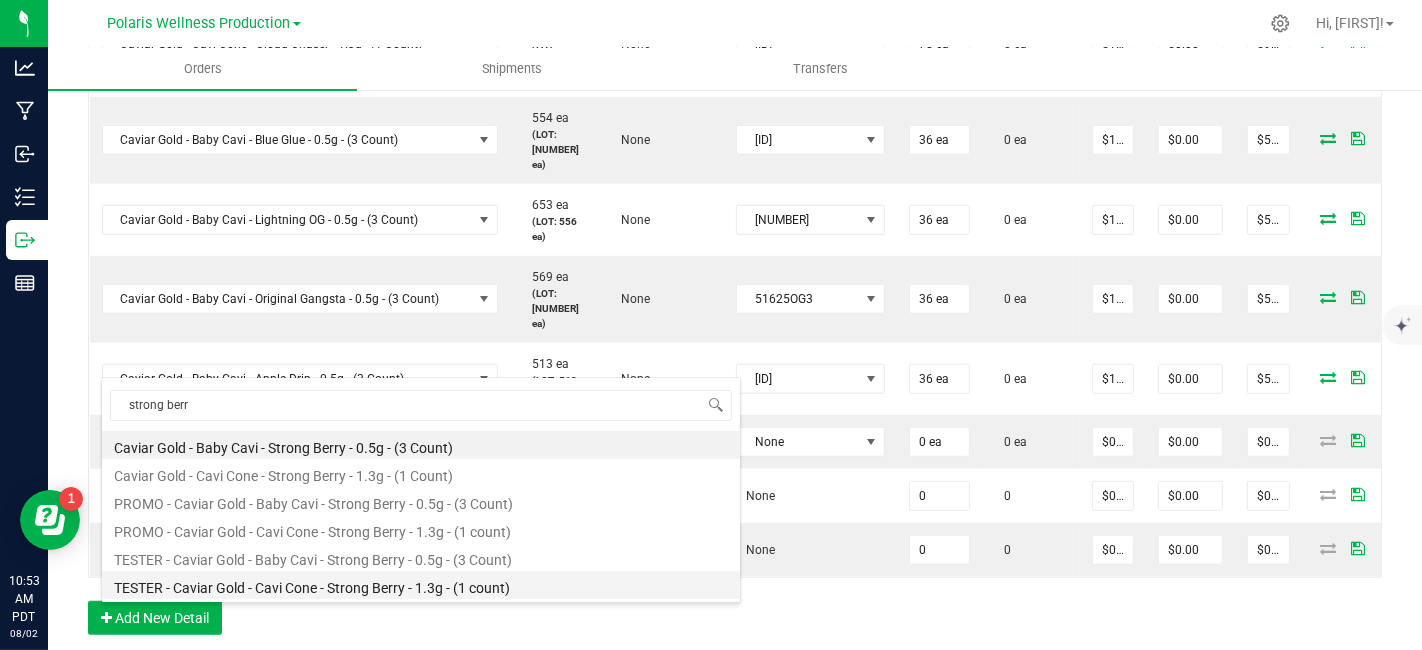 type on "0 ea" 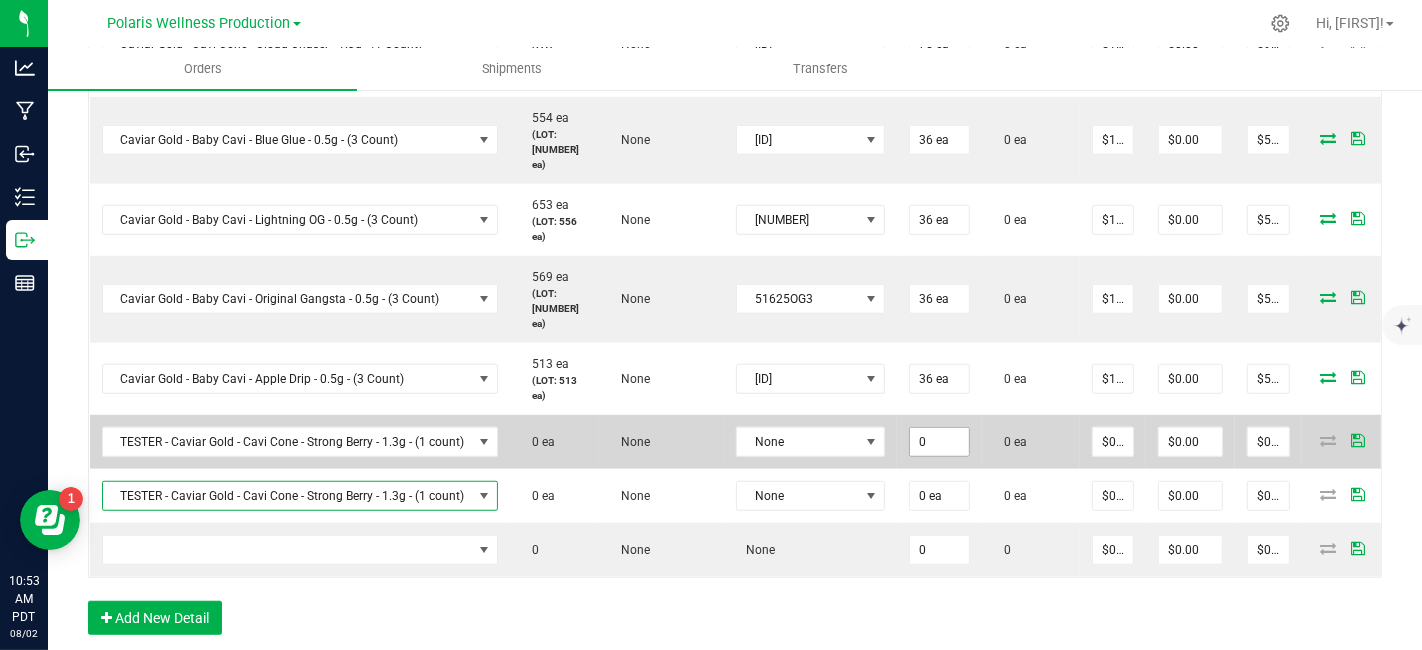 click on "0" at bounding box center [939, 442] 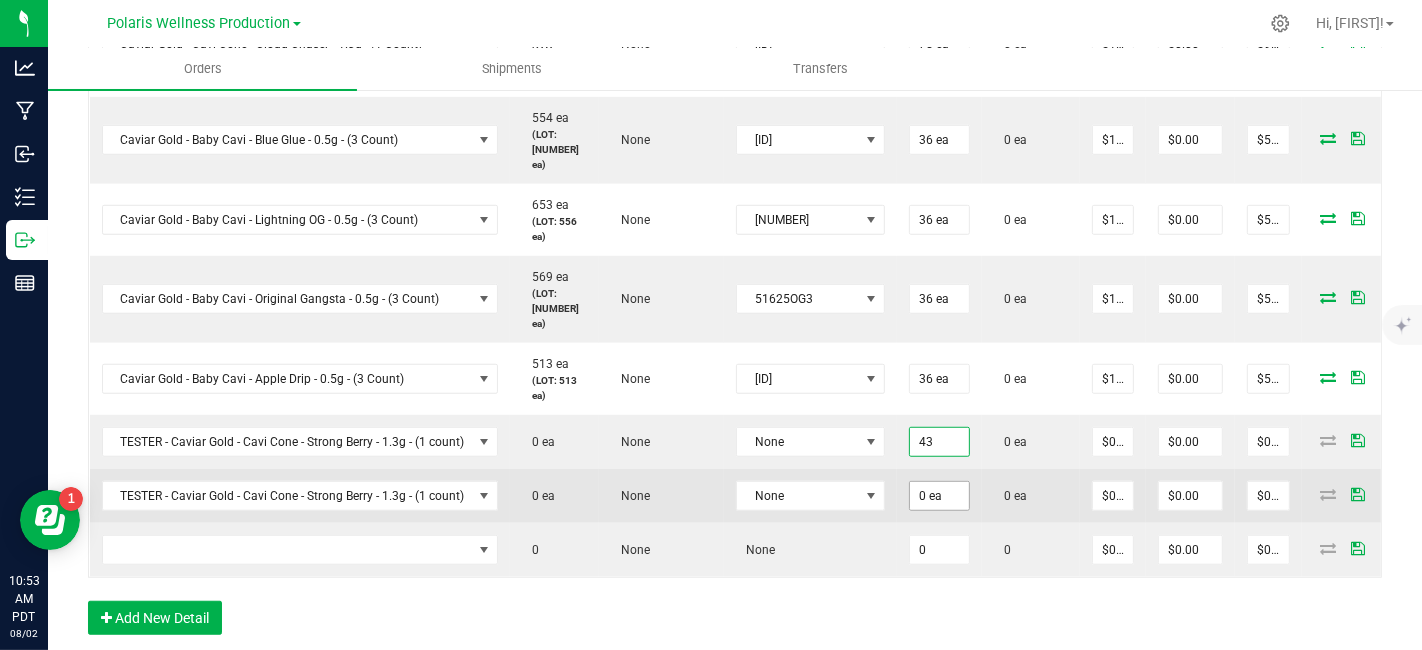 type on "43 ea" 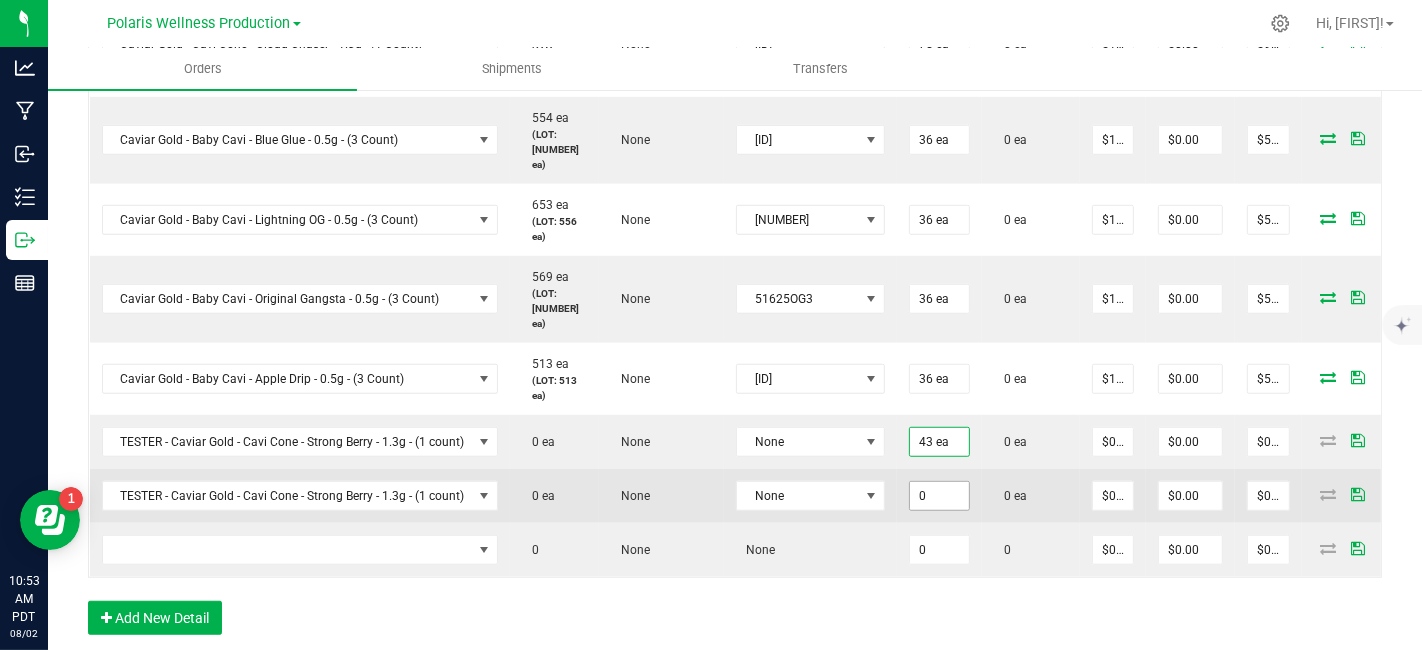 click on "0" at bounding box center [939, 496] 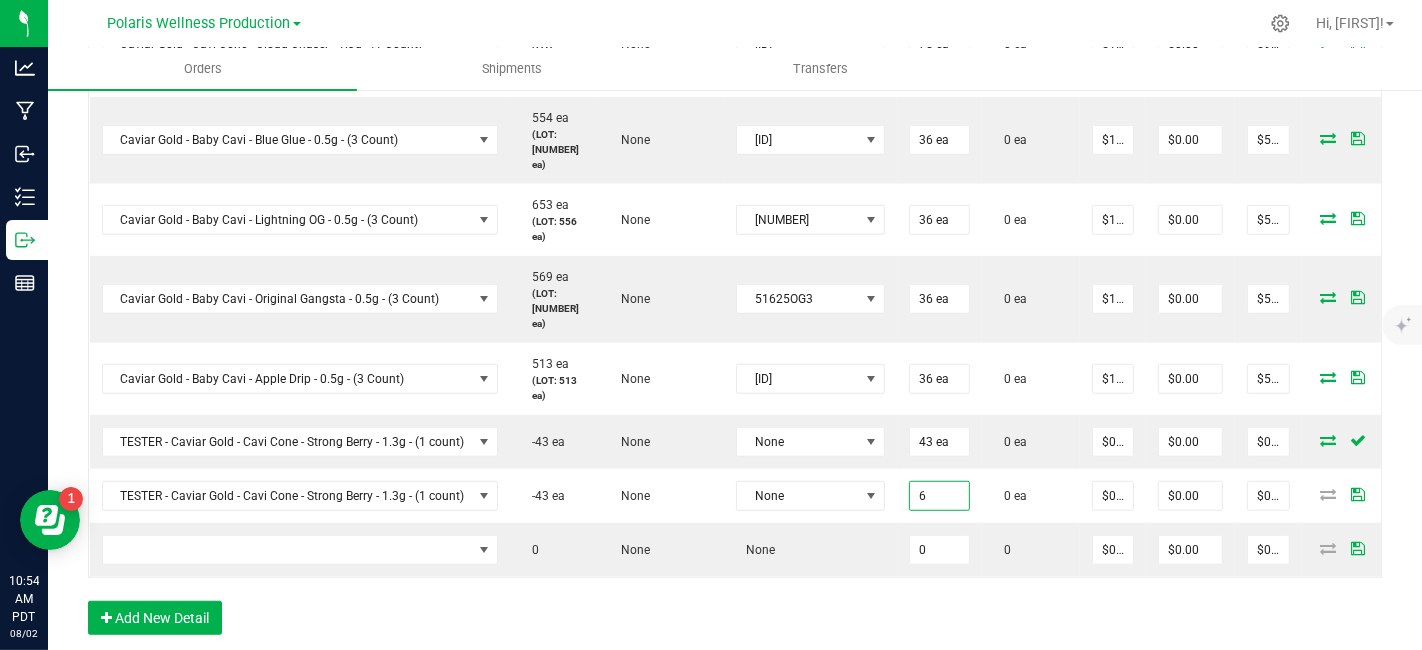 type on "6" 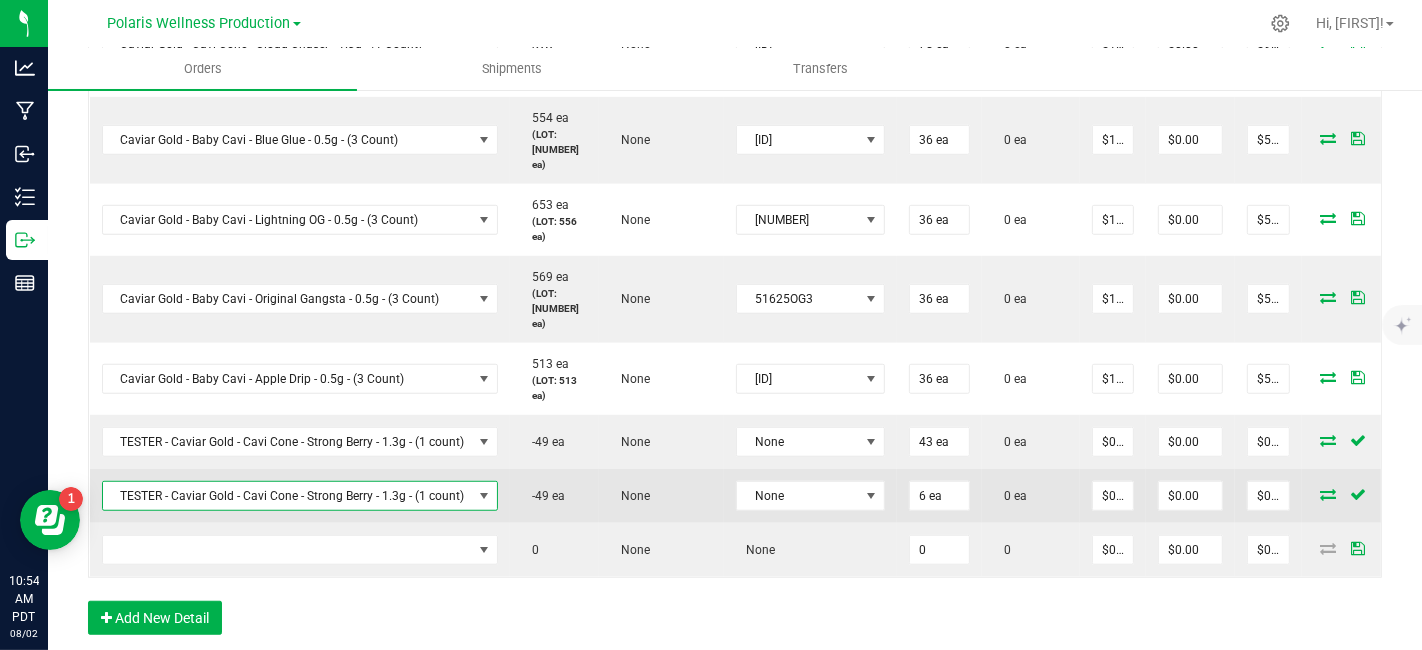 click on "TESTER - Caviar Gold - Cavi Cone - Strong Berry - 1.3g - (1 count)" at bounding box center [288, 496] 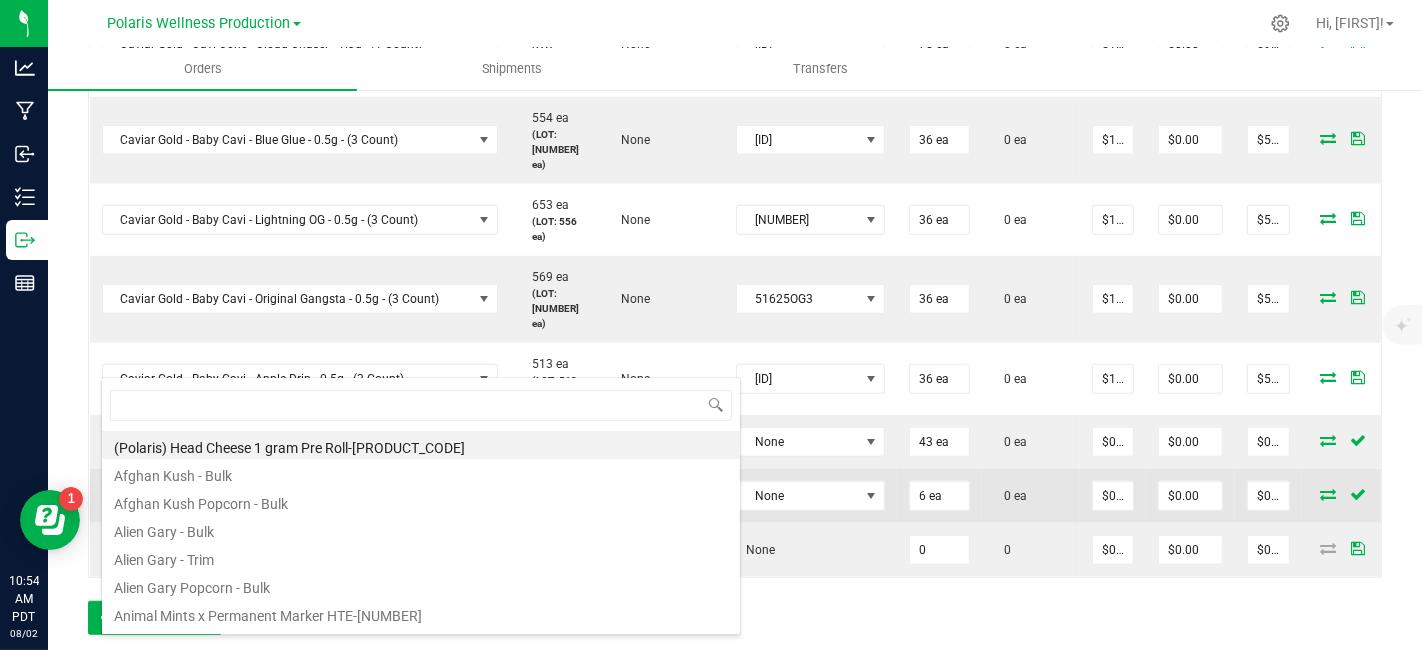 scroll, scrollTop: 99970, scrollLeft: 99606, axis: both 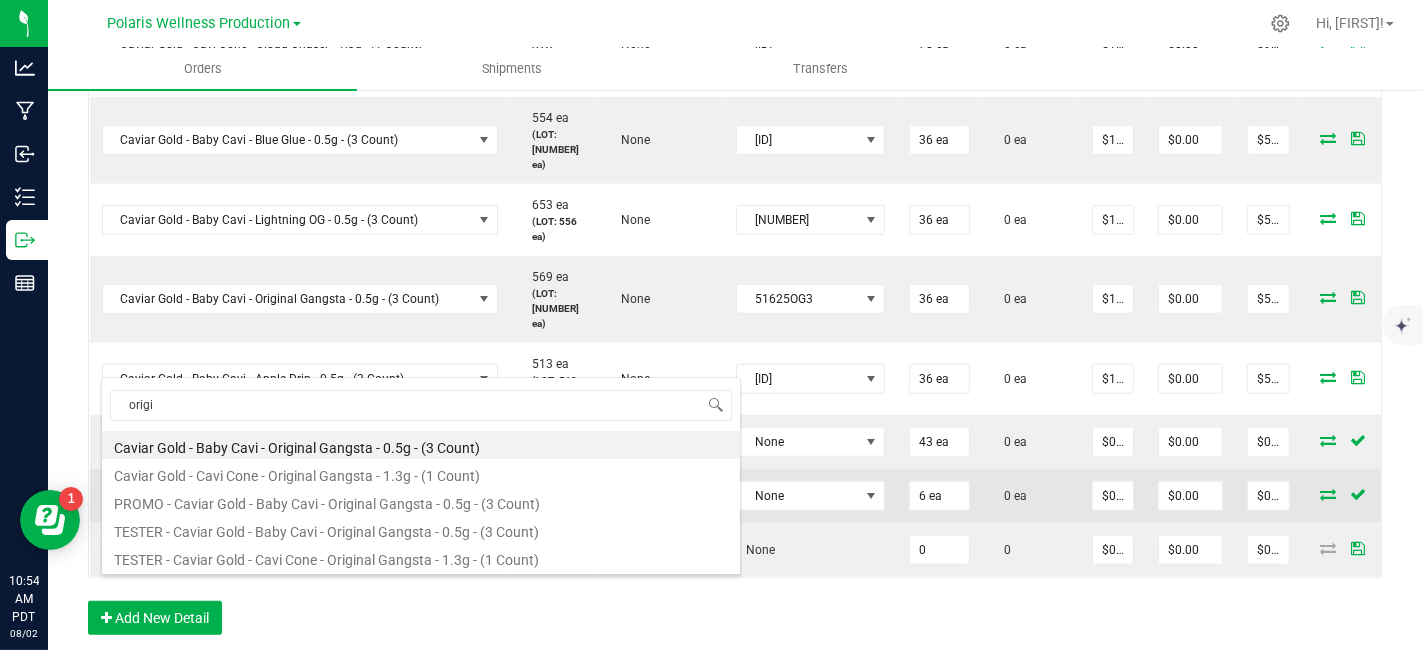 type on "origin" 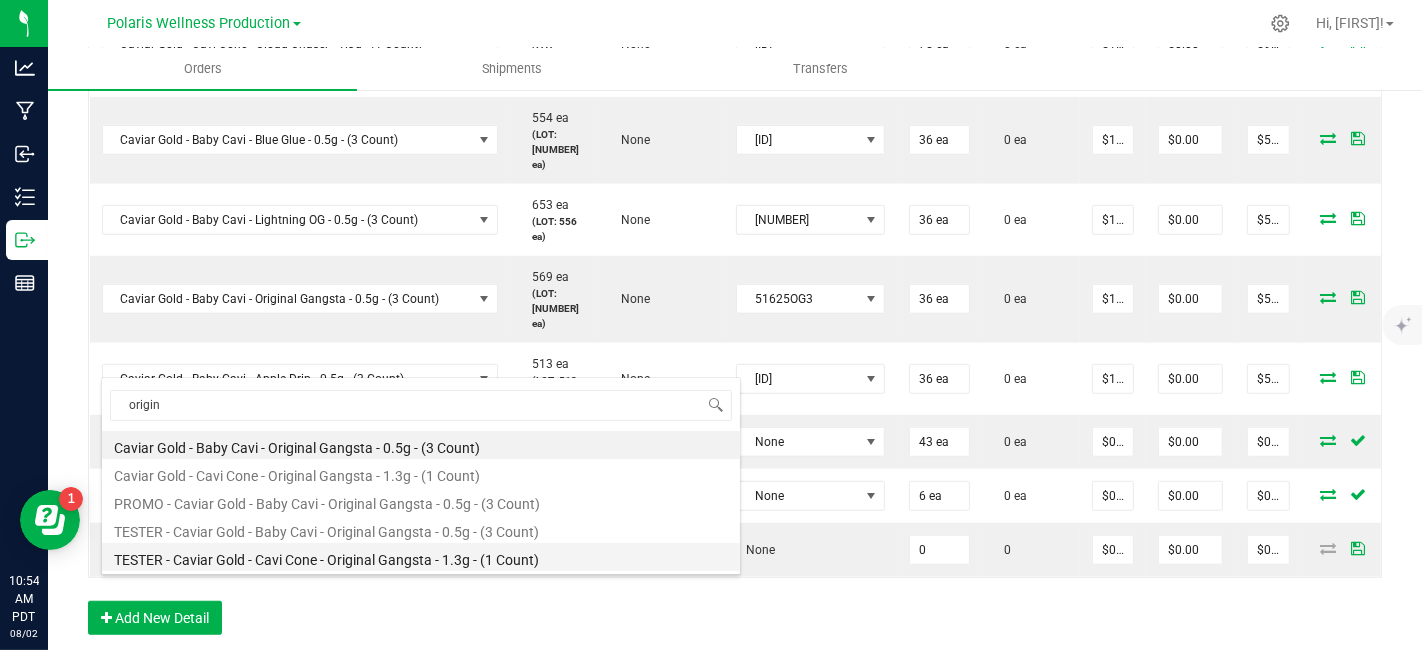 click on "TESTER - Caviar Gold - Cavi Cone - Original Gangsta - 1.3g - (1 Count)" at bounding box center [421, 557] 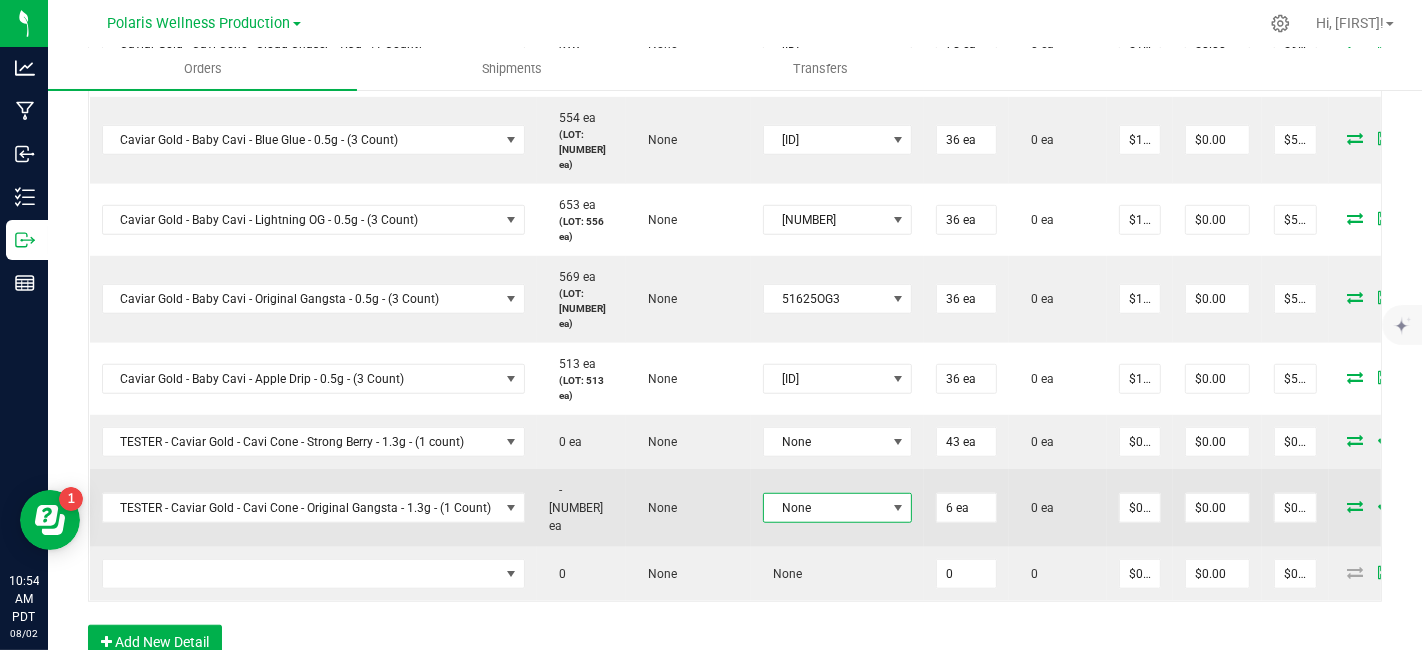 click at bounding box center (898, 508) 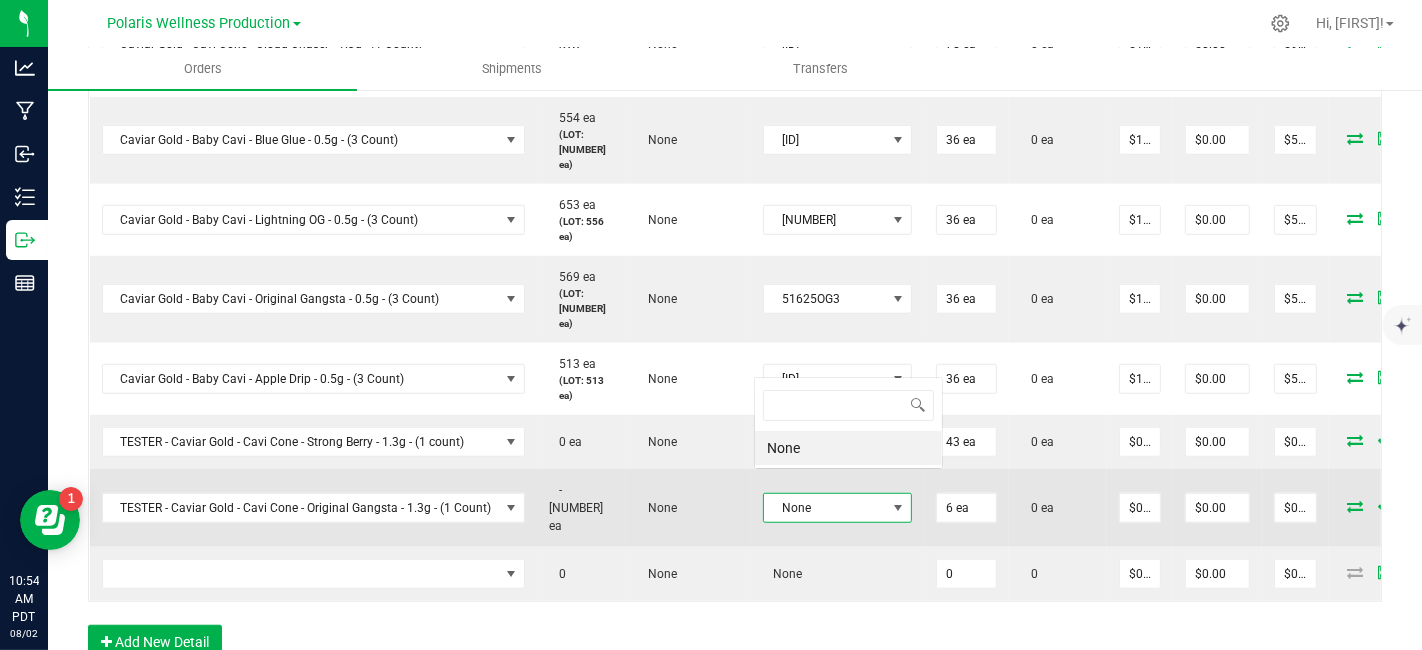 scroll, scrollTop: 99970, scrollLeft: 99891, axis: both 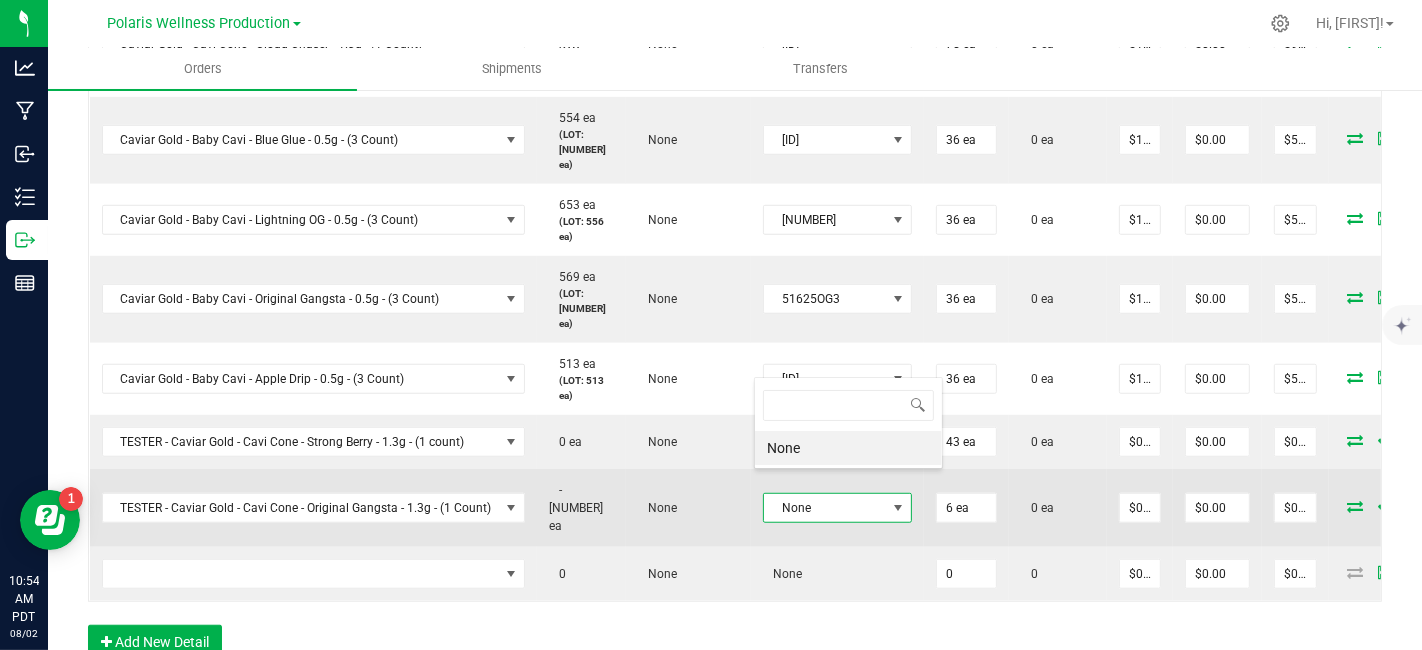 click at bounding box center (898, 508) 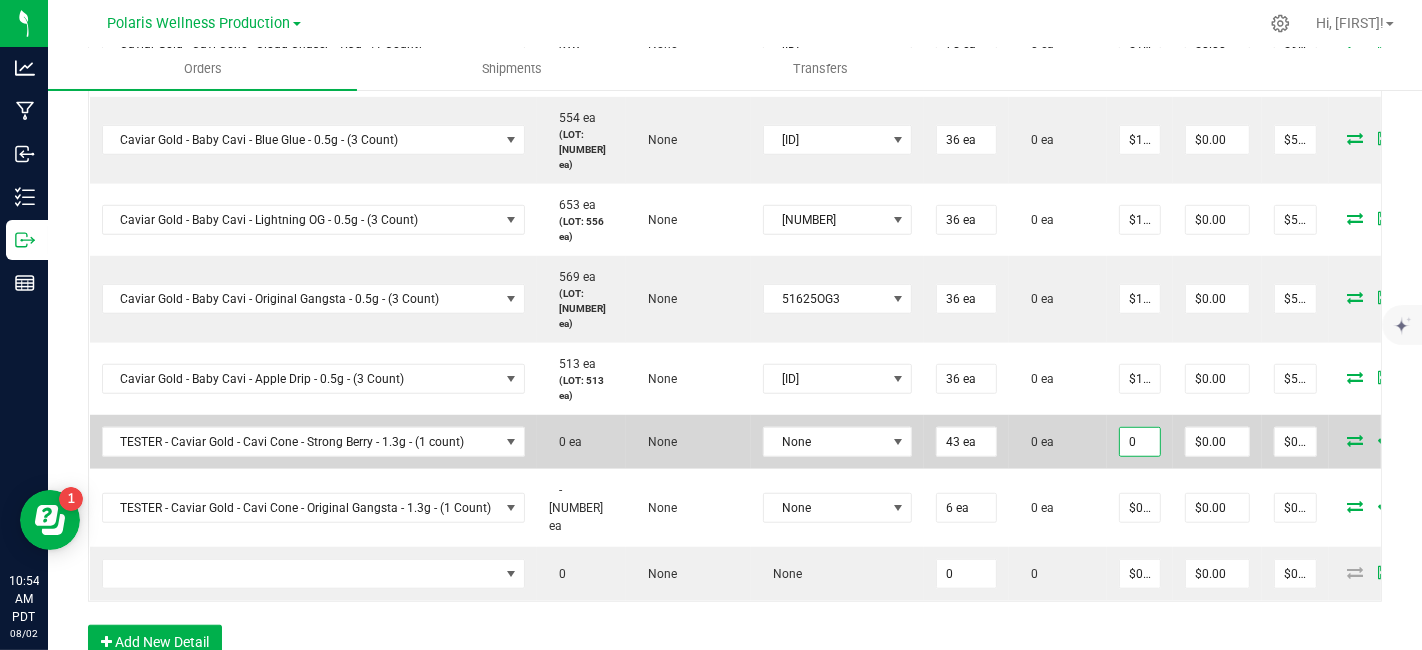 click on "0" at bounding box center (1140, 442) 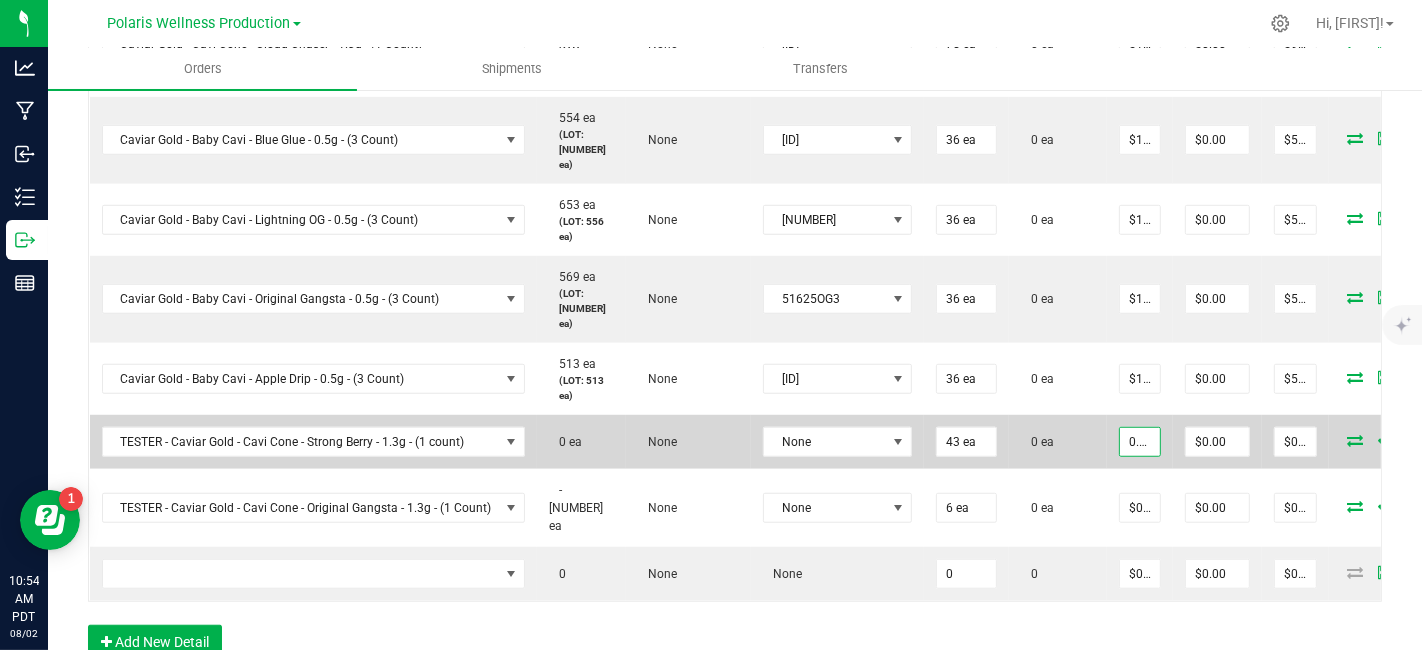 scroll, scrollTop: 0, scrollLeft: 2, axis: horizontal 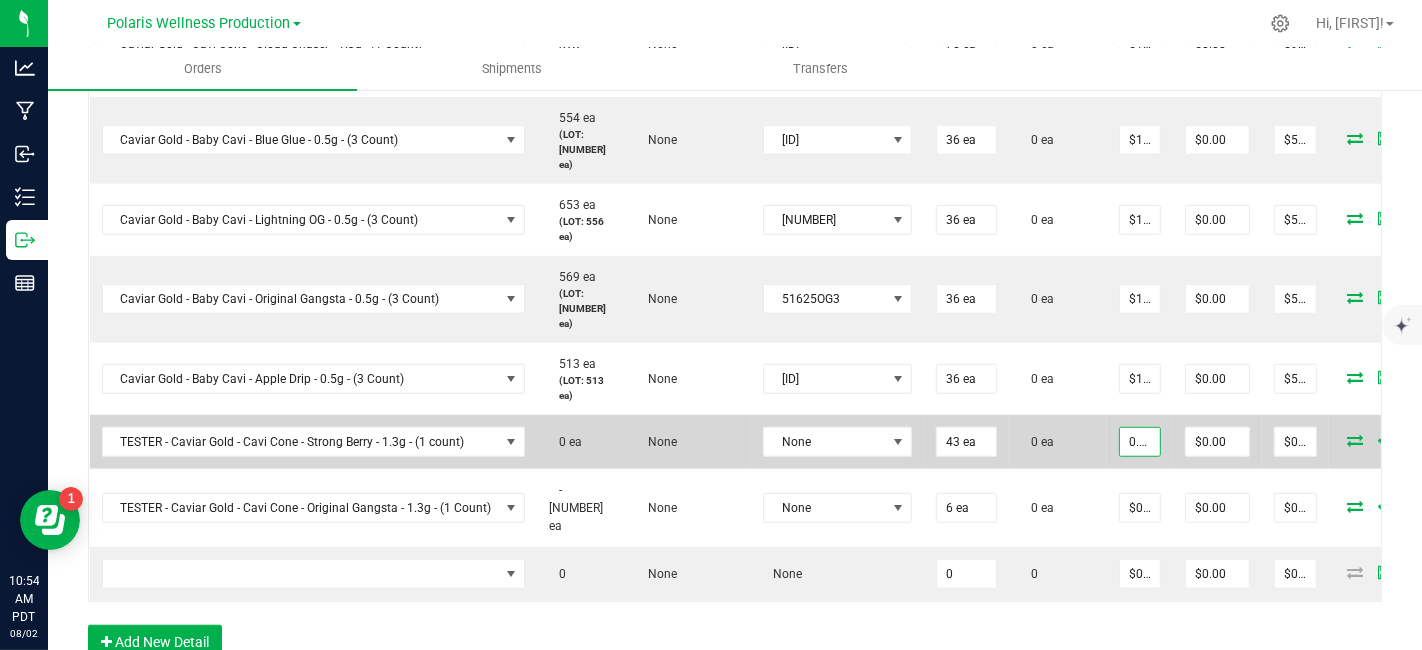 drag, startPoint x: 1100, startPoint y: 307, endPoint x: 1045, endPoint y: 312, distance: 55.226807 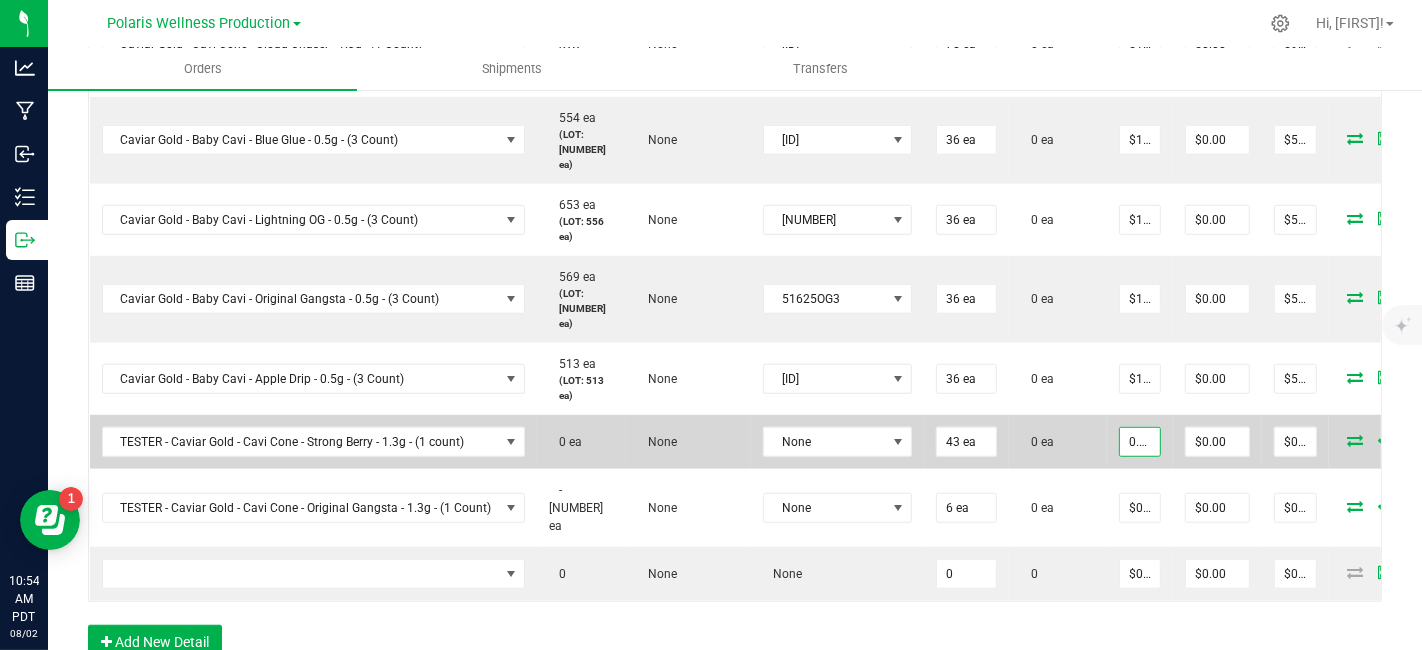 click on "TESTER - Caviar Gold - Cavi Cone - Strong Berry - 1.3g - (1 count)  0 ea   None  None 43 ea  0 ea  0.01 $0.00 $0.00" at bounding box center [769, 442] 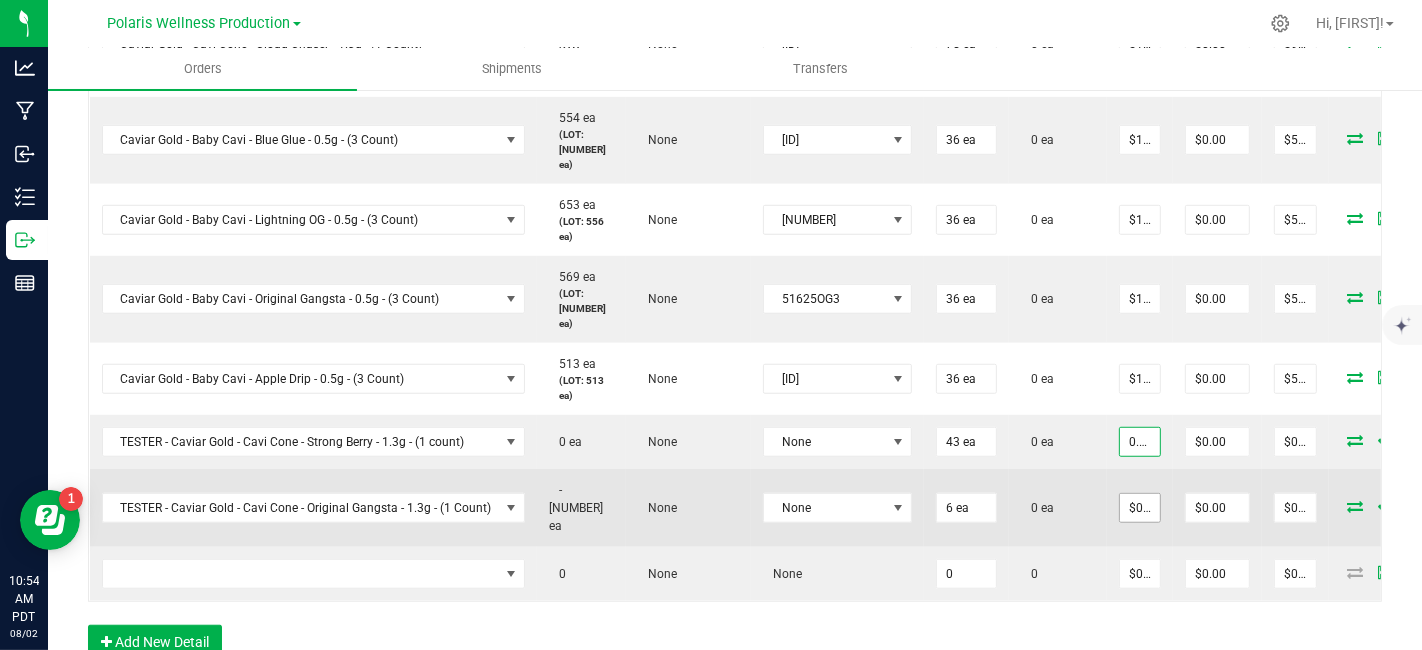 type on "$0.01000" 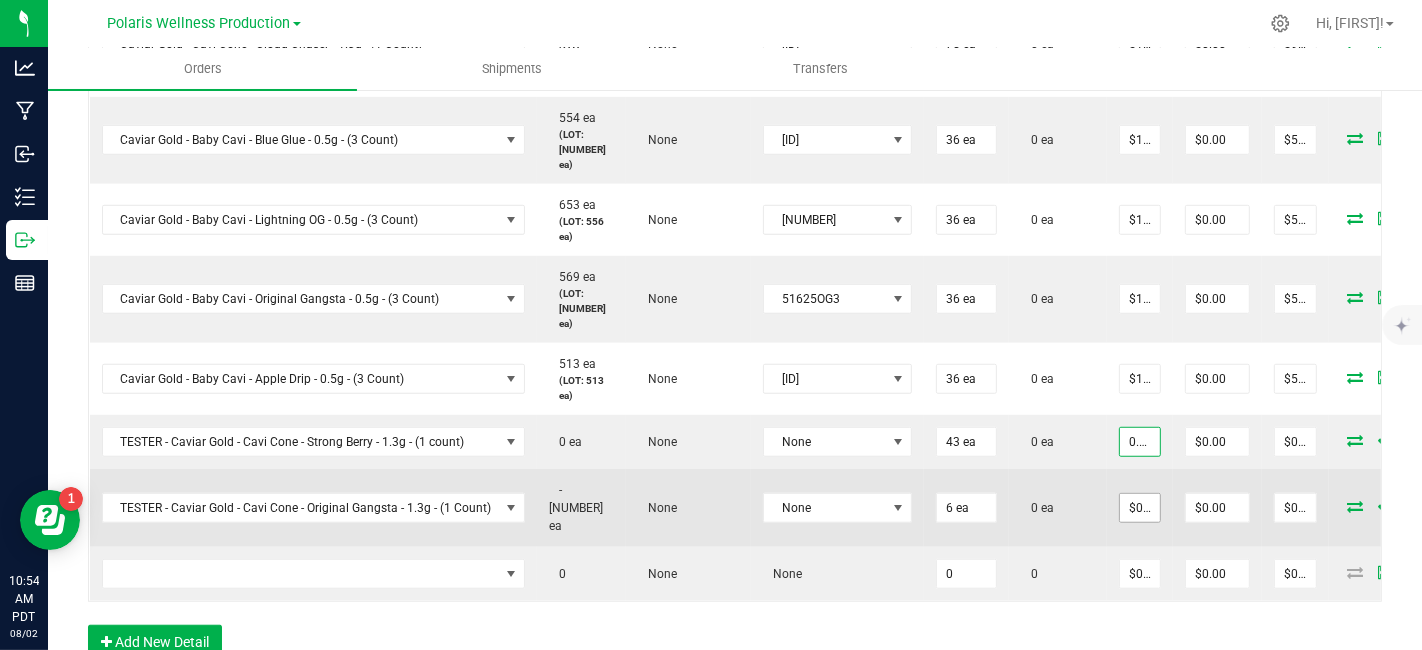 type on "$0.43" 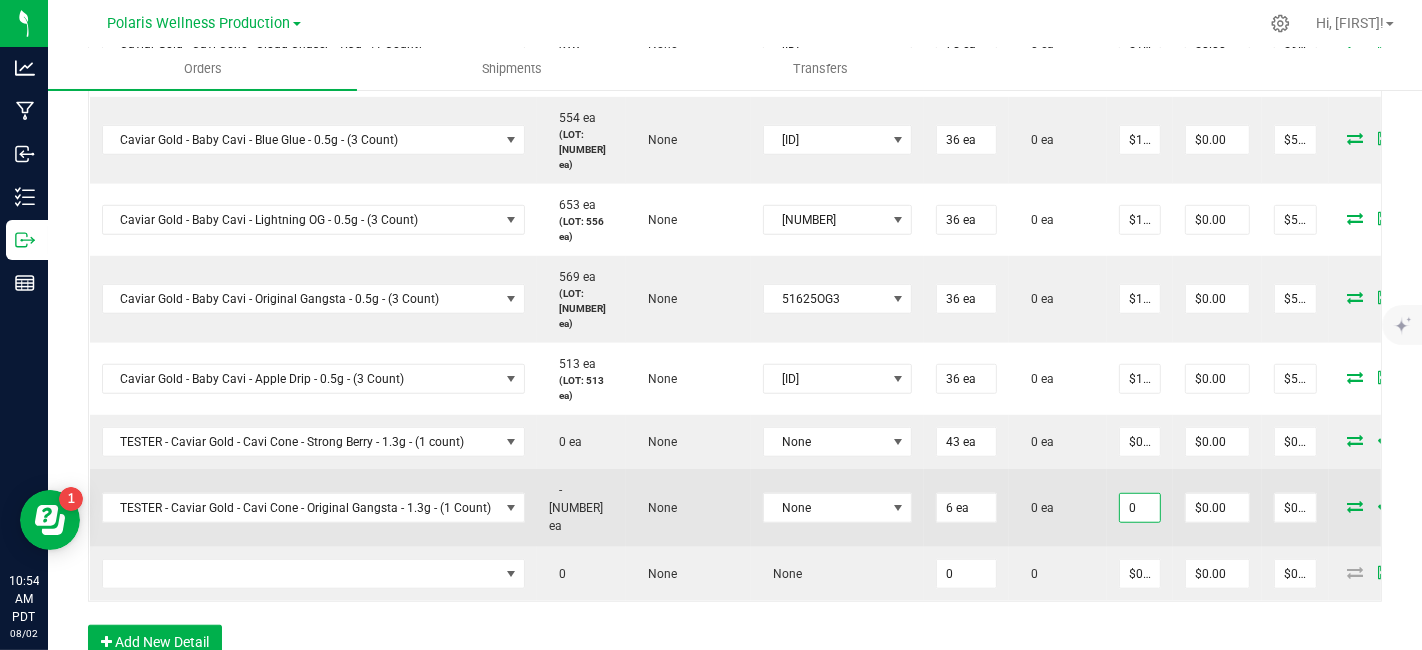 click on "0" at bounding box center (1140, 508) 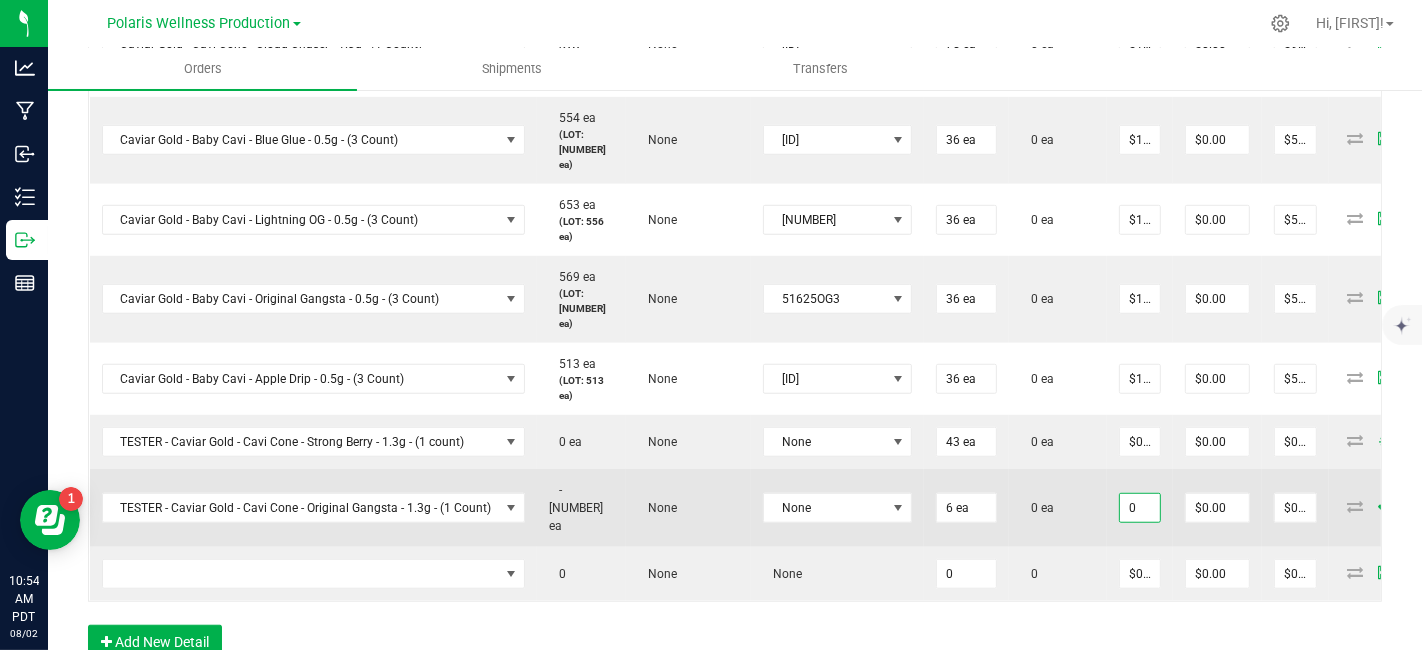 paste on ".01" 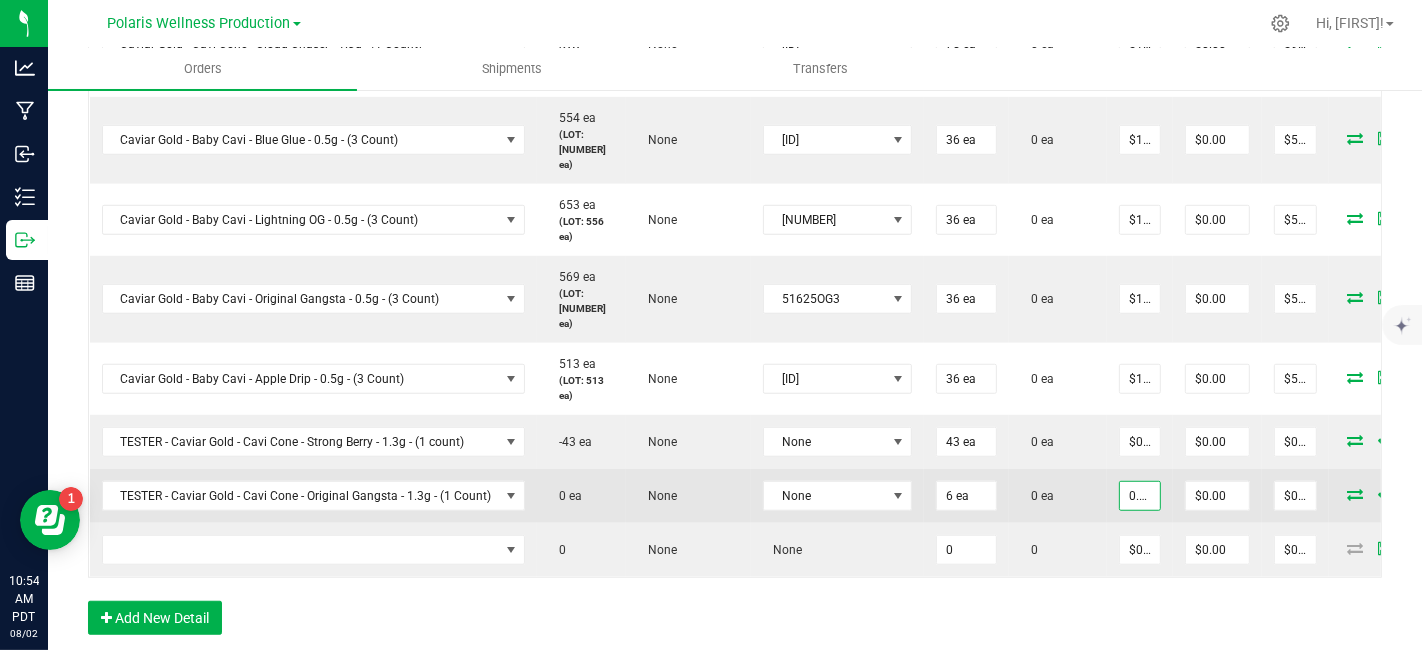 scroll, scrollTop: 0, scrollLeft: 2, axis: horizontal 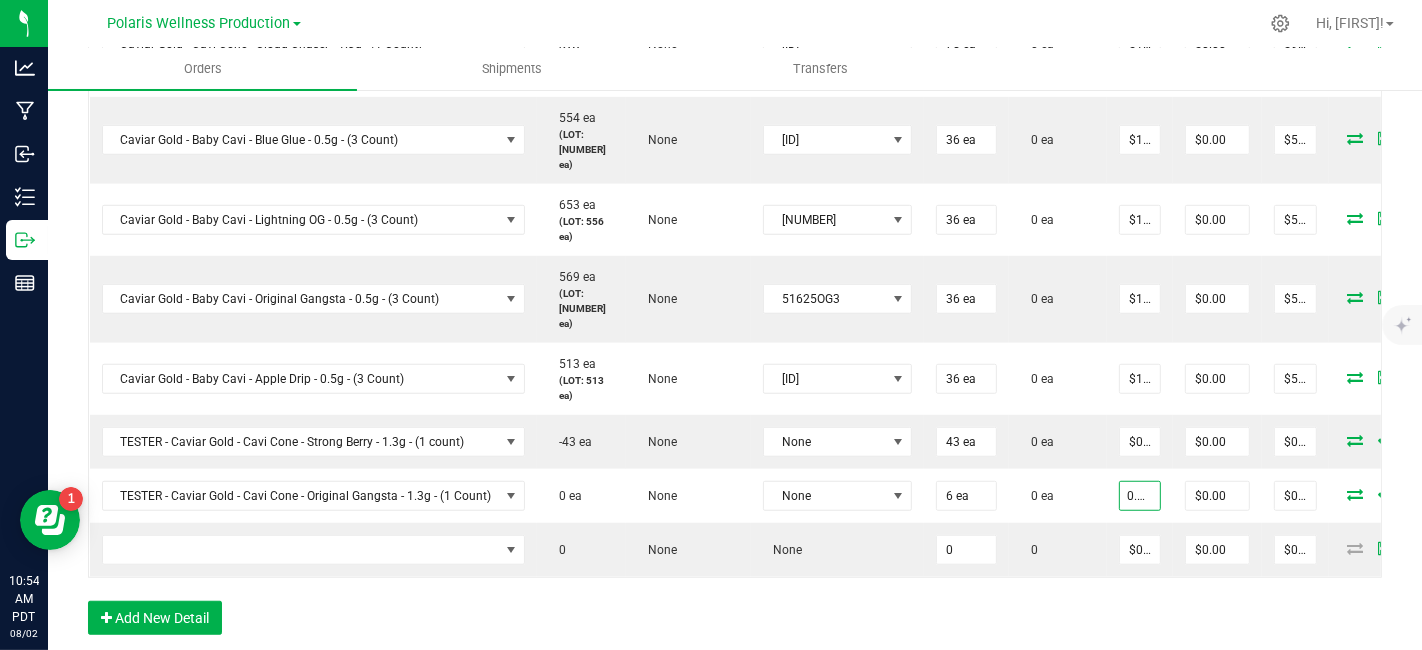 type on "$0.01000" 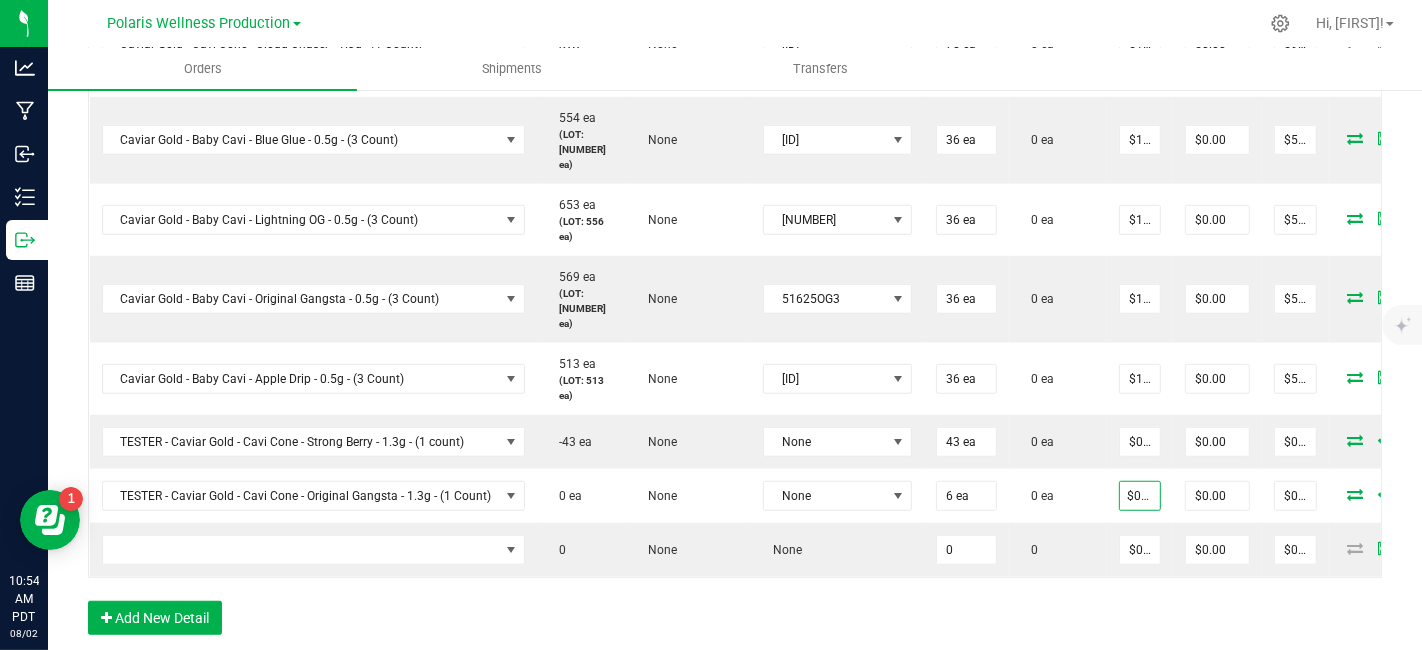 type on "$0.06" 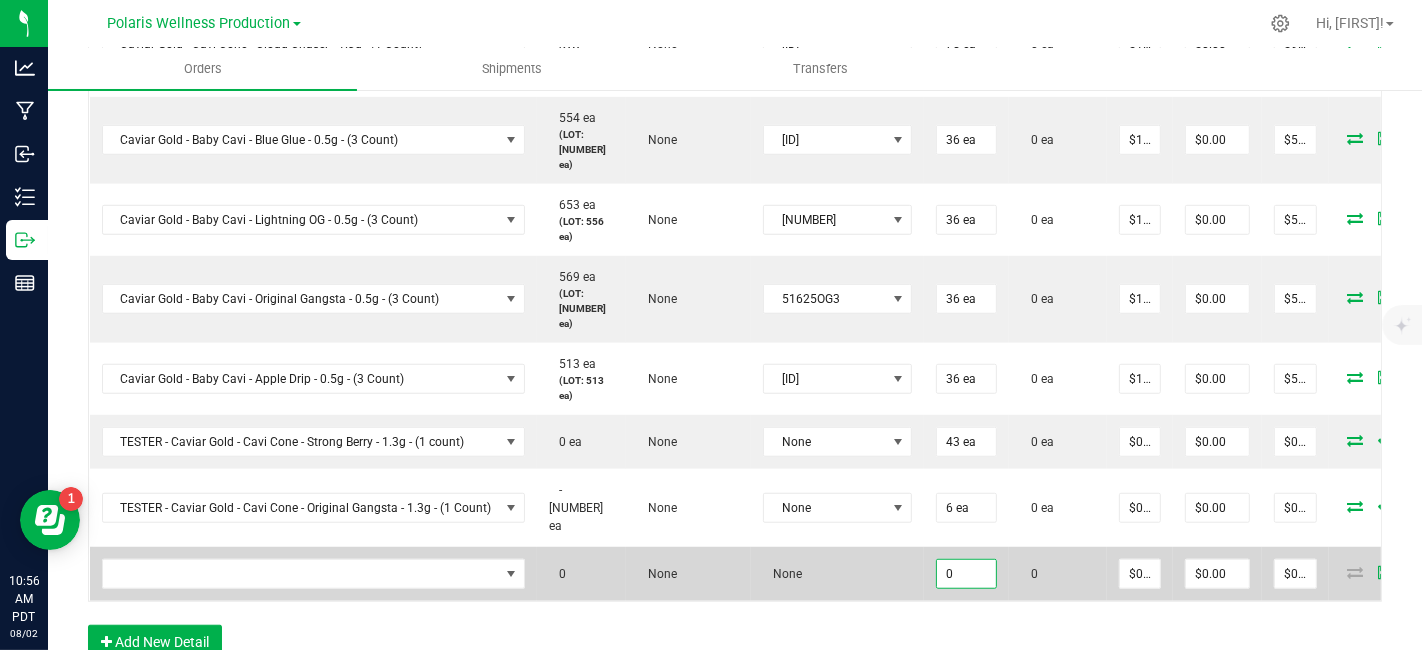 click on "0" at bounding box center [966, 574] 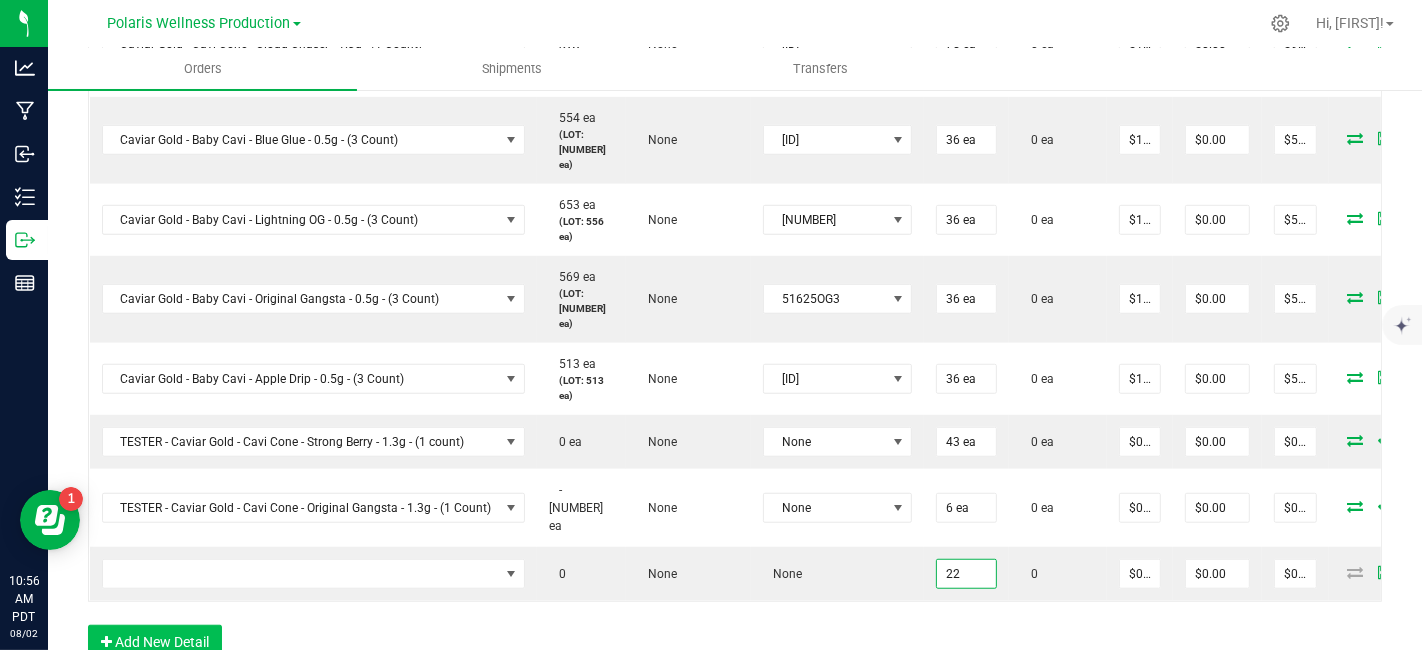 type on "22" 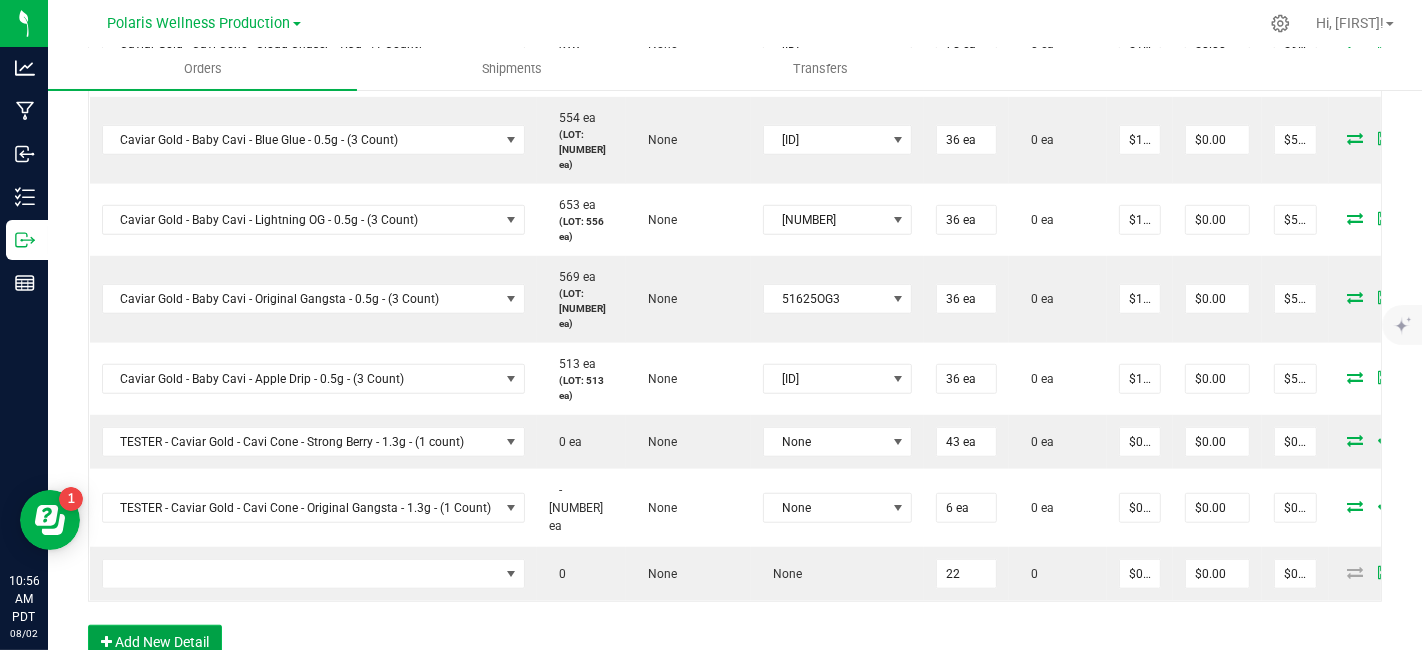 click on "Add New Detail" at bounding box center (155, 642) 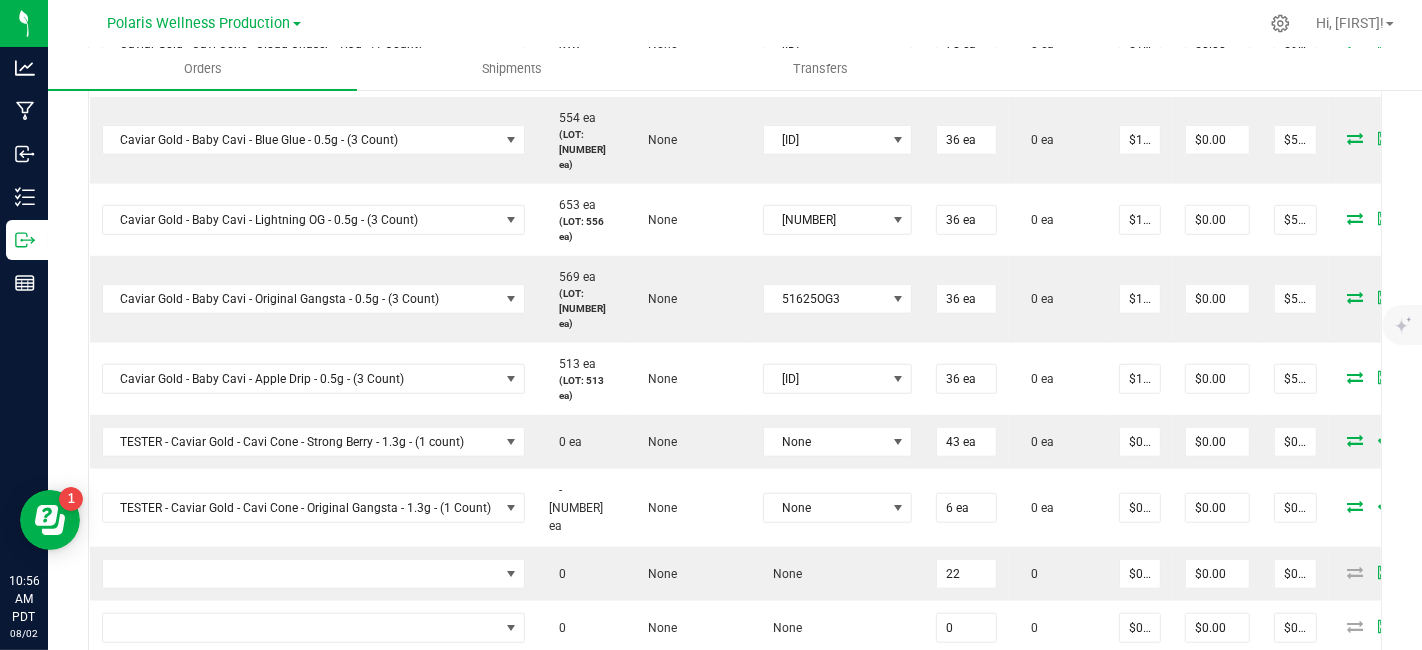 click on "Add New Detail" at bounding box center [155, 696] 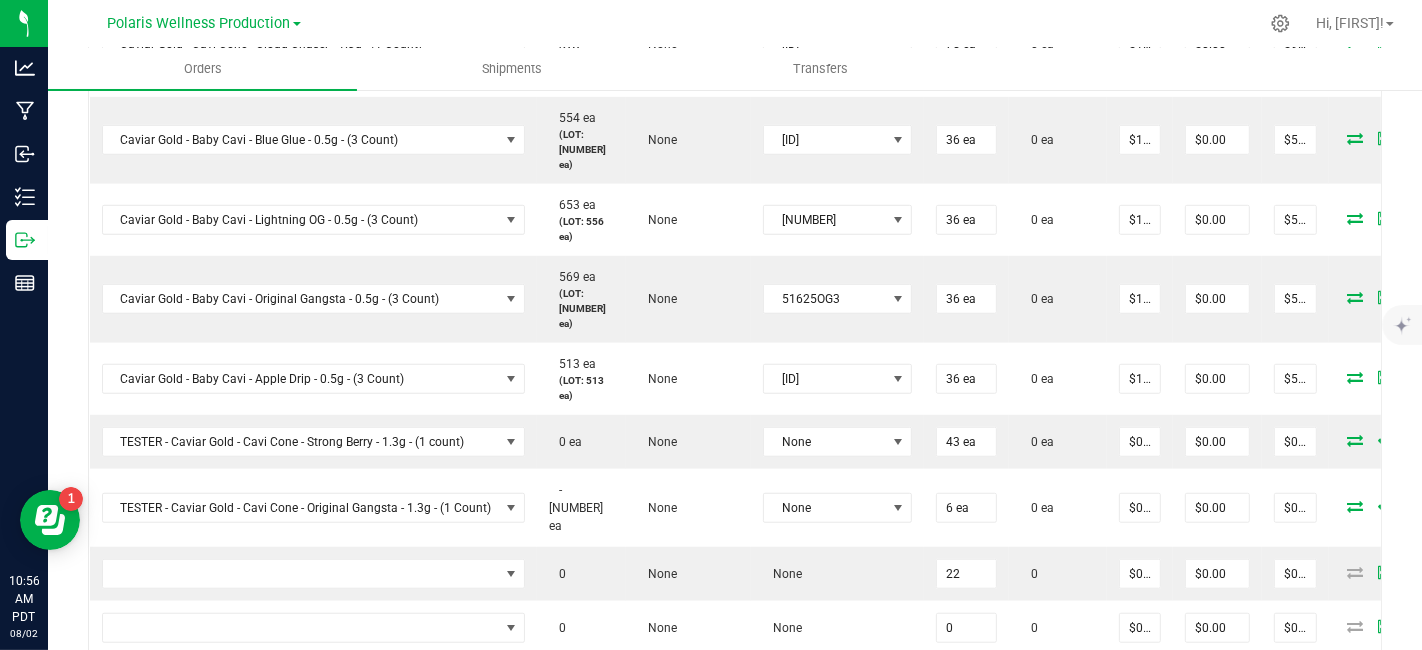 click on "Add New Detail" at bounding box center (155, 750) 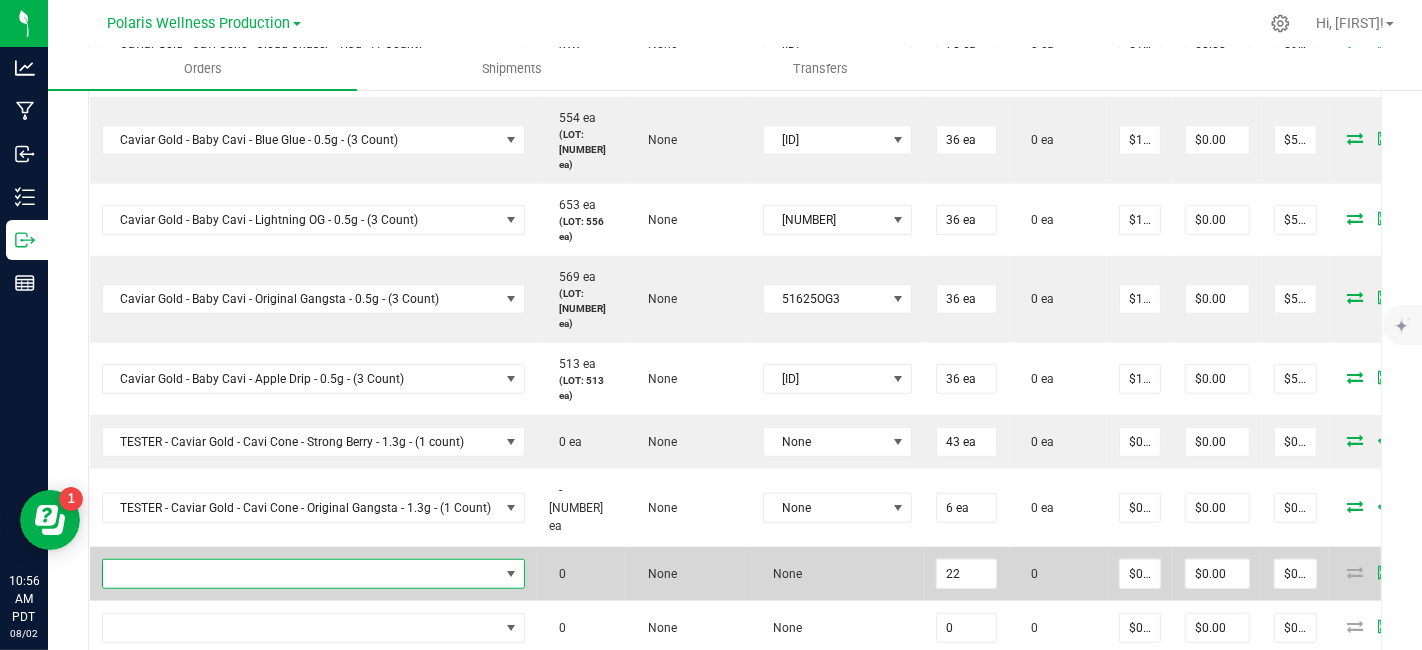 click at bounding box center [301, 574] 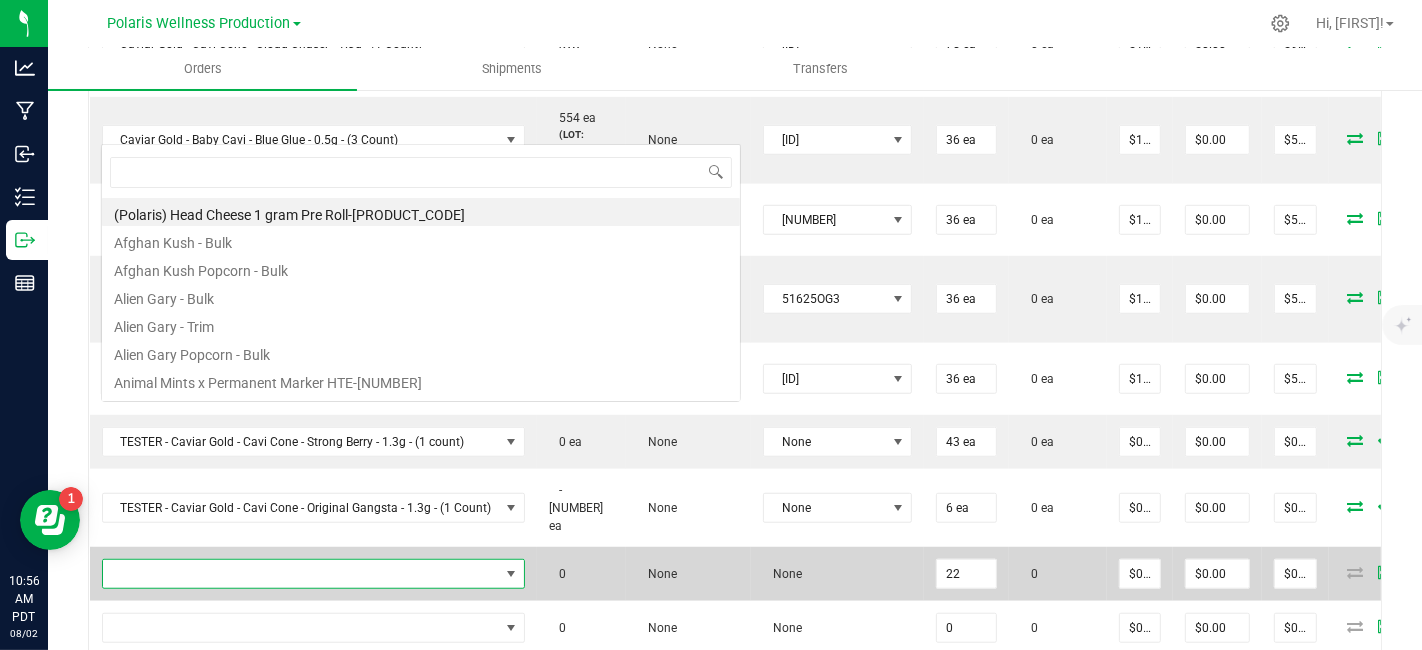 scroll, scrollTop: 99970, scrollLeft: 99582, axis: both 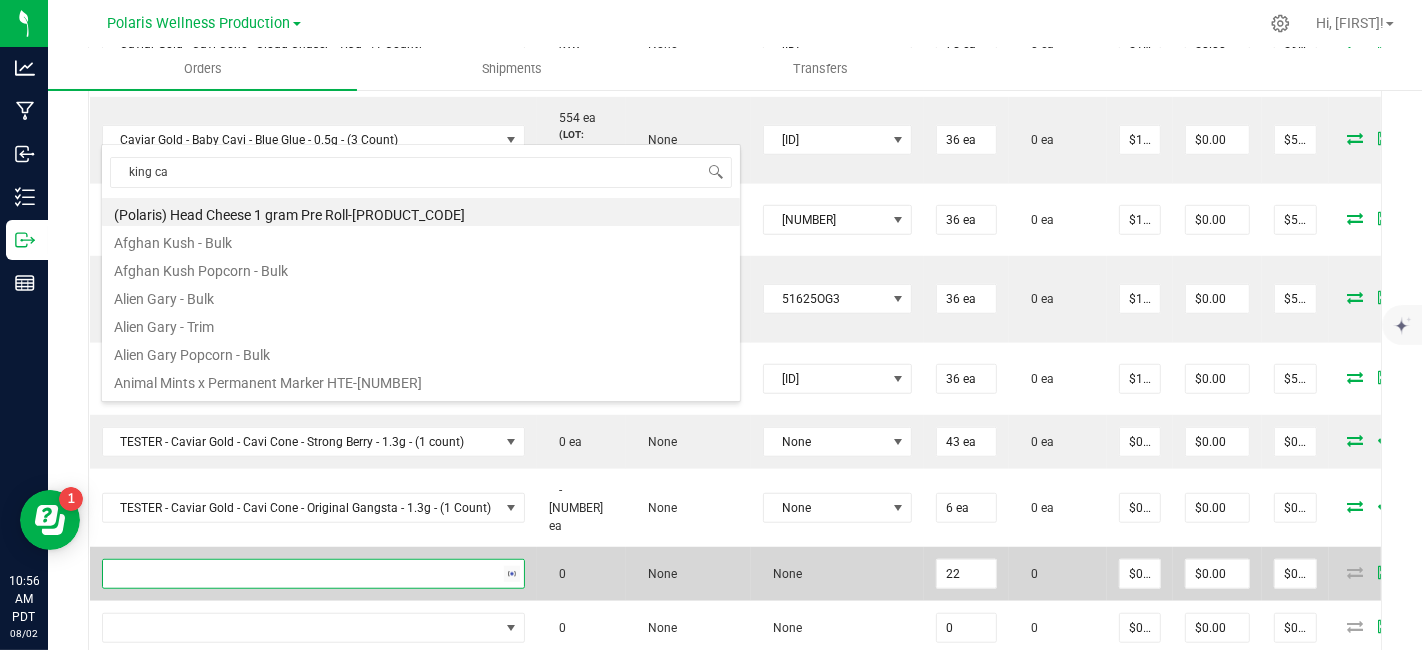 type on "king cav" 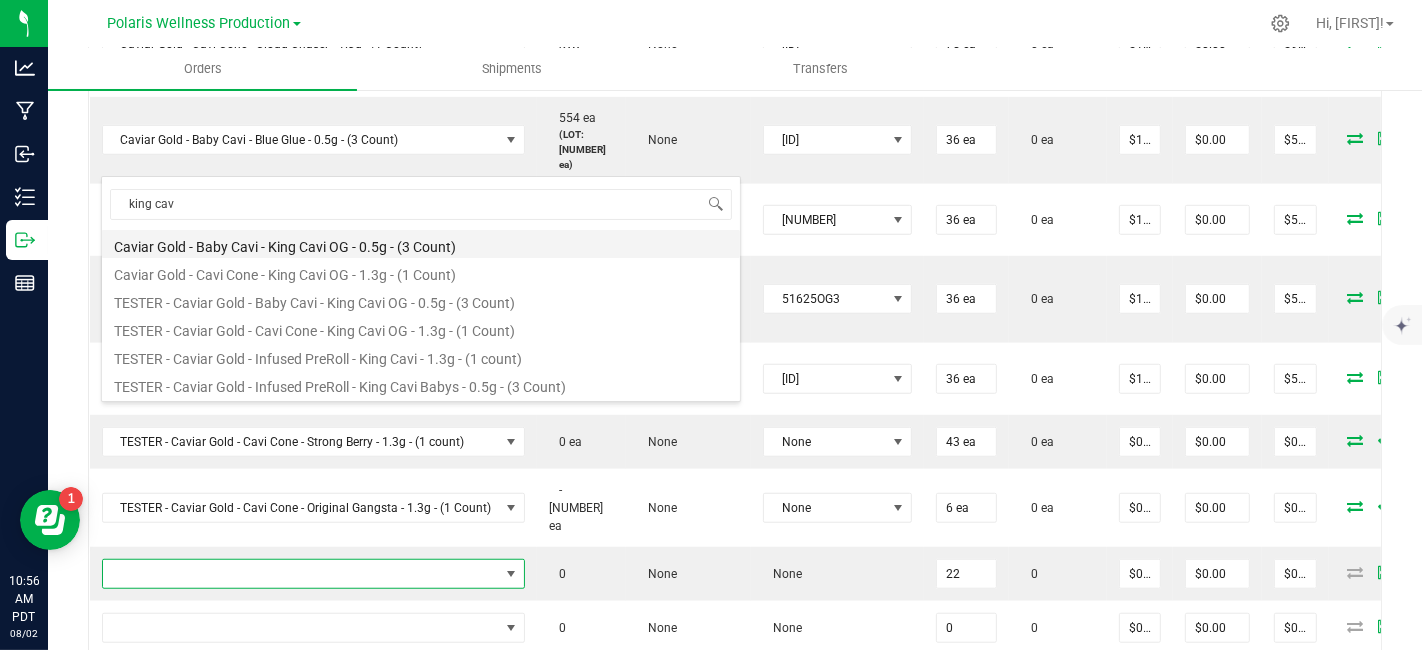 click on "Caviar Gold - Baby Cavi - King Cavi OG - 0.5g - (3 Count)" at bounding box center (421, 244) 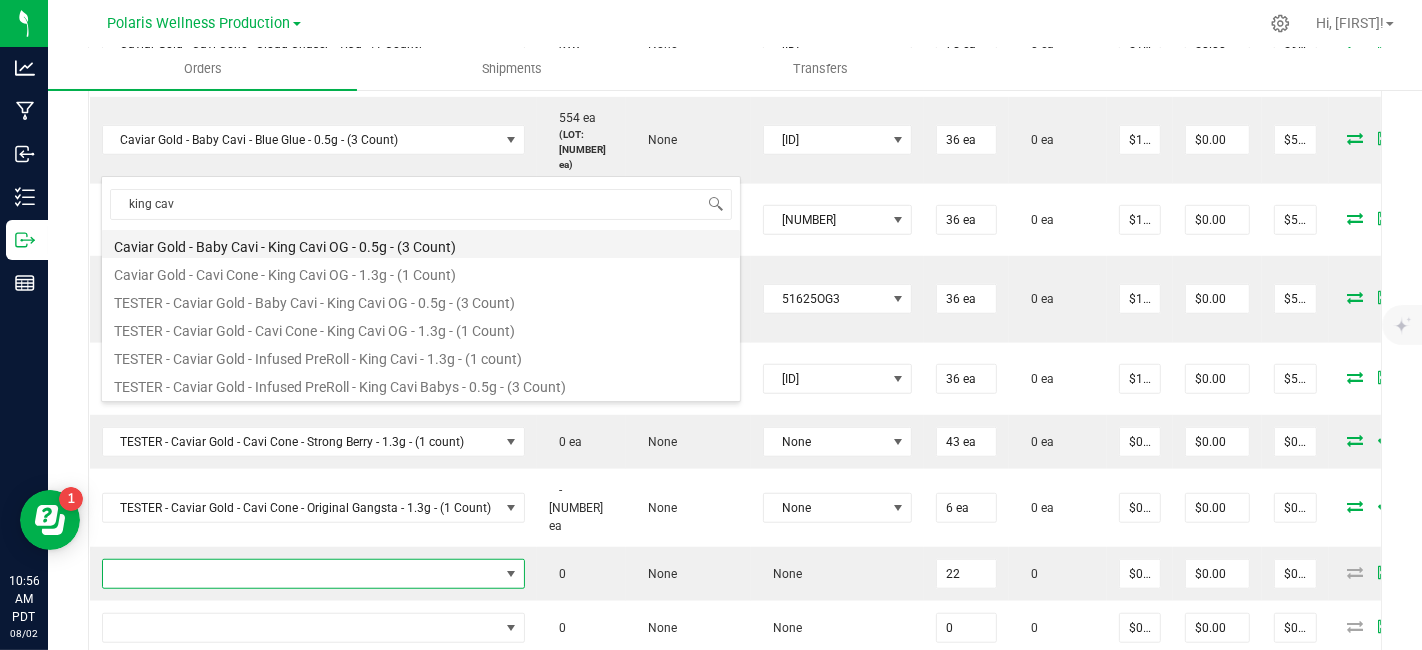 type on "22 ea" 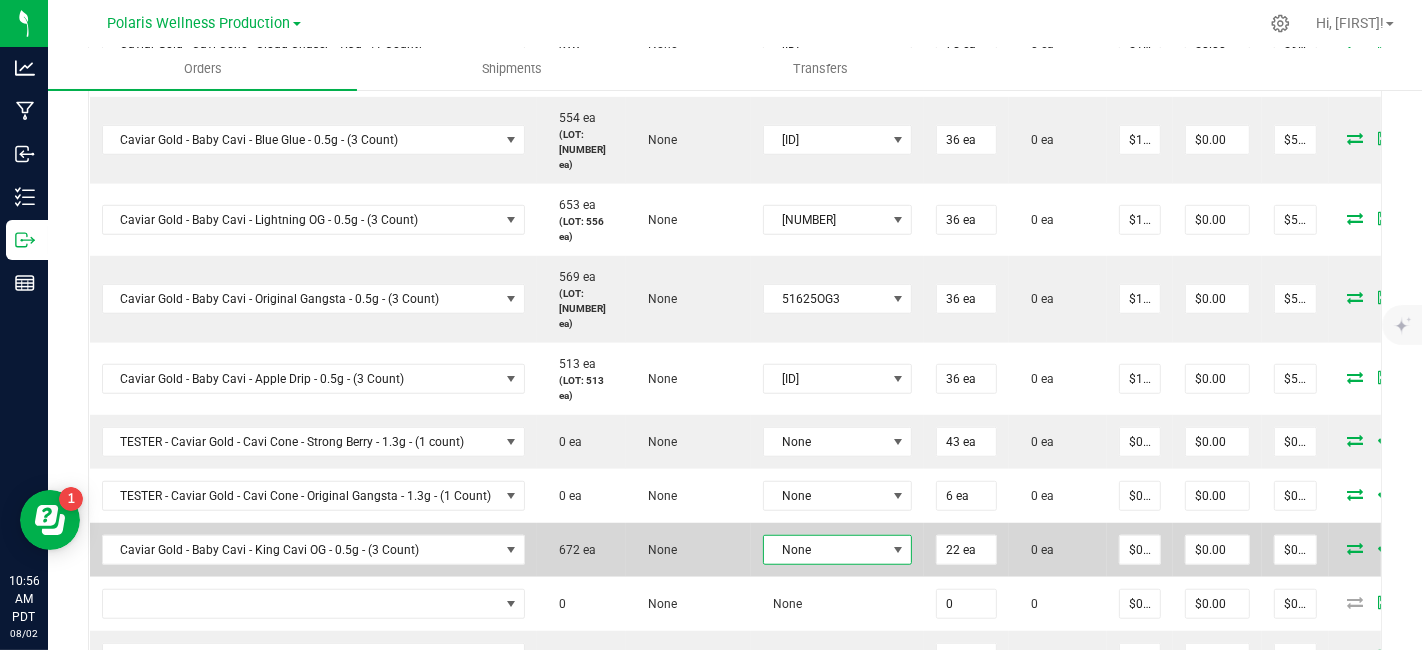 click at bounding box center [898, 550] 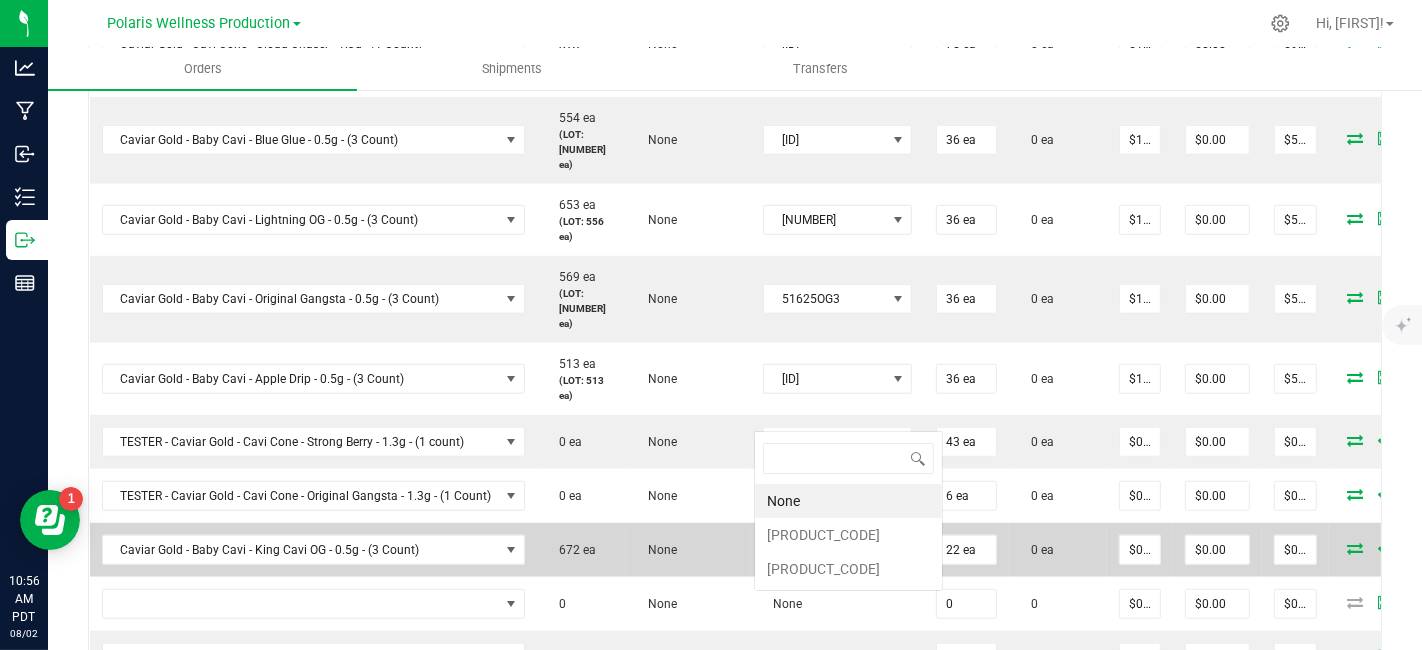scroll, scrollTop: 99970, scrollLeft: 99891, axis: both 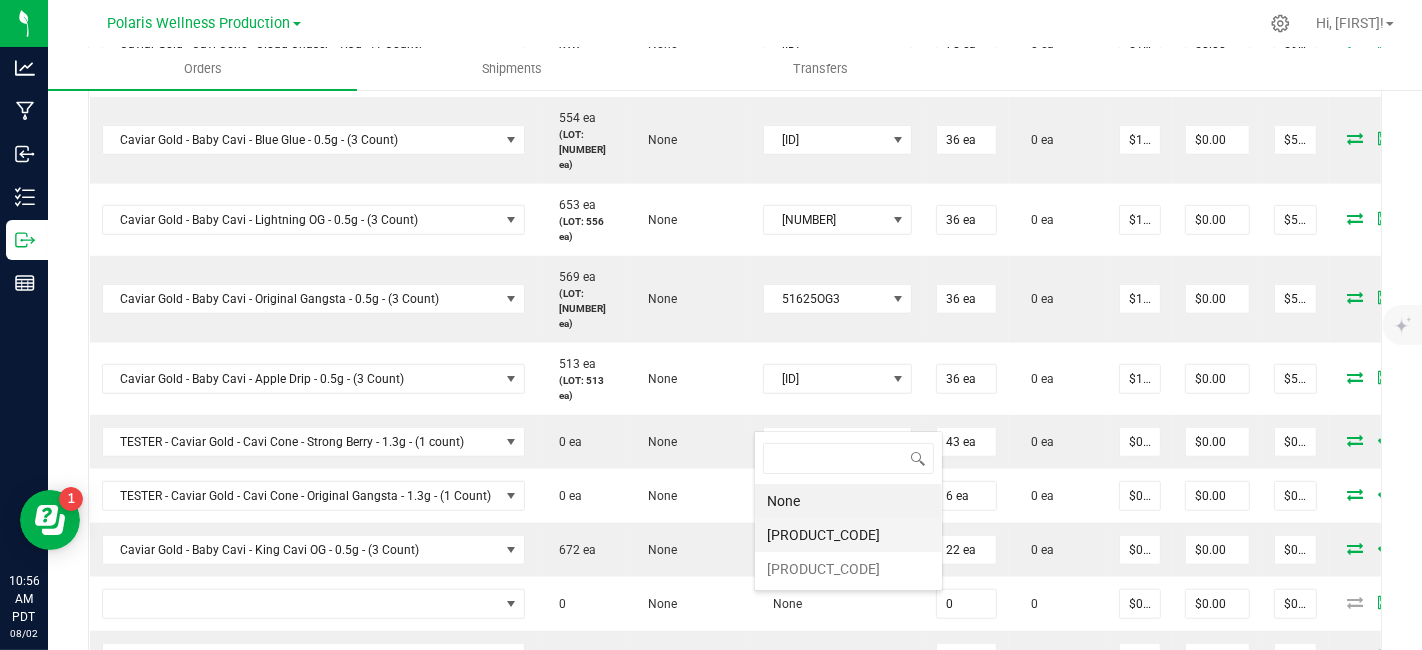 click on "[PRODUCT_CODE]" at bounding box center [848, 535] 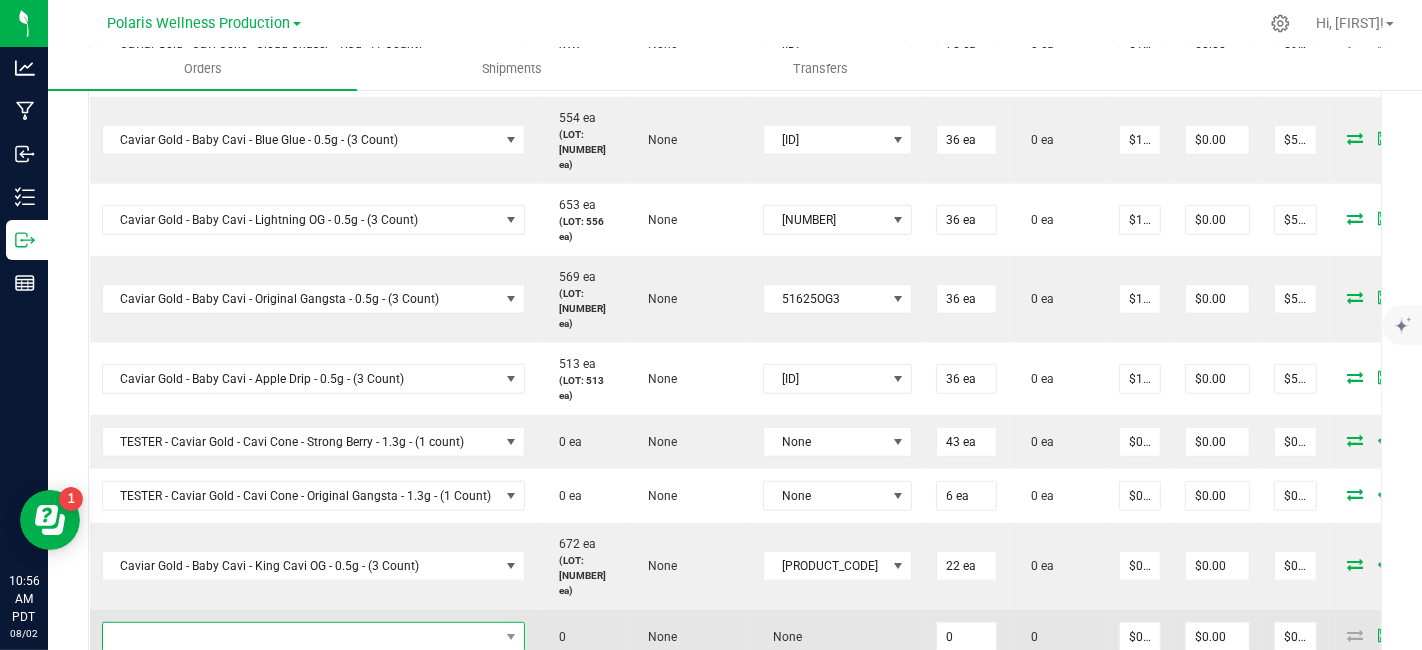 click at bounding box center [301, 637] 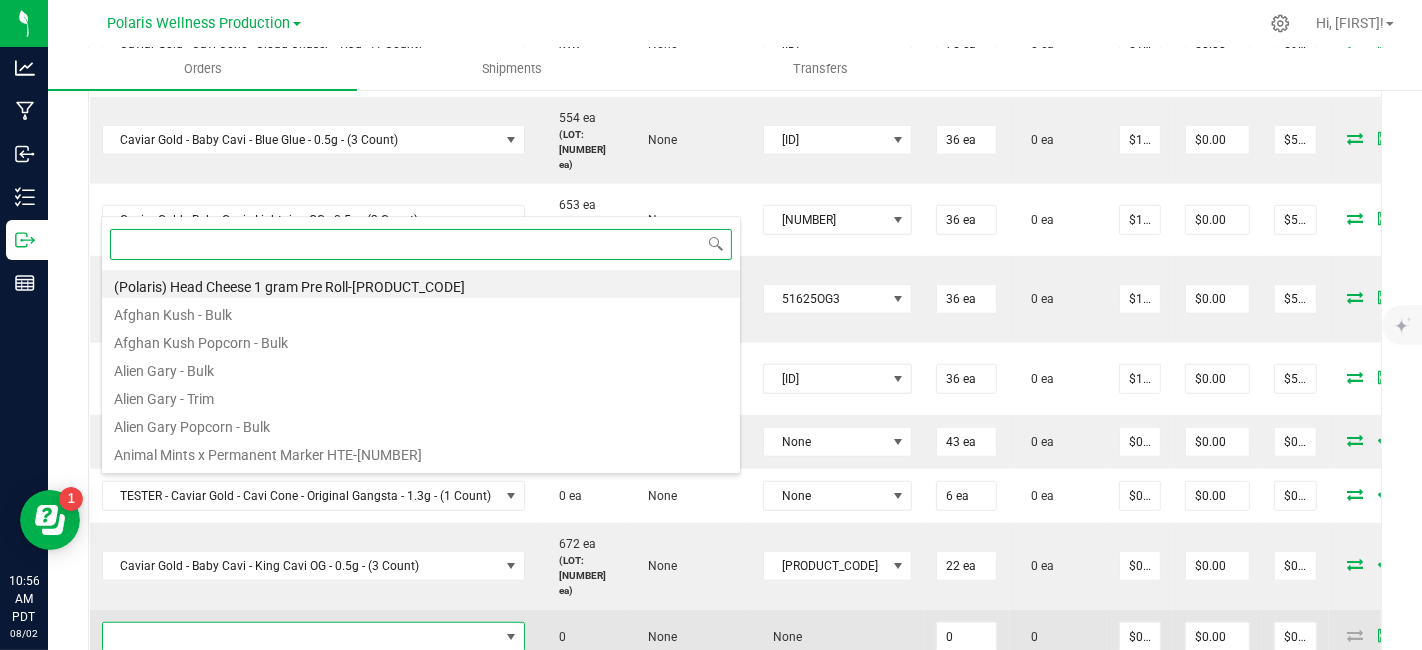 scroll, scrollTop: 0, scrollLeft: 0, axis: both 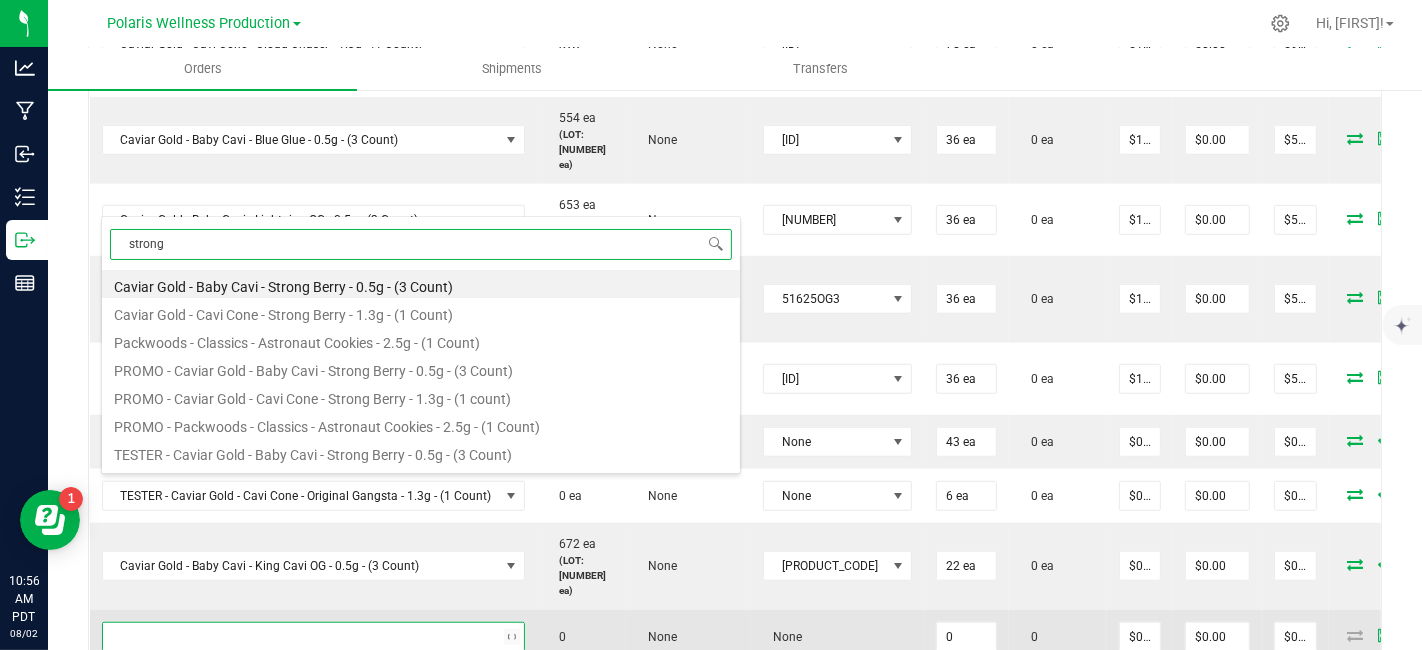type on "strong" 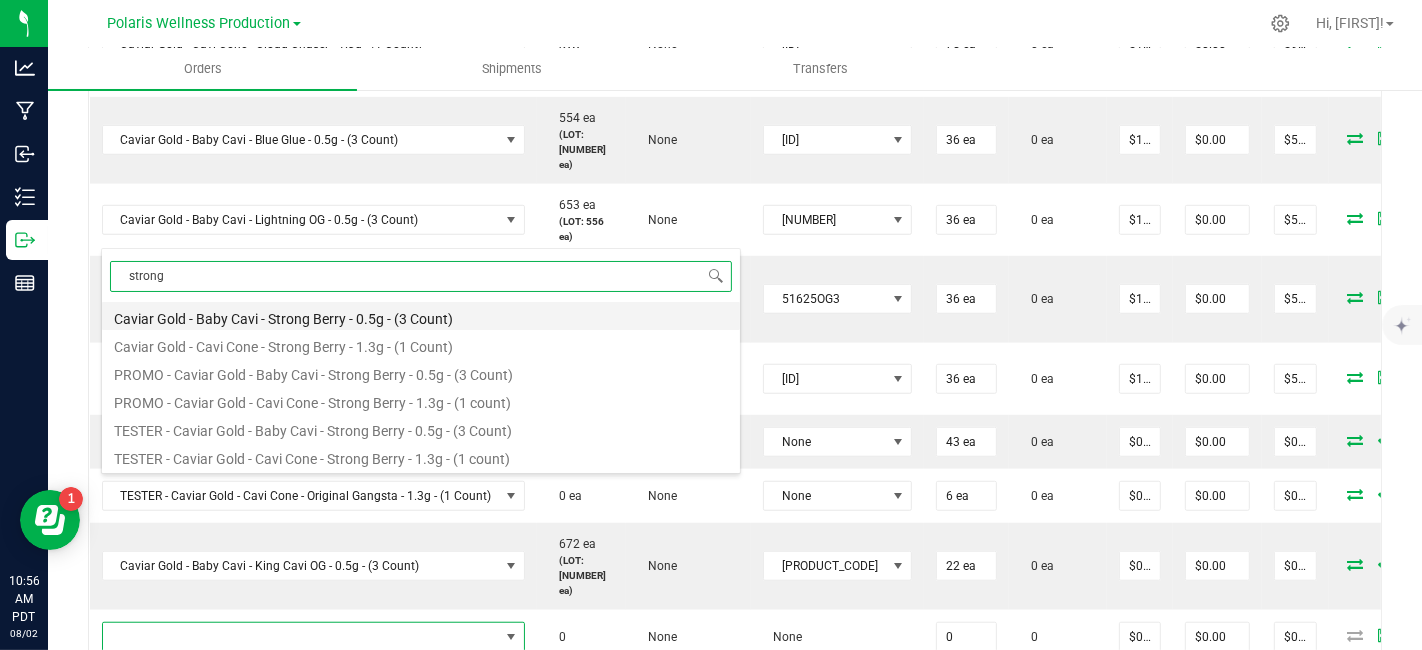click on "Caviar Gold - Baby Cavi - Strong Berry - 0.5g - (3 Count)" at bounding box center (421, 316) 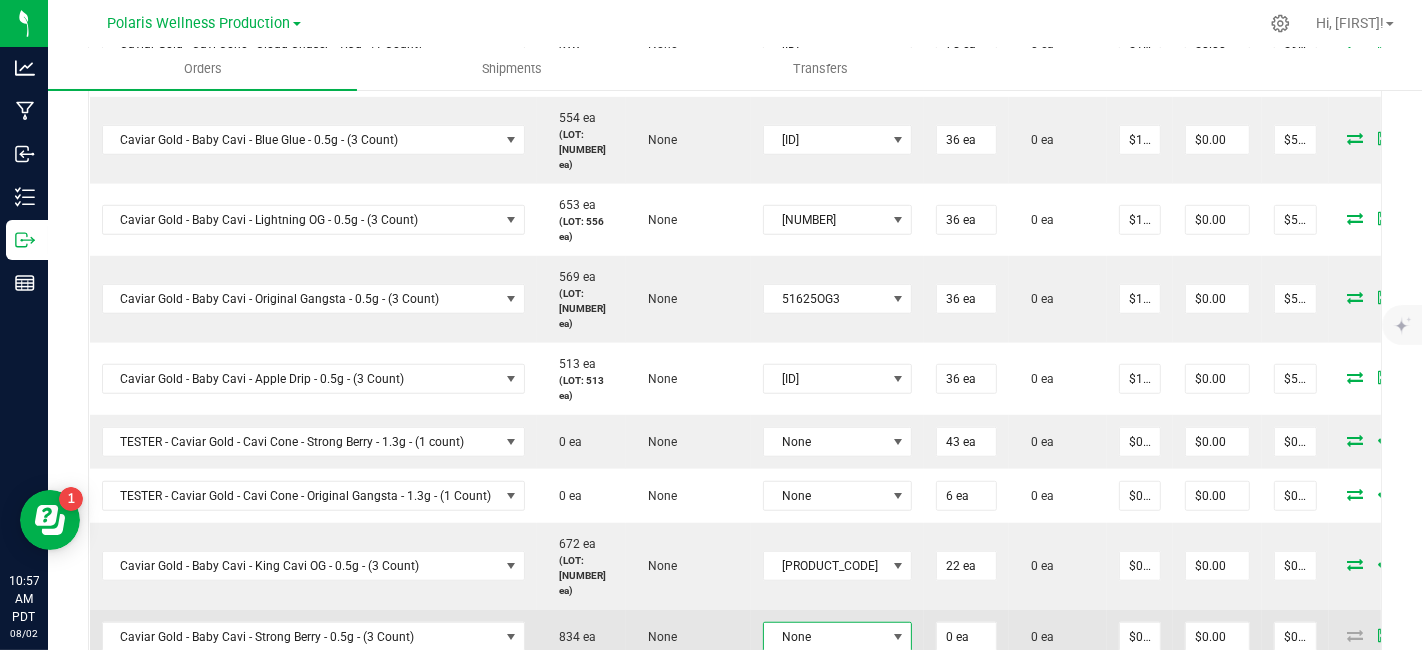 click at bounding box center [898, 637] 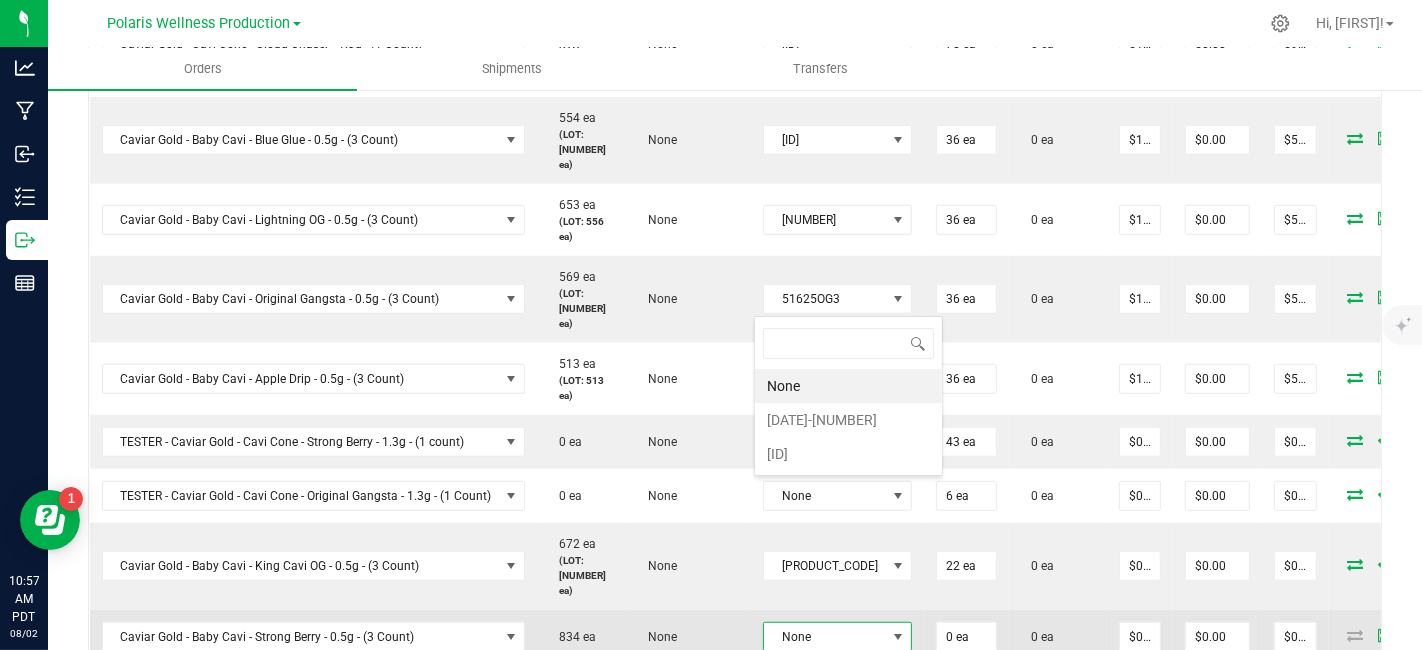 scroll, scrollTop: 0, scrollLeft: 0, axis: both 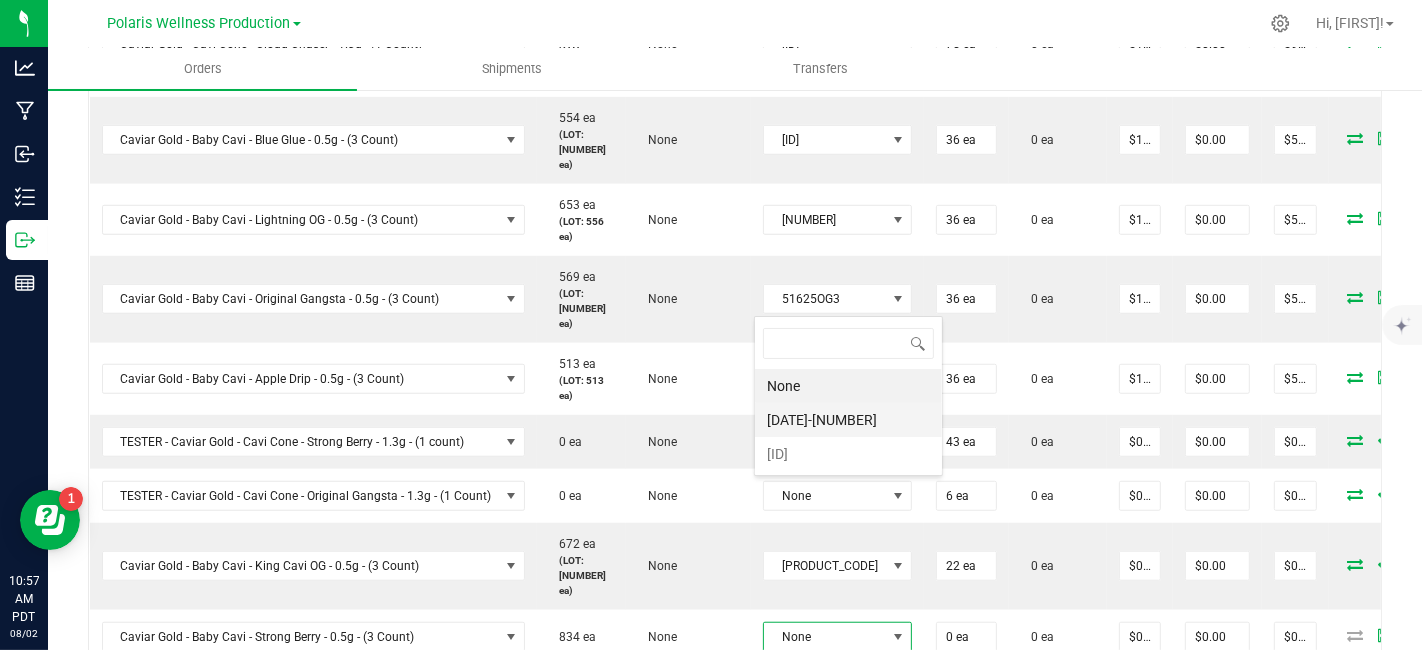 click on "[DATE]-[NUMBER]" at bounding box center [848, 420] 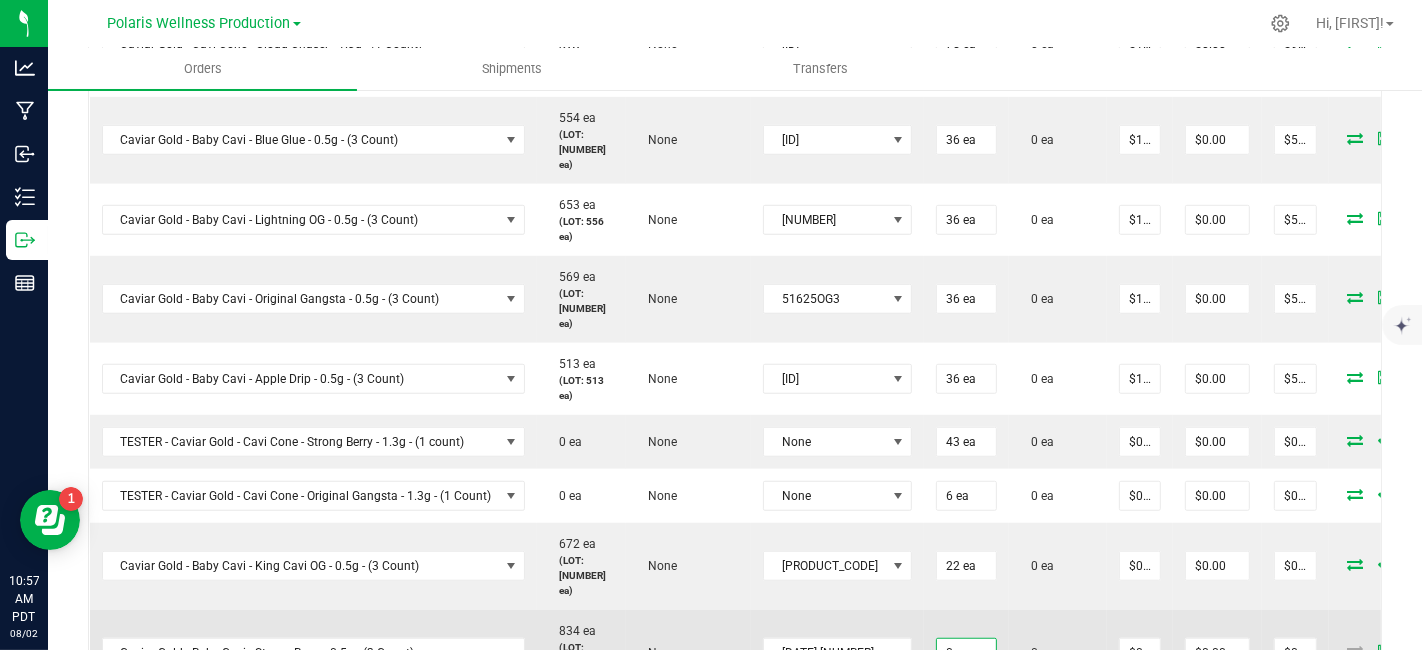 click on "0" at bounding box center [966, 653] 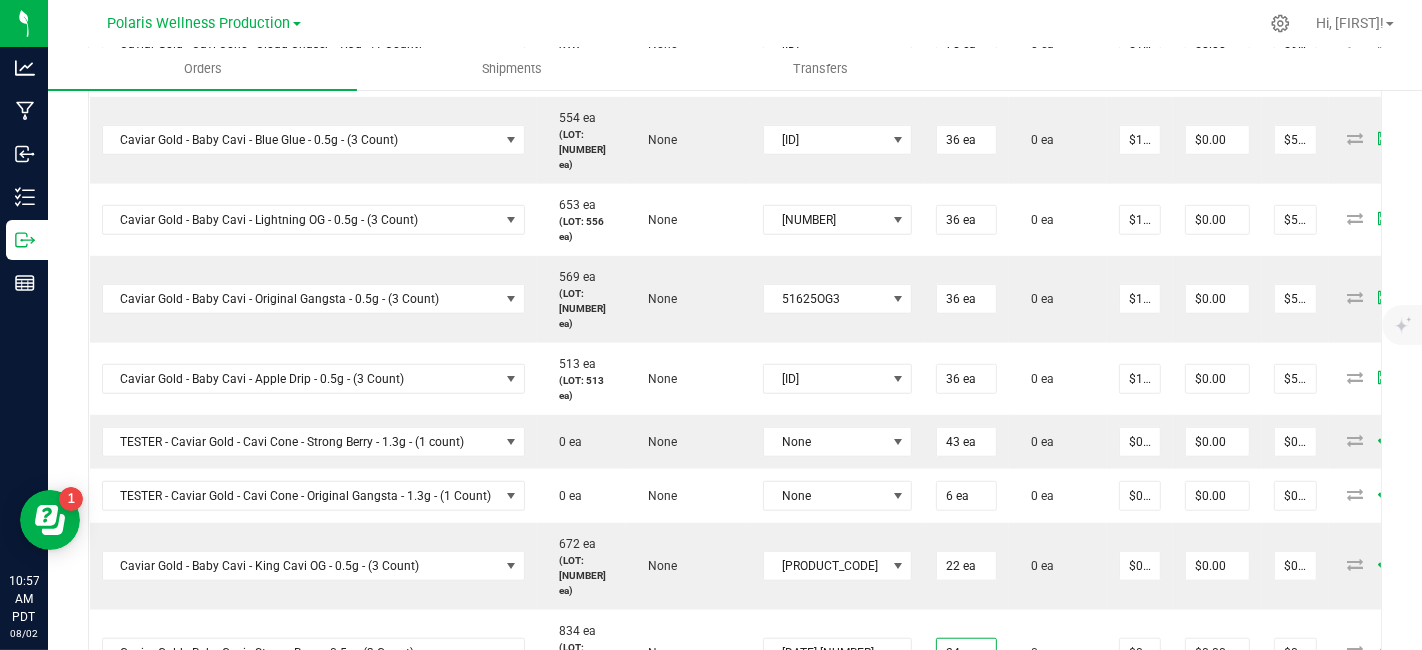 type on "24" 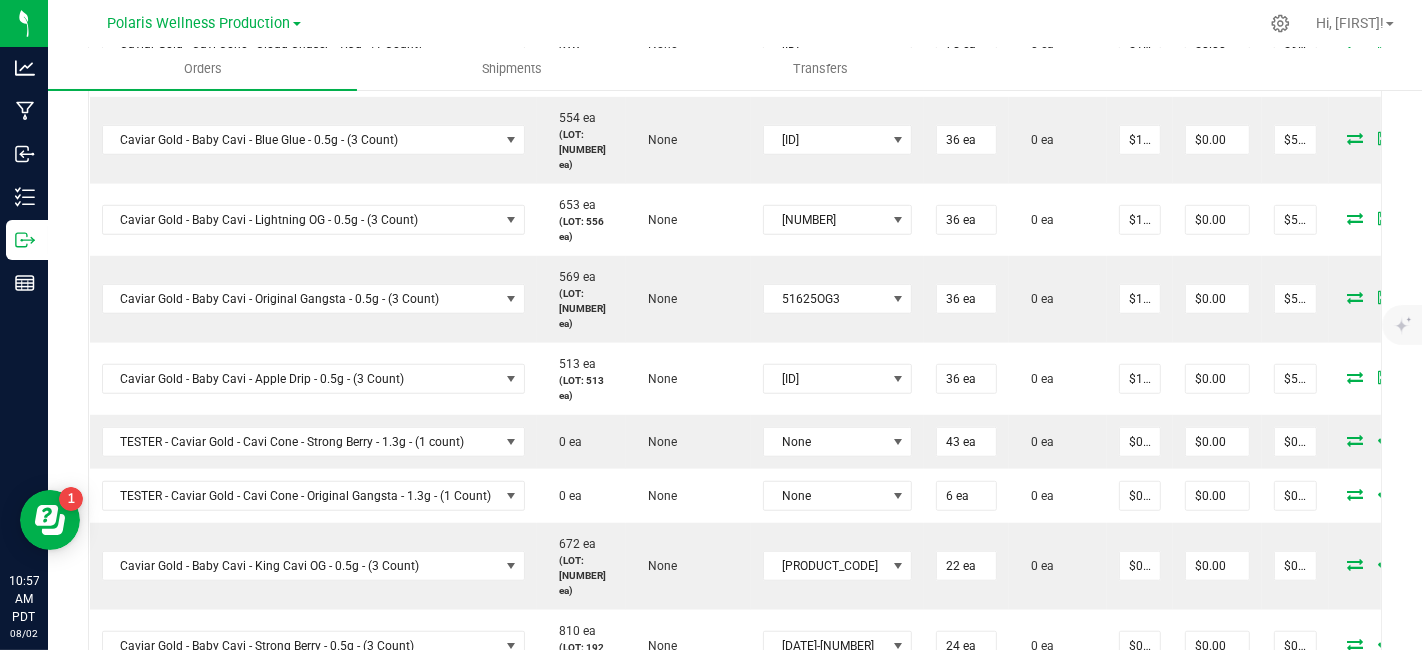 click at bounding box center [301, 709] 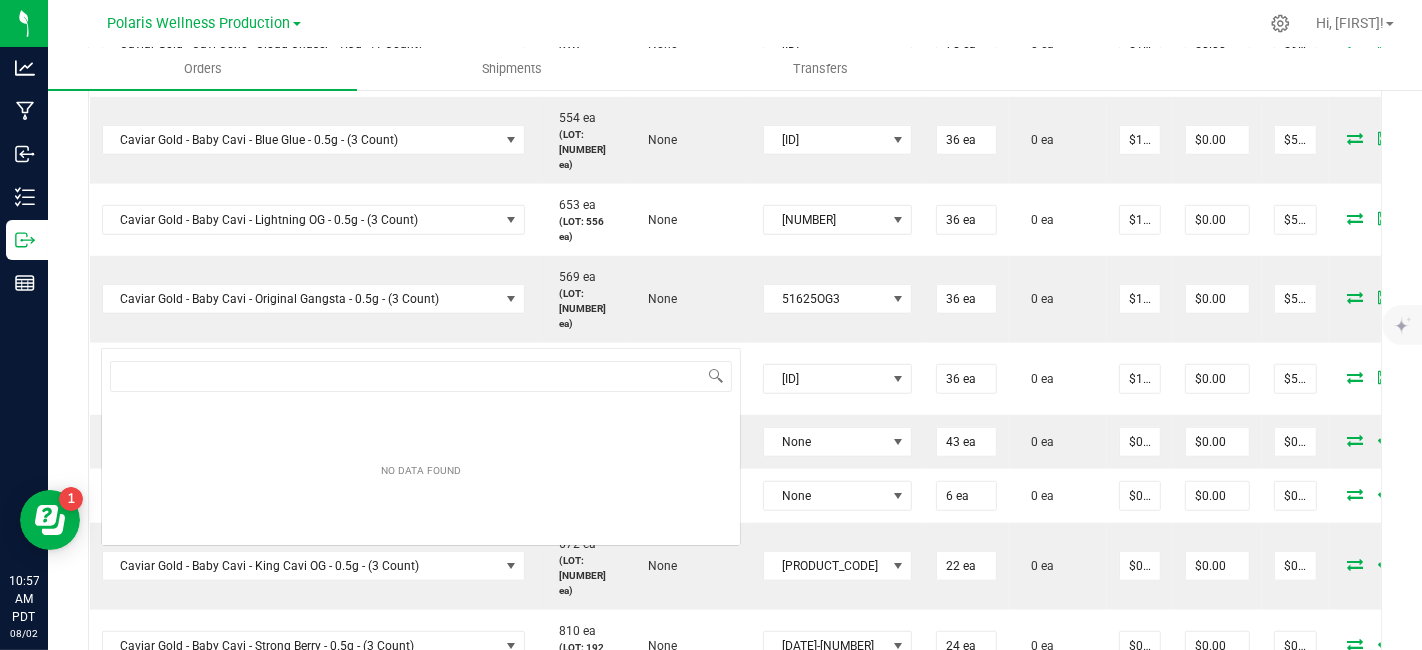 scroll, scrollTop: 0, scrollLeft: 0, axis: both 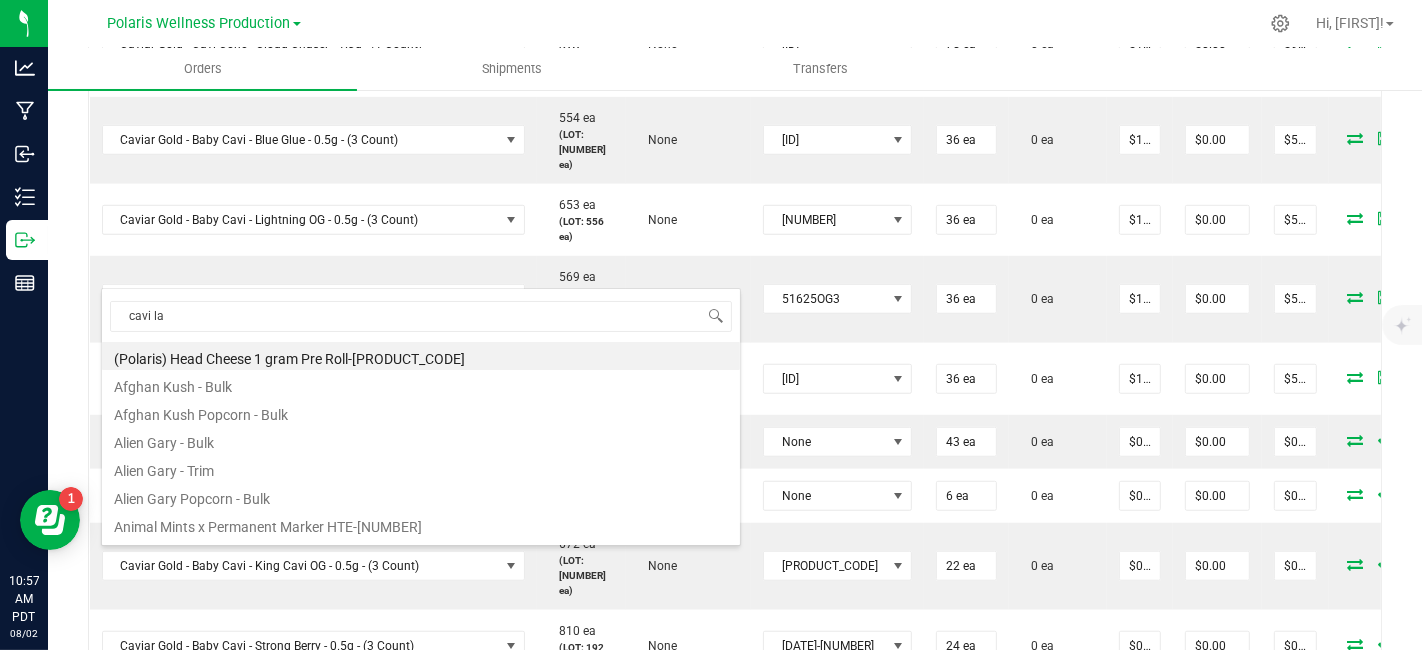 type on "cavi lan" 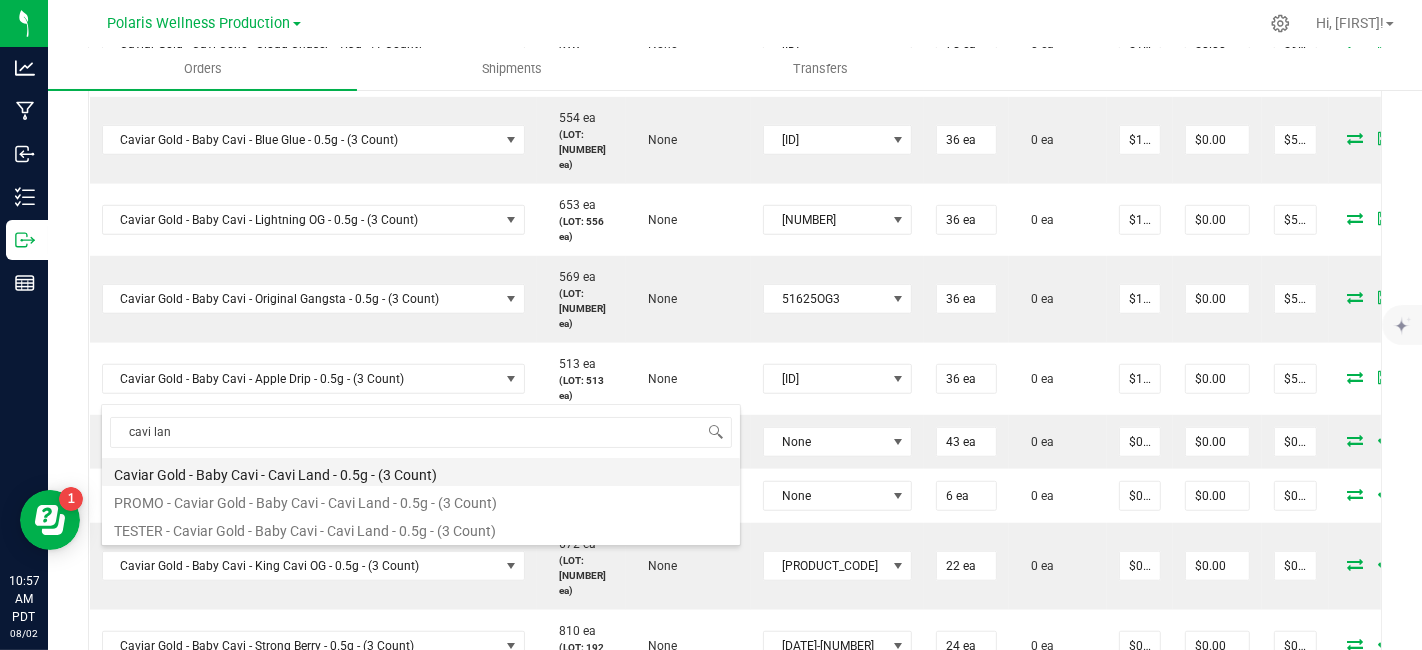click on "Caviar Gold - Baby Cavi - Cavi Land - 0.5g - (3 Count)" at bounding box center [421, 472] 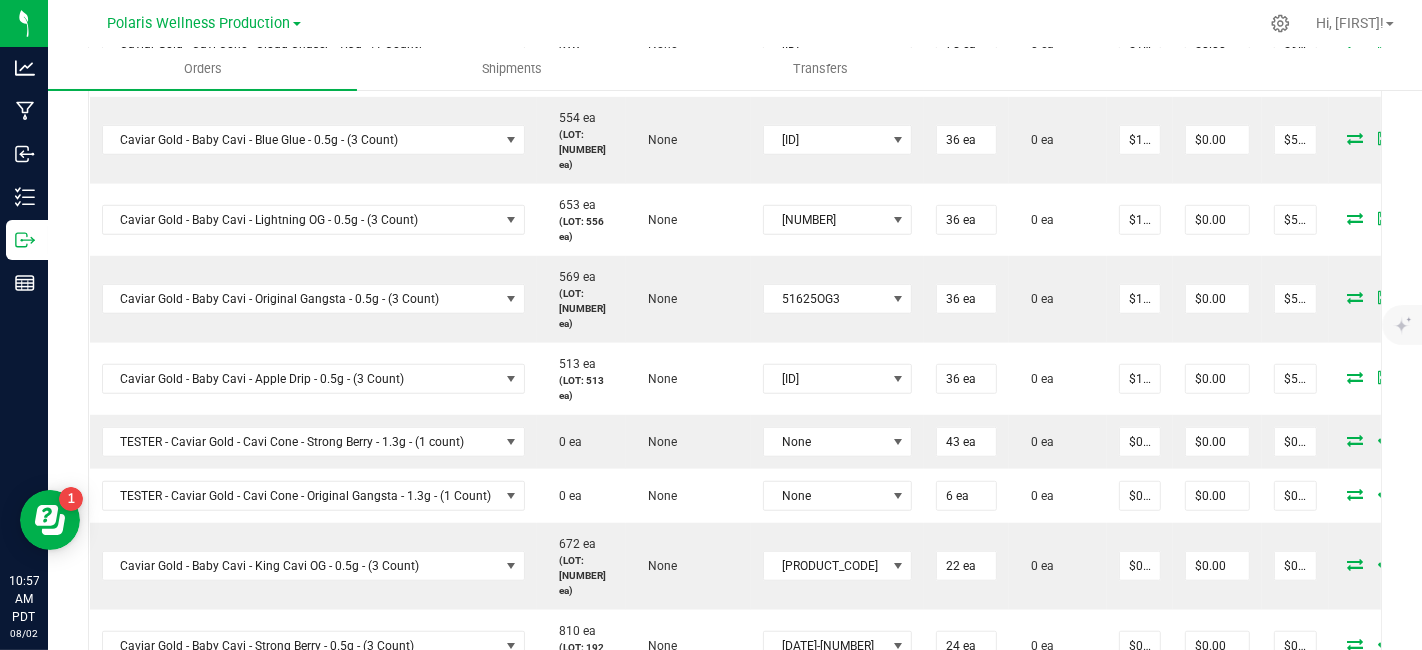 click at bounding box center [898, 712] 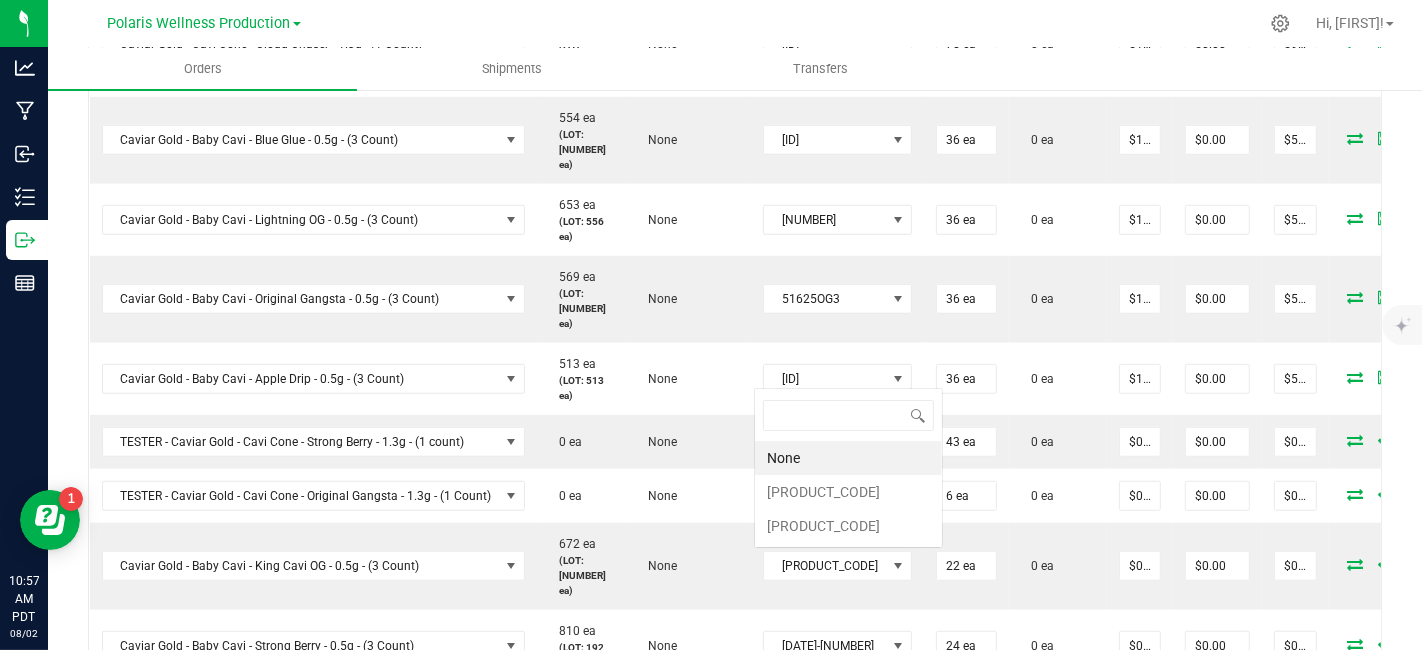 scroll, scrollTop: 0, scrollLeft: 0, axis: both 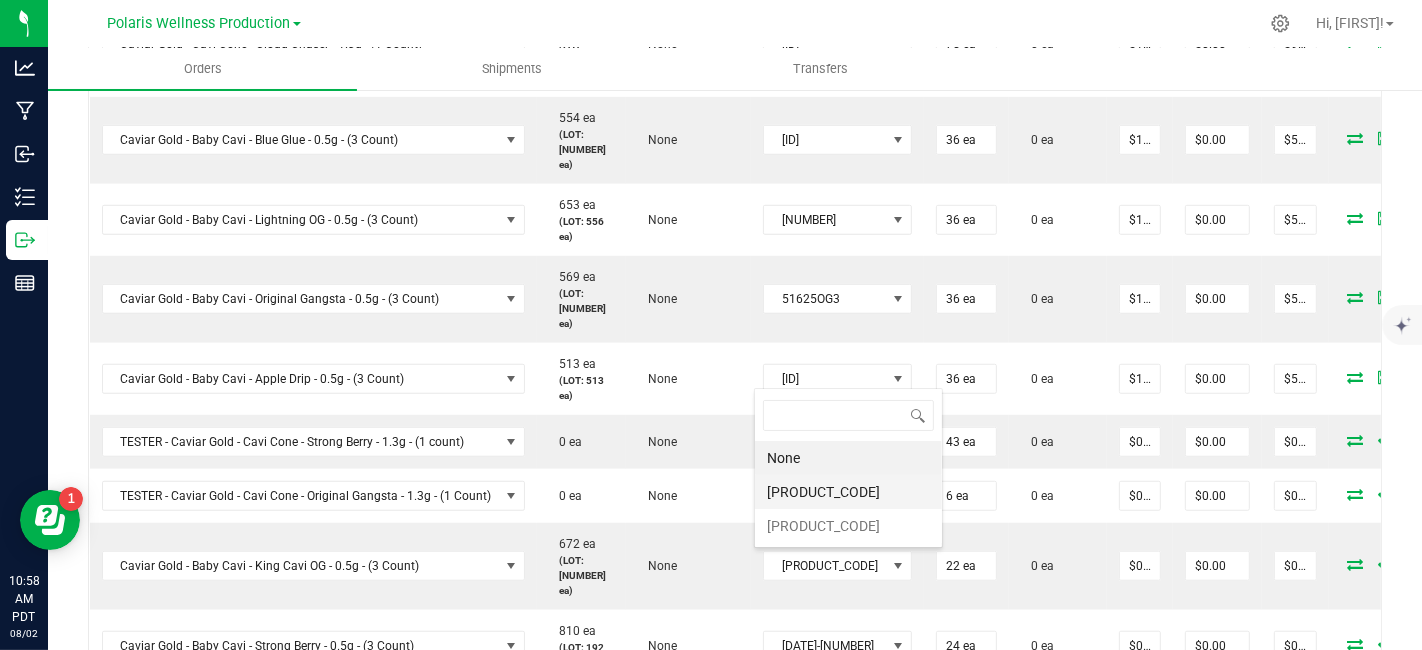 click on "[PRODUCT_CODE]" at bounding box center (848, 492) 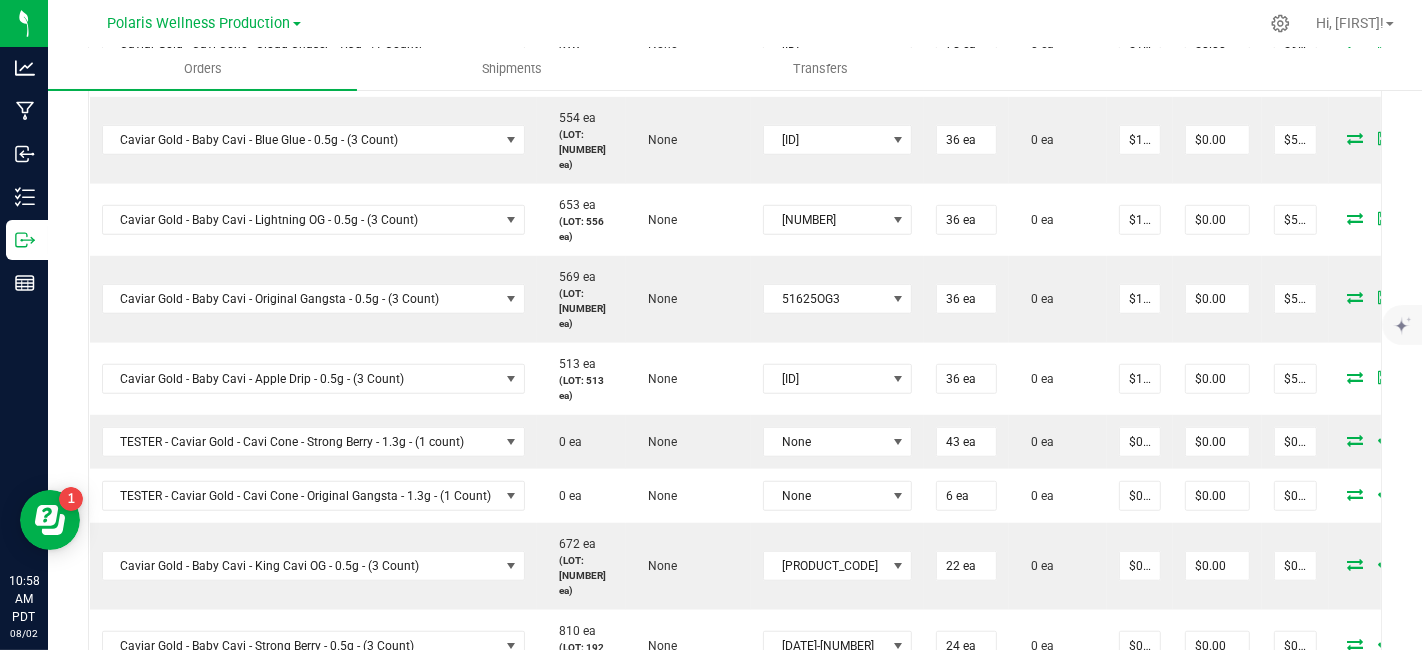 click on "0" at bounding box center [966, 719] 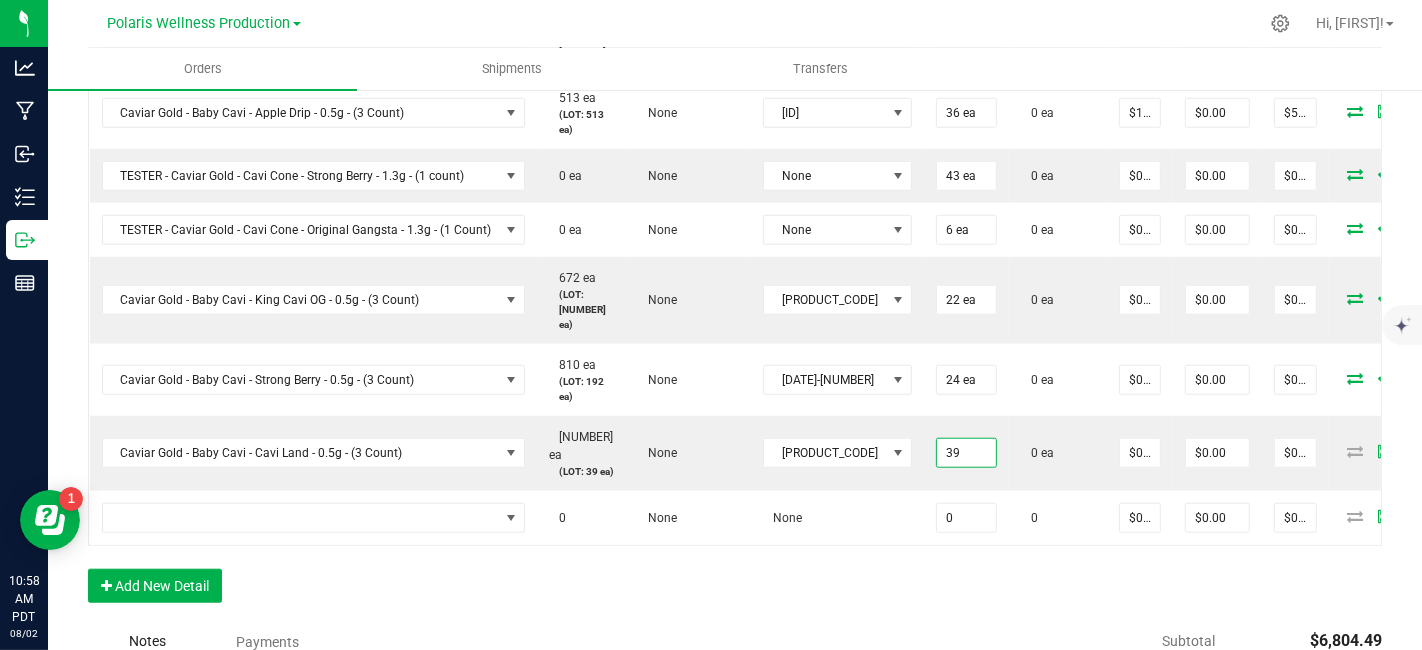 scroll, scrollTop: 1420, scrollLeft: 0, axis: vertical 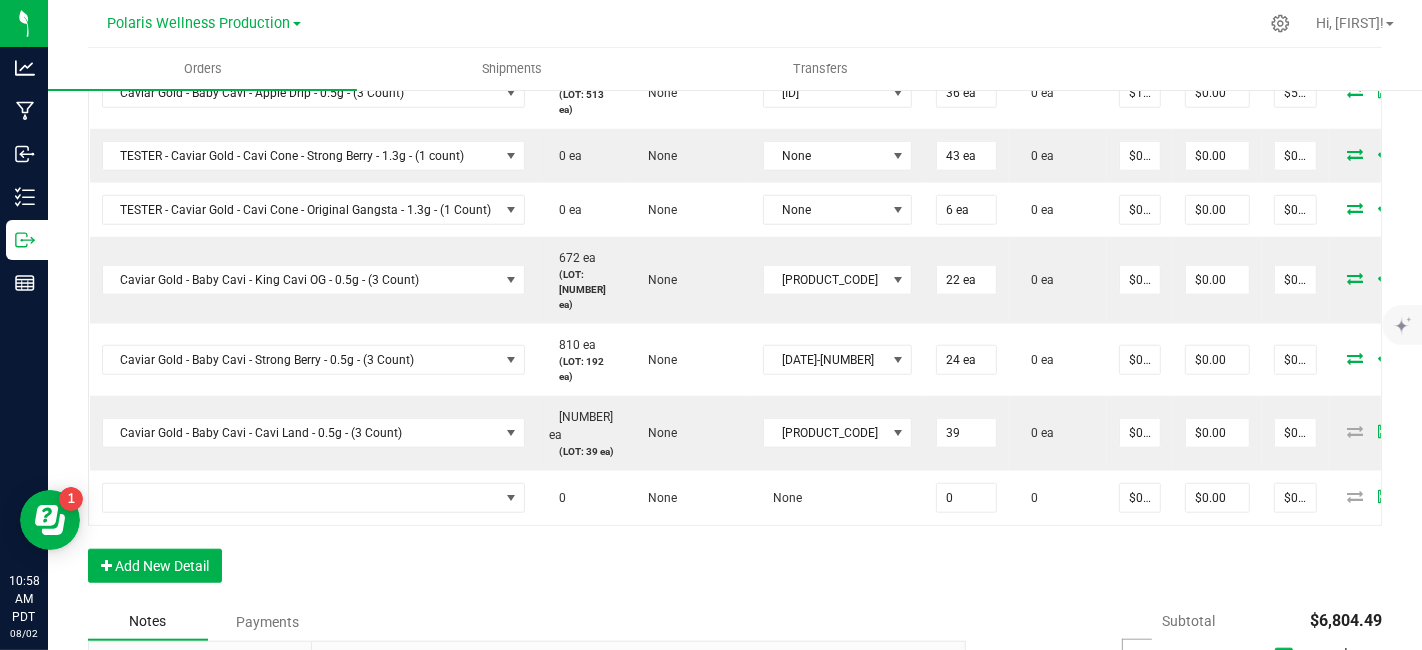 type on "39 ea" 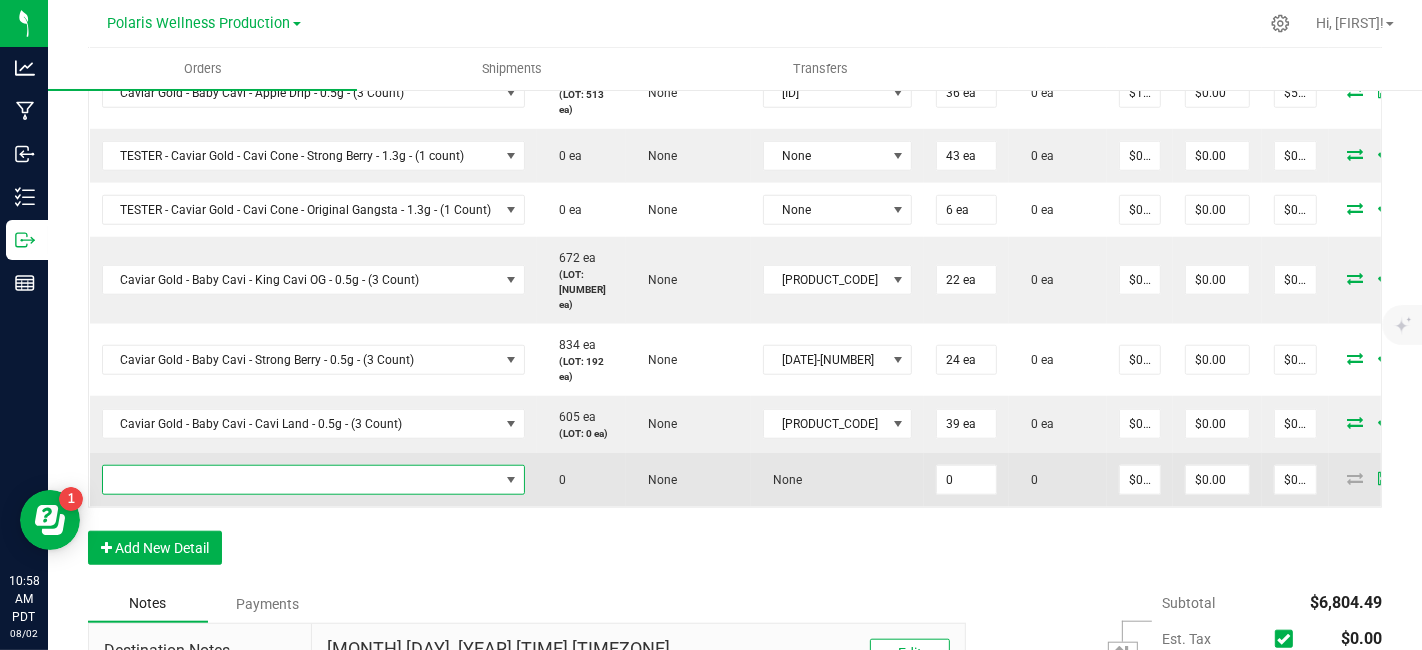 click at bounding box center (301, 480) 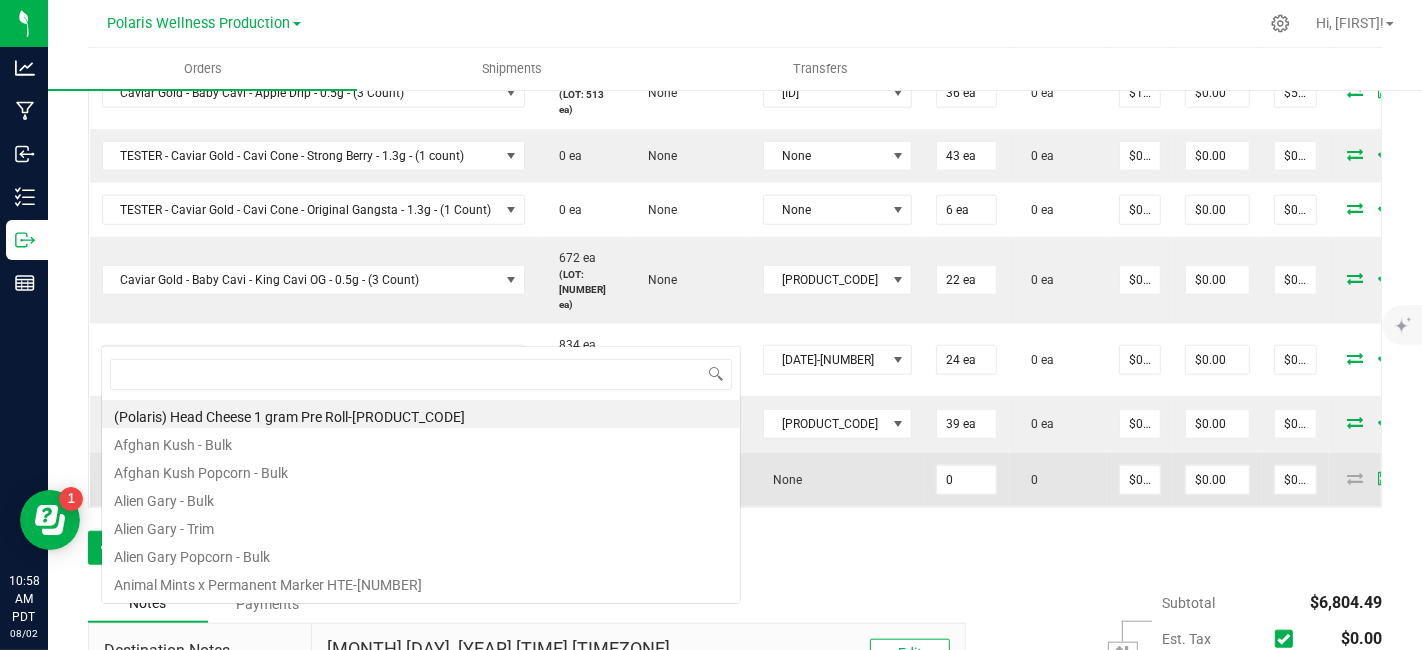 scroll, scrollTop: 99970, scrollLeft: 99582, axis: both 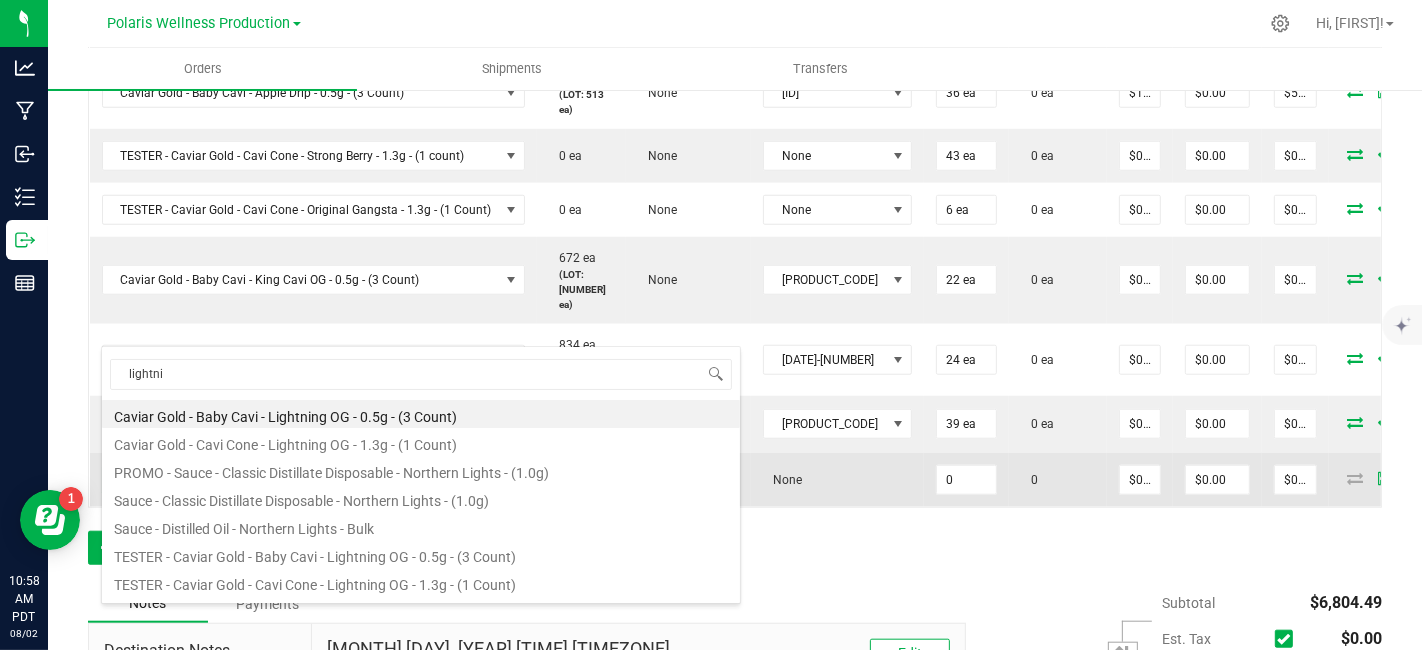 type on "lightnin" 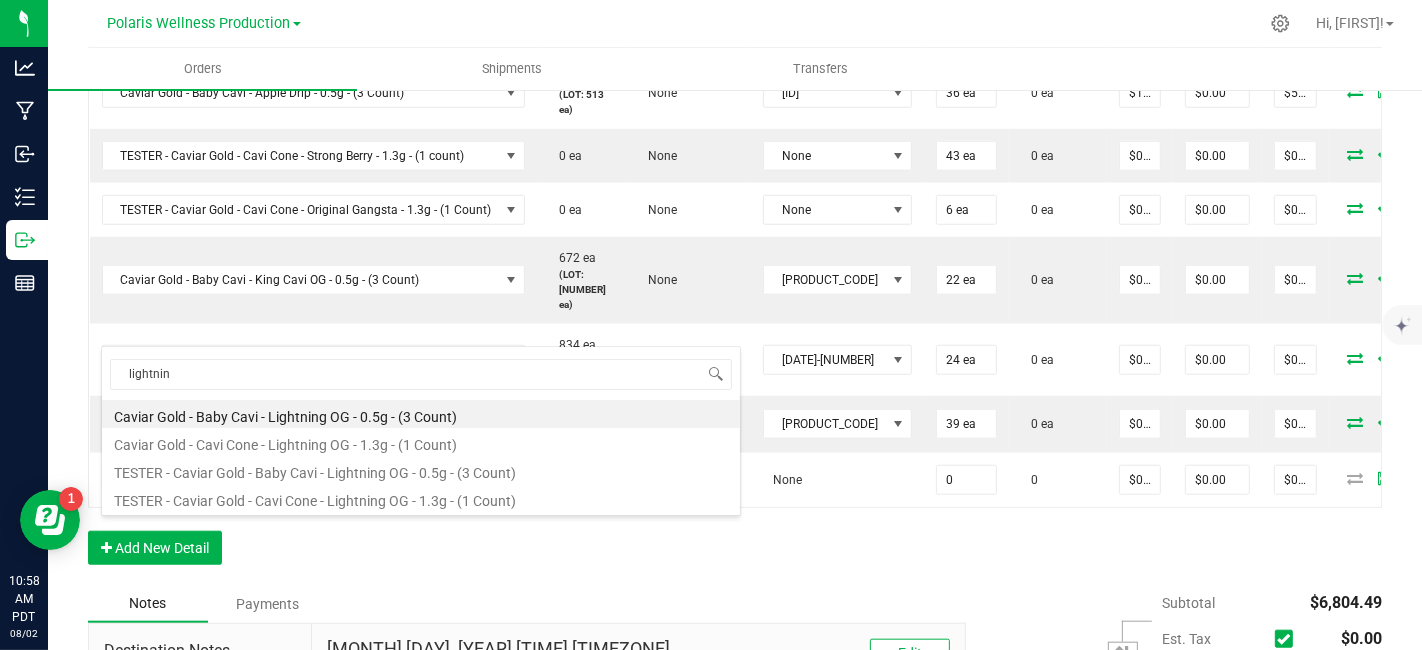 click on "Caviar Gold - Baby Cavi - Lightning OG - 0.5g - (3 Count)" at bounding box center (421, 414) 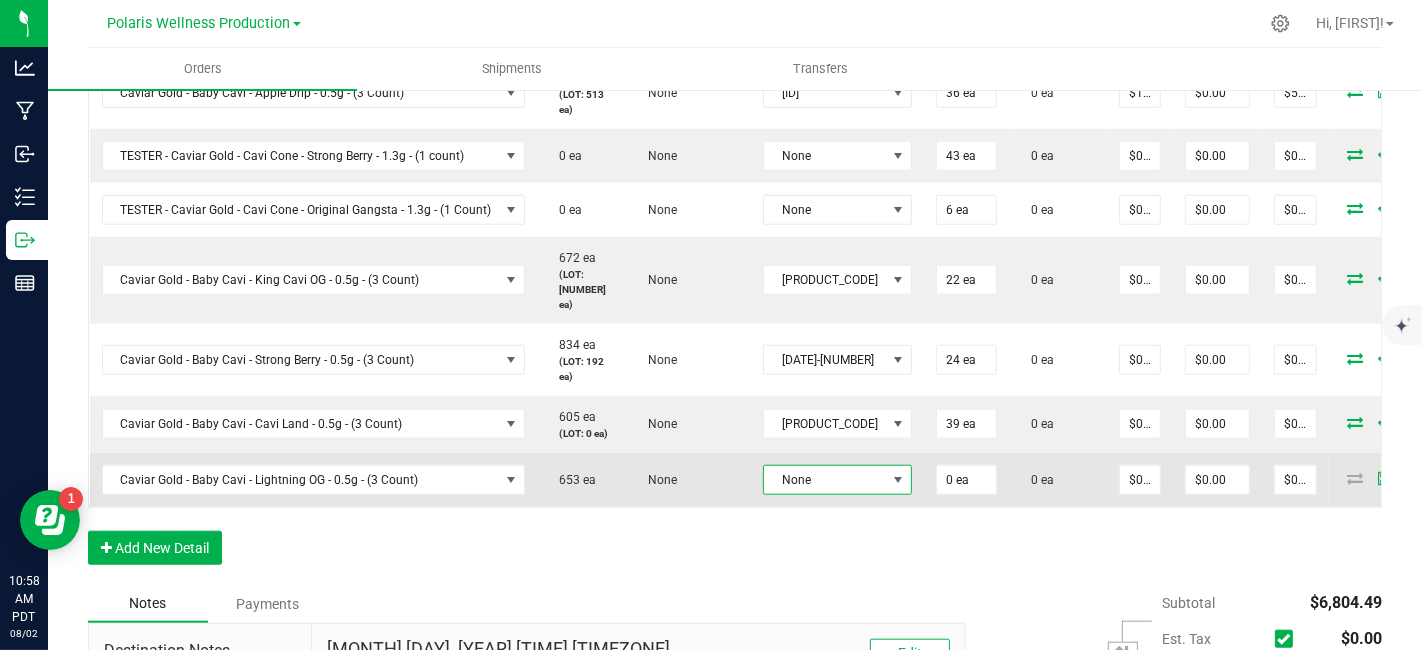 click at bounding box center [898, 480] 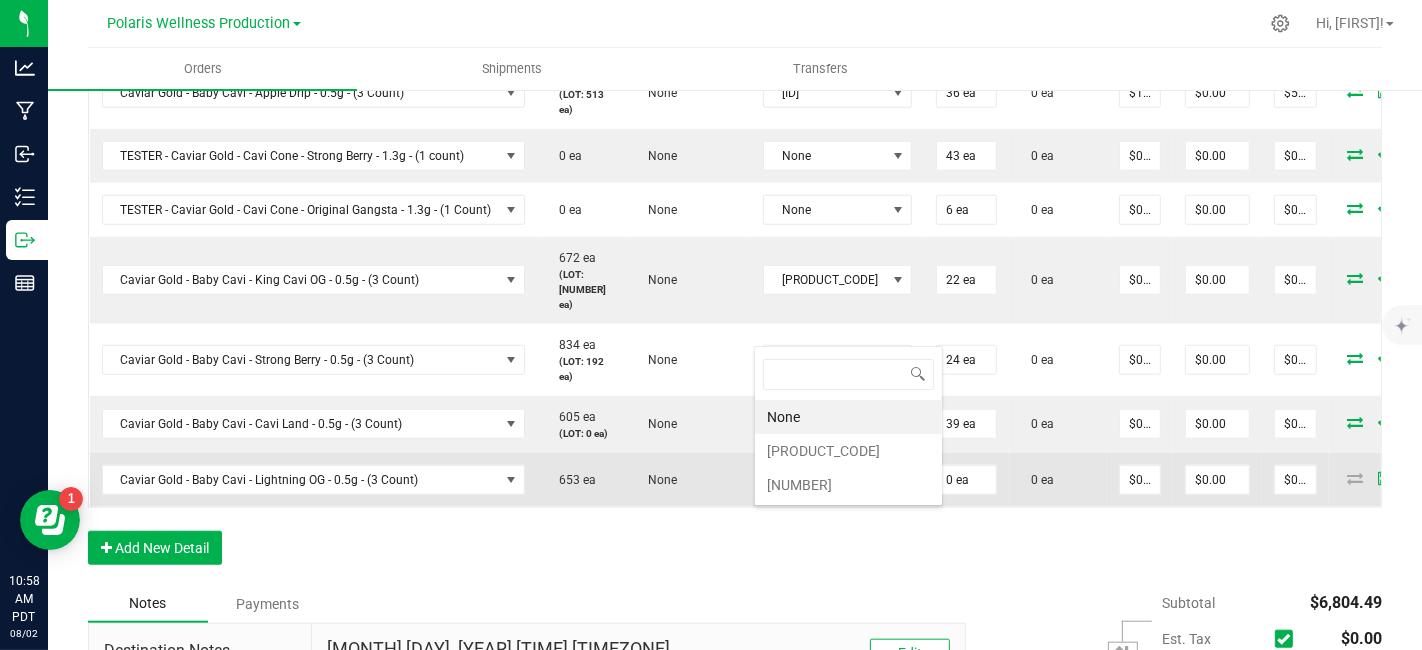 scroll, scrollTop: 99970, scrollLeft: 99879, axis: both 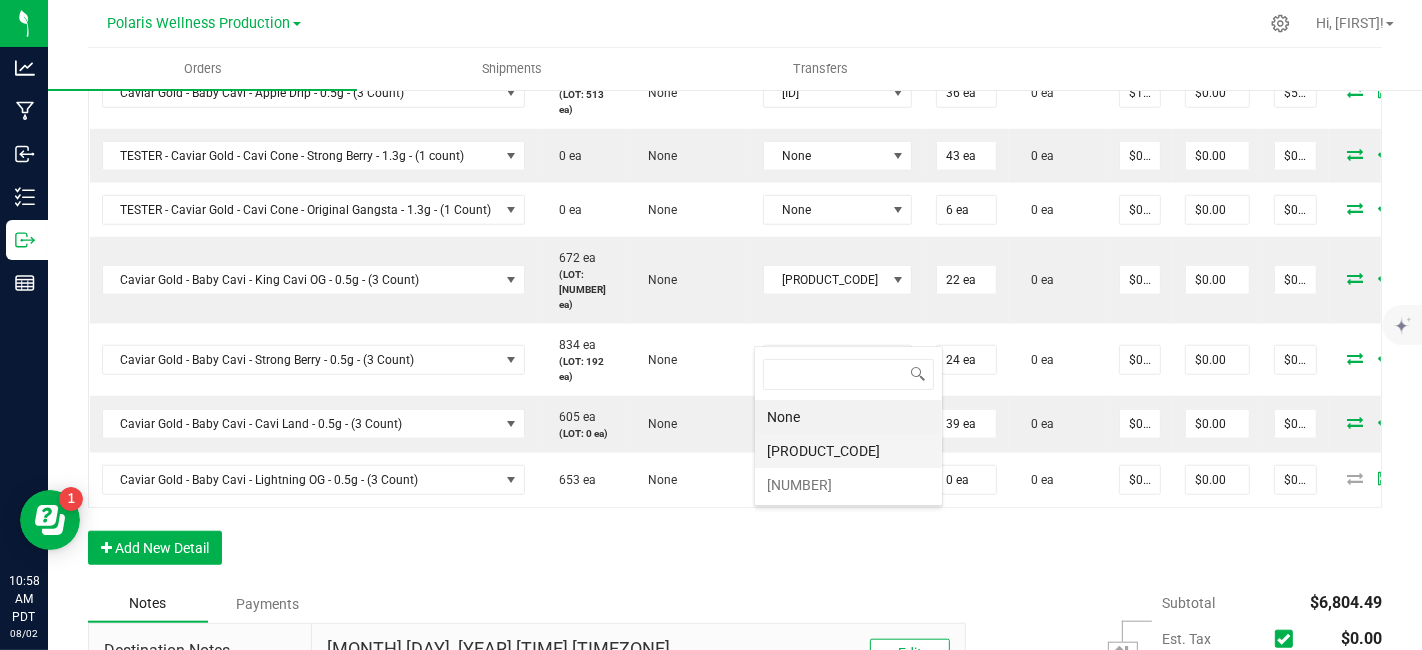 click on "[PRODUCT_CODE]" at bounding box center [848, 451] 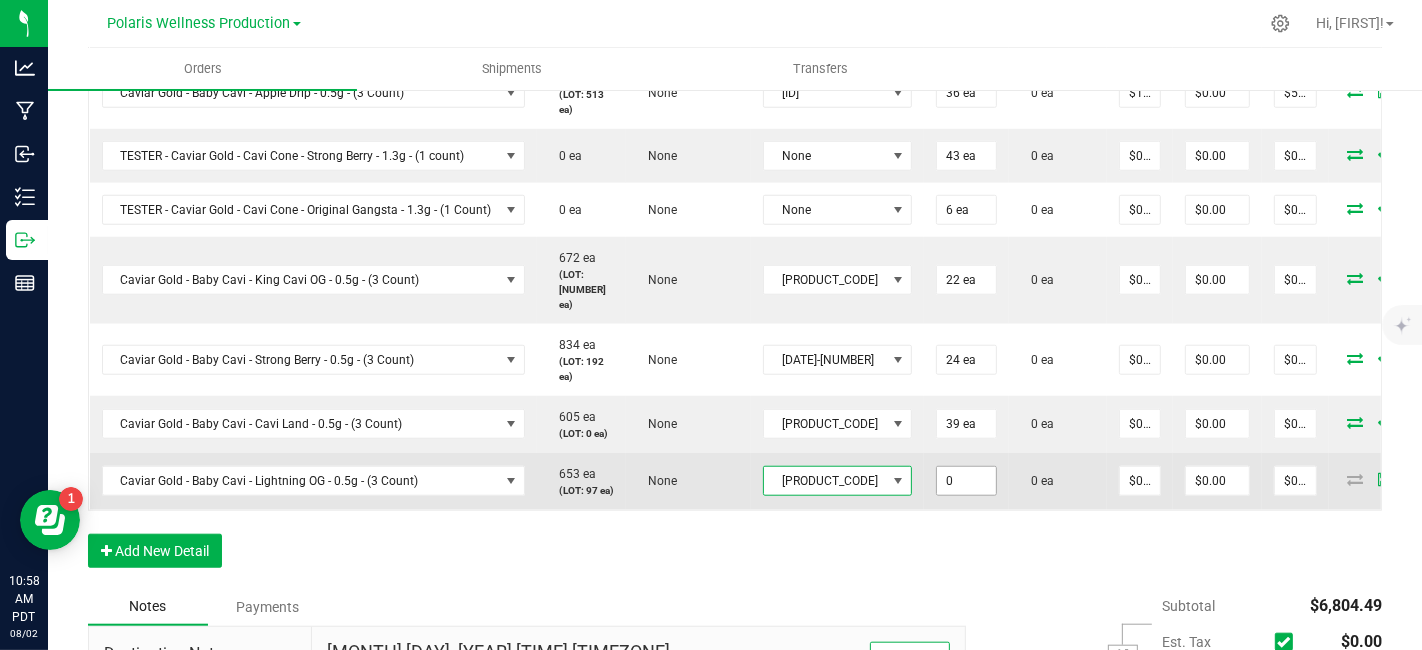 click on "0" at bounding box center [966, 481] 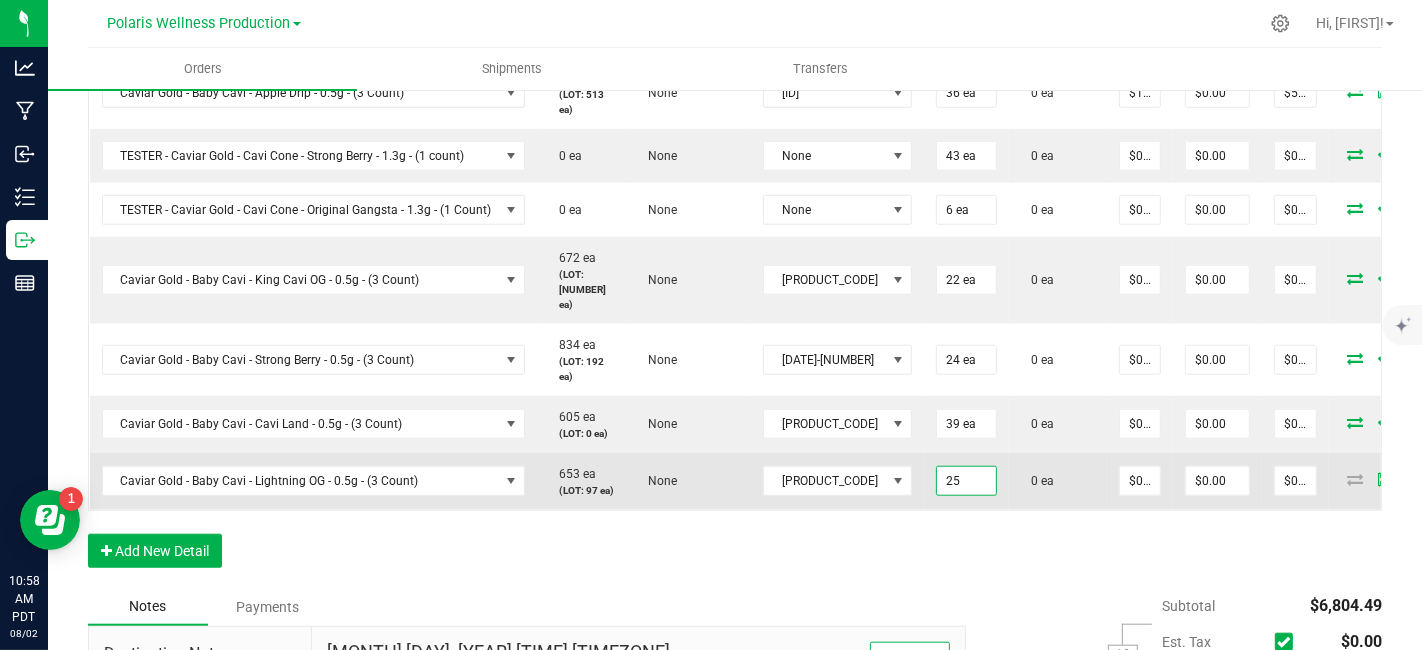 type on "25 ea" 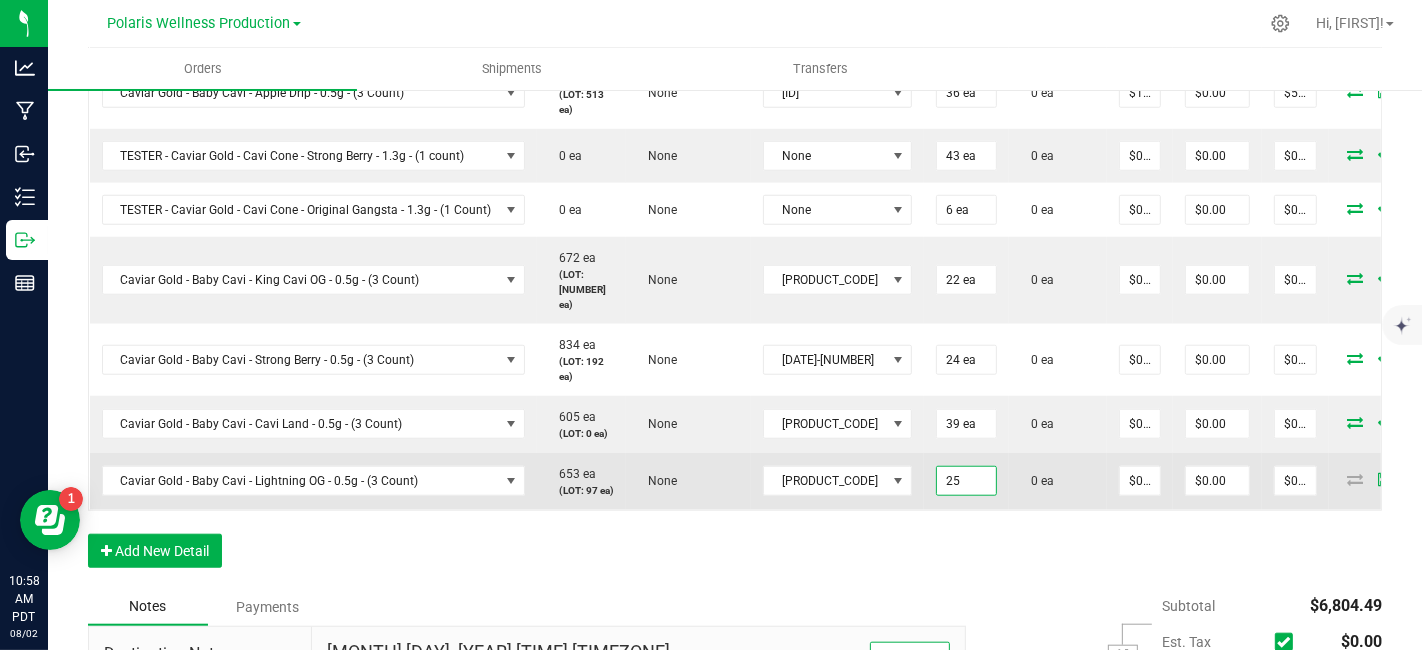 type on "0" 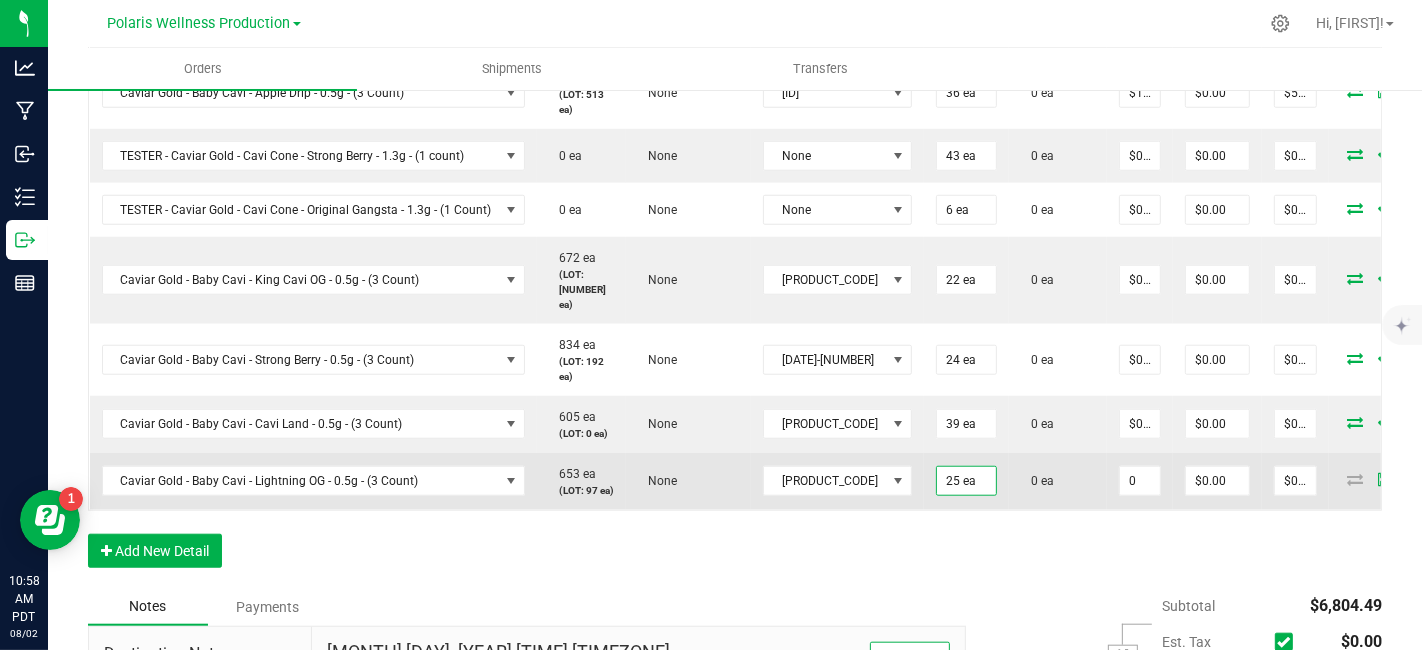 scroll, scrollTop: 0, scrollLeft: 0, axis: both 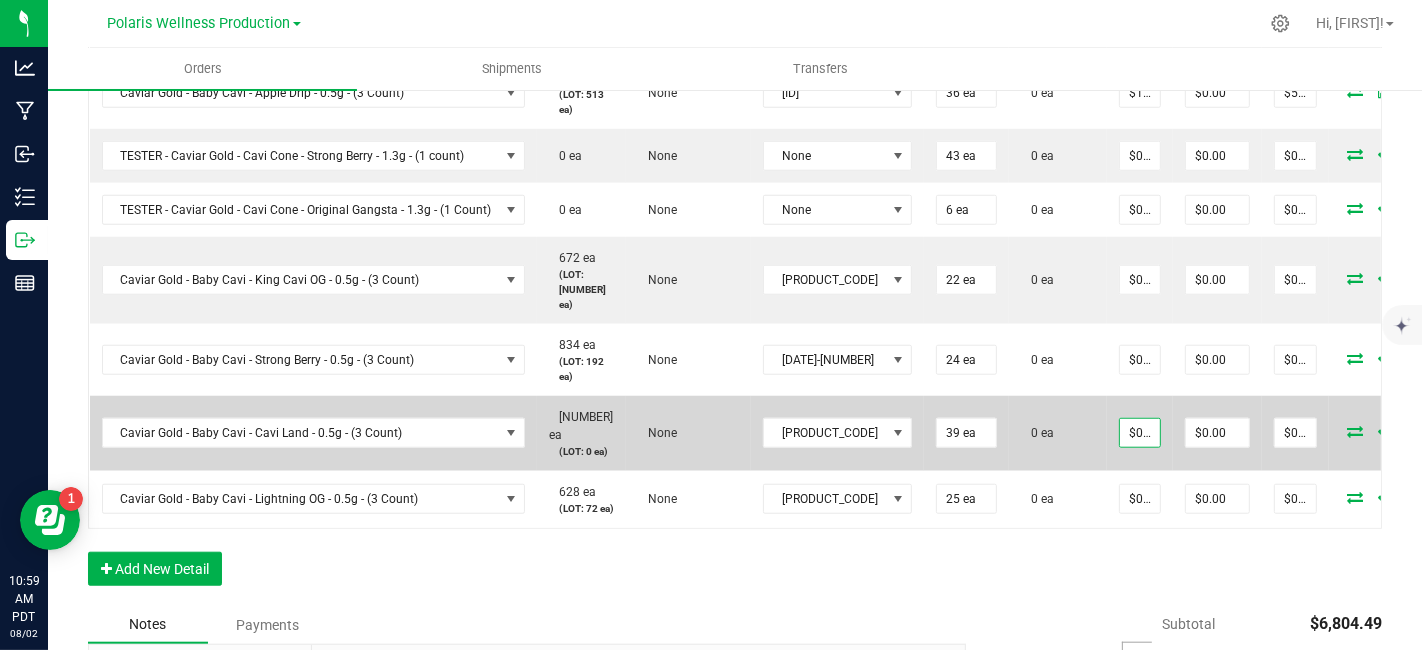 type on "0" 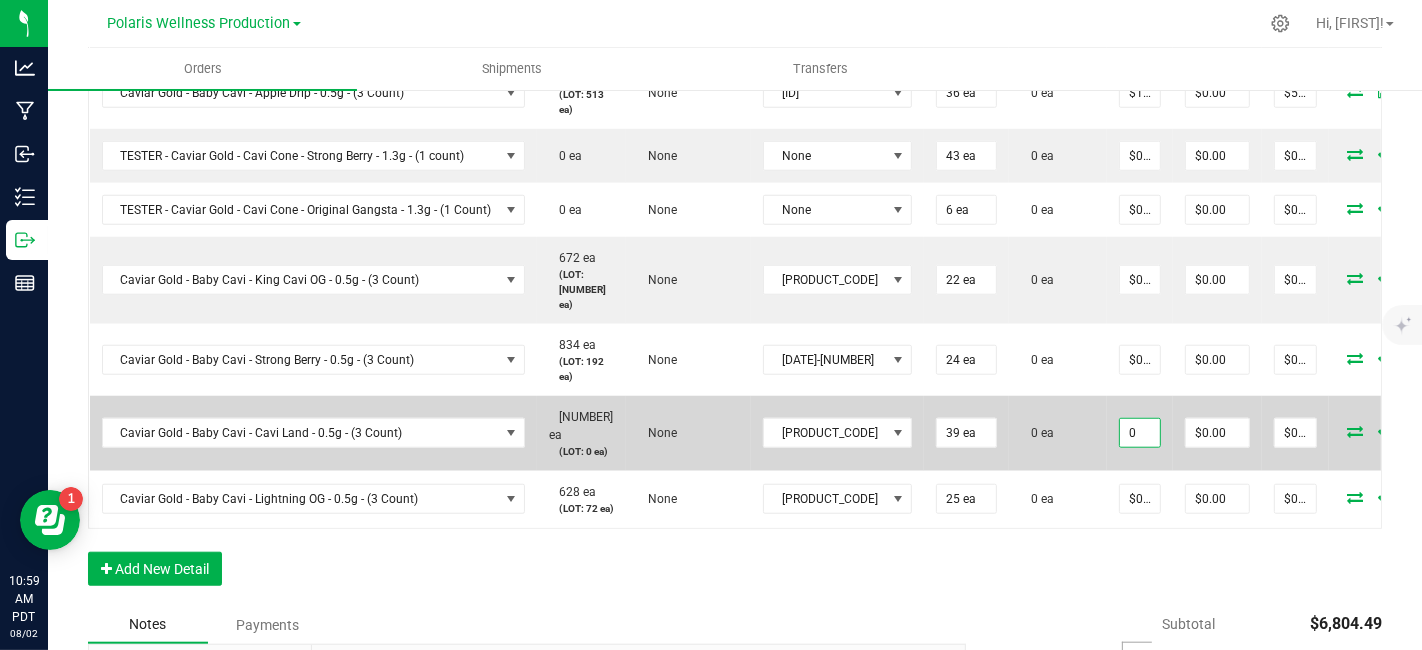 click on "0" at bounding box center (1140, 433) 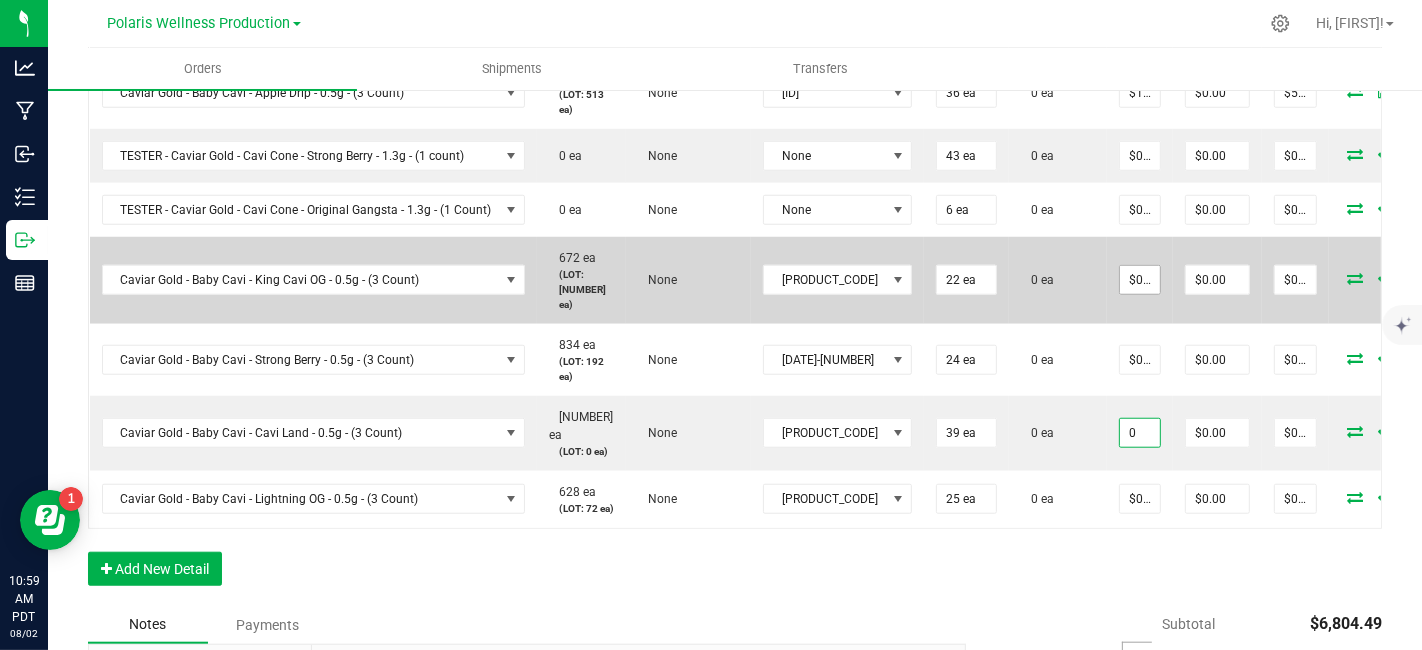 type on "0" 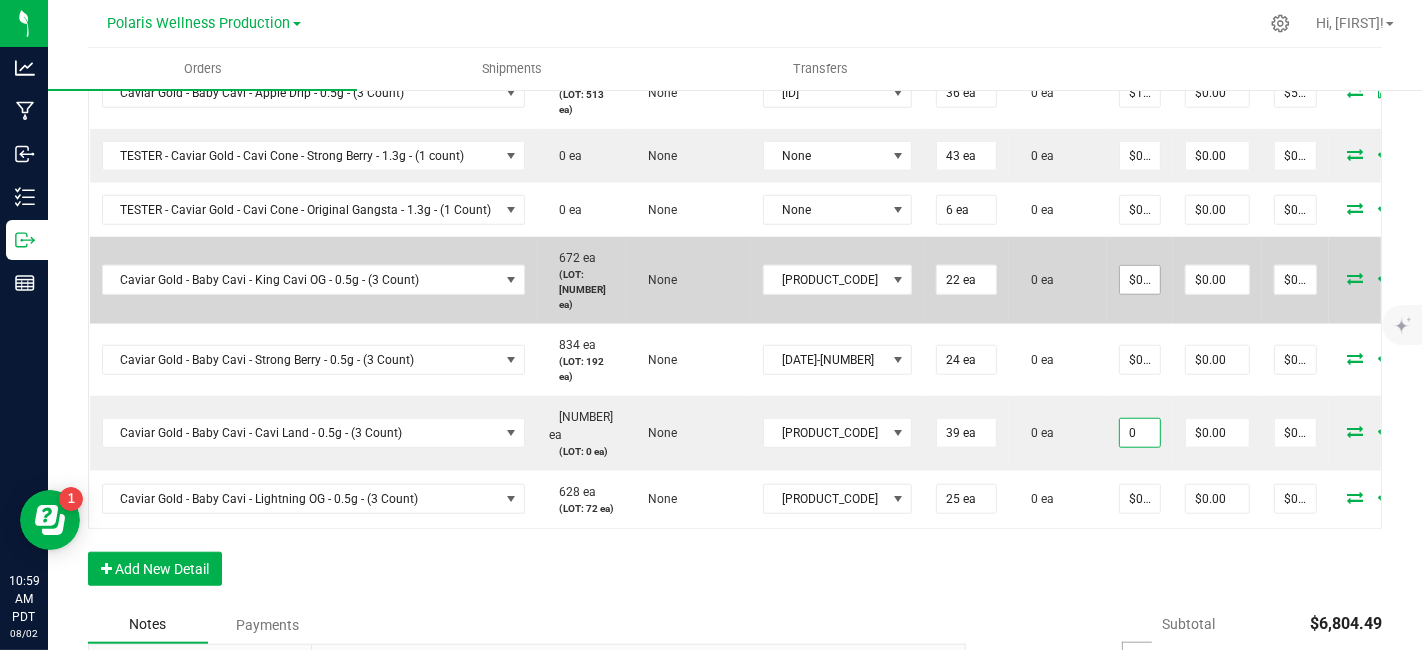 type on "$0.00000" 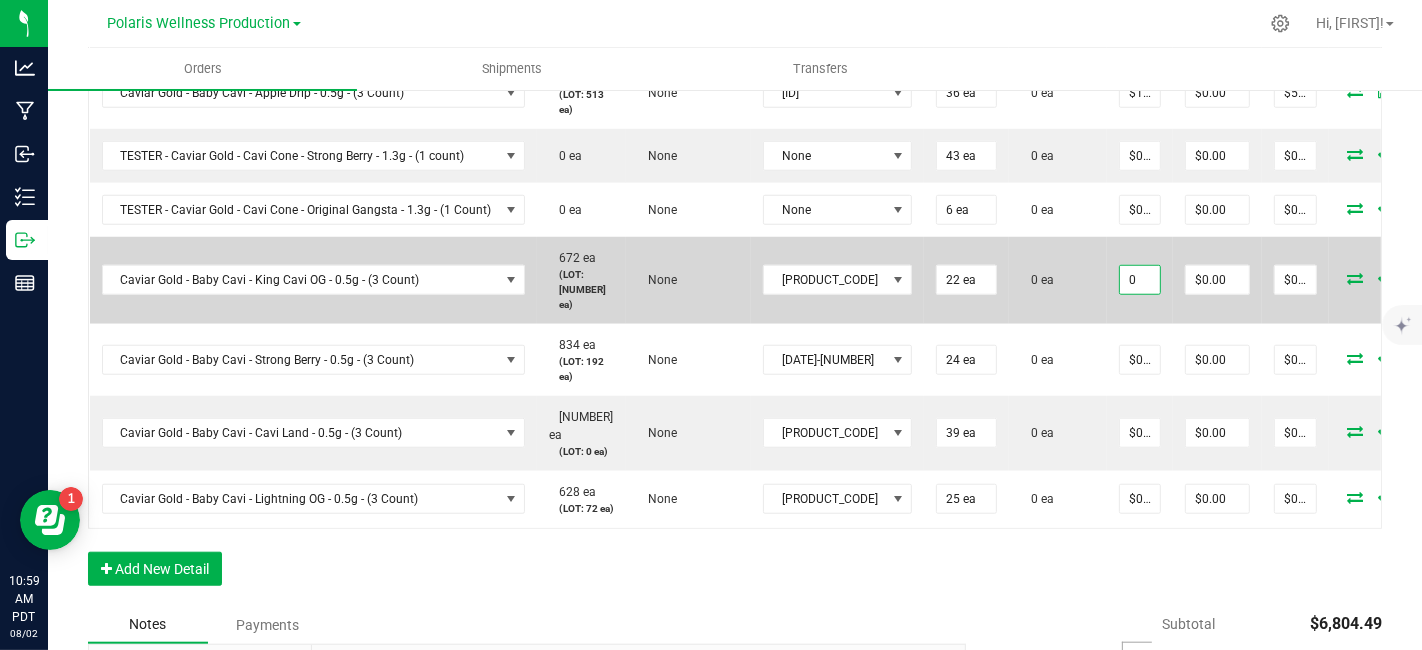 click on "0" at bounding box center [1140, 280] 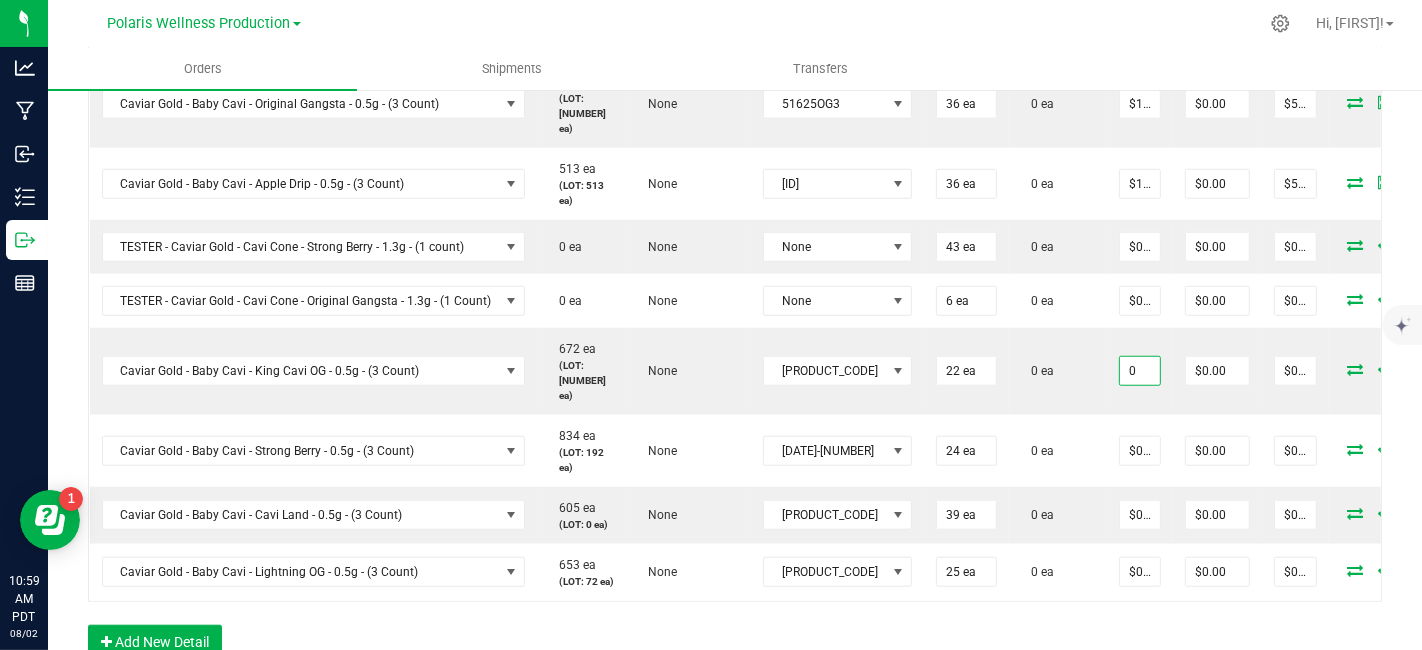 scroll, scrollTop: 1291, scrollLeft: 0, axis: vertical 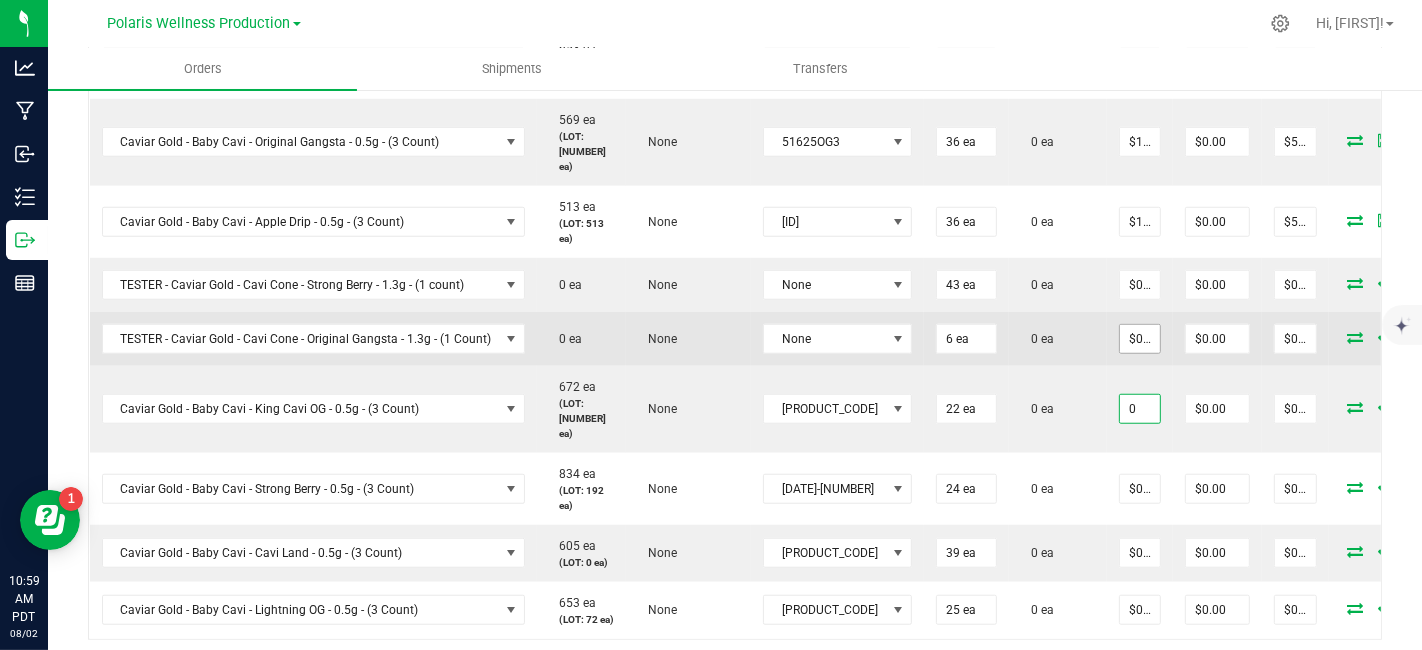 type on "0.01" 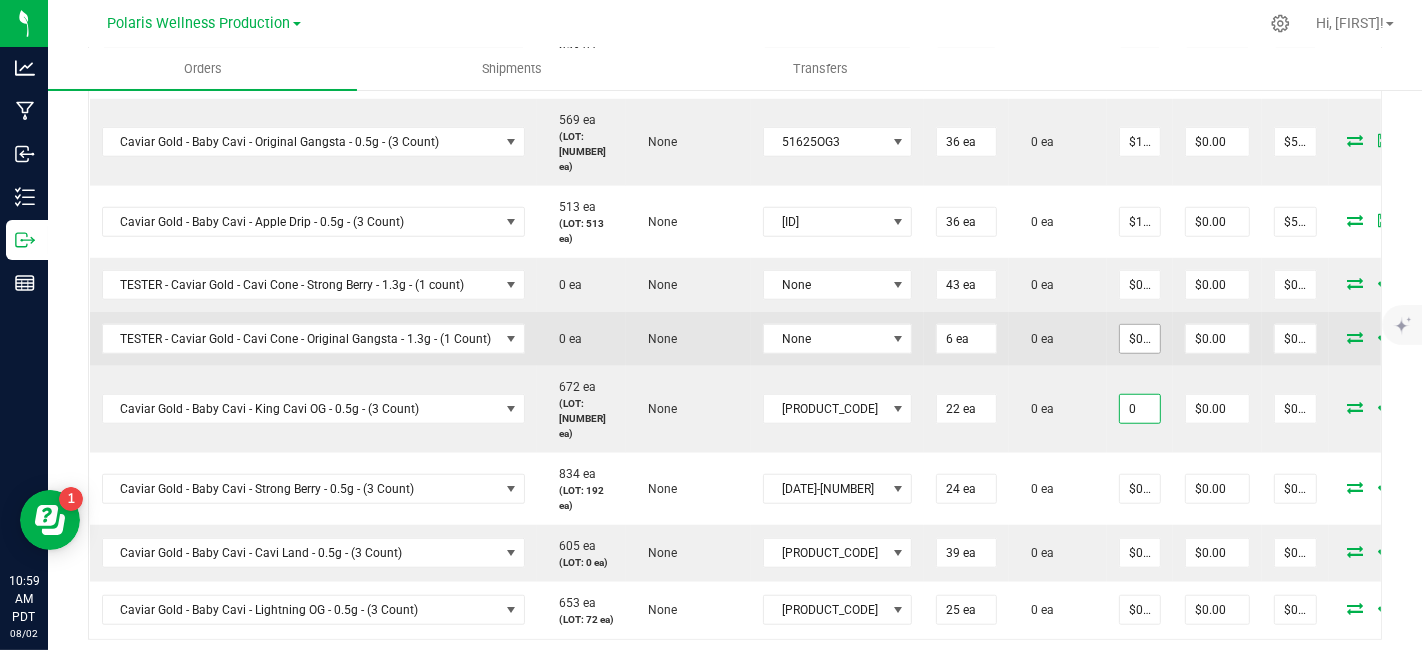 type on "$0.00000" 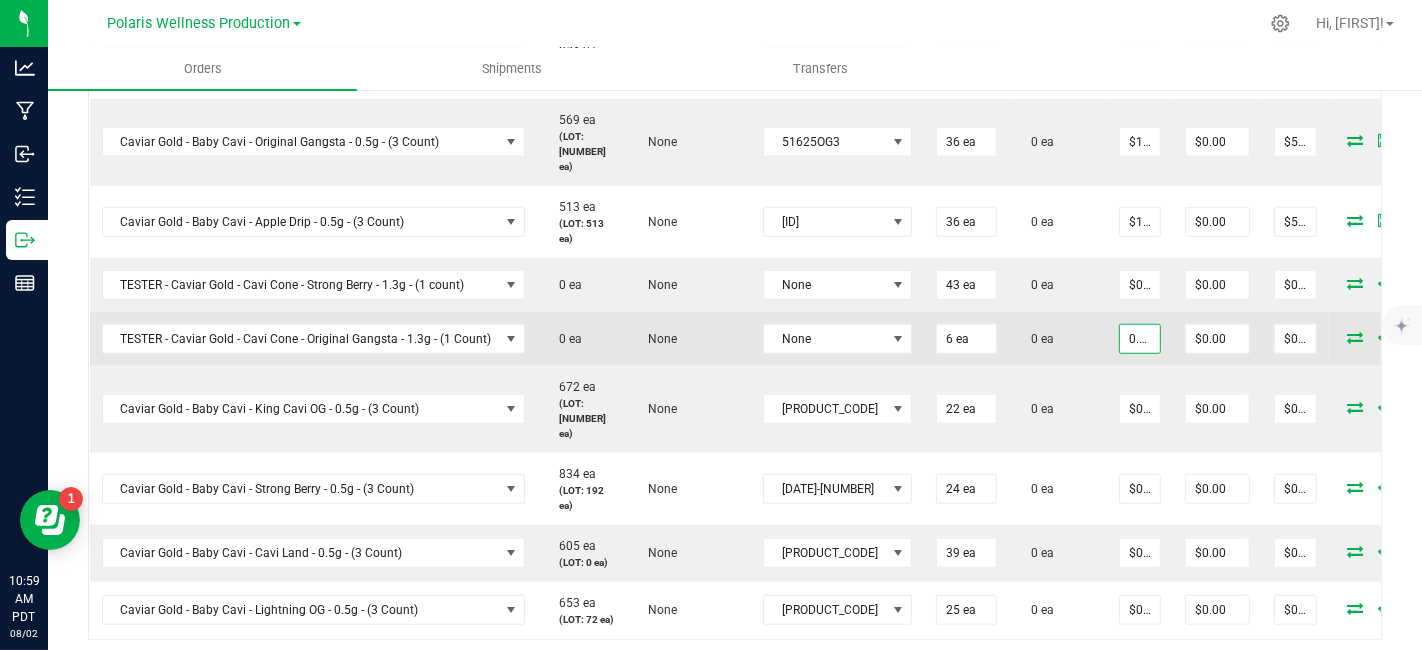 click on "0.01" at bounding box center (1140, 339) 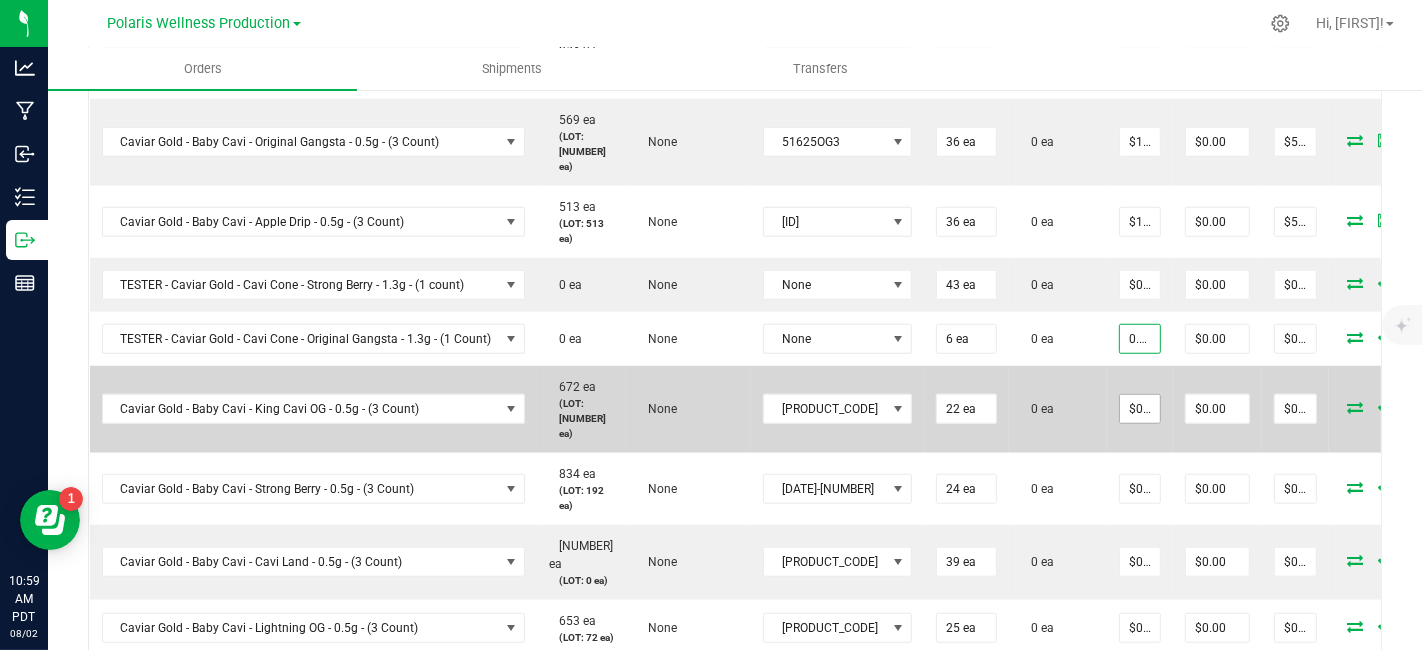 type on "$0.01000" 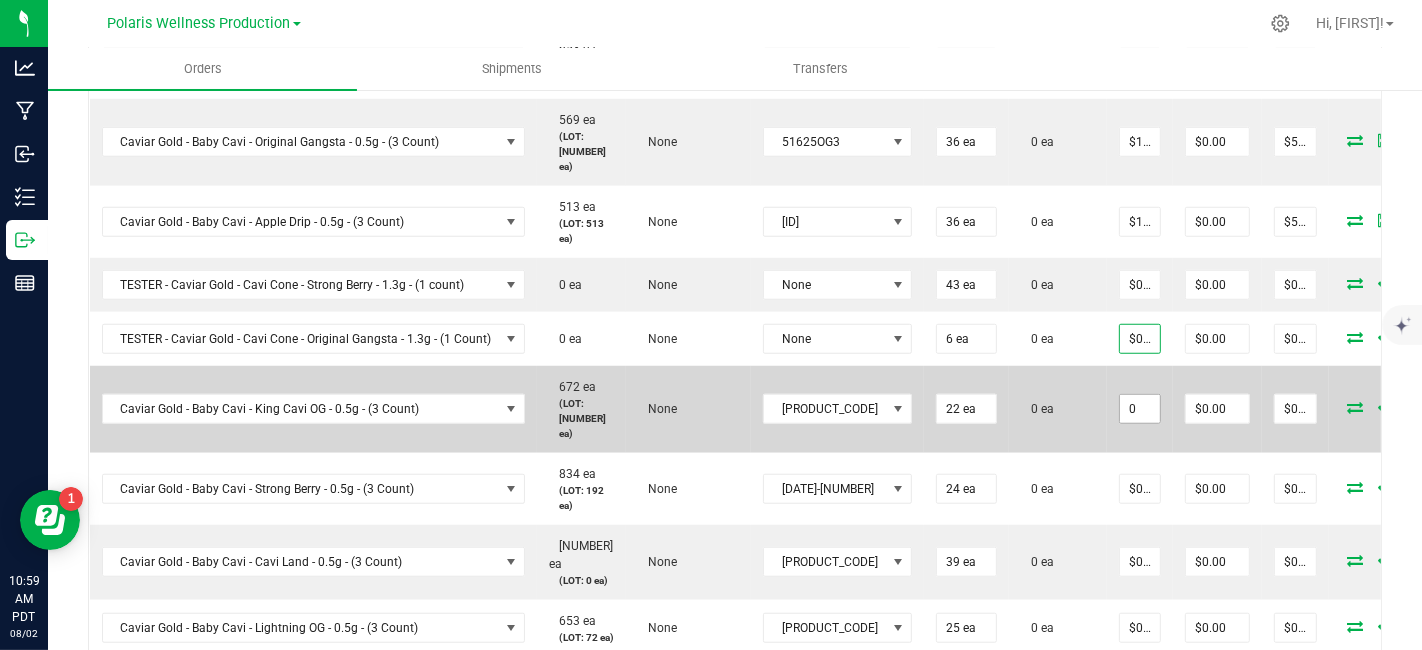 click on "0" at bounding box center (1140, 409) 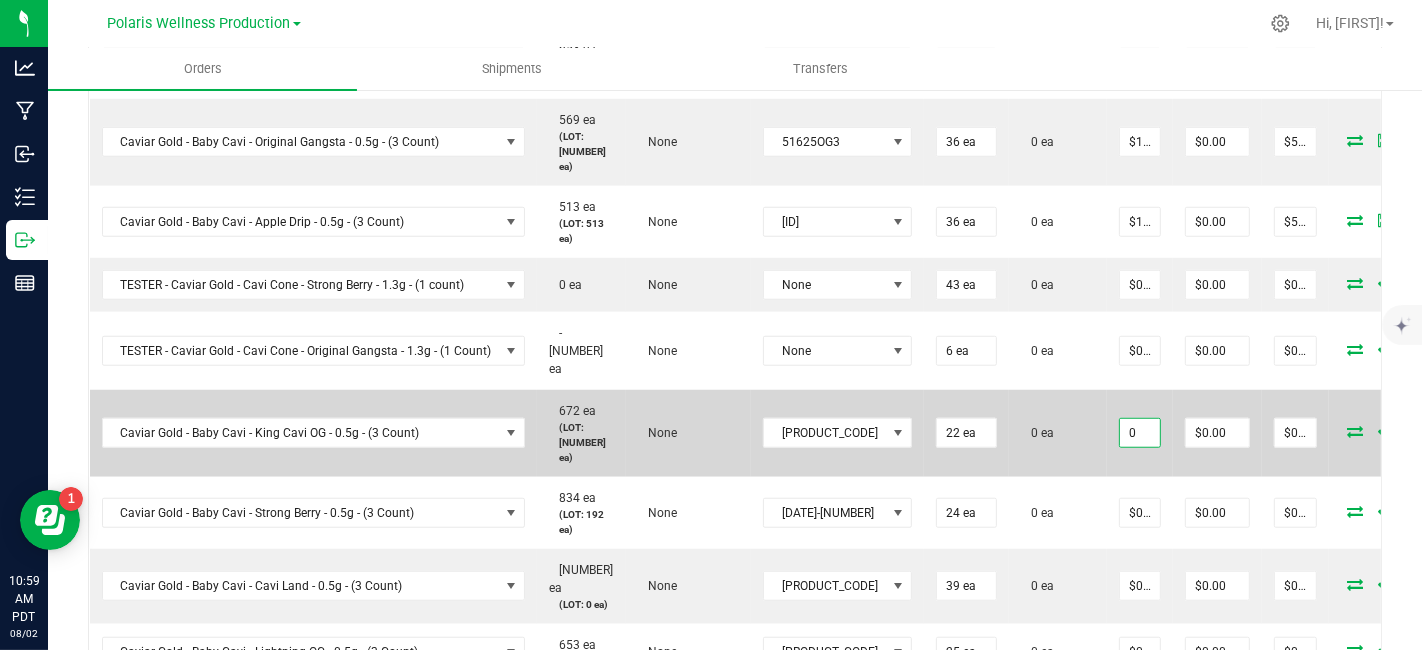 paste on ".01" 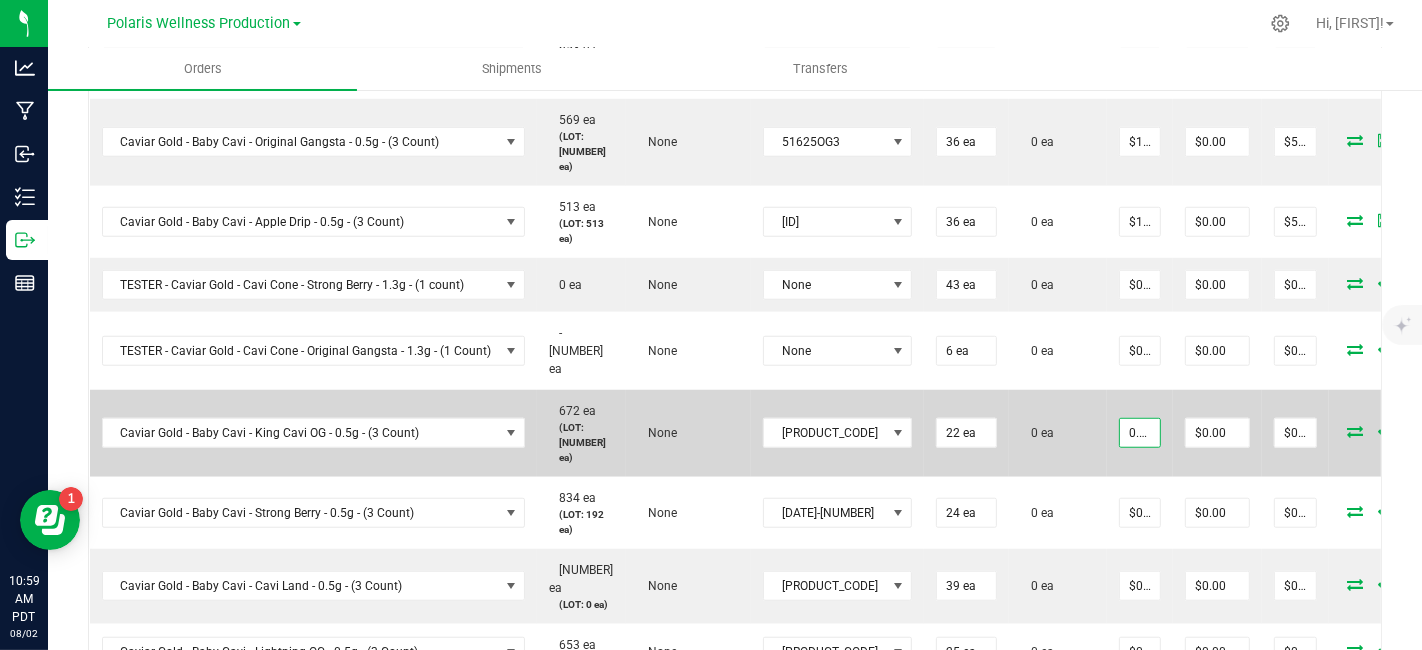 scroll, scrollTop: 0, scrollLeft: 2, axis: horizontal 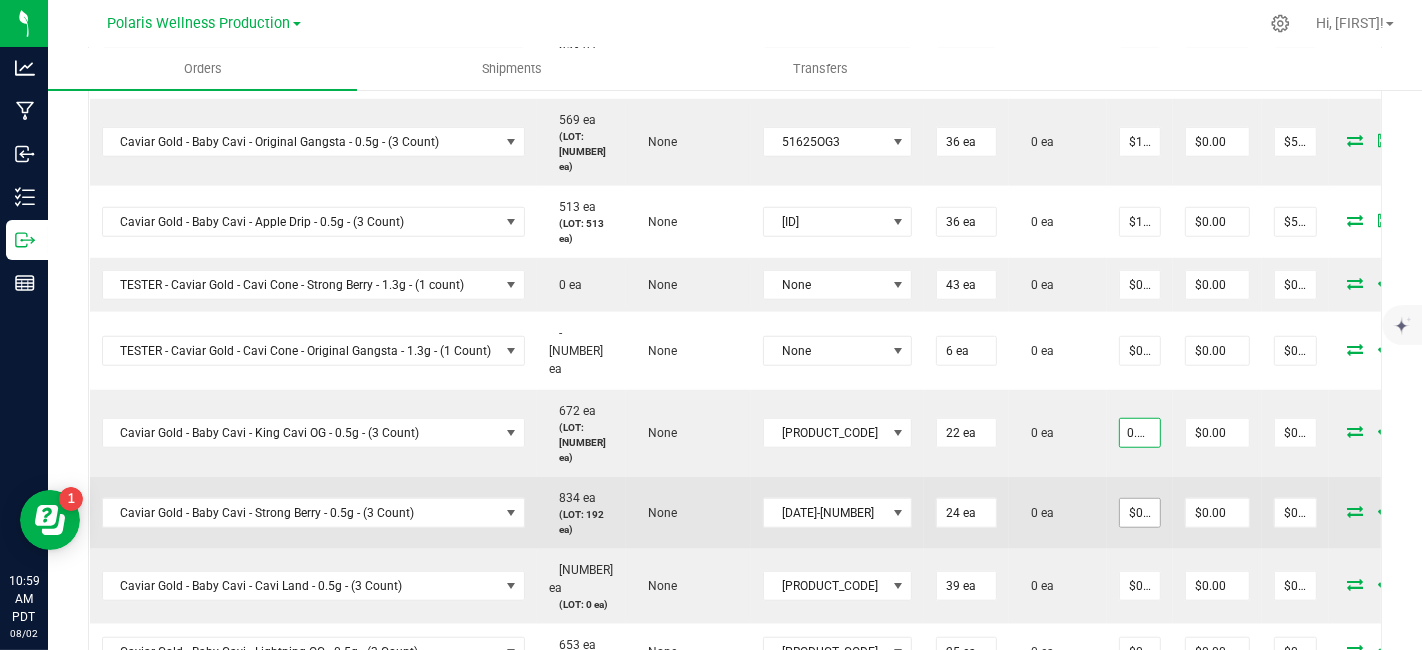 type on "0.01" 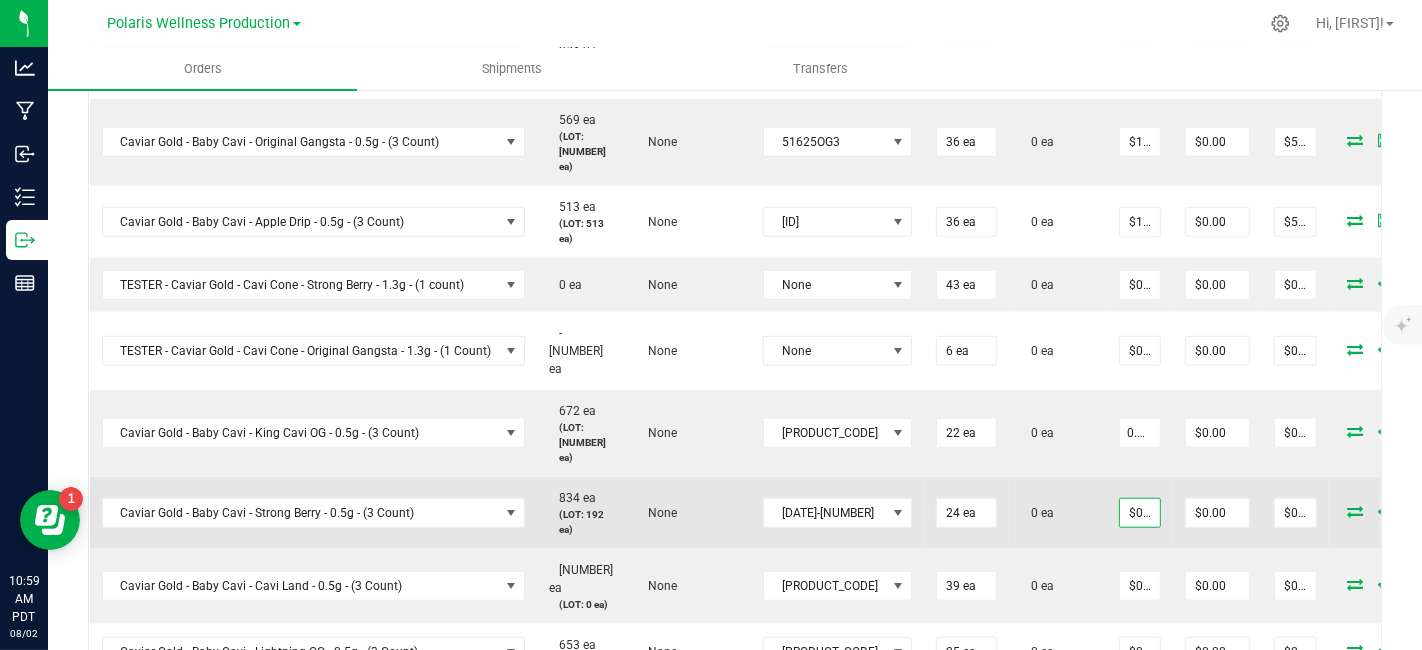 type on "0" 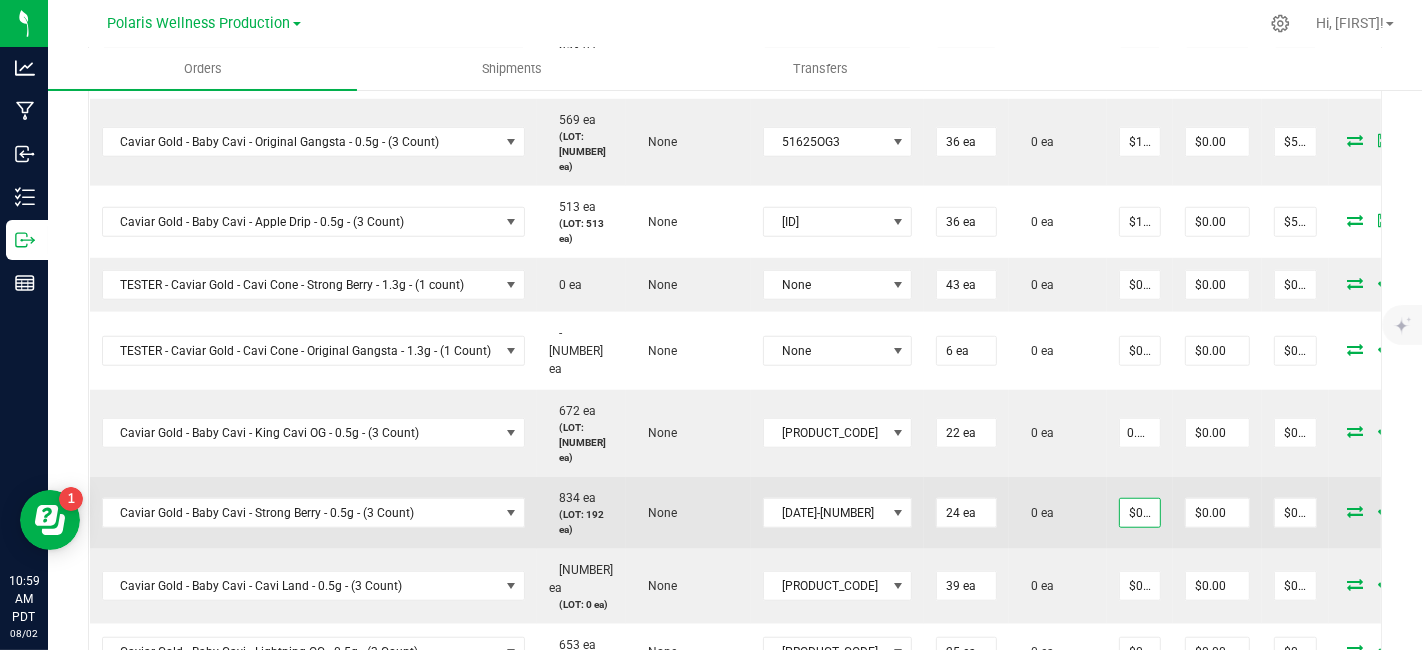 type on "$0.01000" 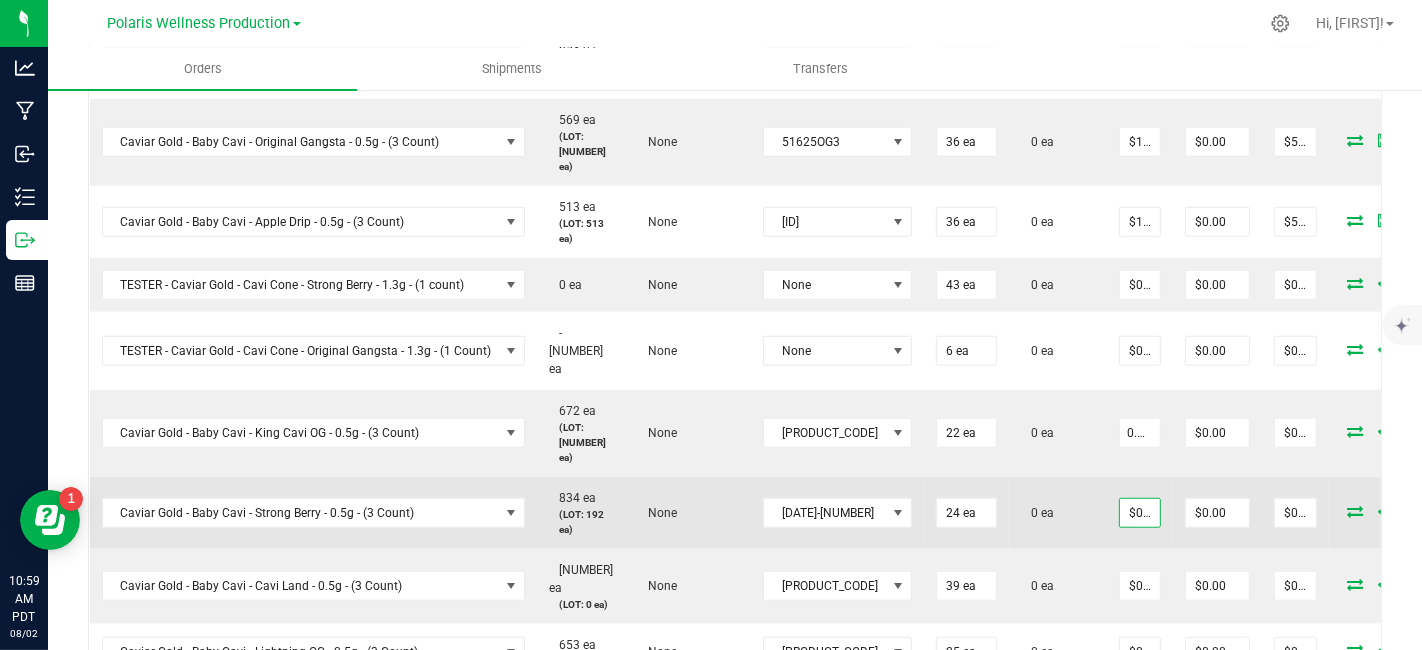 type on "$0.22" 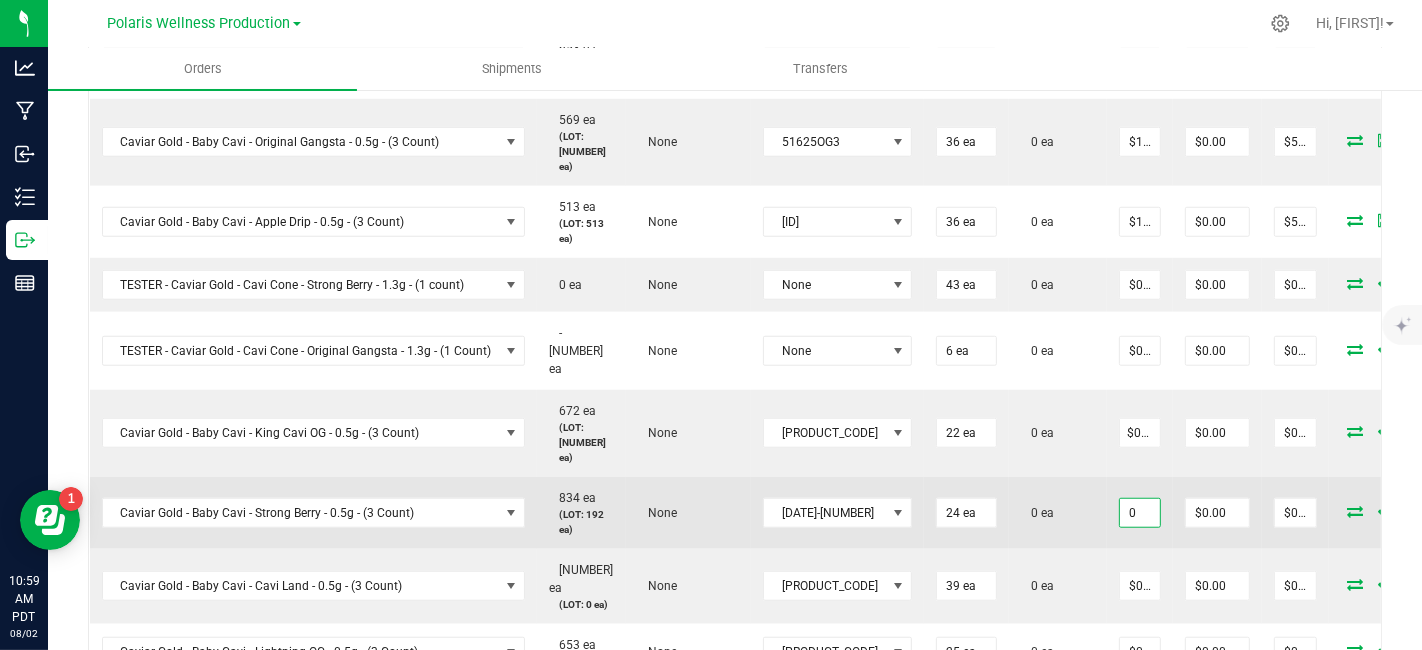 click on "0" at bounding box center (1140, 513) 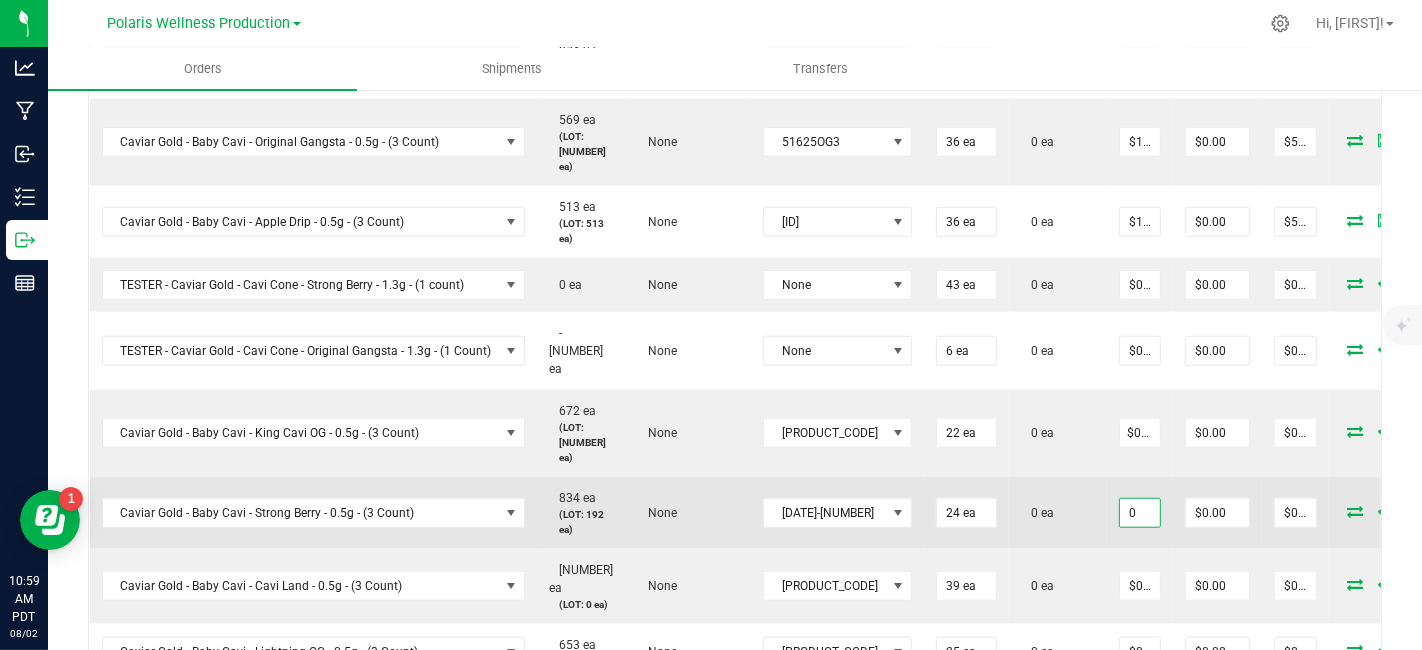 scroll, scrollTop: 0, scrollLeft: 0, axis: both 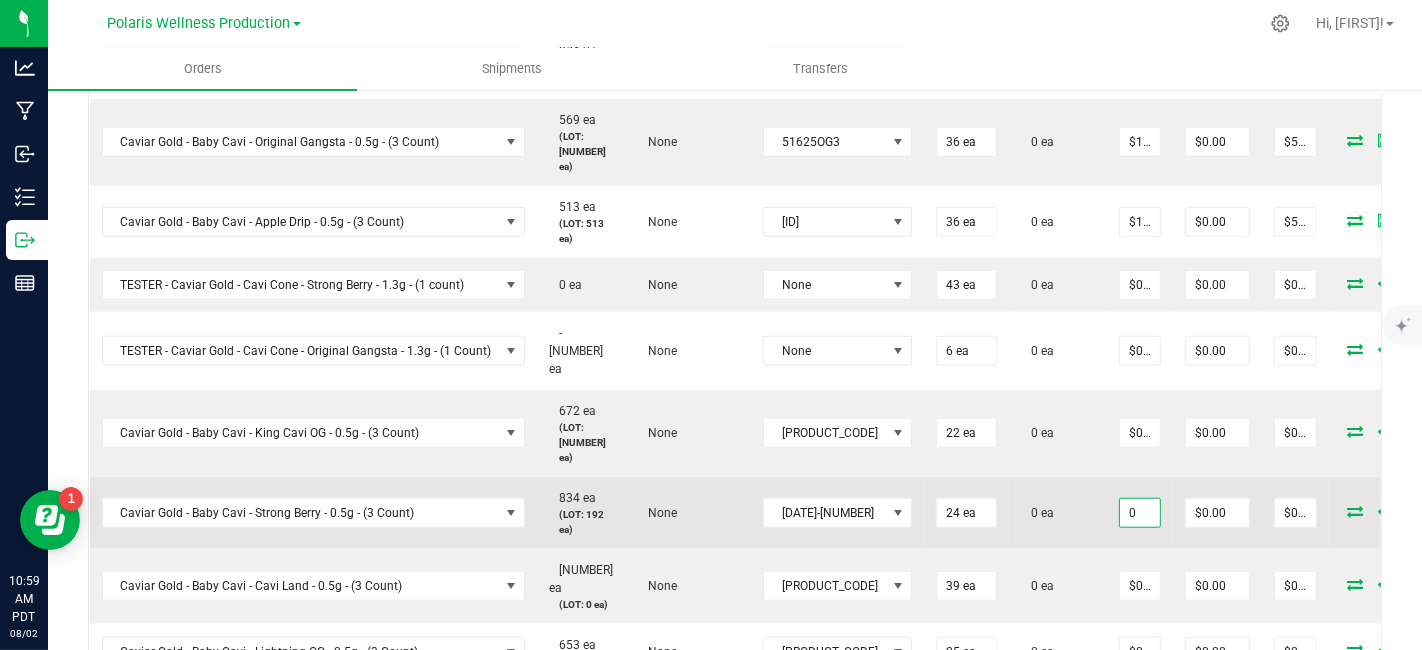 paste on ".01" 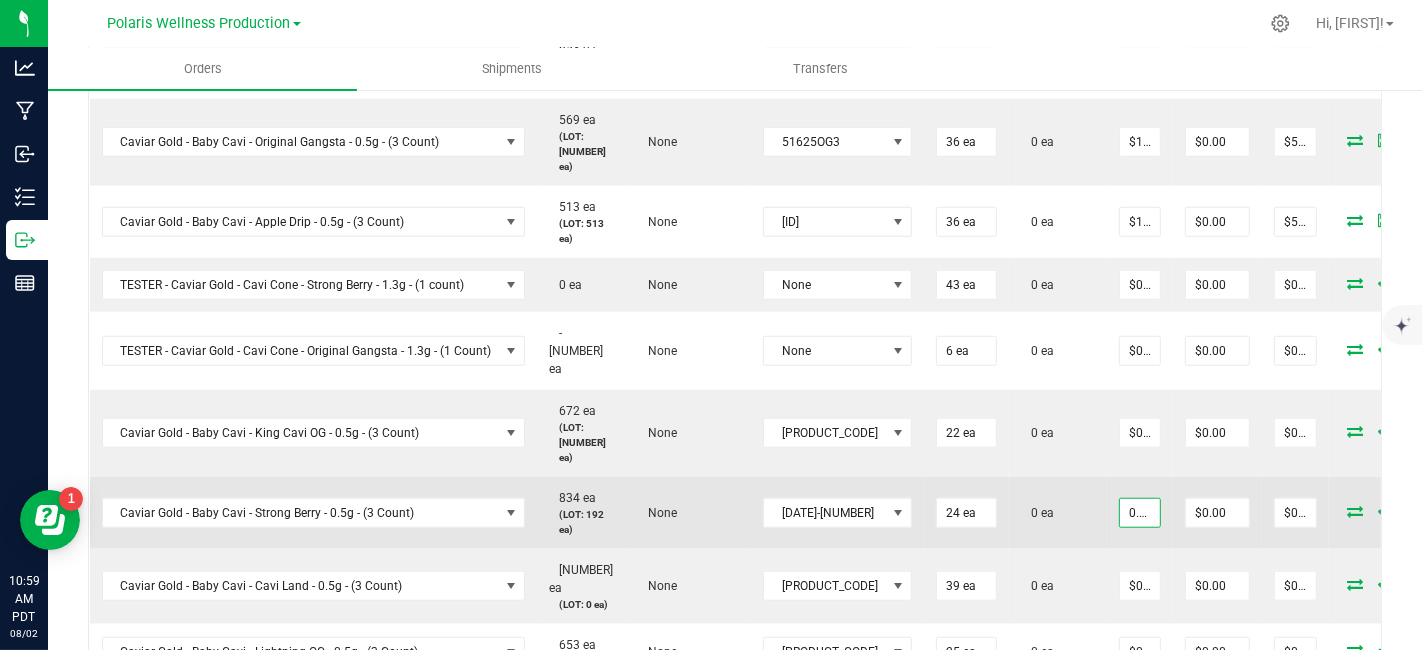 scroll, scrollTop: 0, scrollLeft: 2, axis: horizontal 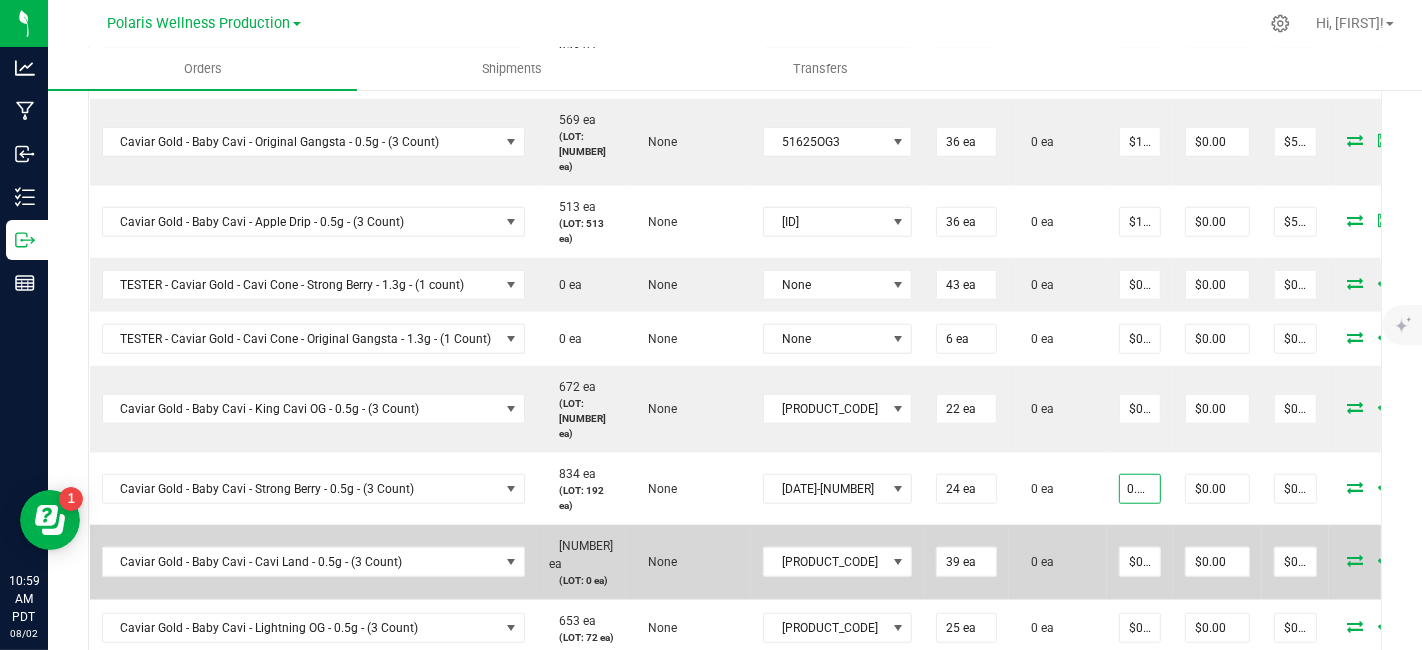 type on "$0.01000" 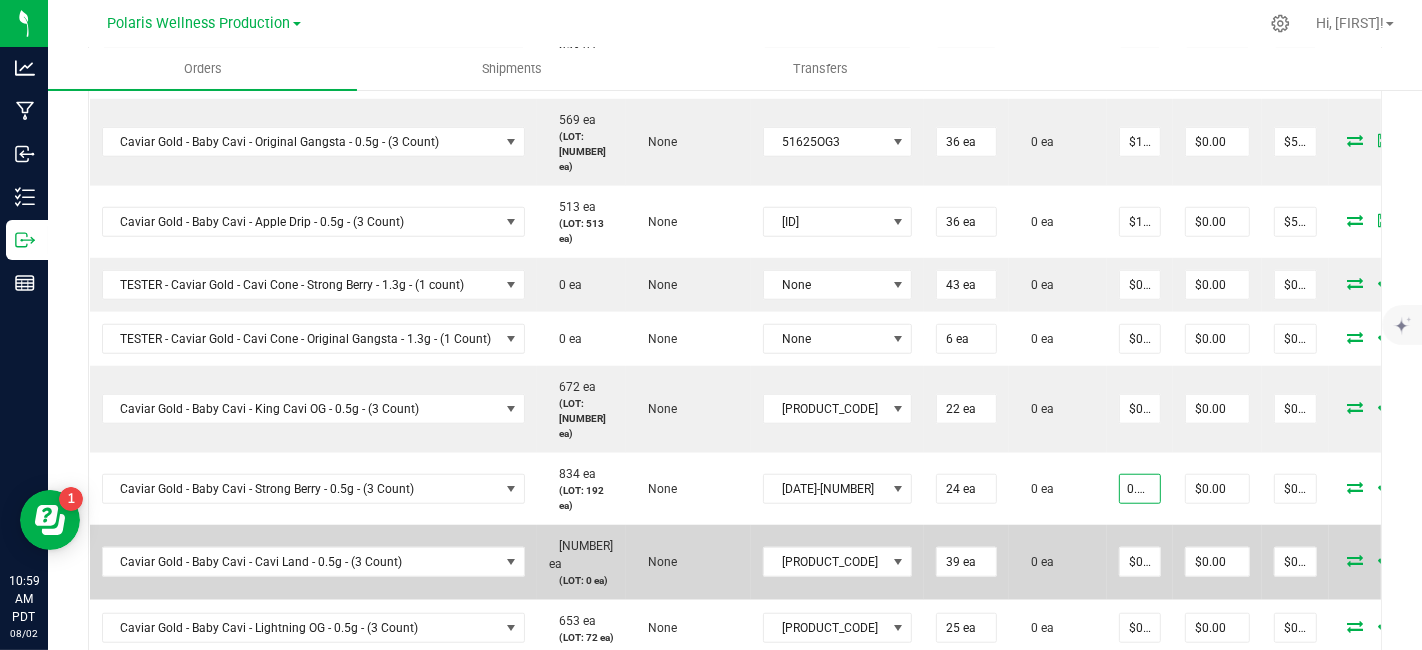 type on "$0.24" 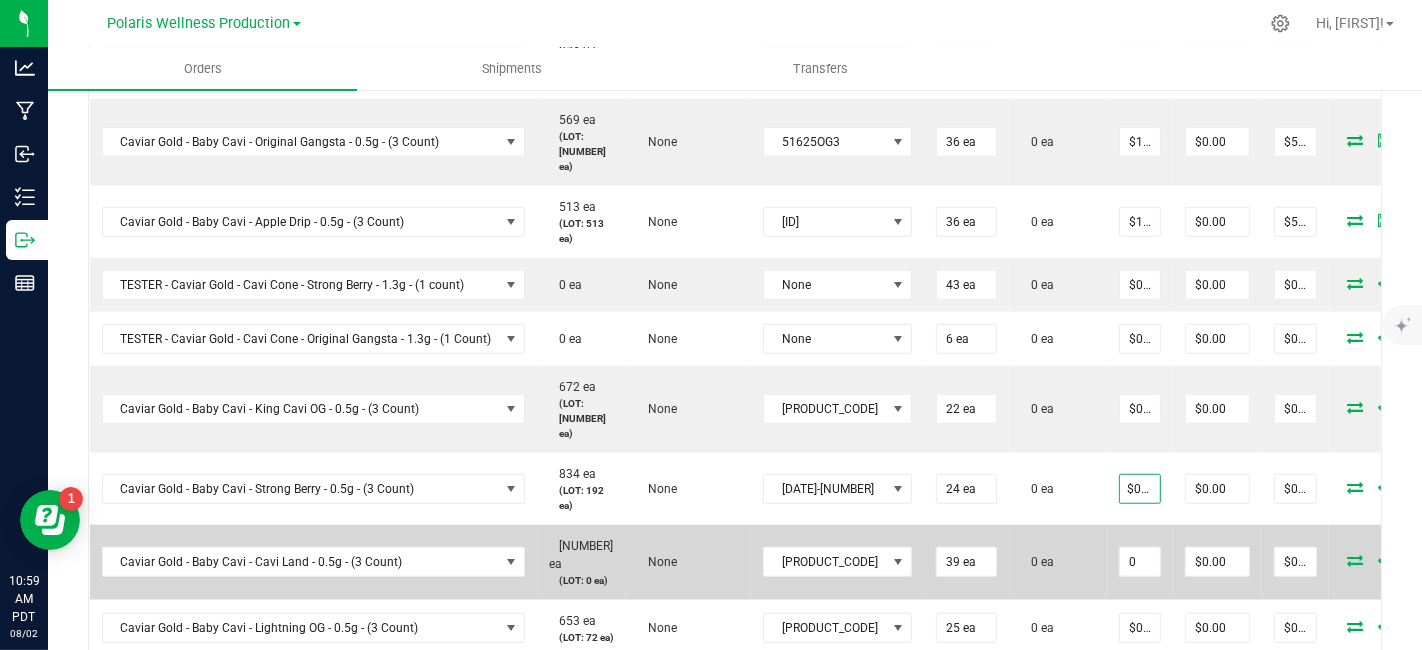 click on "0" at bounding box center [1140, 562] 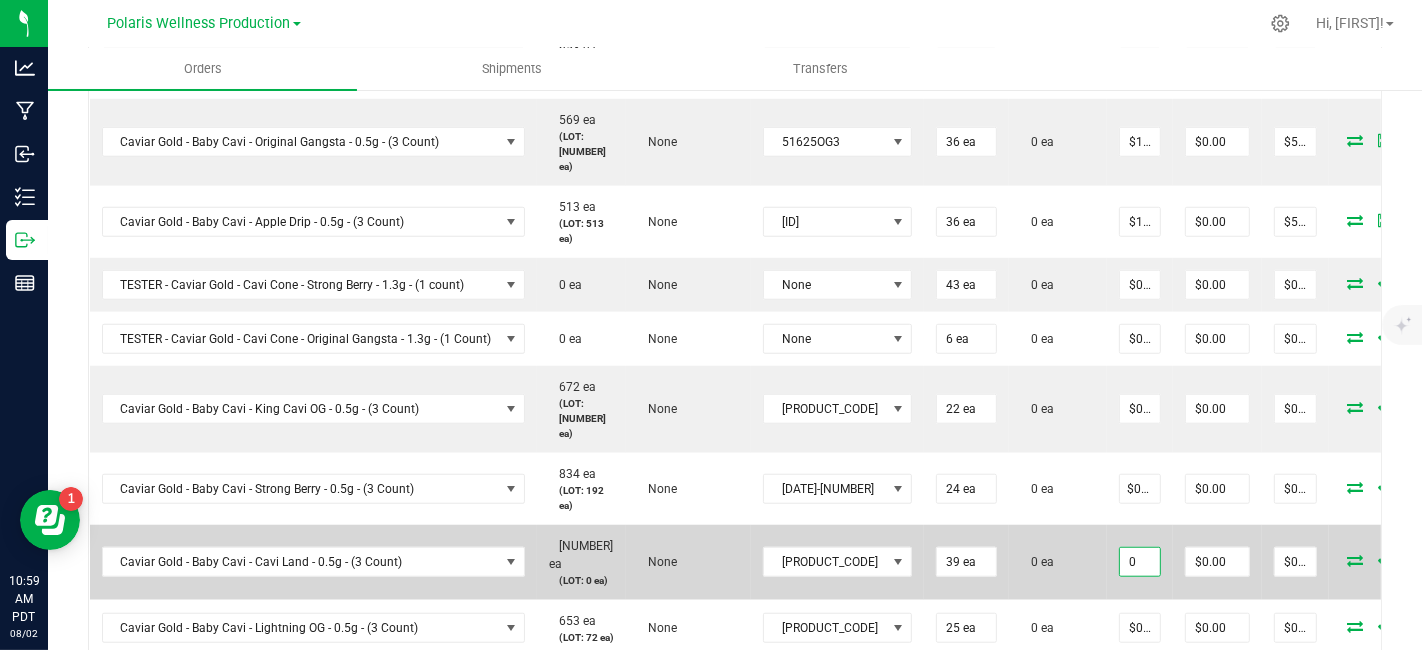 scroll, scrollTop: 0, scrollLeft: 0, axis: both 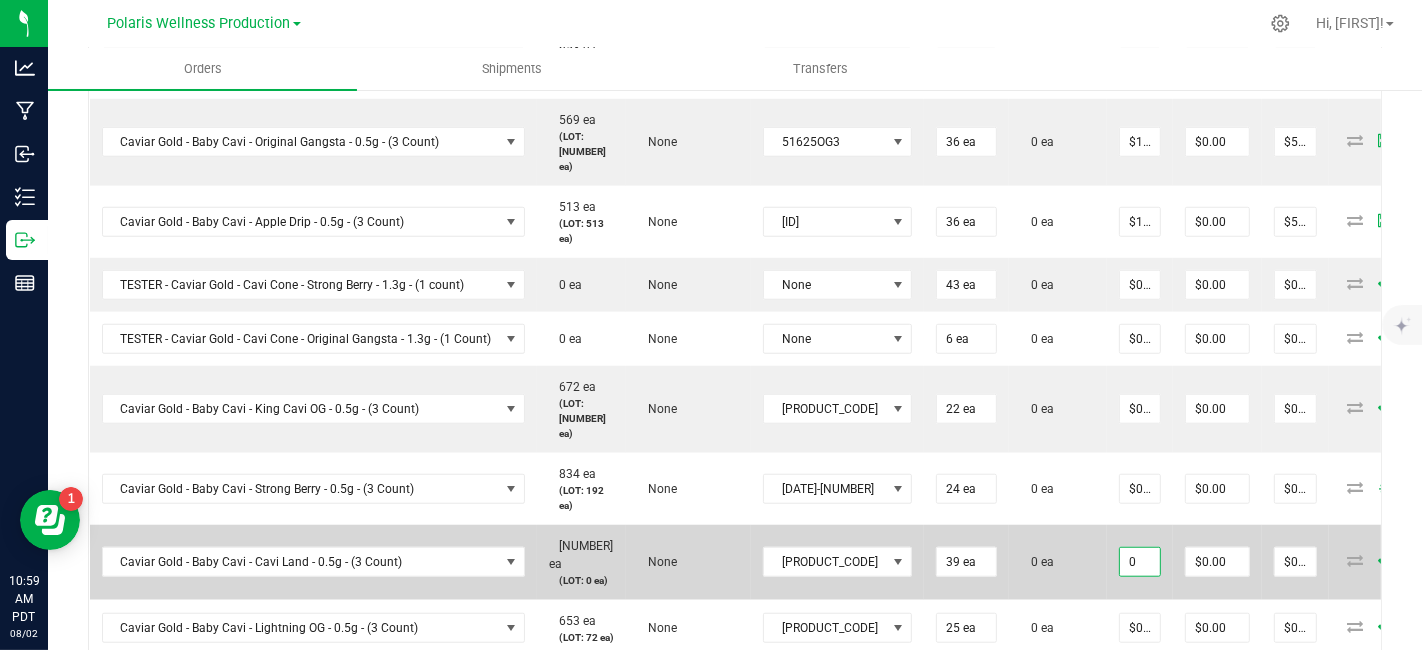 paste on ".01" 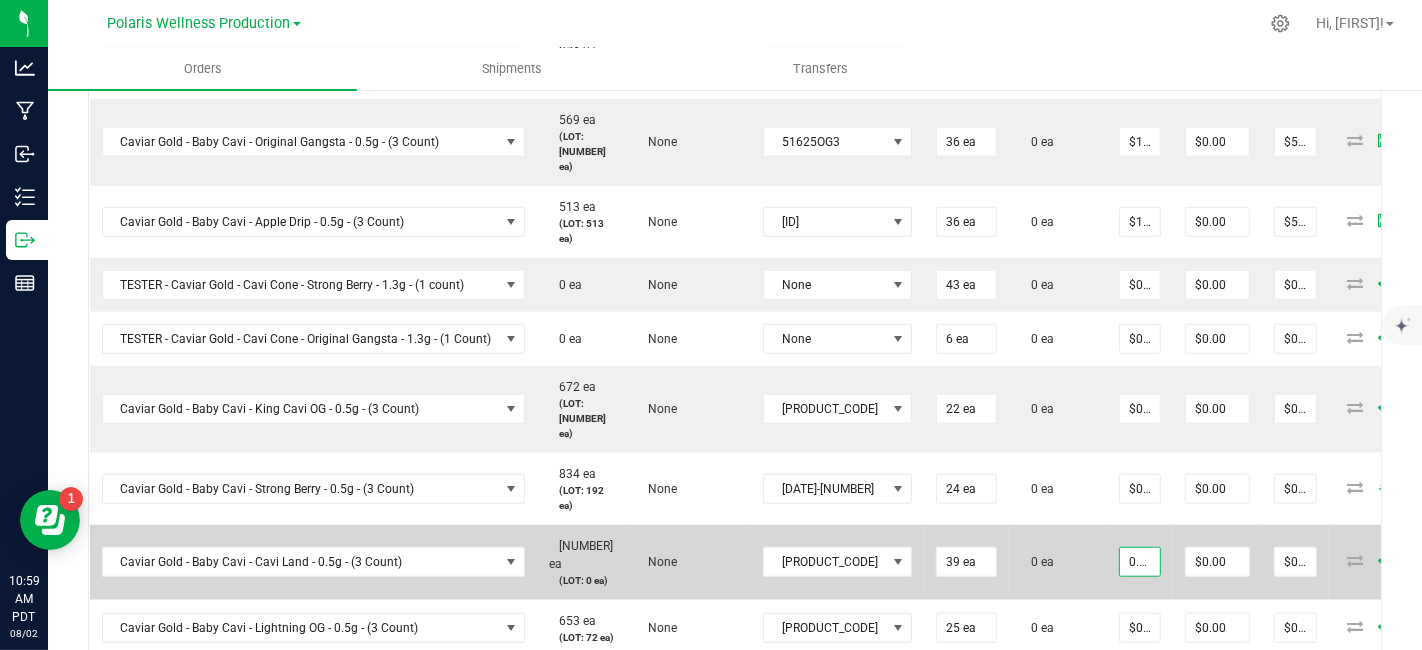 scroll, scrollTop: 0, scrollLeft: 2, axis: horizontal 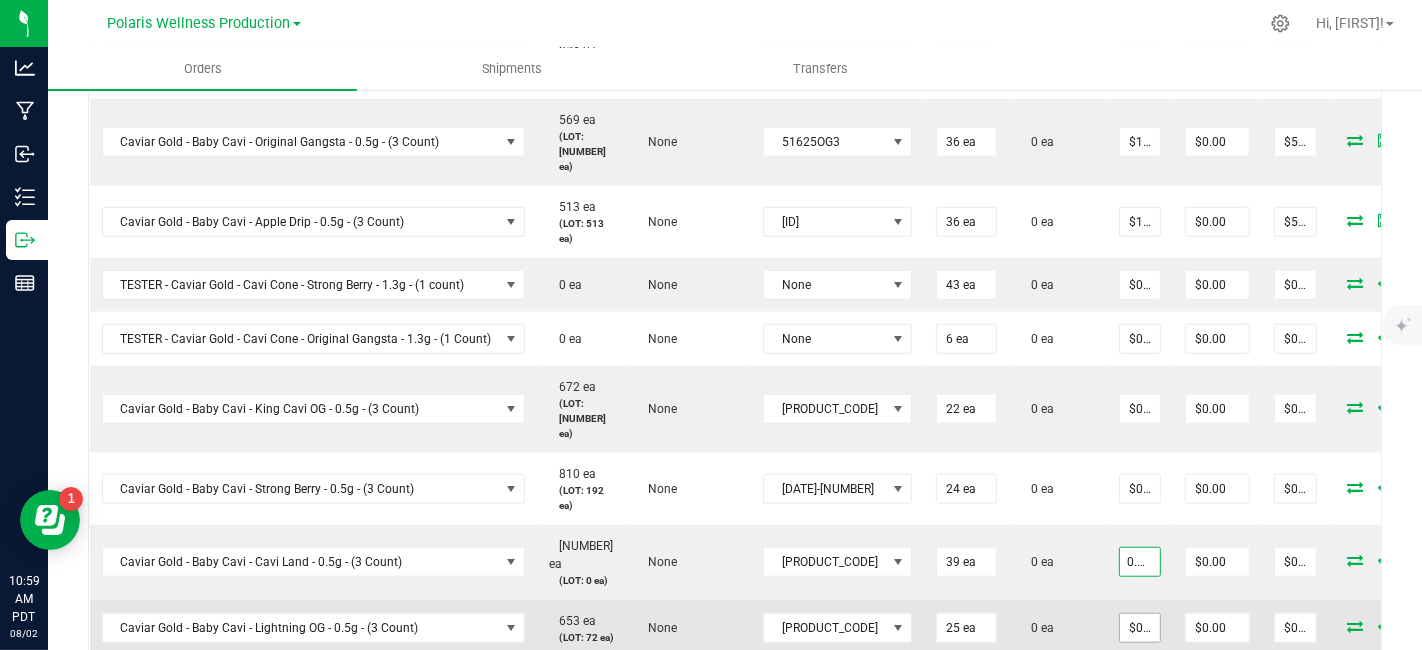 type on "0.01" 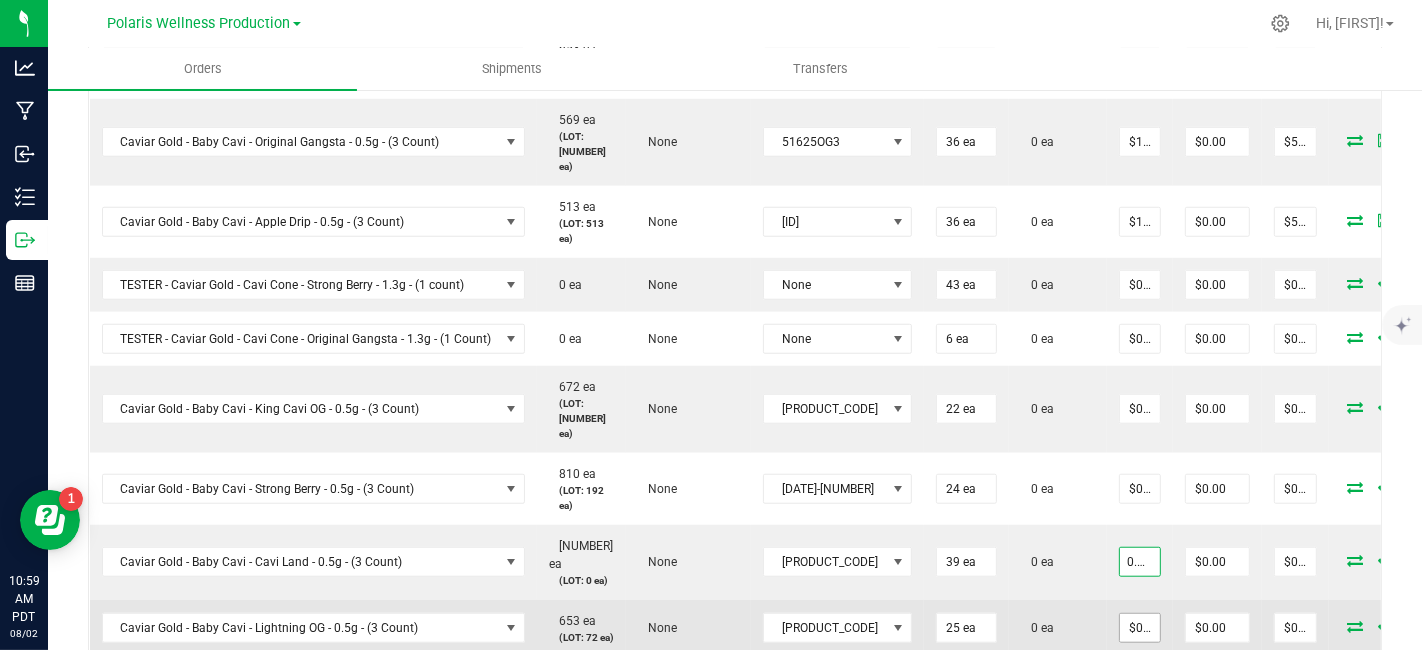 type on "0" 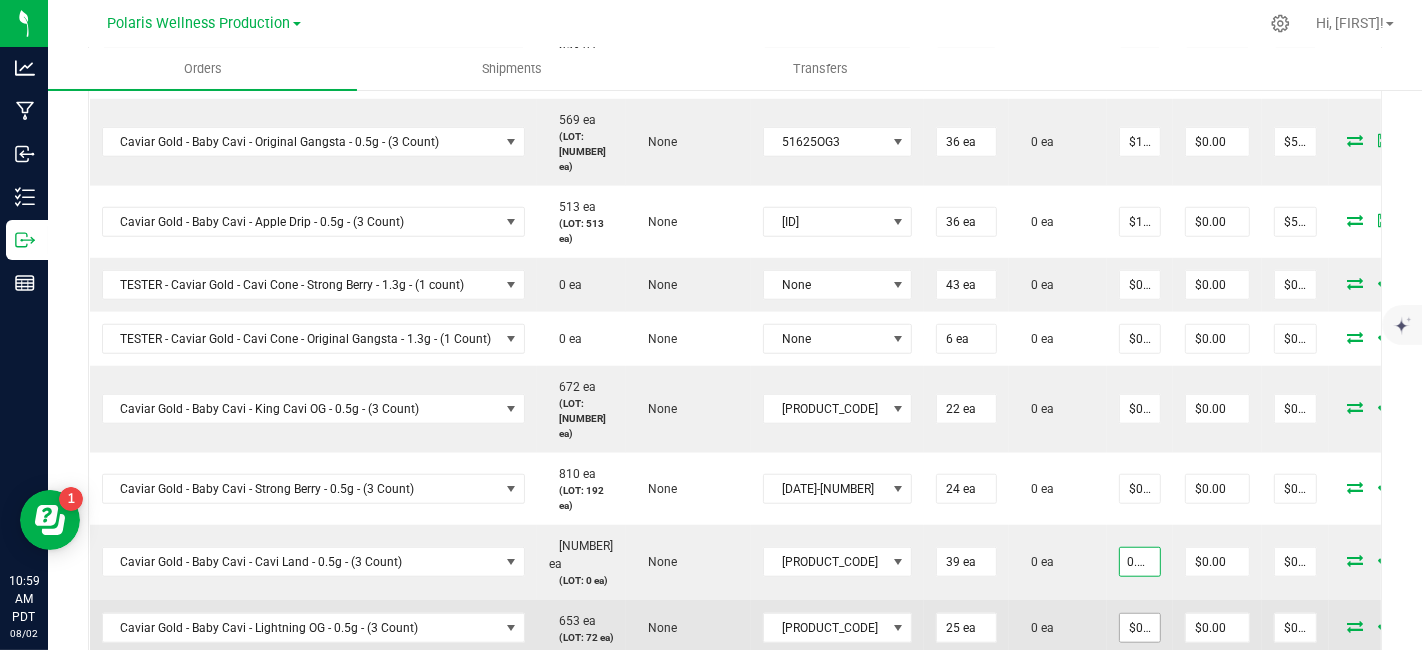 type on "$0.01000" 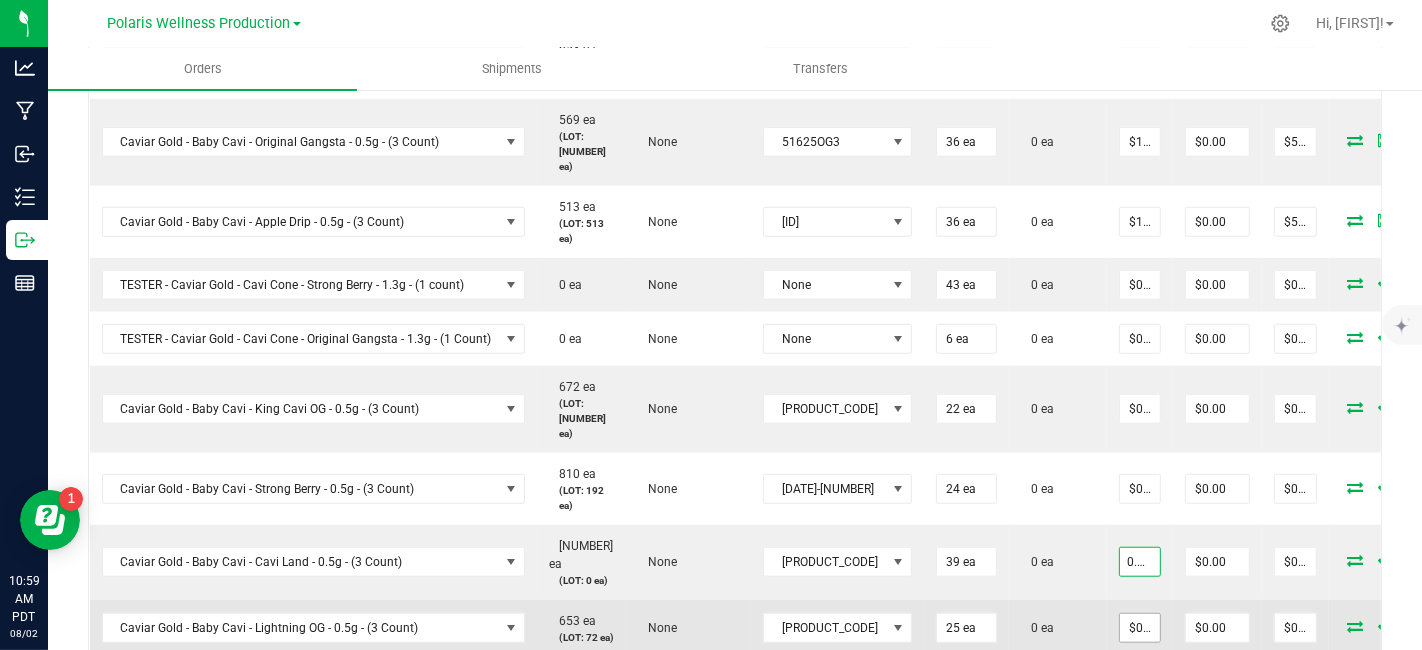 type on "$0.39" 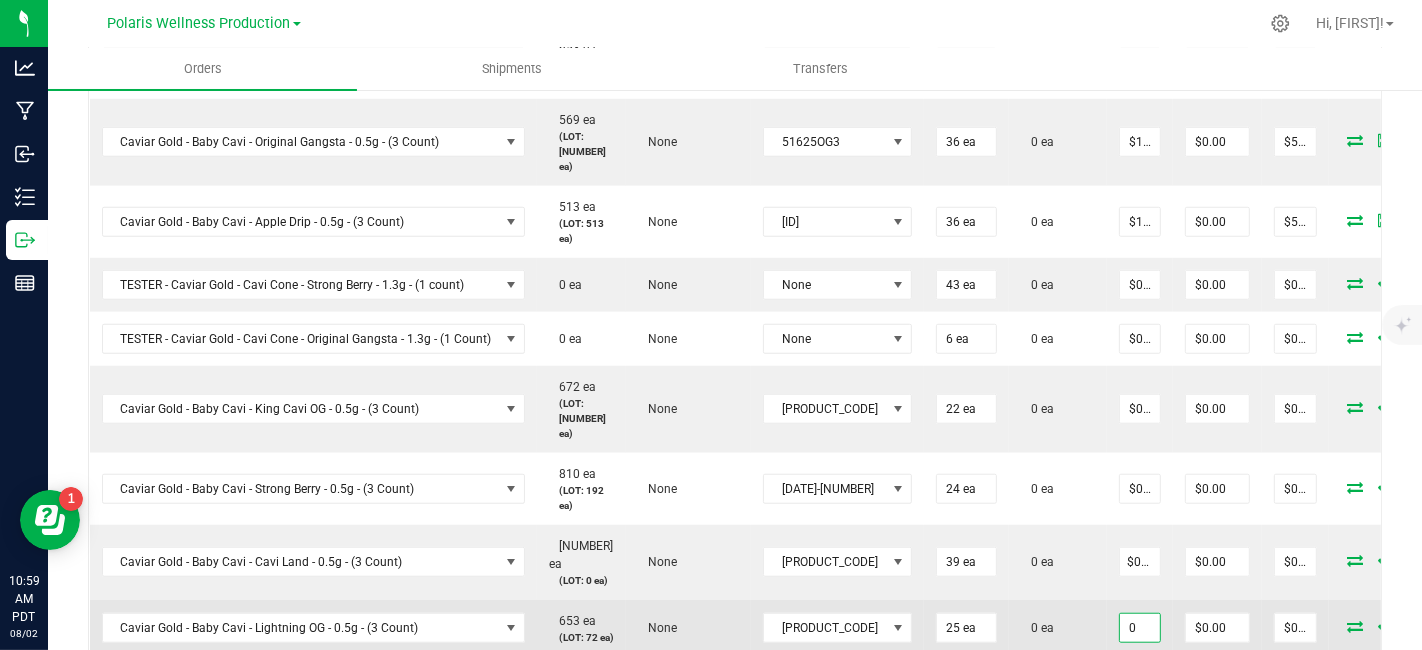 scroll, scrollTop: 0, scrollLeft: 0, axis: both 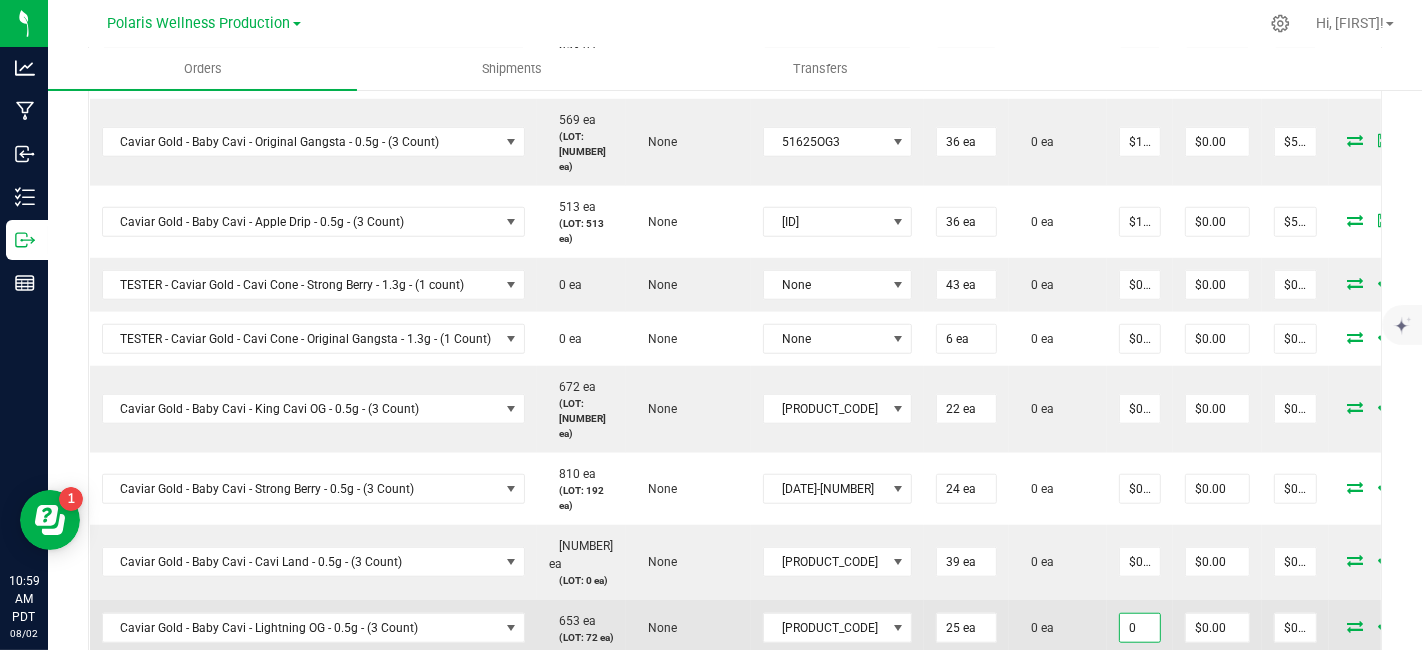 click on "0" at bounding box center (1140, 628) 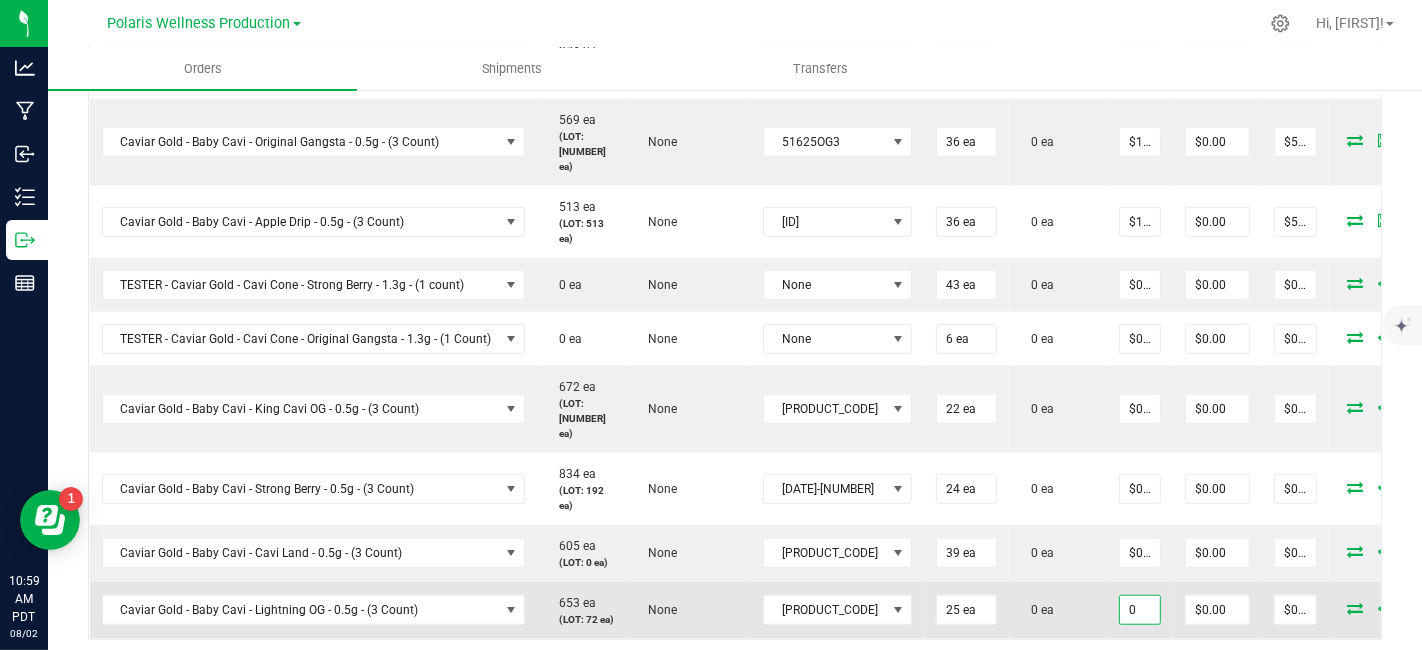 paste on ".01" 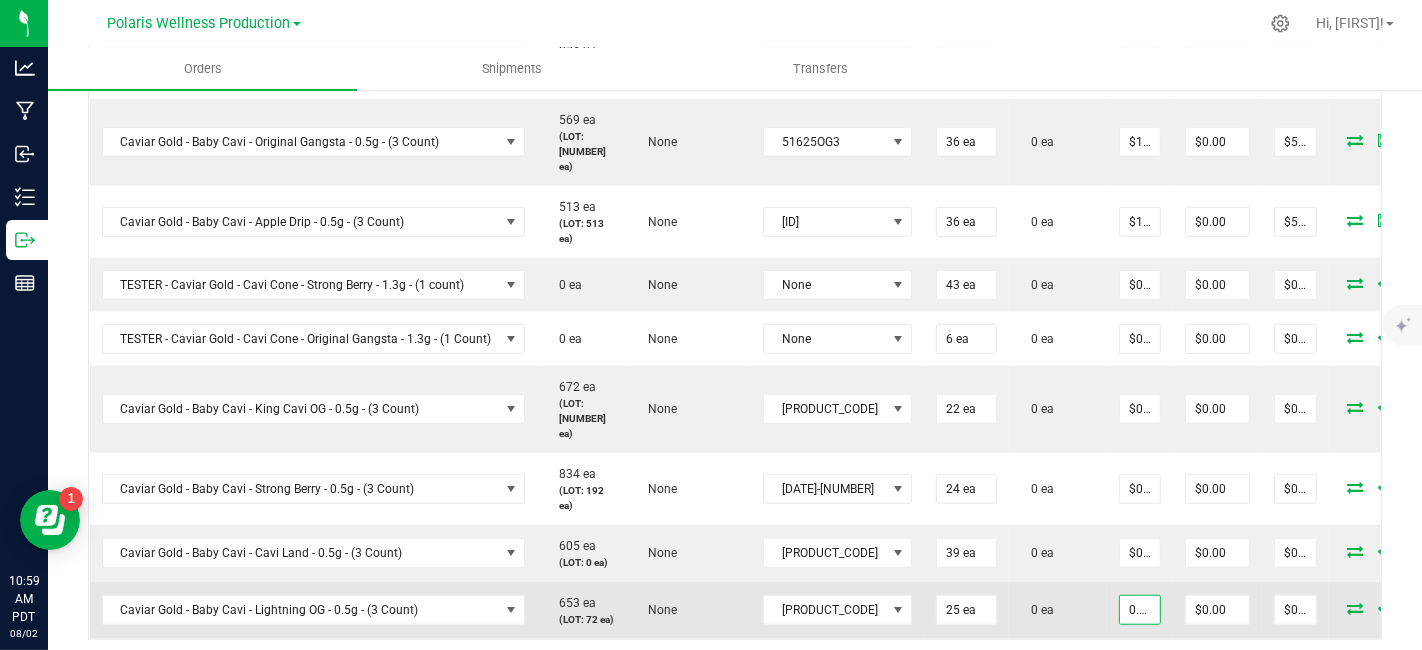 scroll, scrollTop: 0, scrollLeft: 2, axis: horizontal 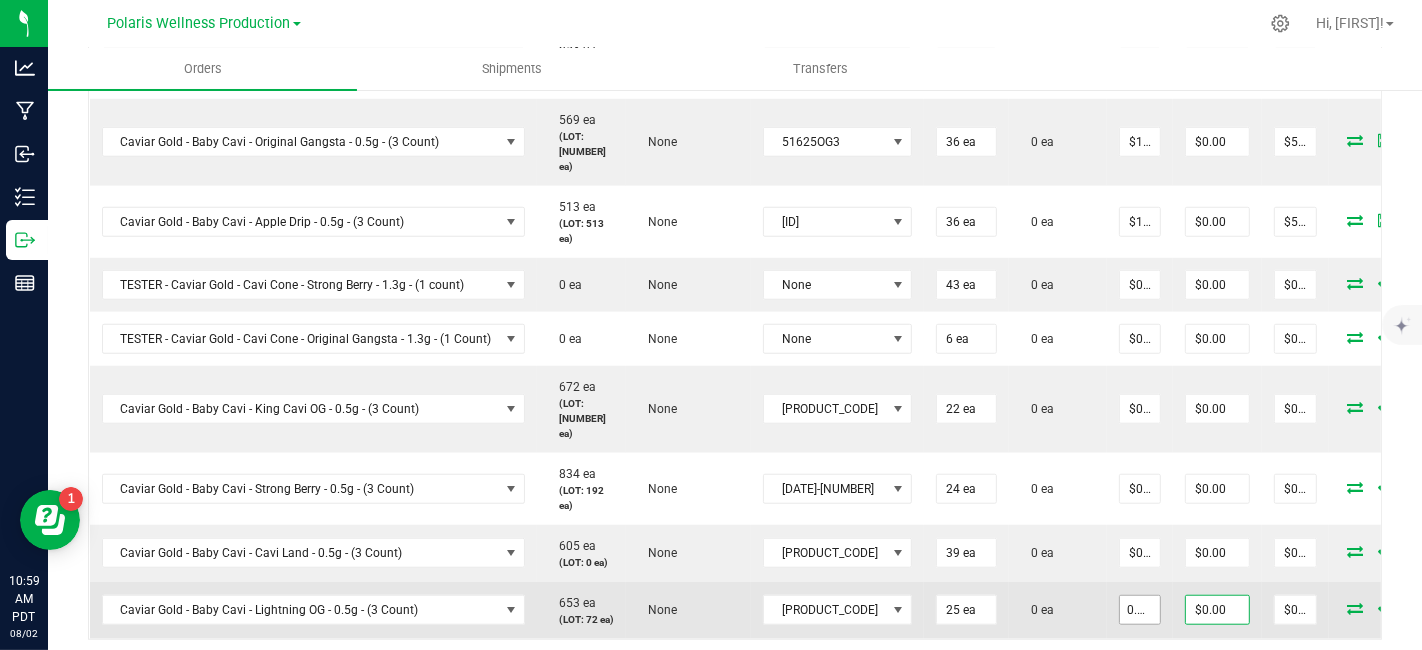 type on "$0.01000" 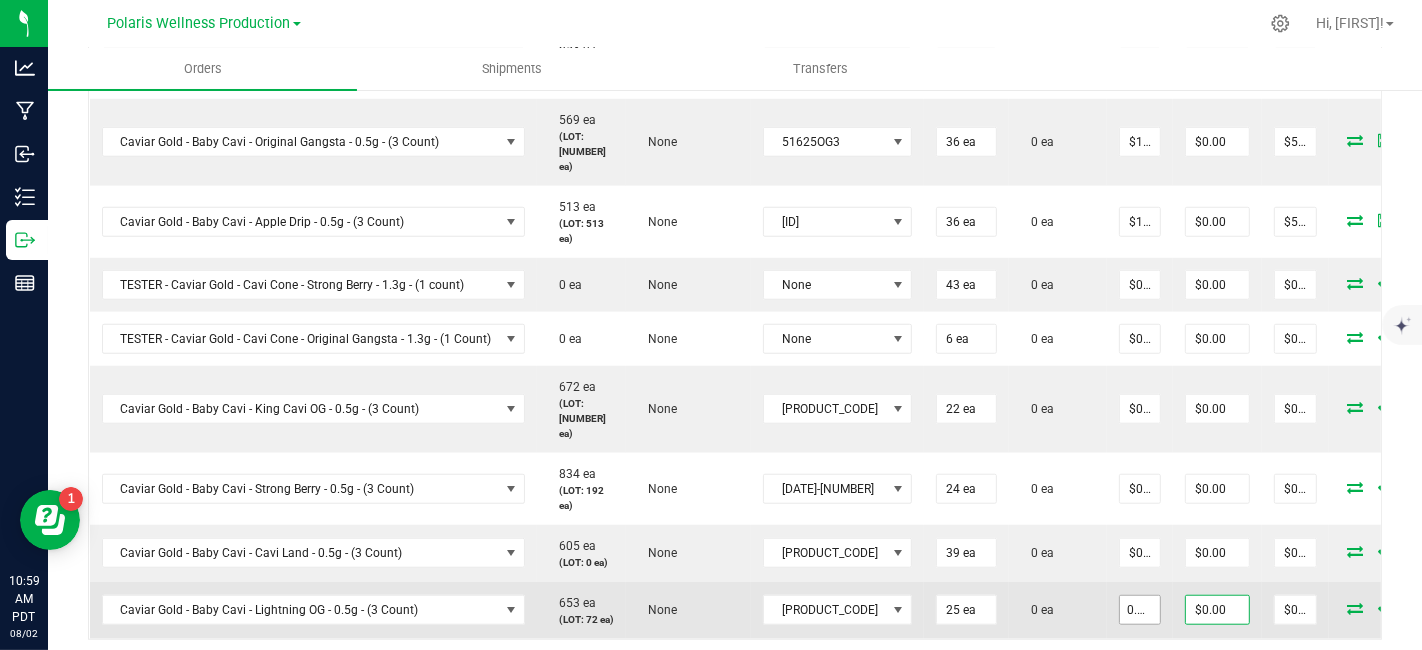type on "0" 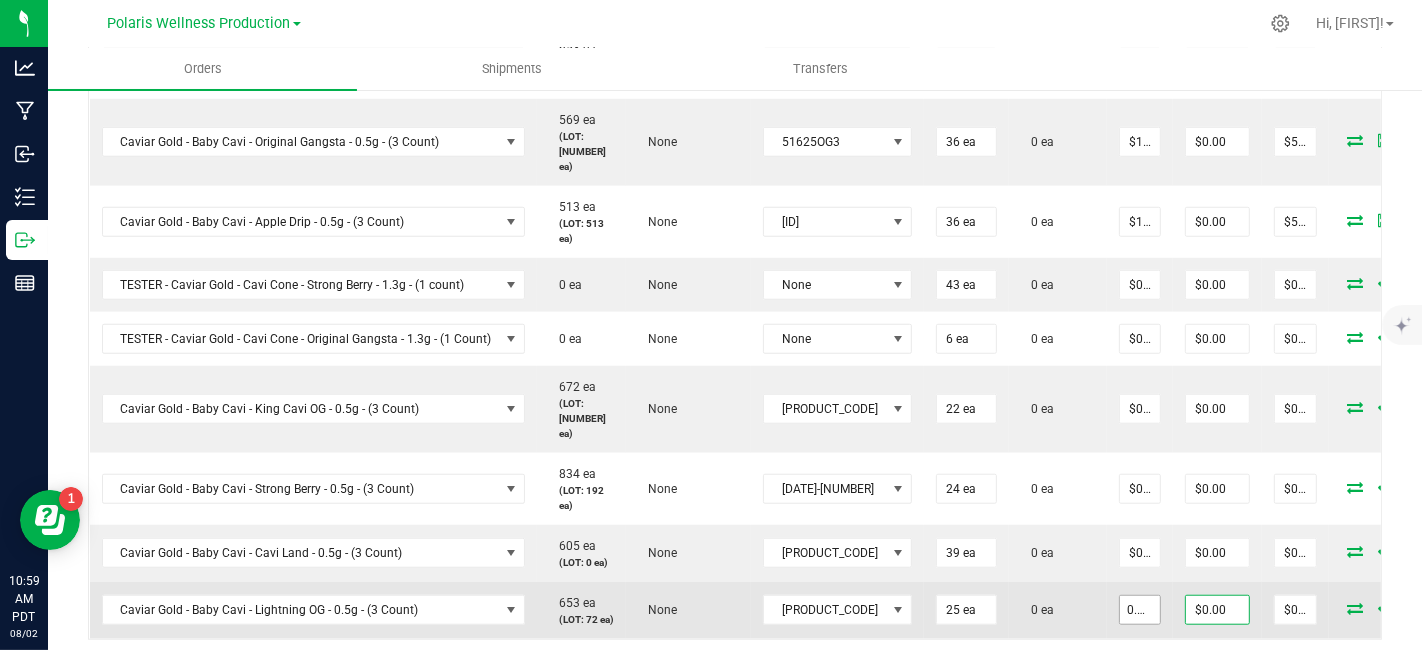 type on "$0.25" 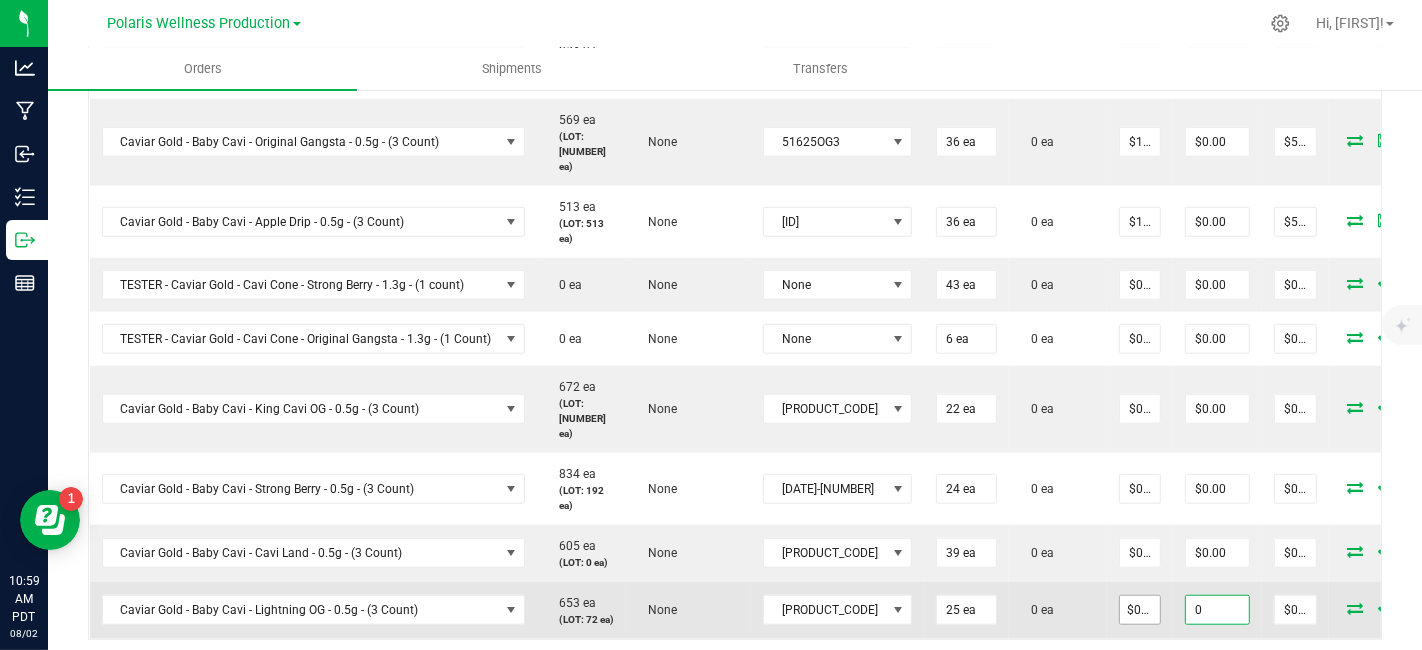 scroll, scrollTop: 0, scrollLeft: 0, axis: both 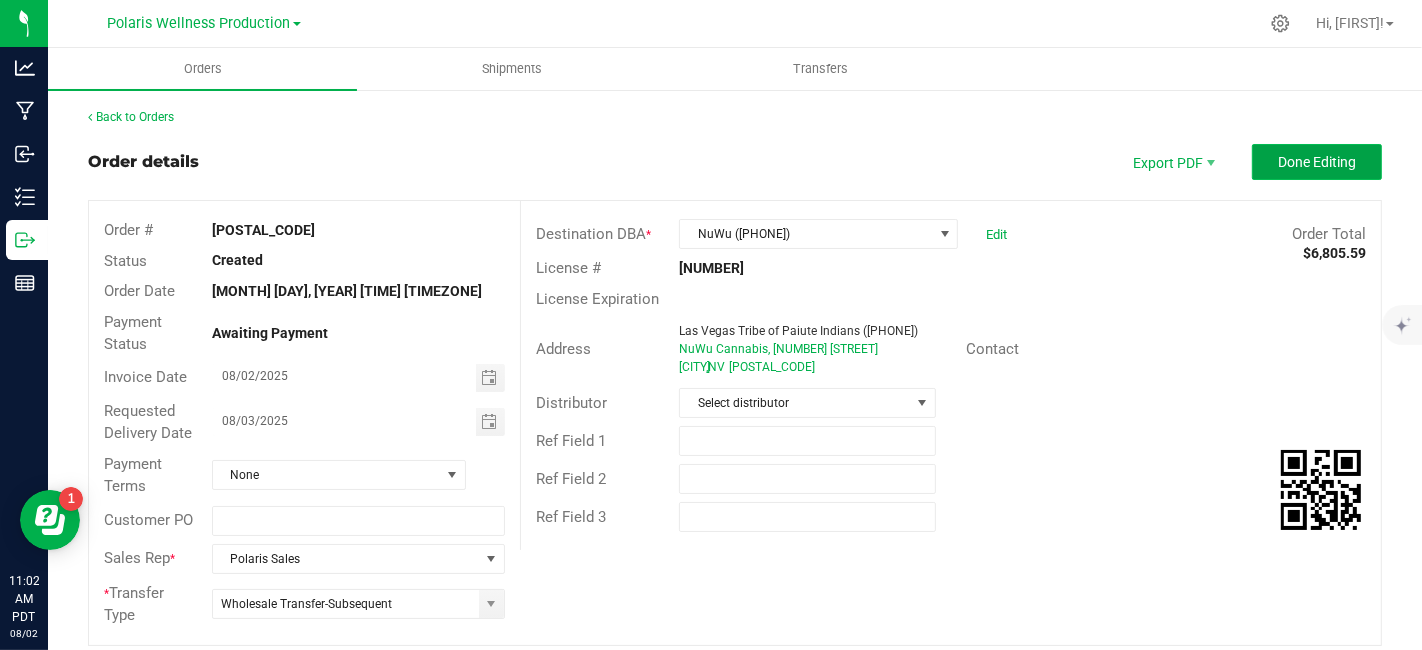 click on "Done Editing" at bounding box center (1317, 162) 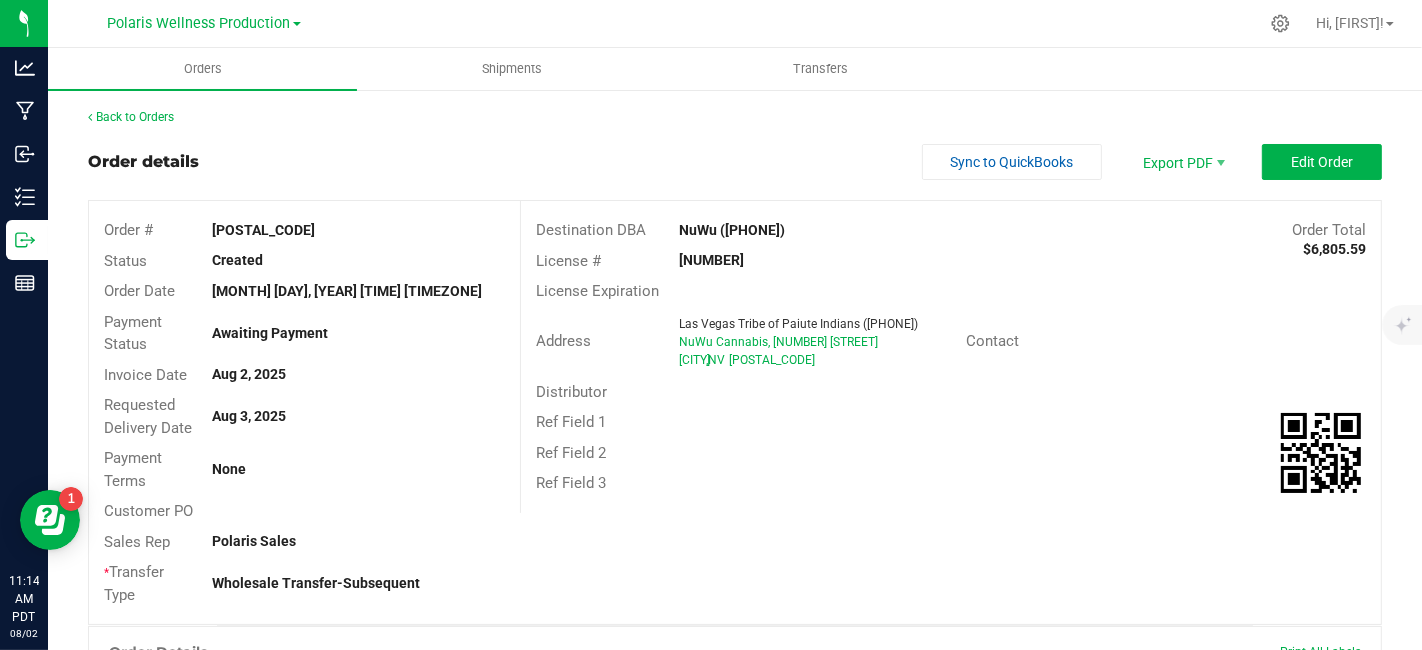 click on "Polaris Wellness Production" at bounding box center (204, 22) 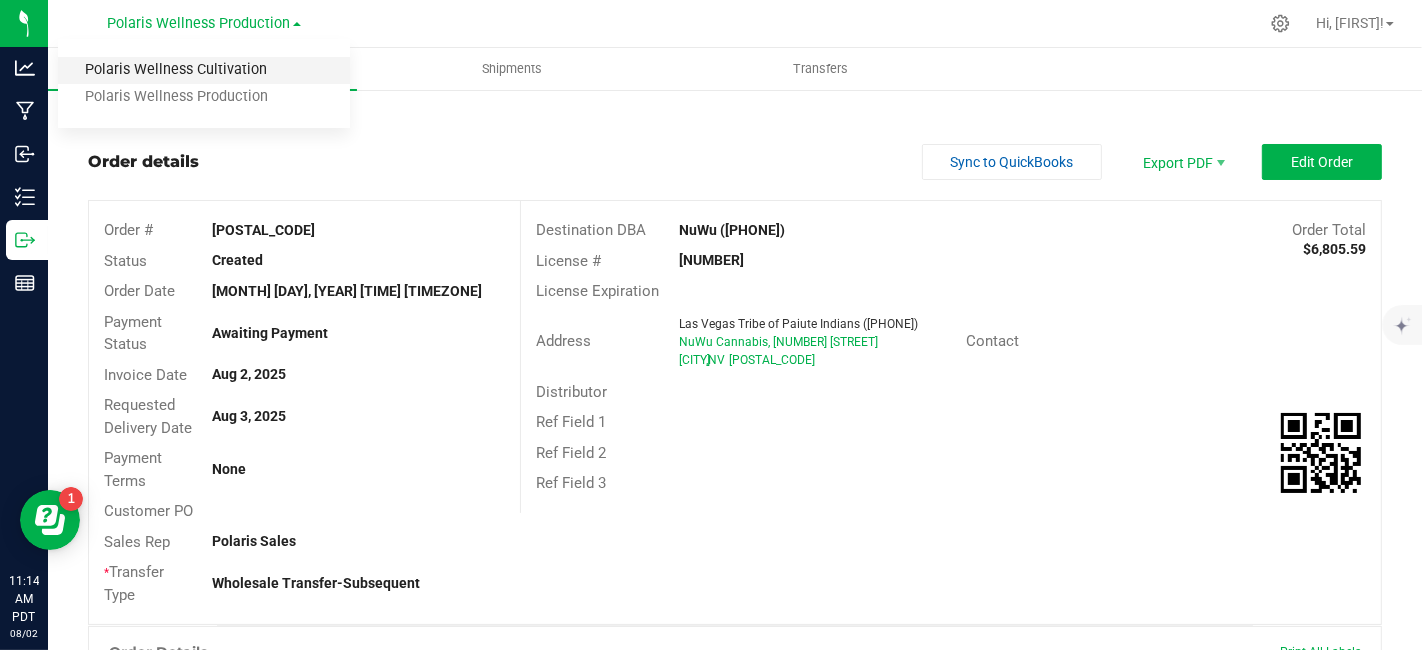 click on "Polaris Wellness Cultivation" at bounding box center (204, 70) 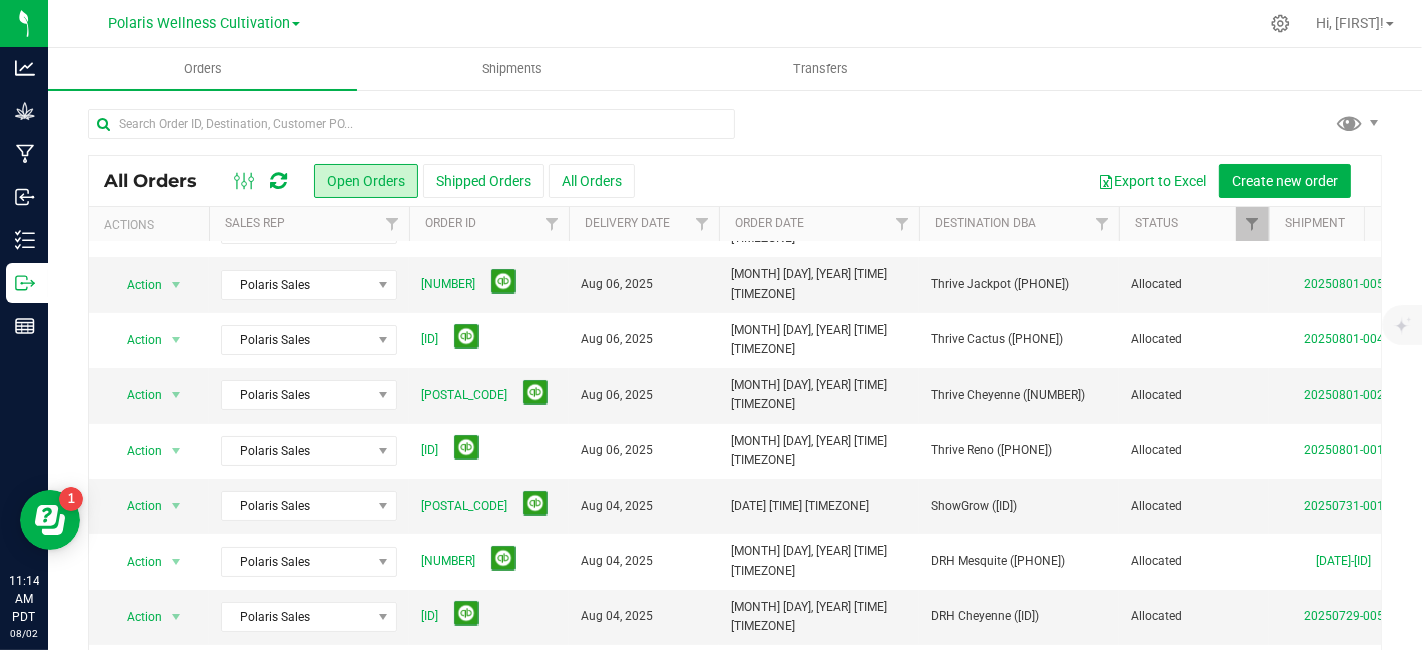 scroll, scrollTop: 0, scrollLeft: 0, axis: both 